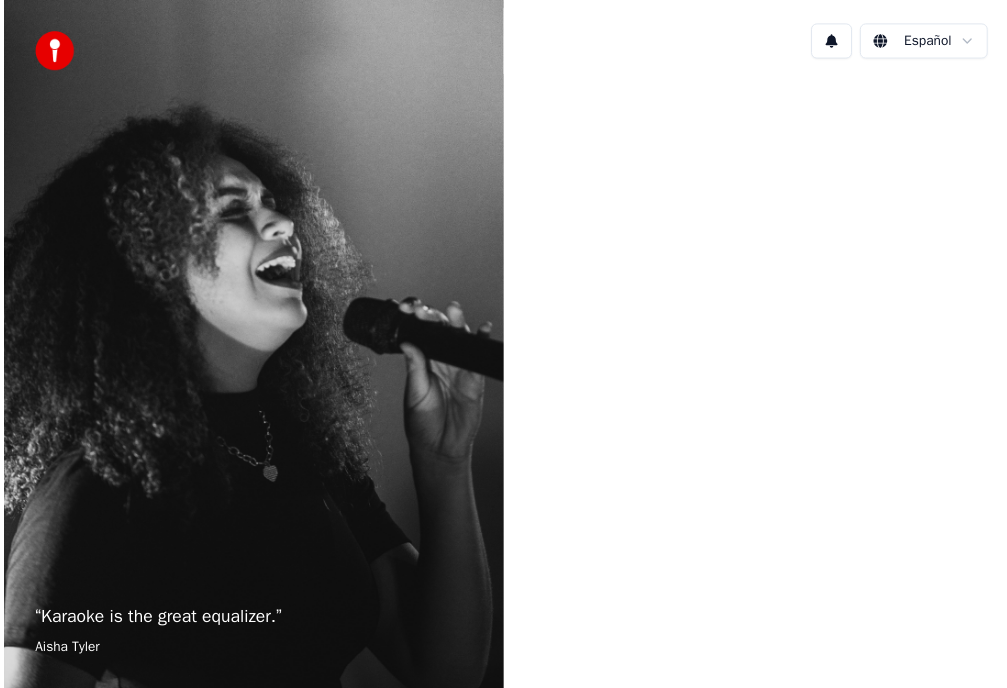 scroll, scrollTop: 0, scrollLeft: 0, axis: both 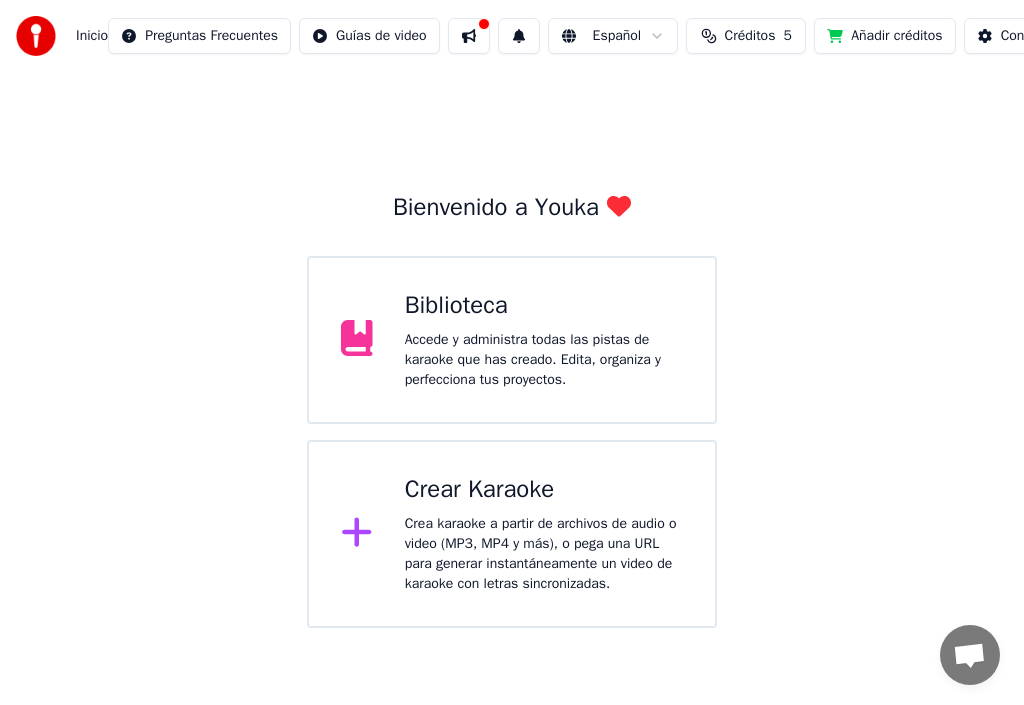 click on "Biblioteca Accede y administra todas las pistas de karaoke que has creado. Edita, organiza y perfecciona tus proyectos." at bounding box center (544, 340) 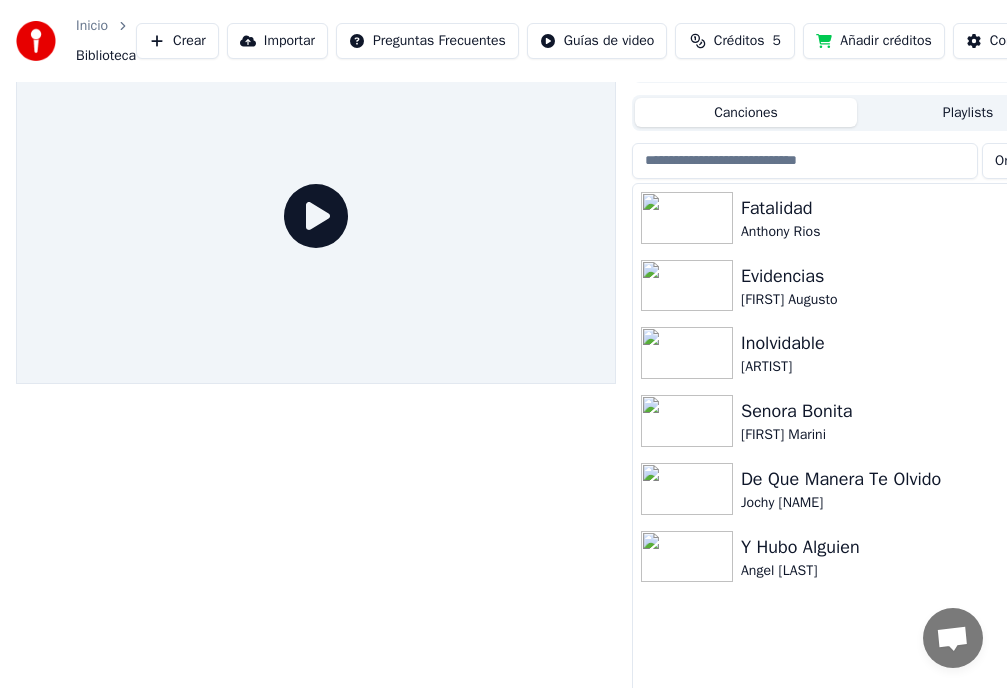 scroll, scrollTop: 59, scrollLeft: 0, axis: vertical 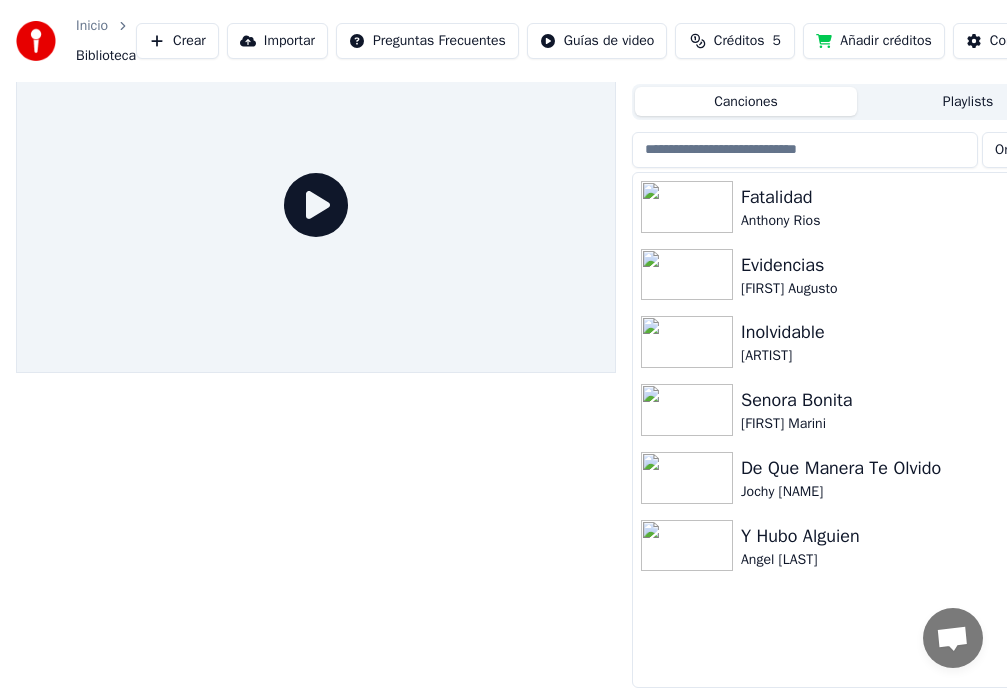 click on "Y Hubo Alguien" at bounding box center [897, 536] 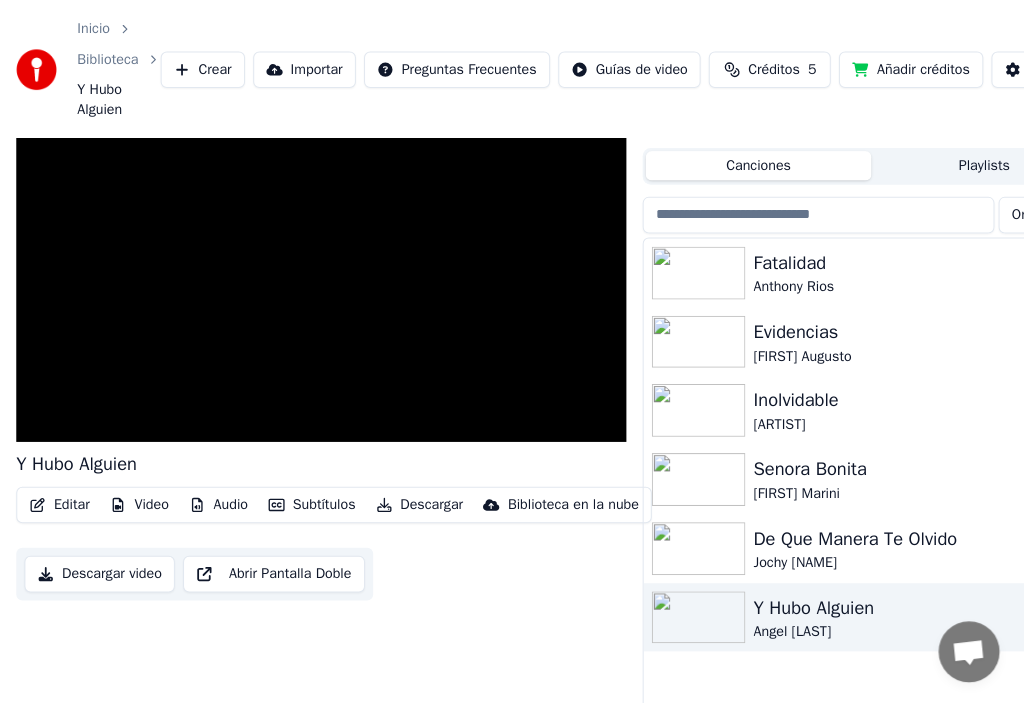 scroll, scrollTop: 0, scrollLeft: 0, axis: both 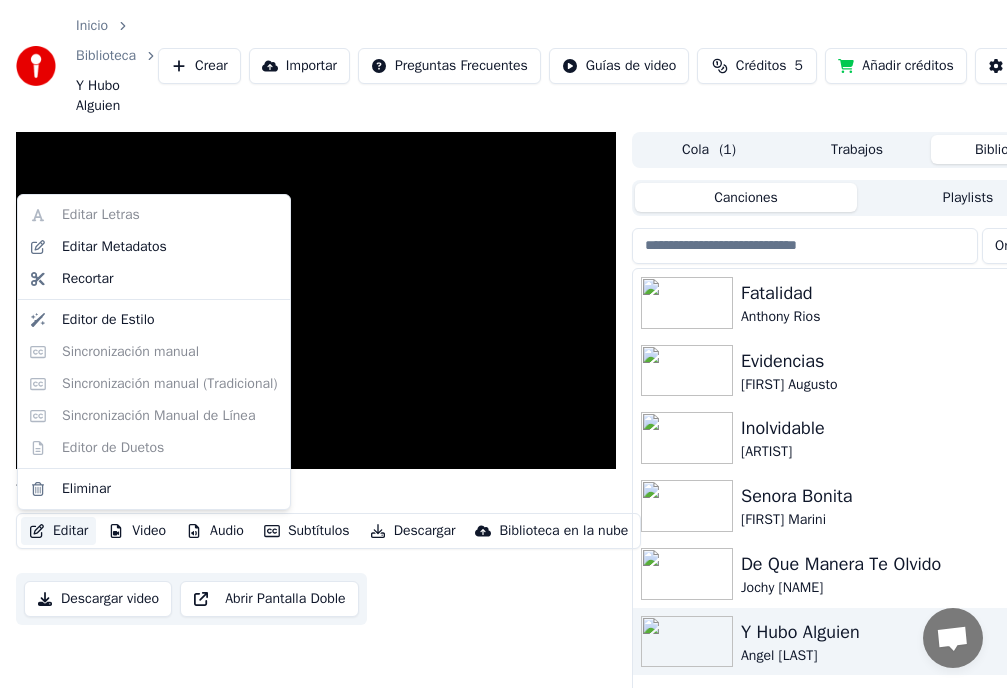 click on "Editar" at bounding box center [58, 531] 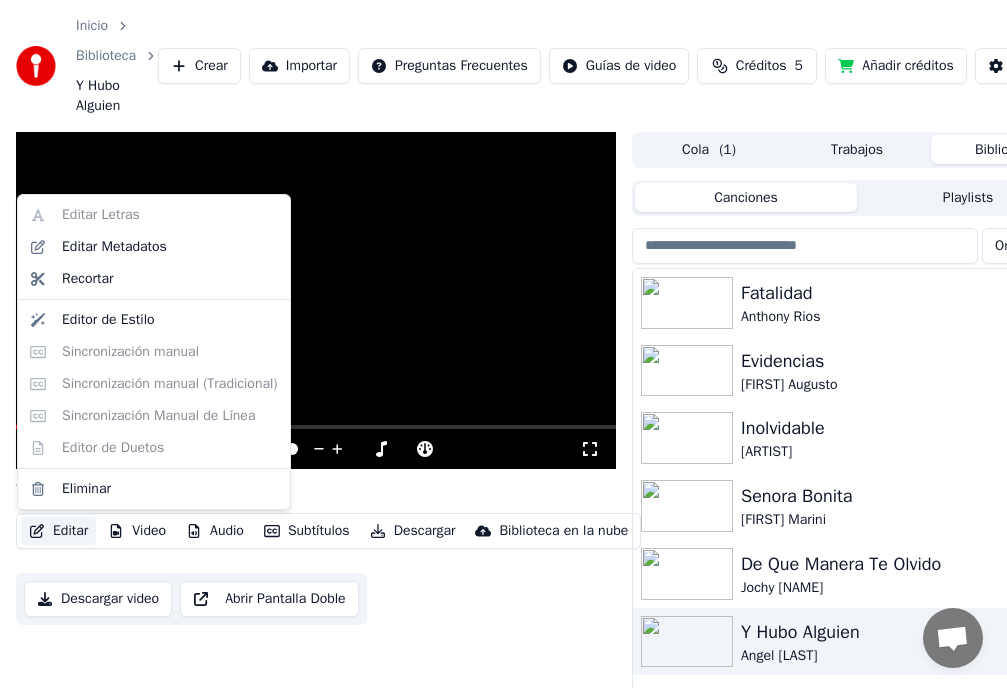 click at bounding box center [316, 301] 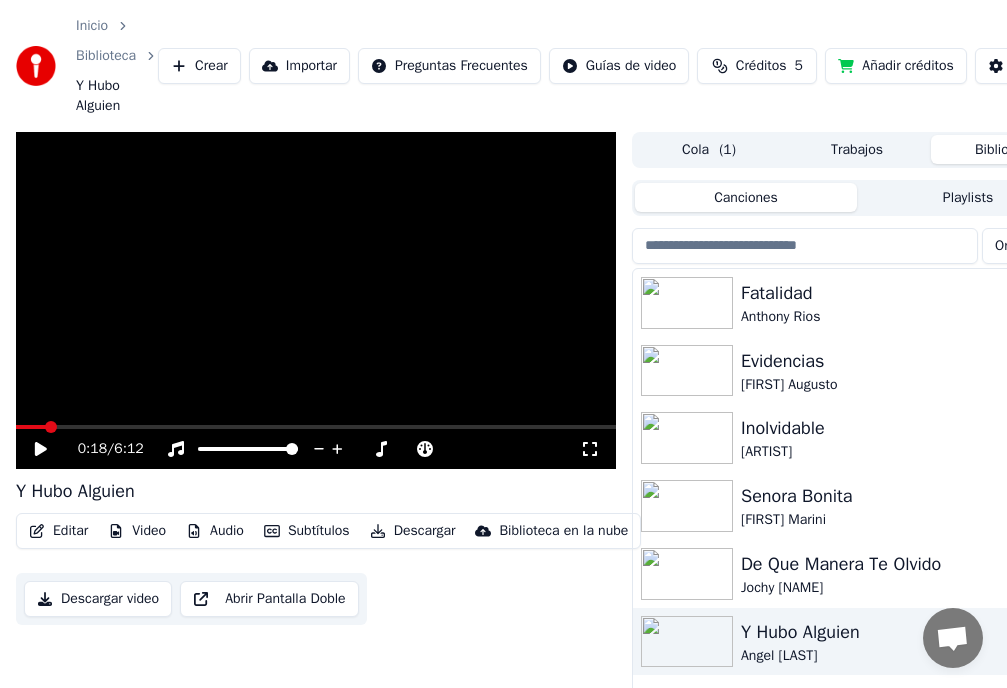 click 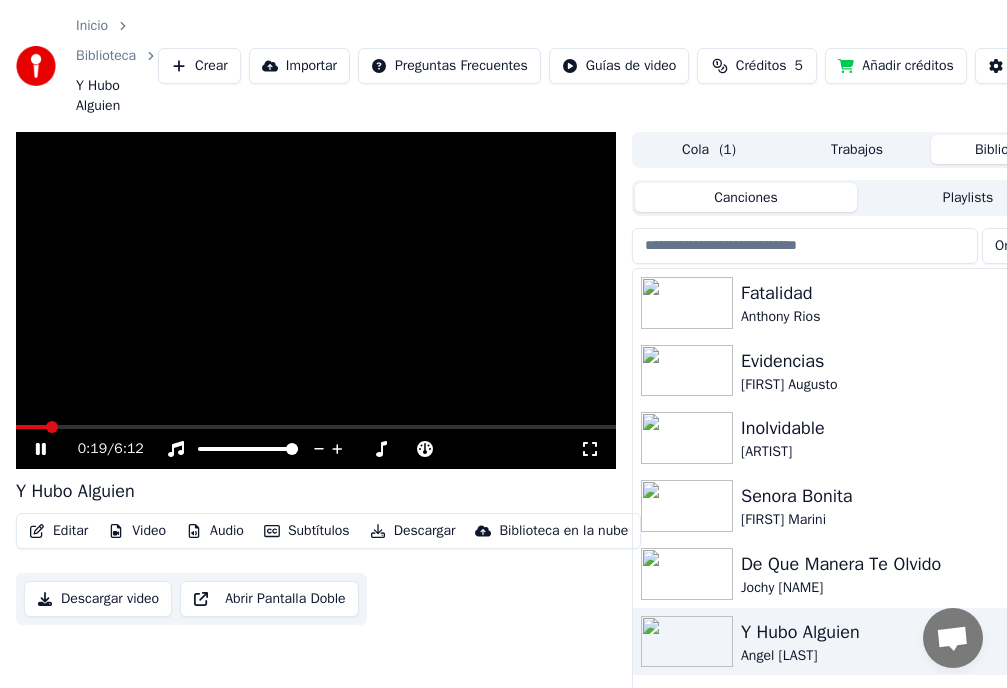 click 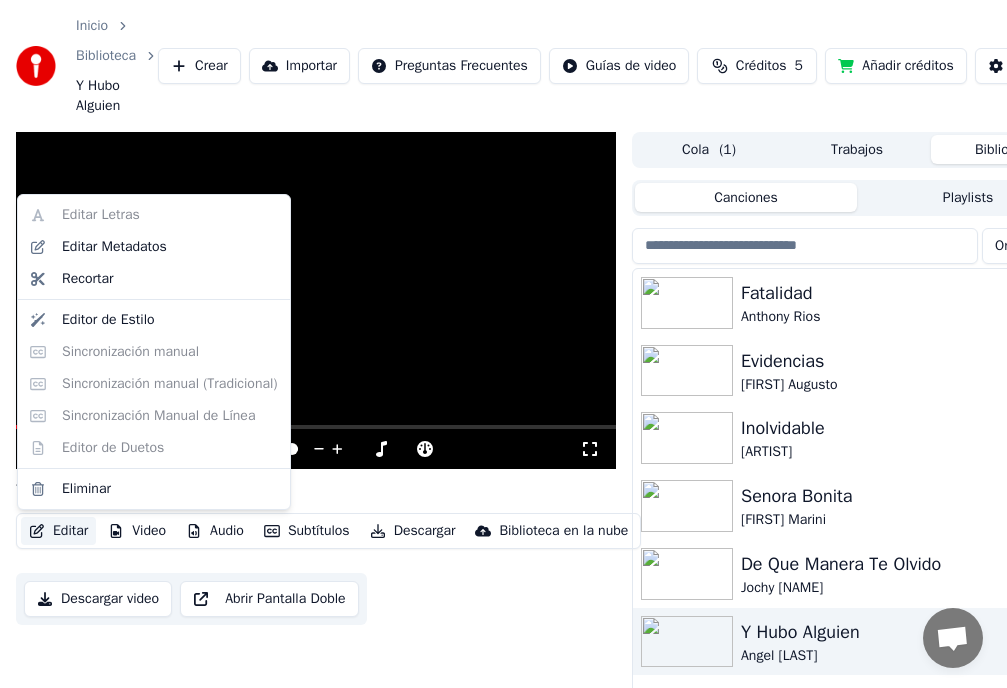 click 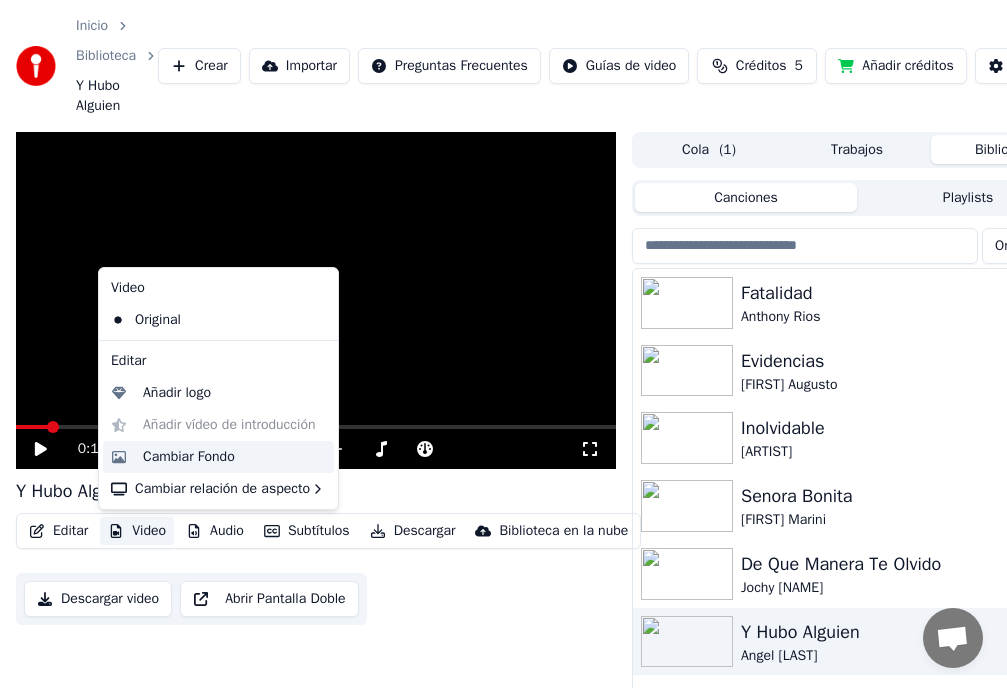 click on "Cambiar Fondo" at bounding box center [189, 457] 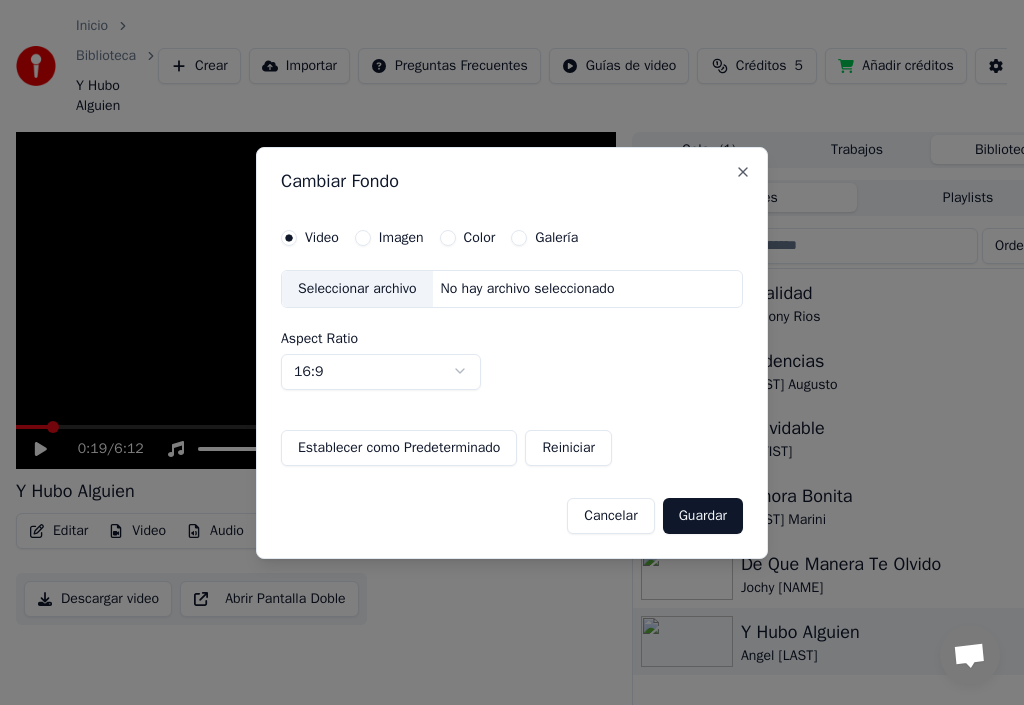 click on "Imagen" at bounding box center [363, 238] 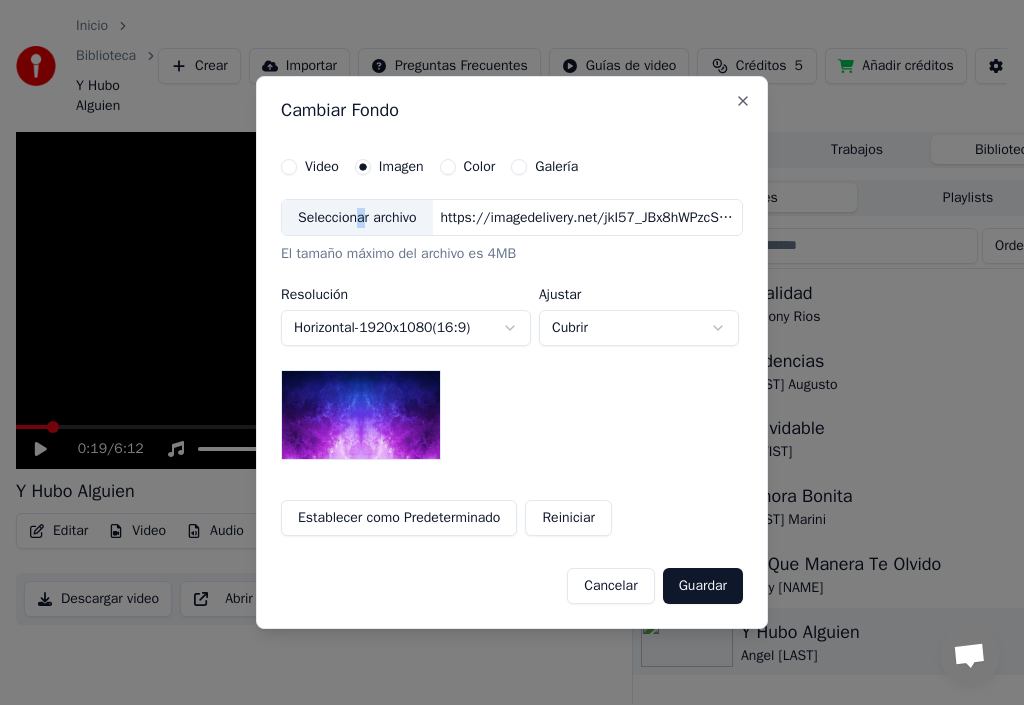 click on "Seleccionar archivo" at bounding box center (357, 218) 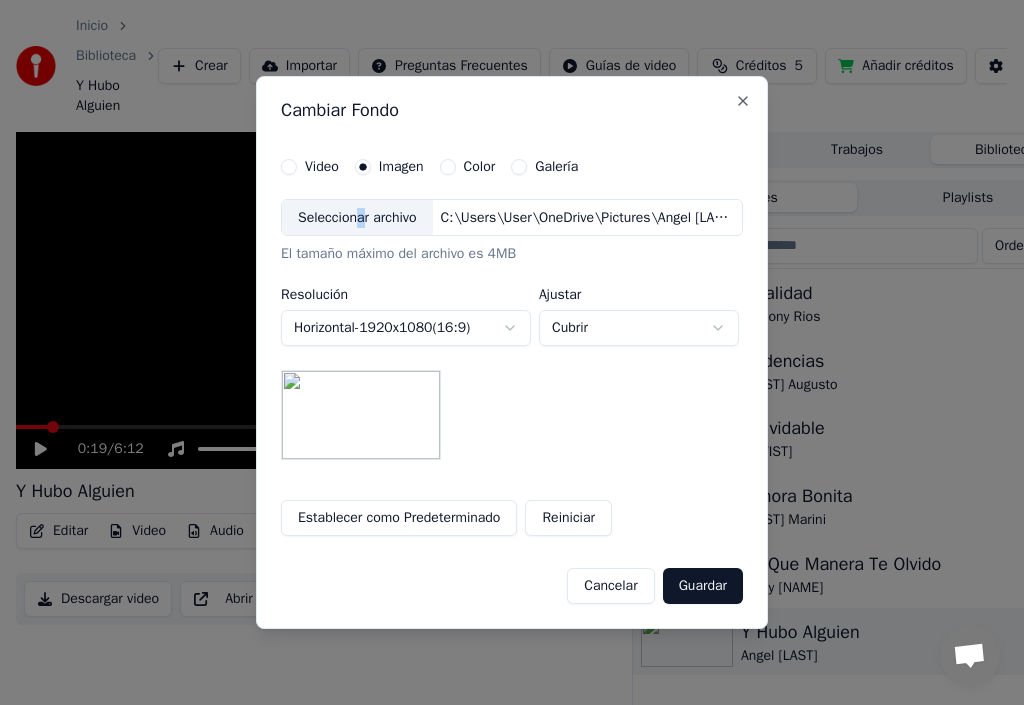 click on "Guardar" at bounding box center [703, 586] 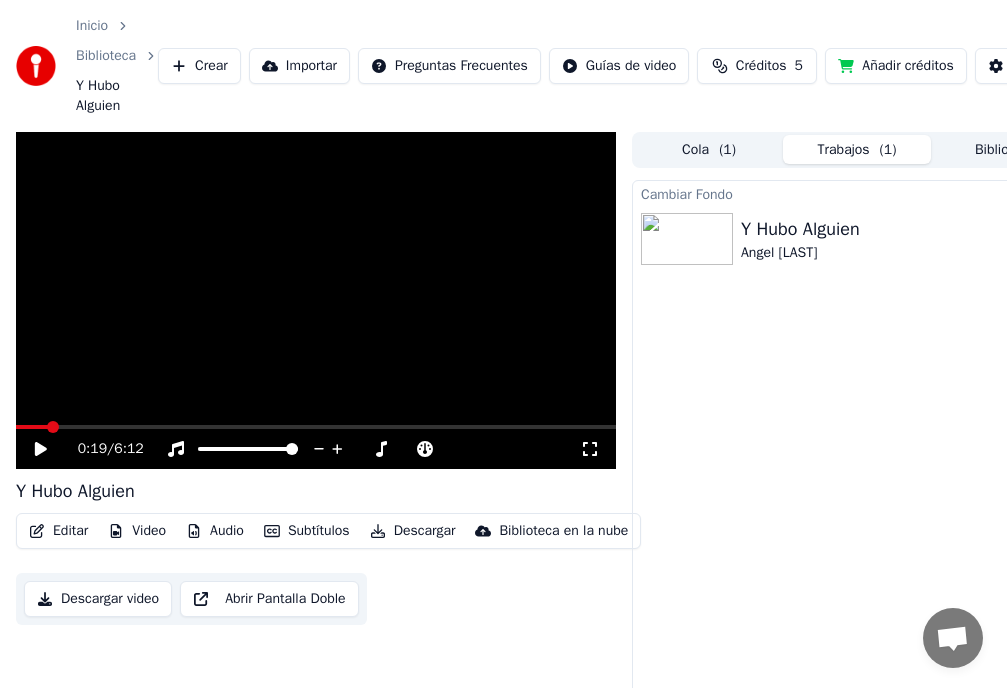 click on "Editar" at bounding box center (58, 531) 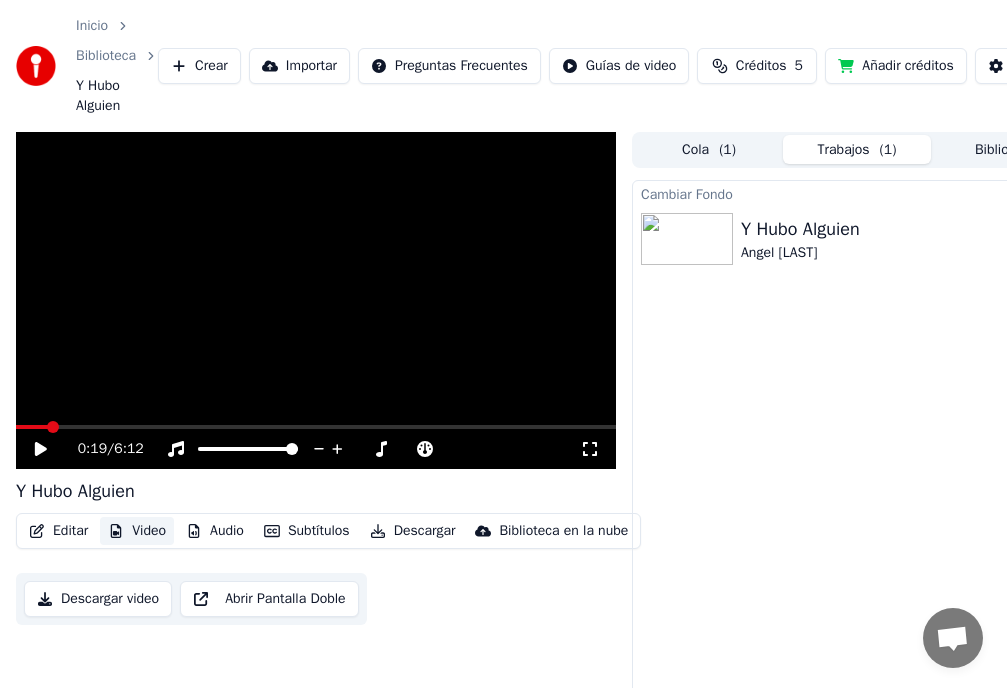 click on "Video" at bounding box center (137, 531) 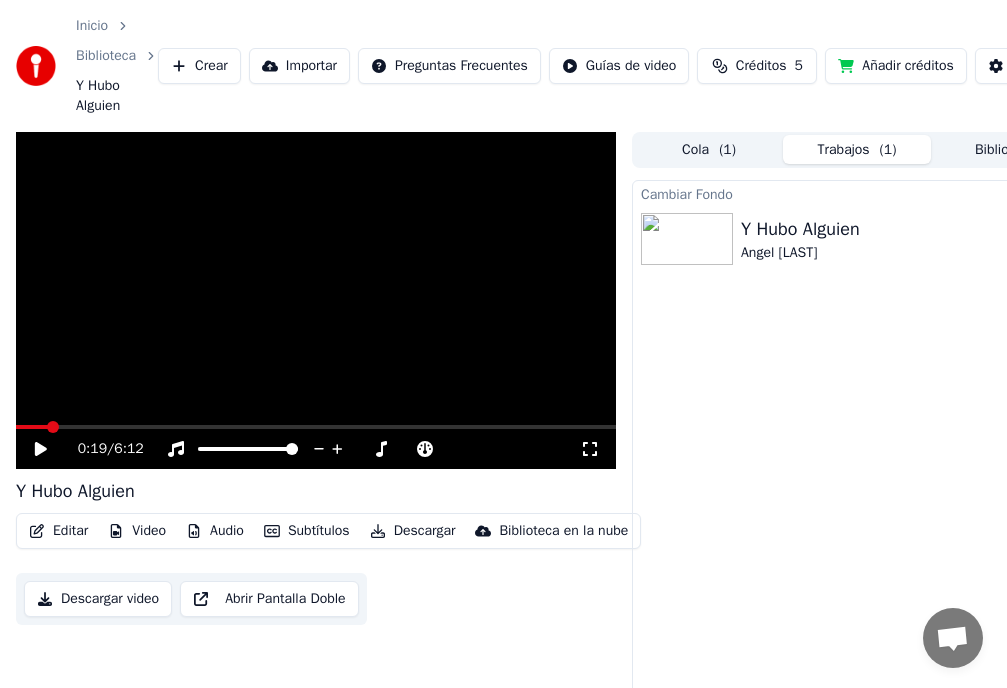 click on "Cambiar Fondo Y Hubo Alguien Angel [LAST] 5 %" at bounding box center (857, 472) 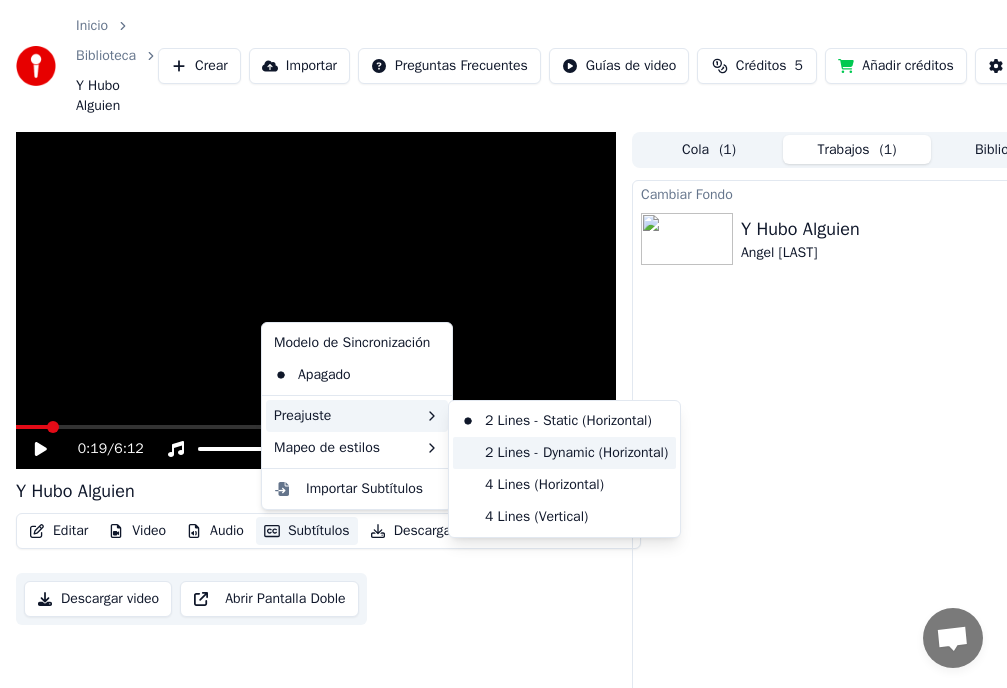 click on "2 Lines - Dynamic (Horizontal)" at bounding box center (564, 453) 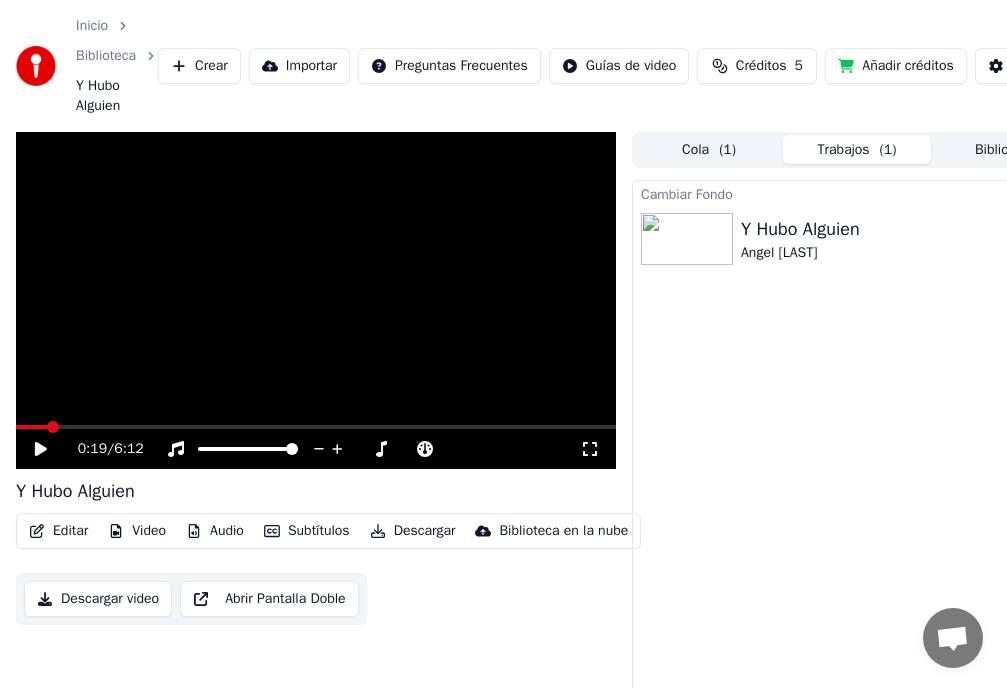 click on "Editar" at bounding box center (58, 531) 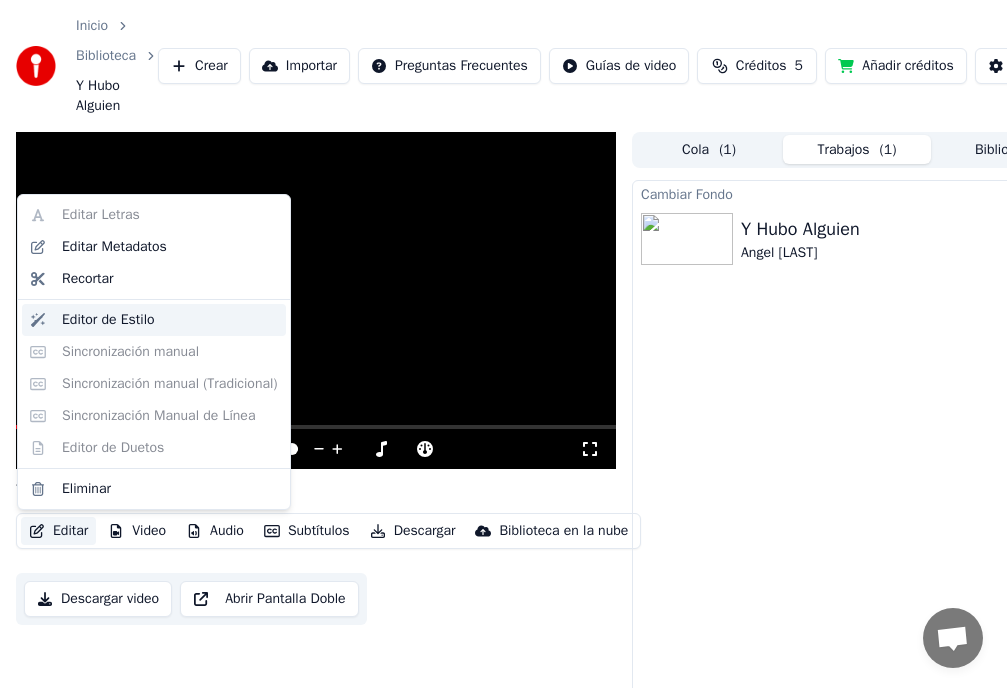 click on "Editor de Estilo" at bounding box center [108, 320] 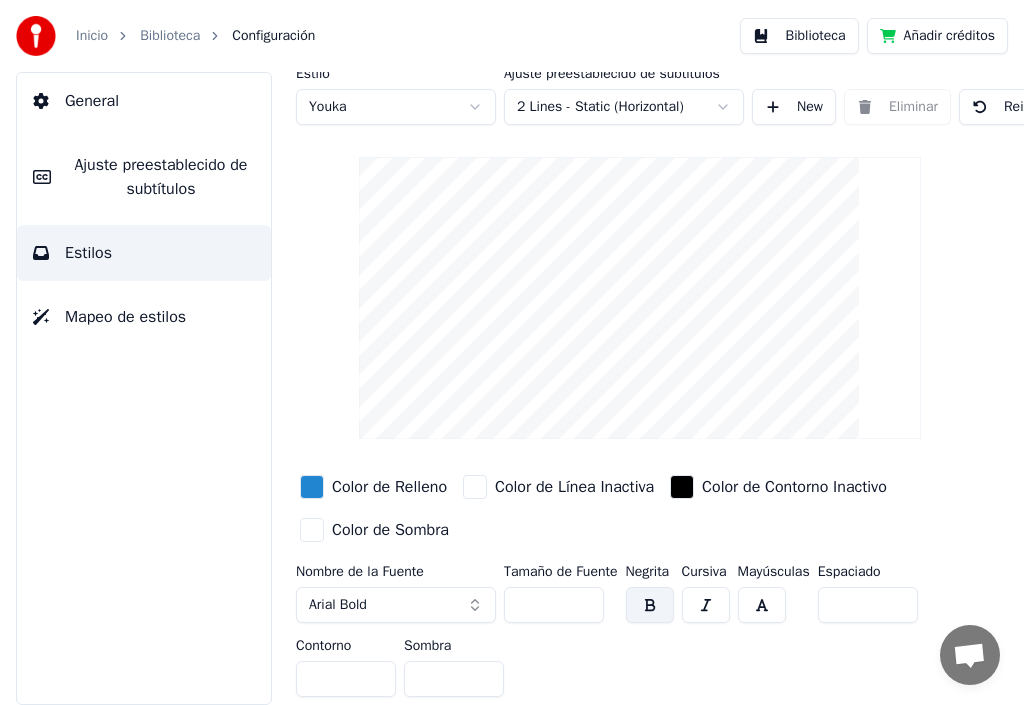 scroll, scrollTop: 20, scrollLeft: 0, axis: vertical 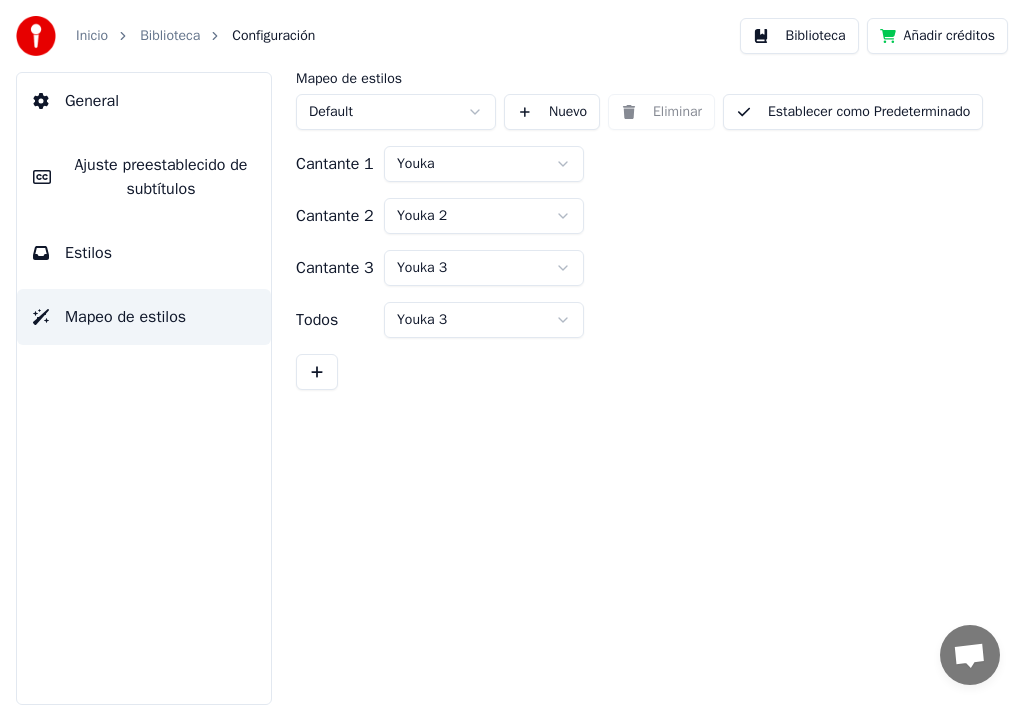 click on "Biblioteca" at bounding box center (170, 36) 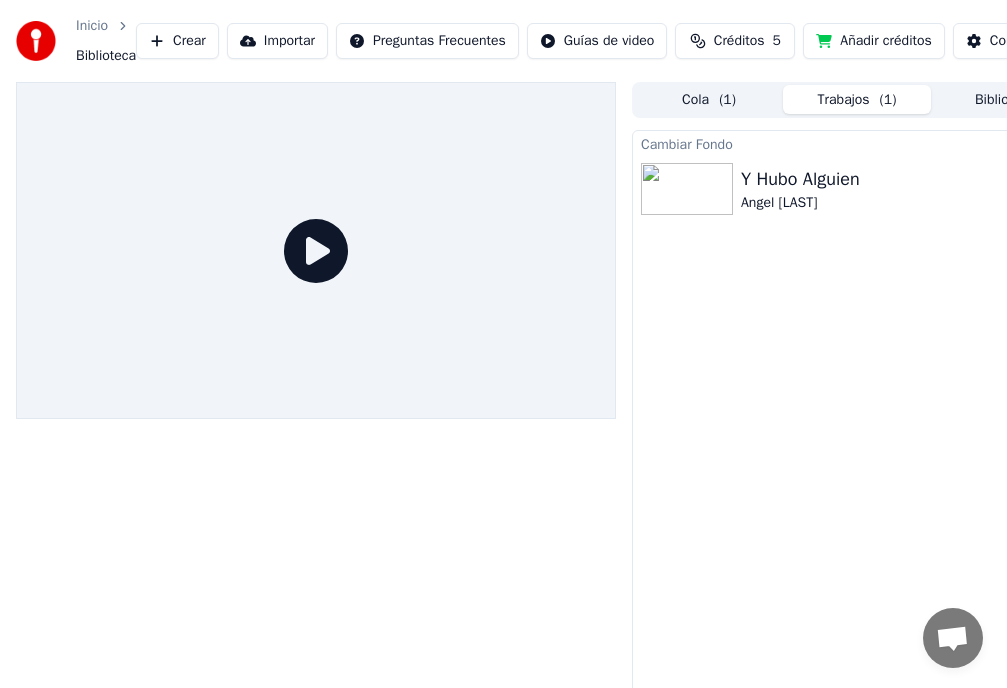 click on "Biblioteca" at bounding box center (106, 56) 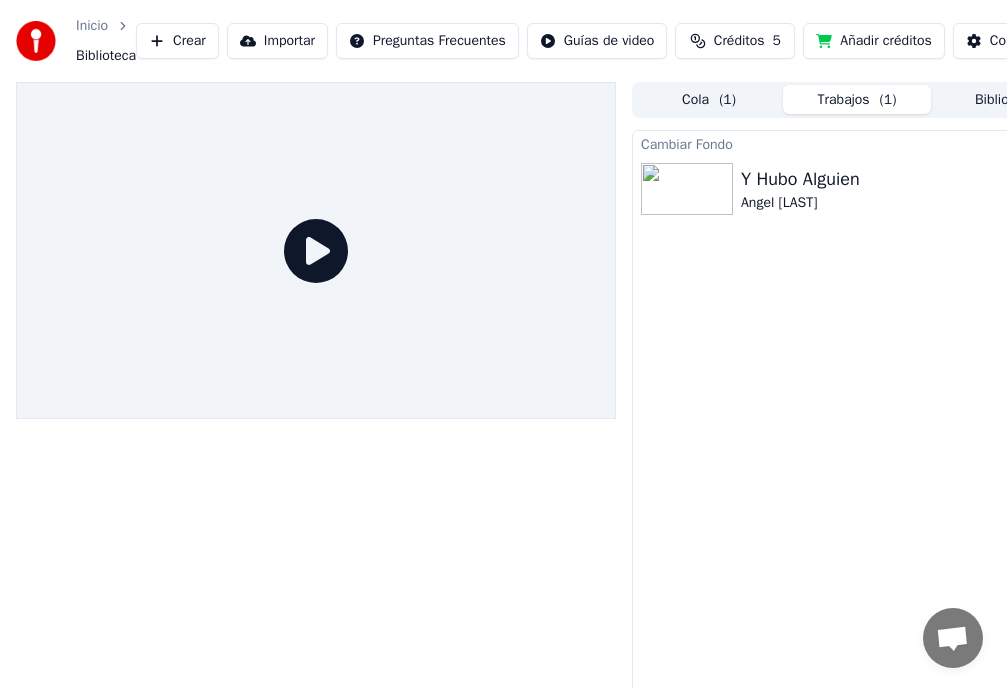 click on "Inicio" at bounding box center (92, 26) 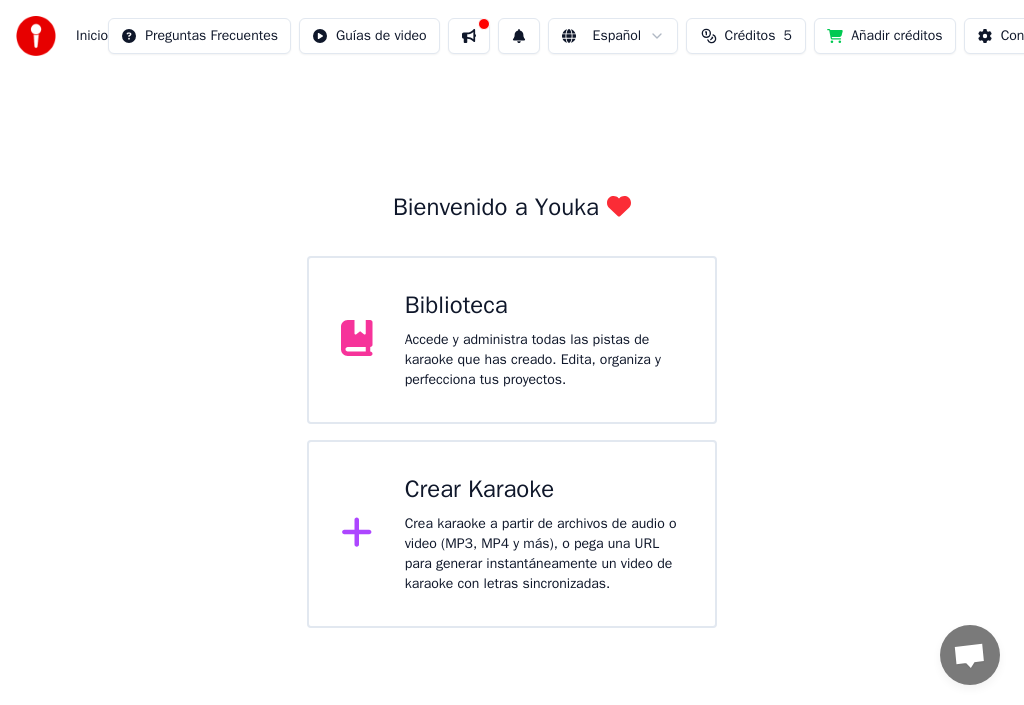 click on "Accede y administra todas las pistas de karaoke que has creado. Edita, organiza y perfecciona tus proyectos." at bounding box center (544, 360) 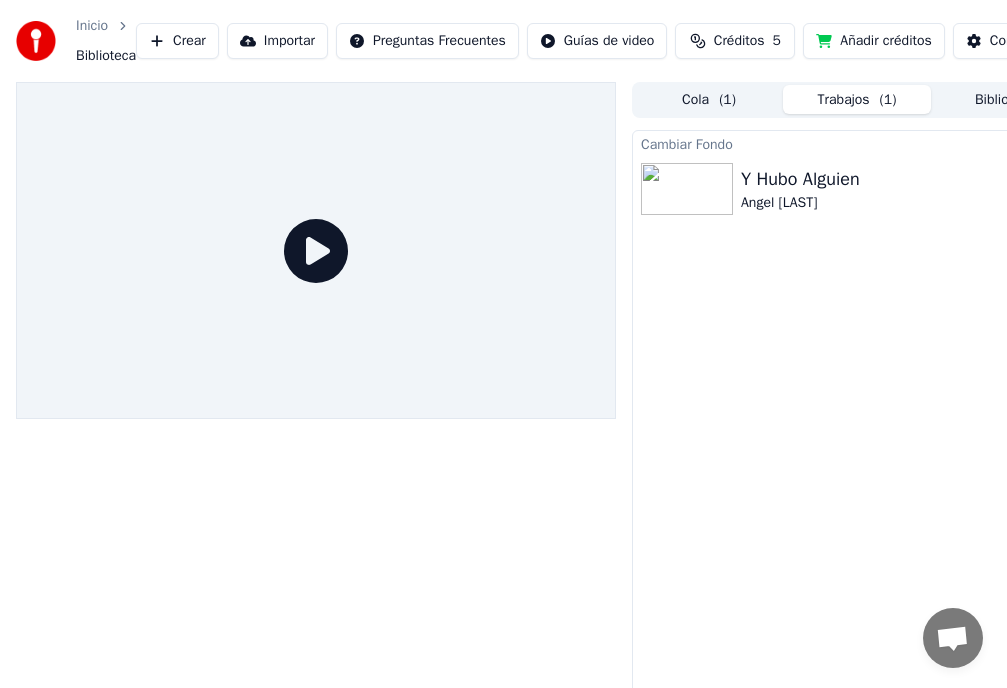 click on "Añadir créditos" at bounding box center (873, 41) 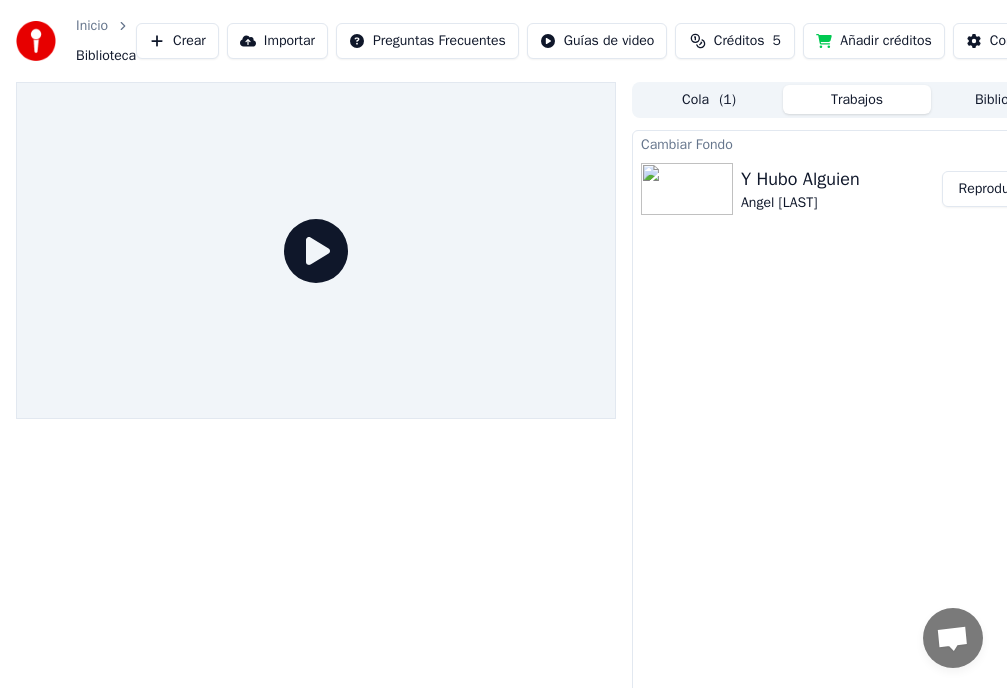 click on "Reproducir" at bounding box center (991, 189) 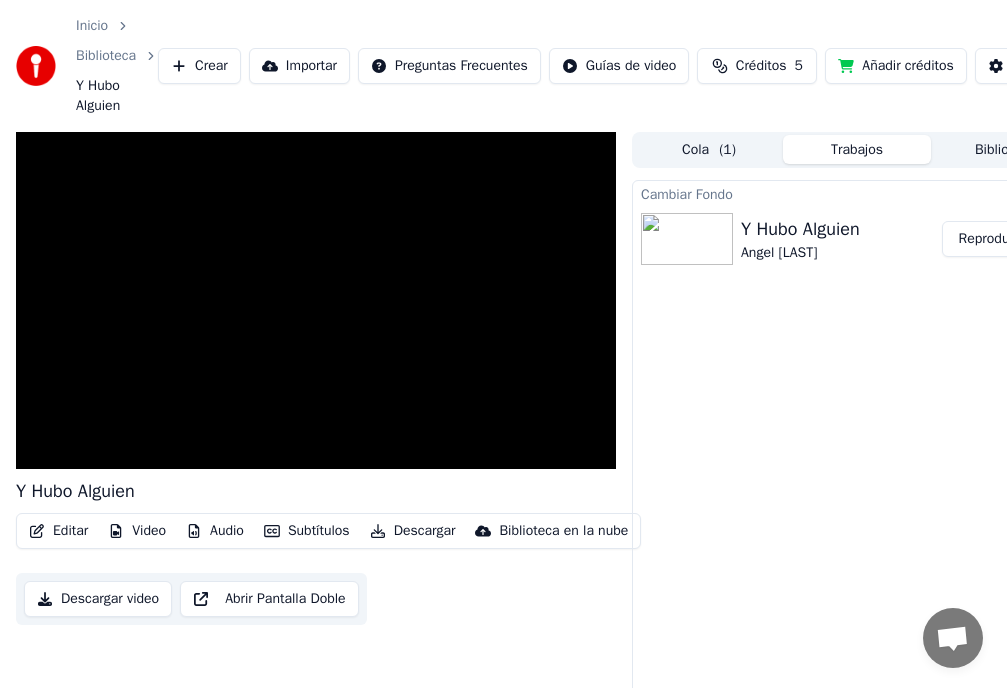 click on "Editar" at bounding box center (58, 531) 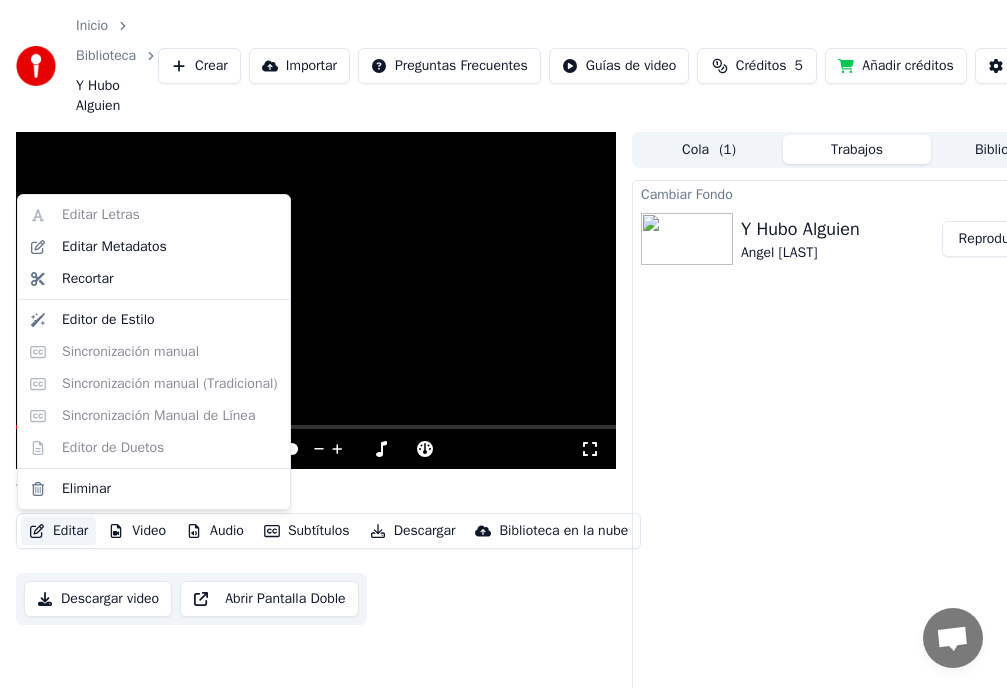 click on "Cambiar Fondo Y Hubo Alguien Angel [LAST] Reproducir" at bounding box center [857, 472] 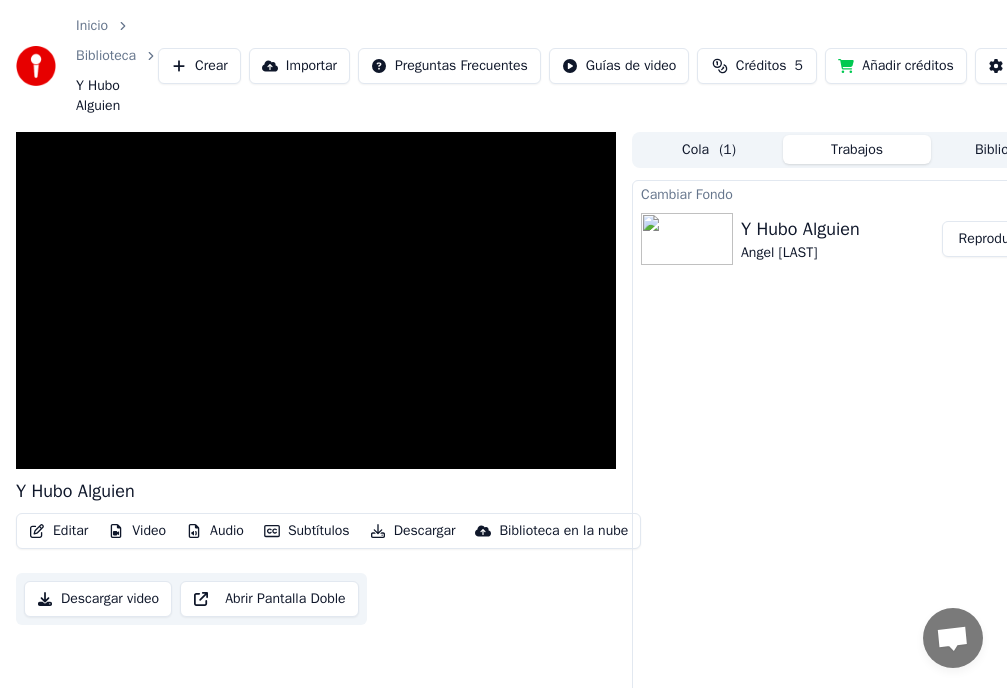 click on "Subtítulos" at bounding box center [307, 531] 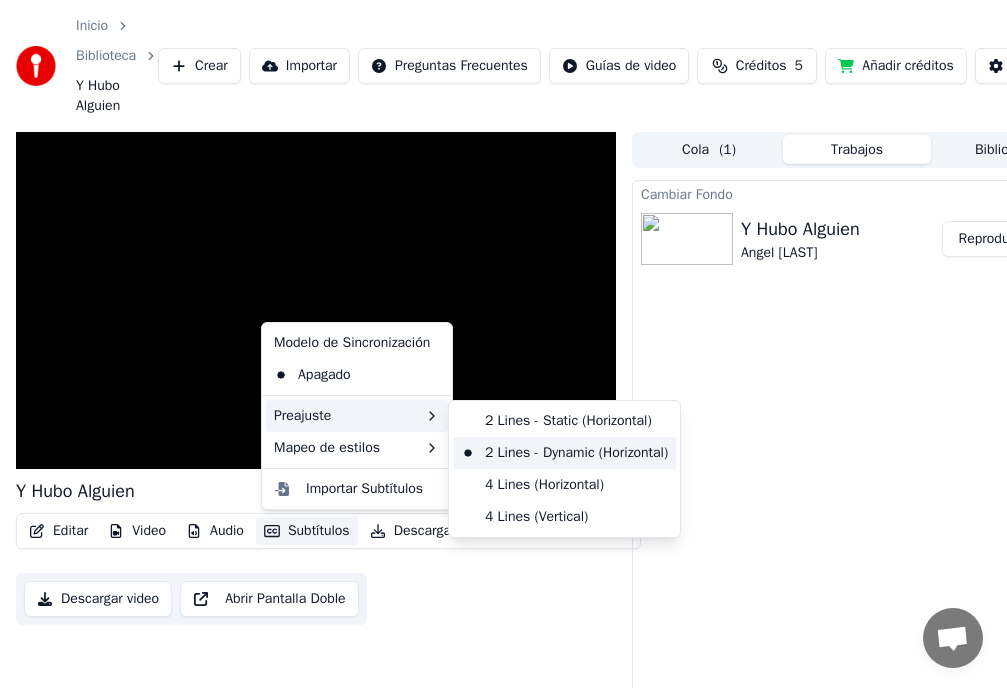 click on "2 Lines - Dynamic (Horizontal)" at bounding box center (564, 453) 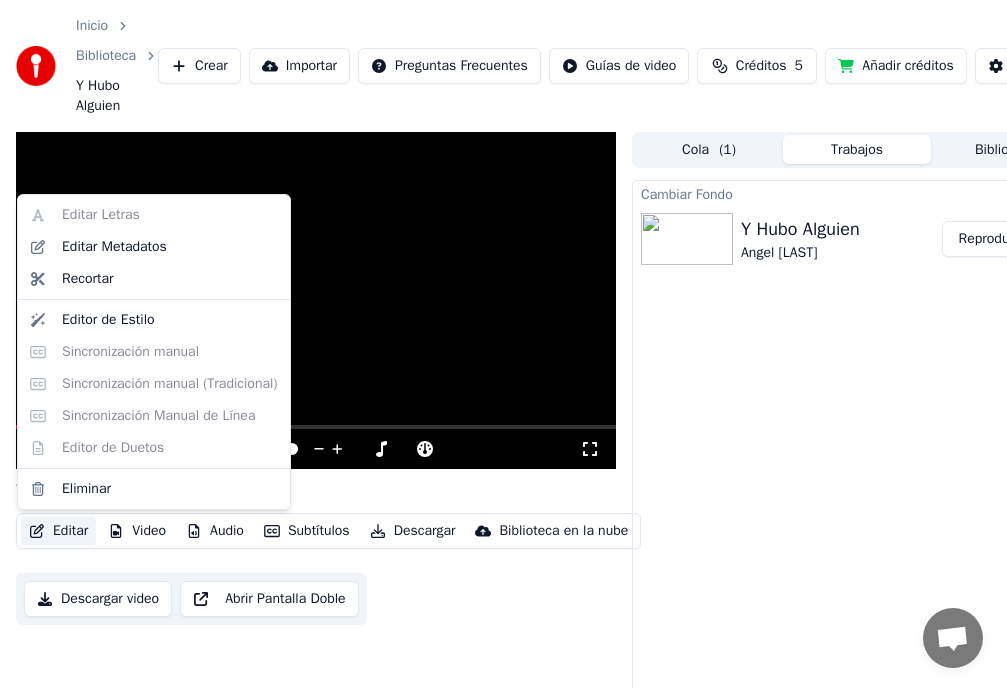 click on "Editar" at bounding box center (58, 531) 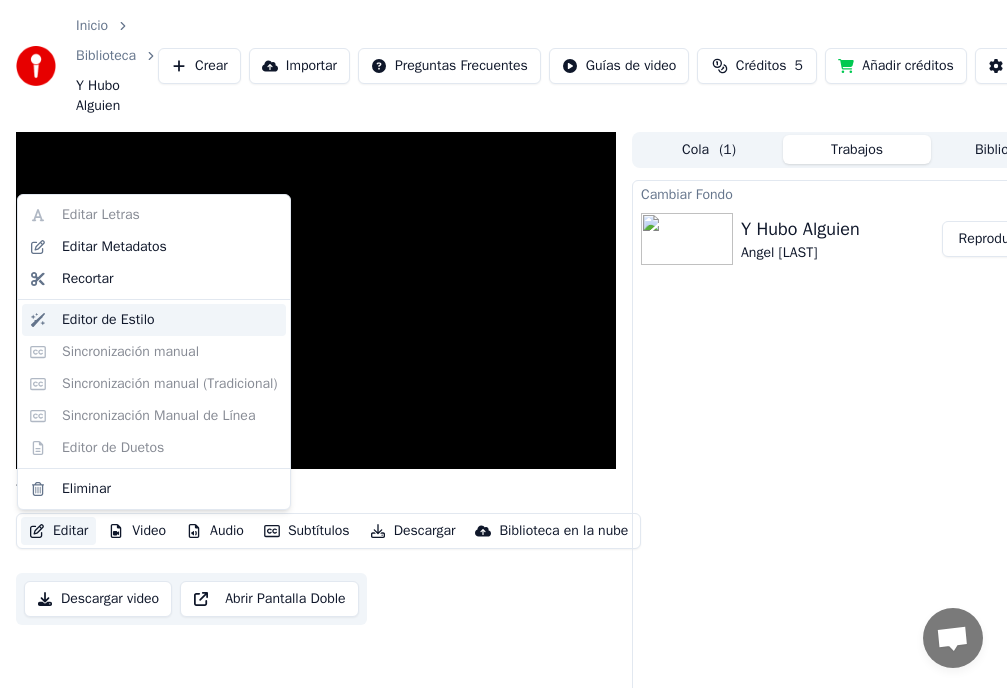 click on "Editor de Estilo" at bounding box center [108, 320] 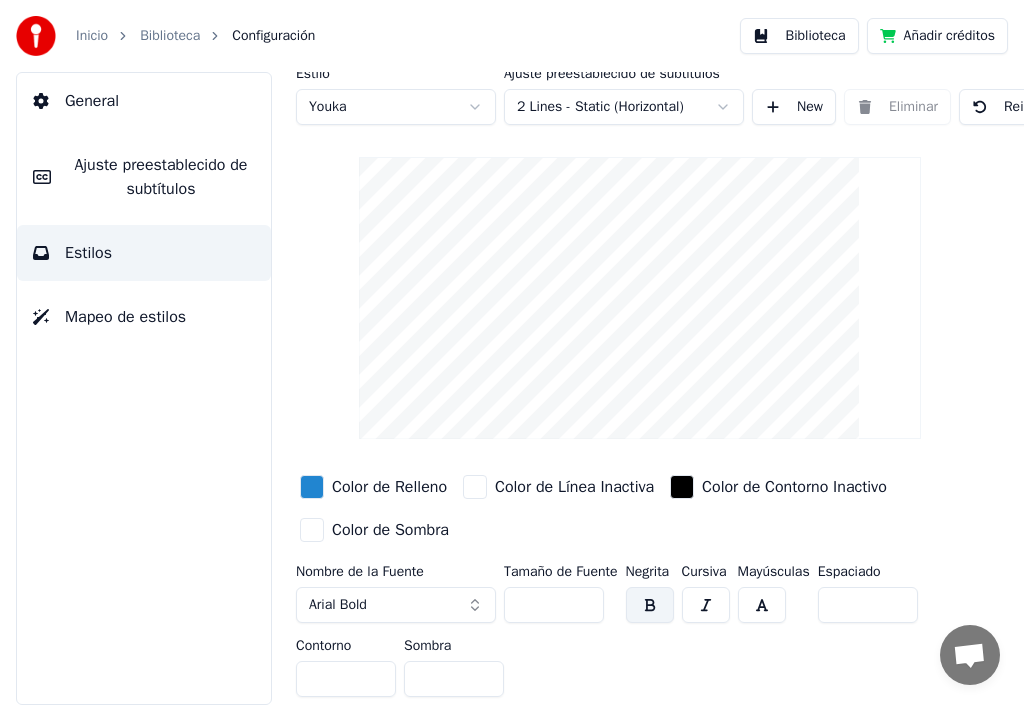 scroll, scrollTop: 20, scrollLeft: 0, axis: vertical 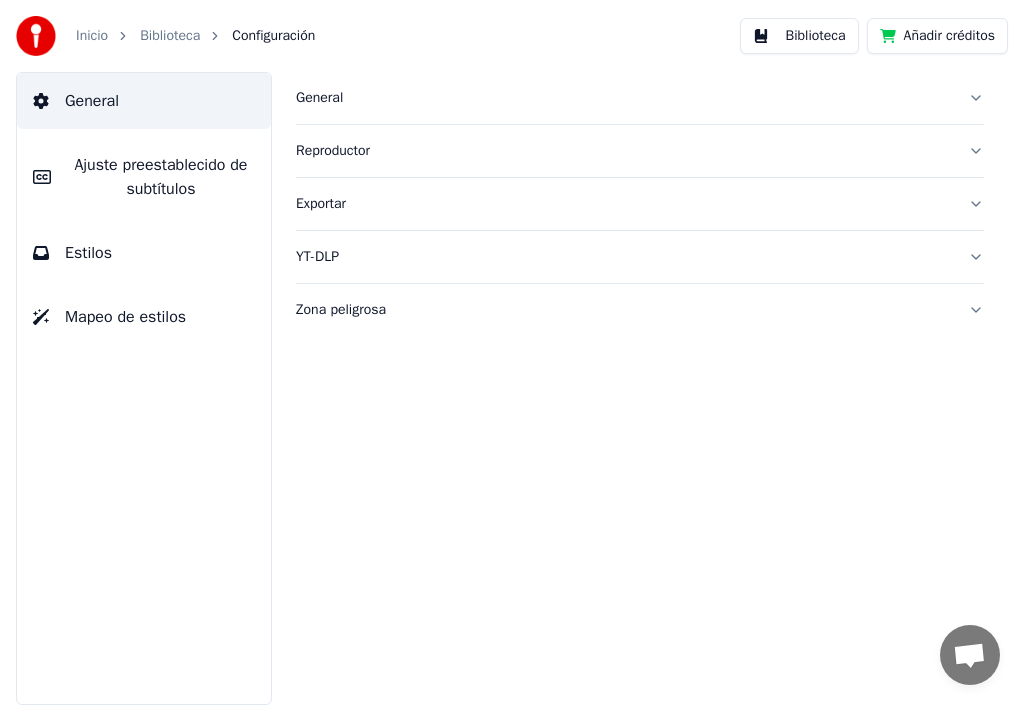 click on "General" at bounding box center (624, 98) 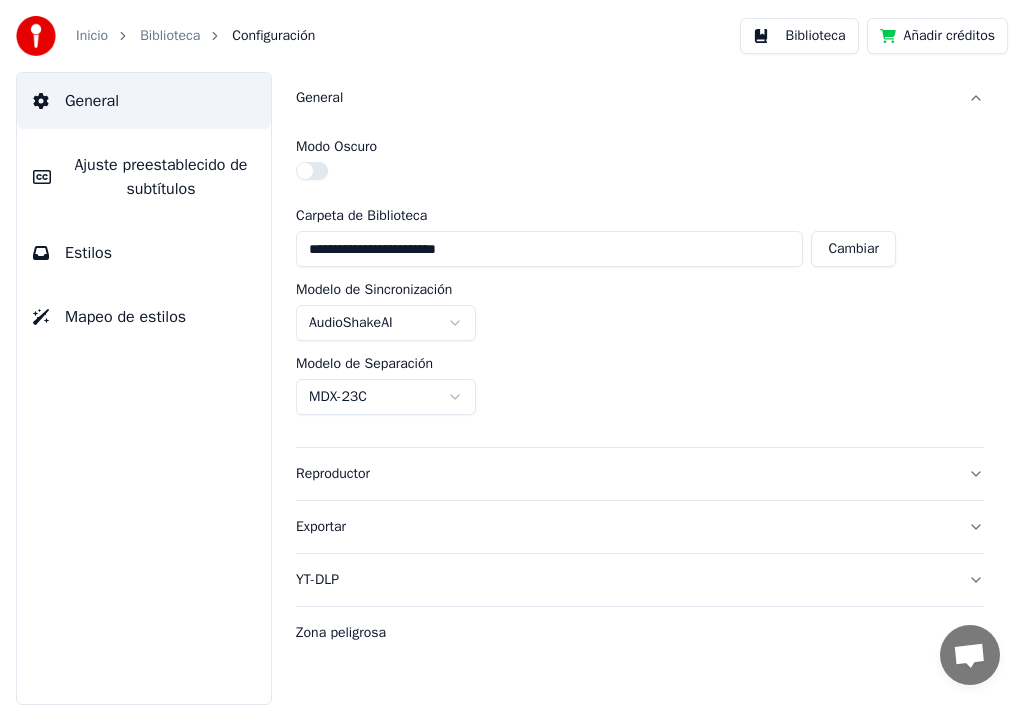 click on "Ajuste preestablecido de subtítulos" at bounding box center (161, 177) 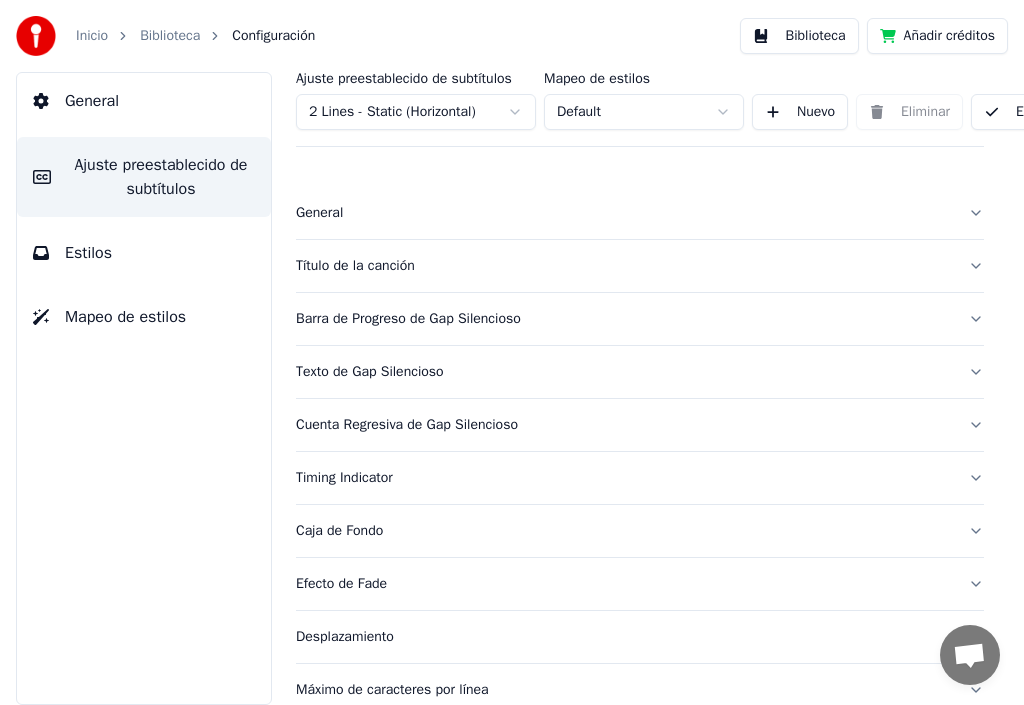 click on "Título de la canción" at bounding box center (640, 266) 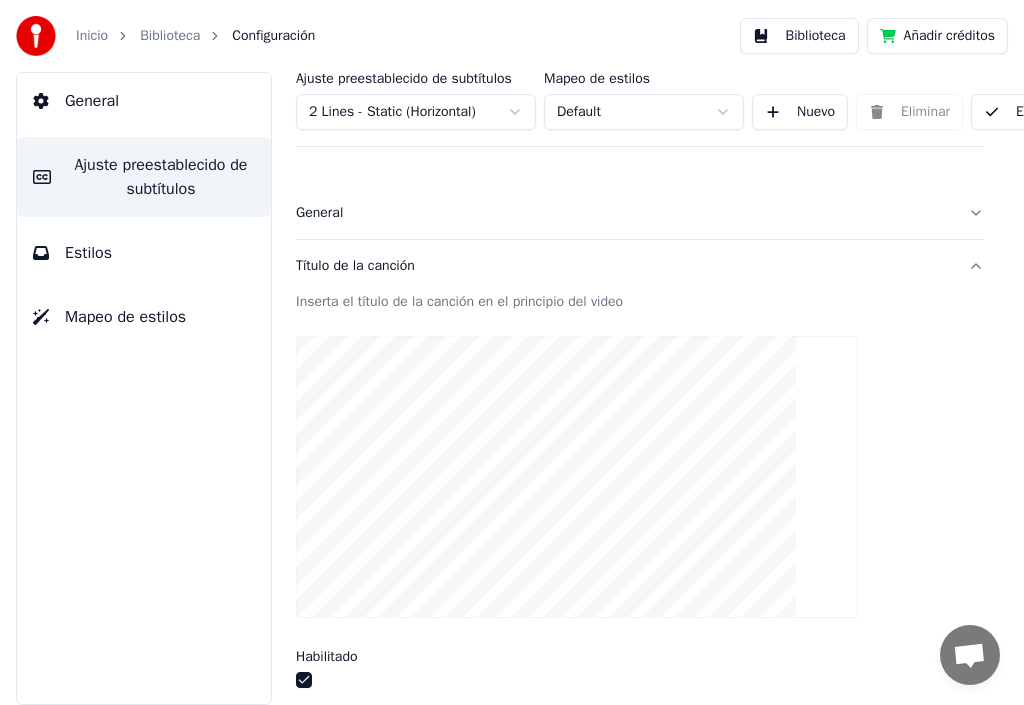 click on "Título de la canción" at bounding box center [624, 266] 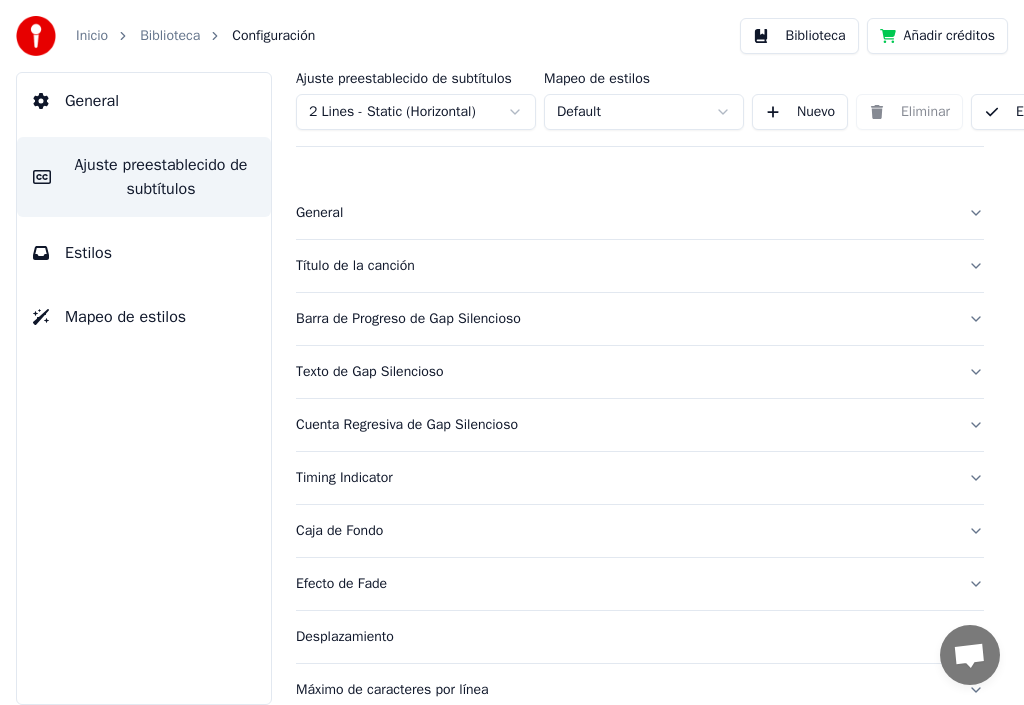 click on "Barra de Progreso de Gap Silencioso" at bounding box center (624, 319) 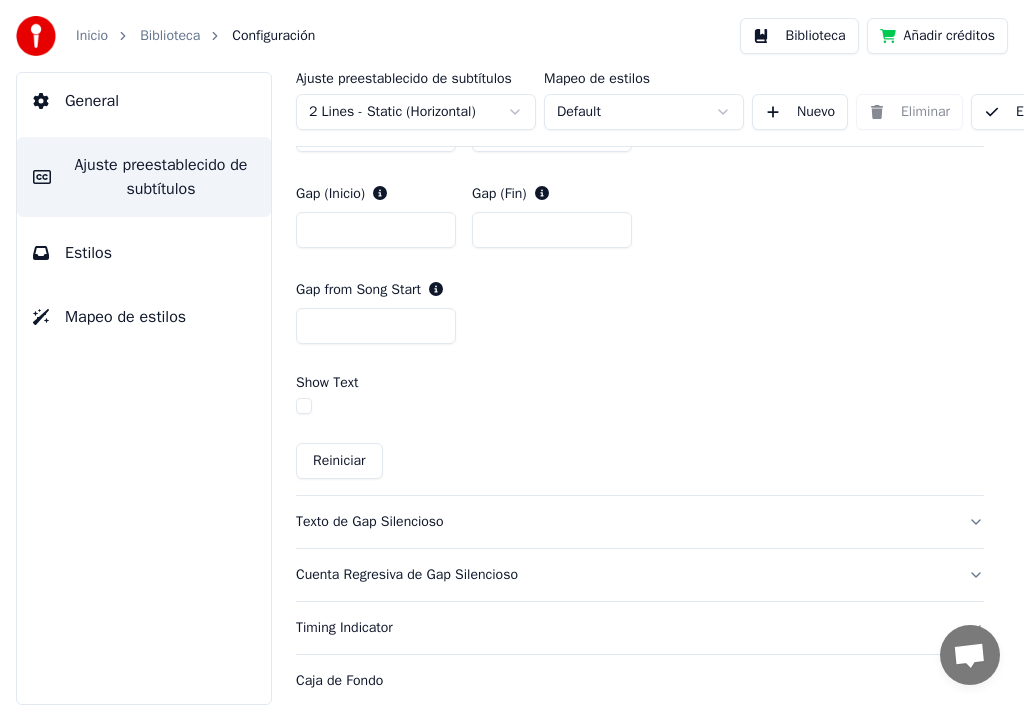 scroll, scrollTop: 1298, scrollLeft: 0, axis: vertical 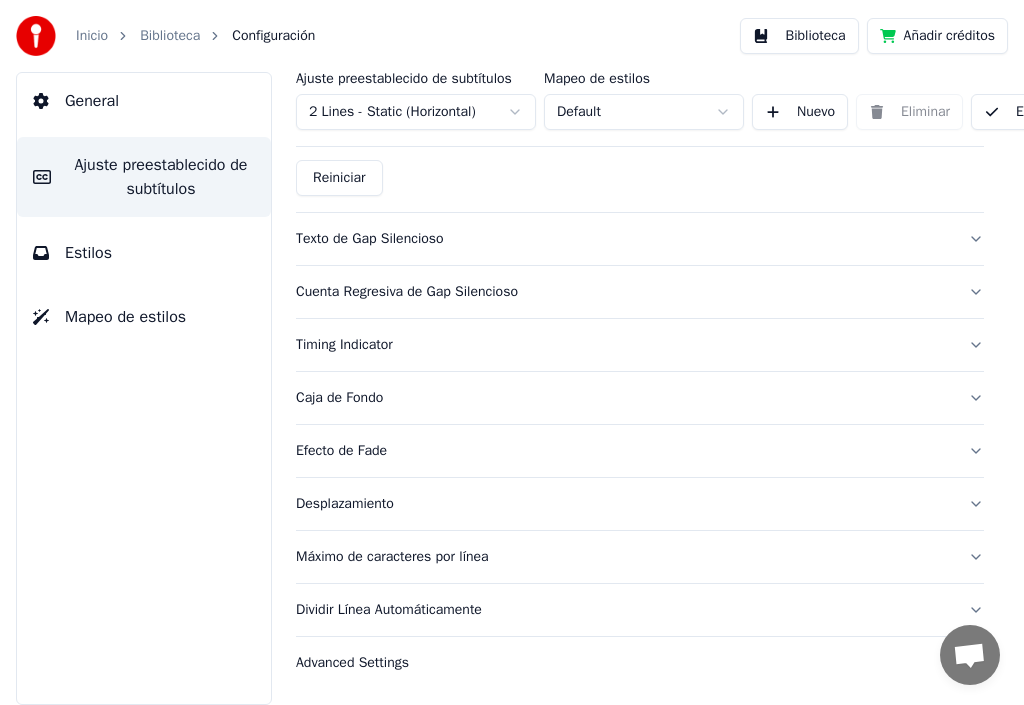 click on "Estilos" at bounding box center (144, 253) 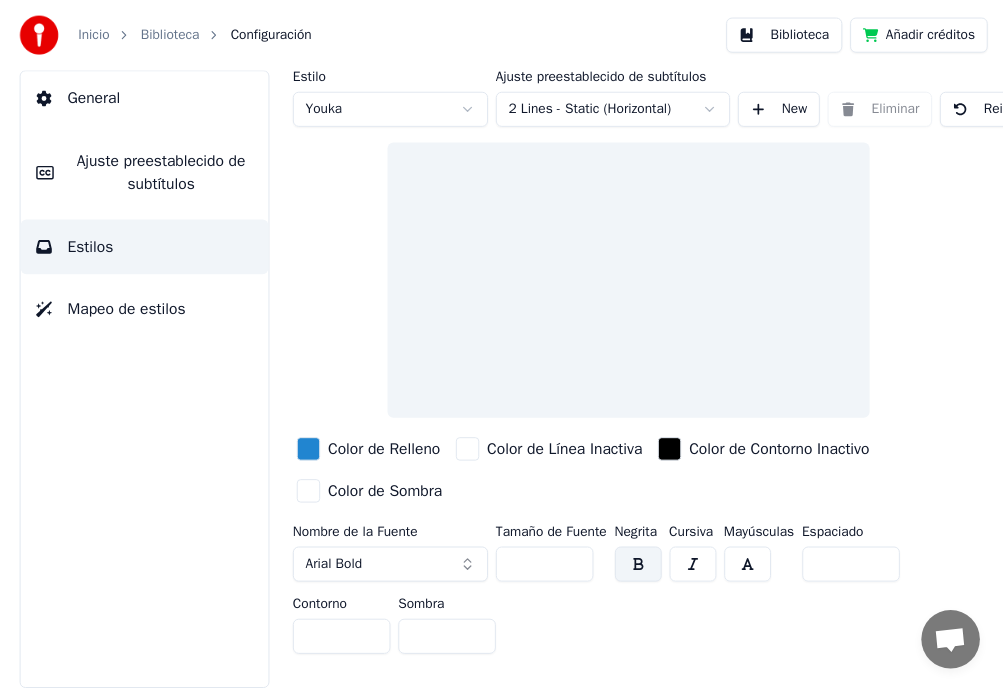 scroll, scrollTop: 0, scrollLeft: 0, axis: both 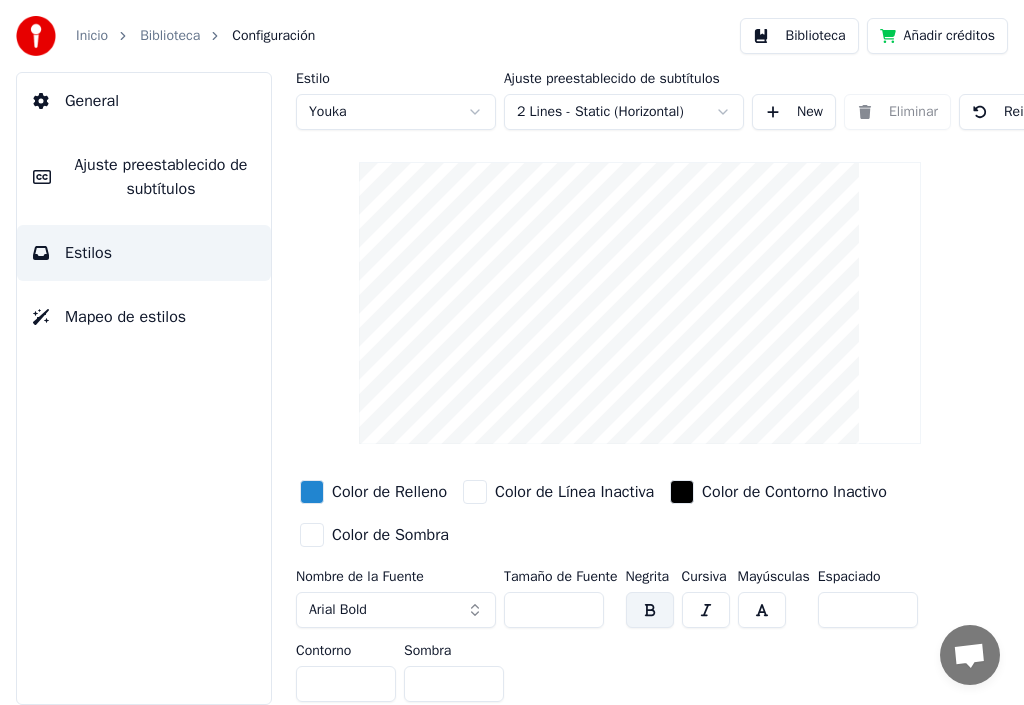 click at bounding box center (312, 492) 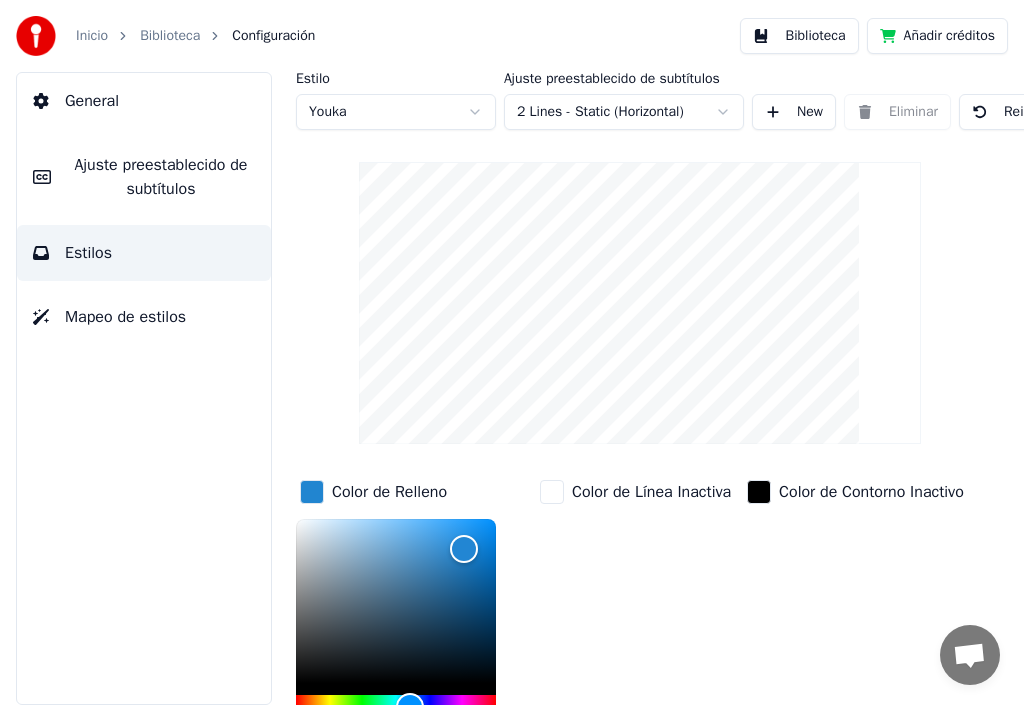 click on "Color de Relleno ******* Color de Línea Inactiva Color de Contorno Inactivo Color de Sombra" at bounding box center (640, 649) 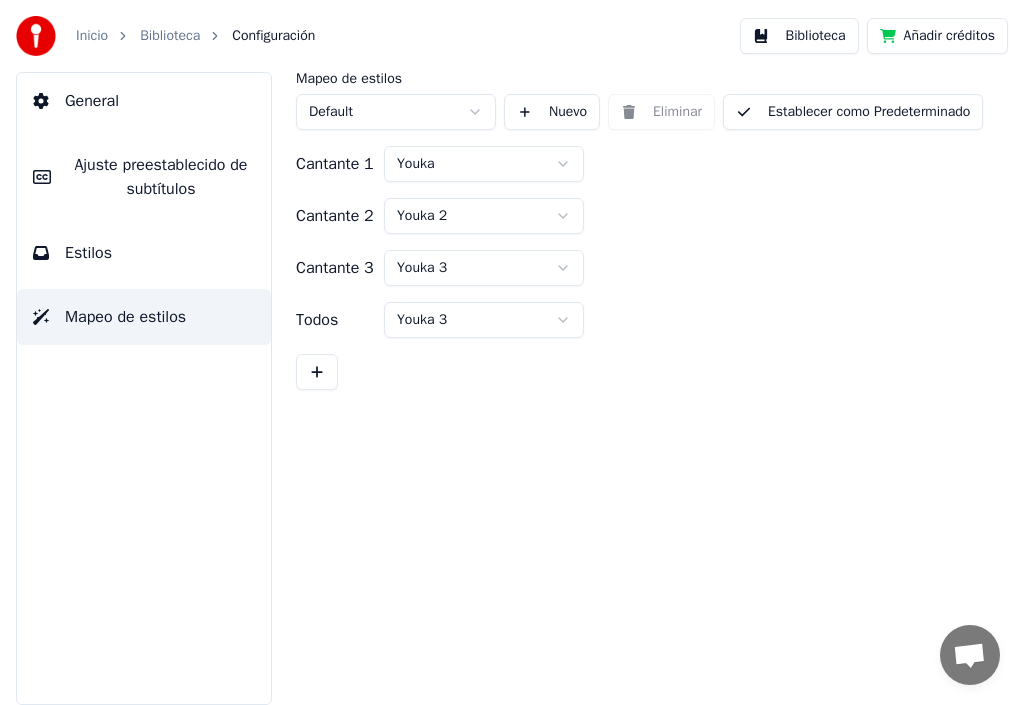 click on "Biblioteca" at bounding box center [799, 36] 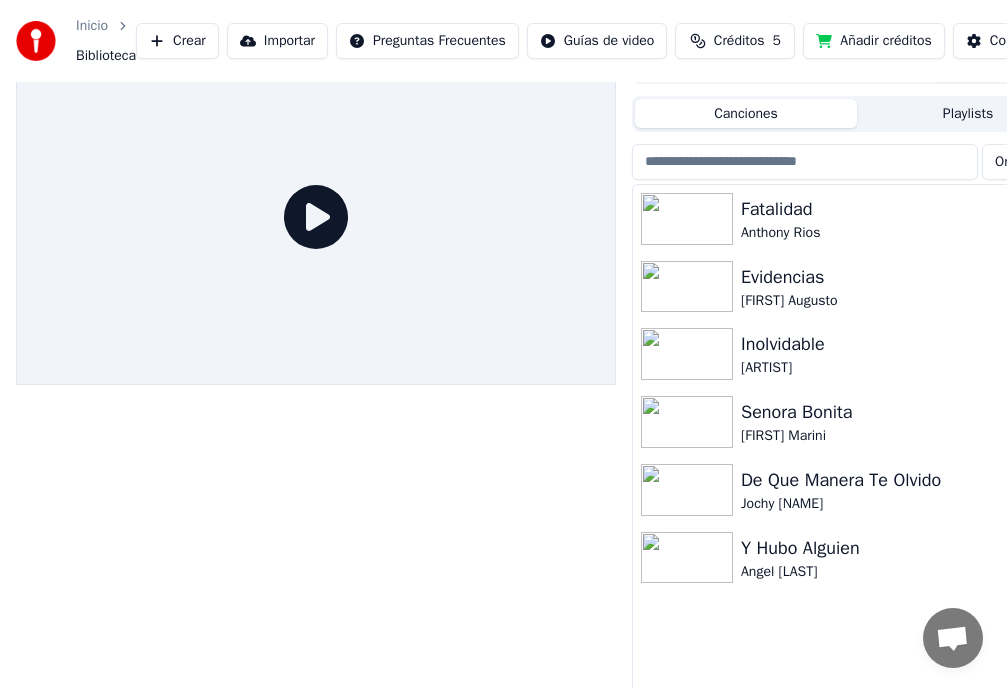 scroll, scrollTop: 59, scrollLeft: 0, axis: vertical 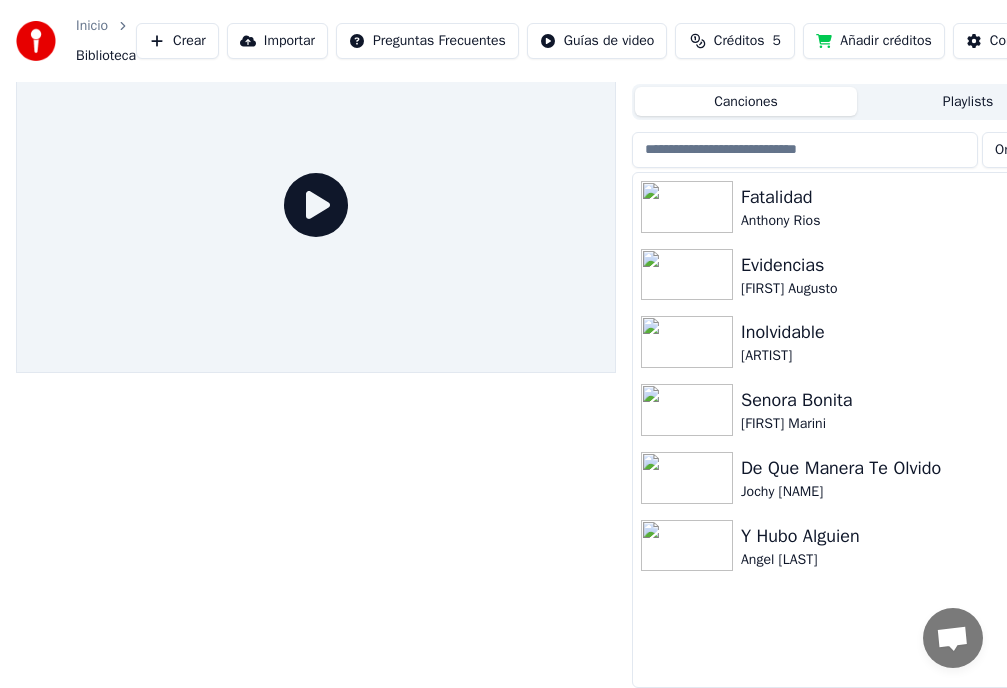 click on "Y Hubo Alguien" at bounding box center [897, 536] 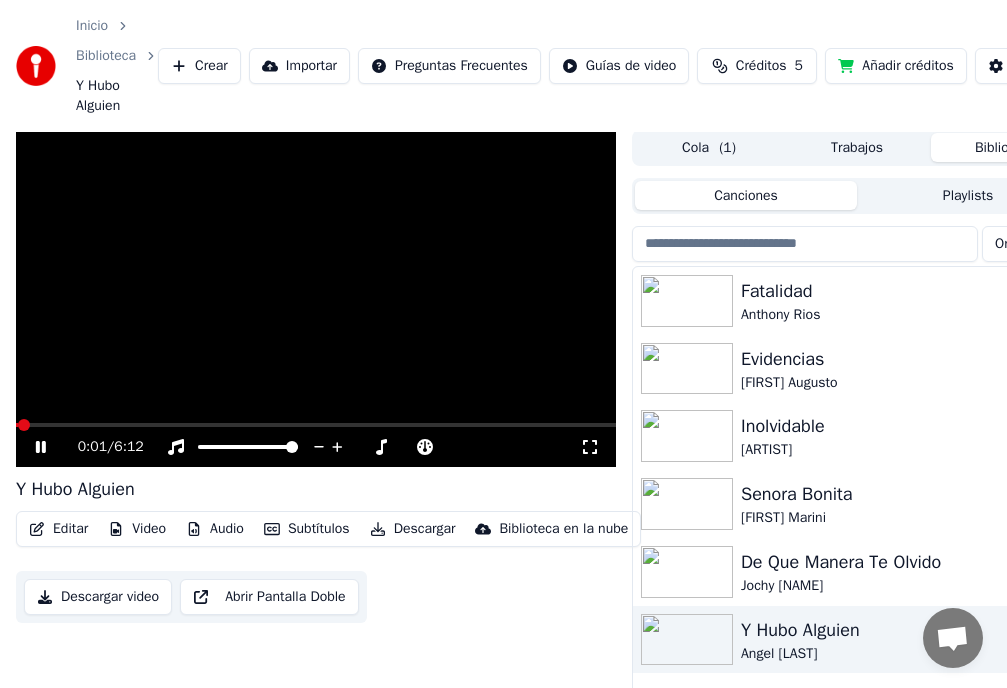scroll, scrollTop: 0, scrollLeft: 0, axis: both 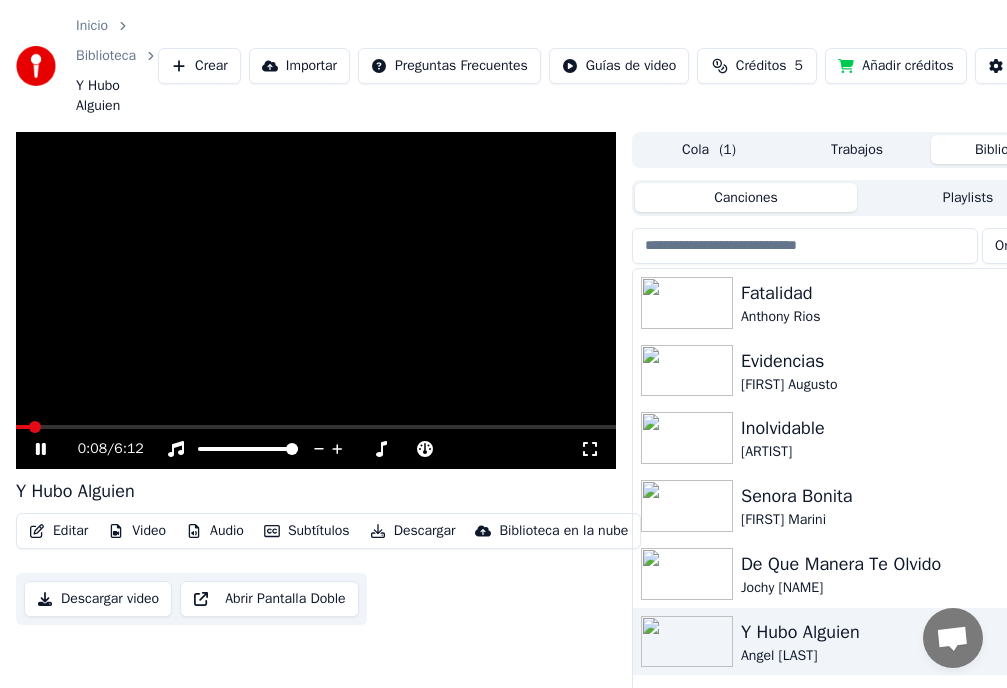 click on "Editar" at bounding box center [58, 531] 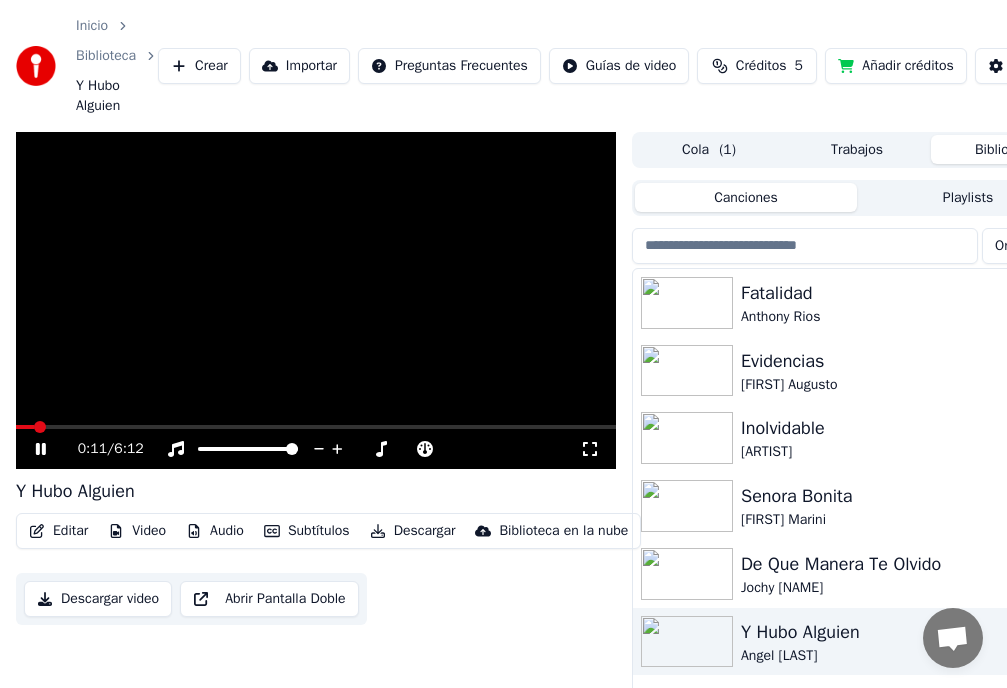 click on "0:11 / 6:12 Y Hubo Alguien Editar Video Audio Subtítulos Descargar Biblioteca en la nube Descargar video Abrir Pantalla Doble" at bounding box center [316, 458] 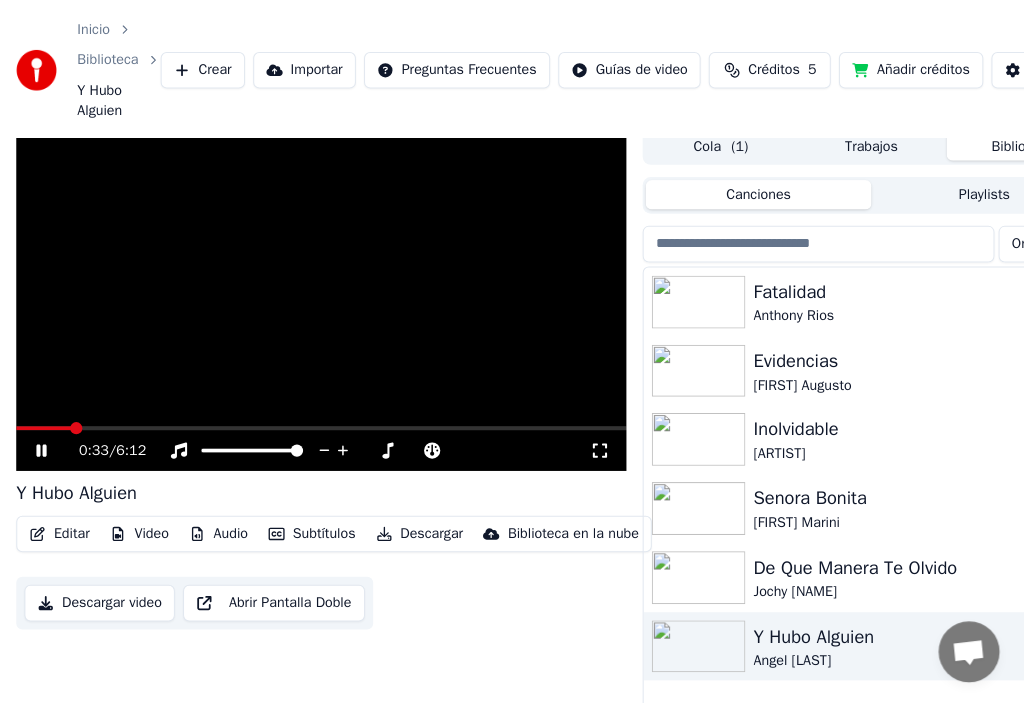 scroll, scrollTop: 0, scrollLeft: 0, axis: both 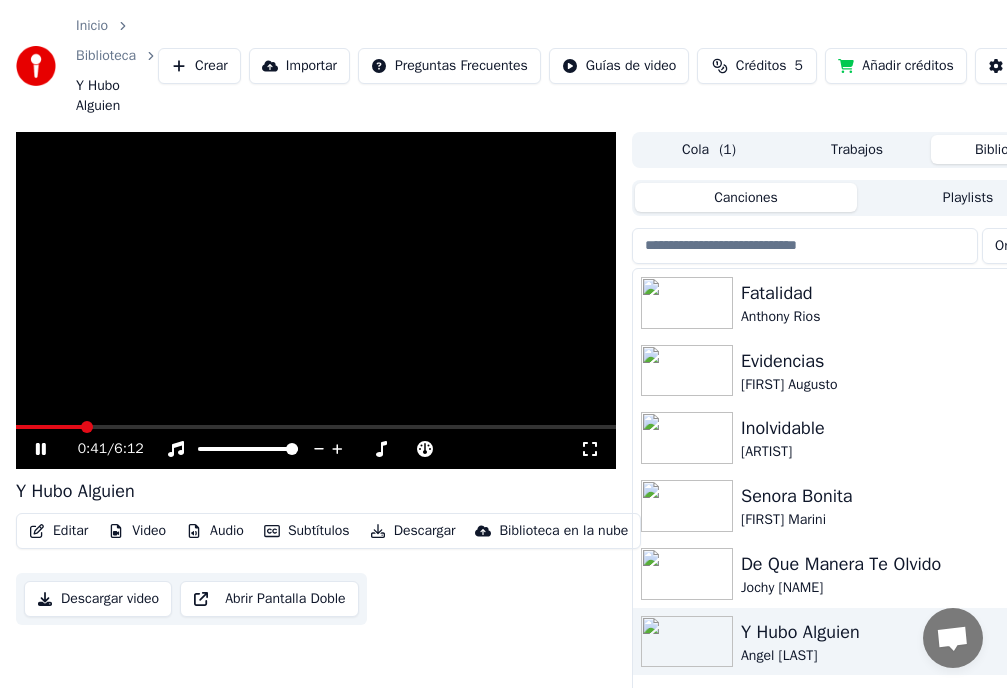 click on "De Que Manera Te Olvido" at bounding box center [897, 564] 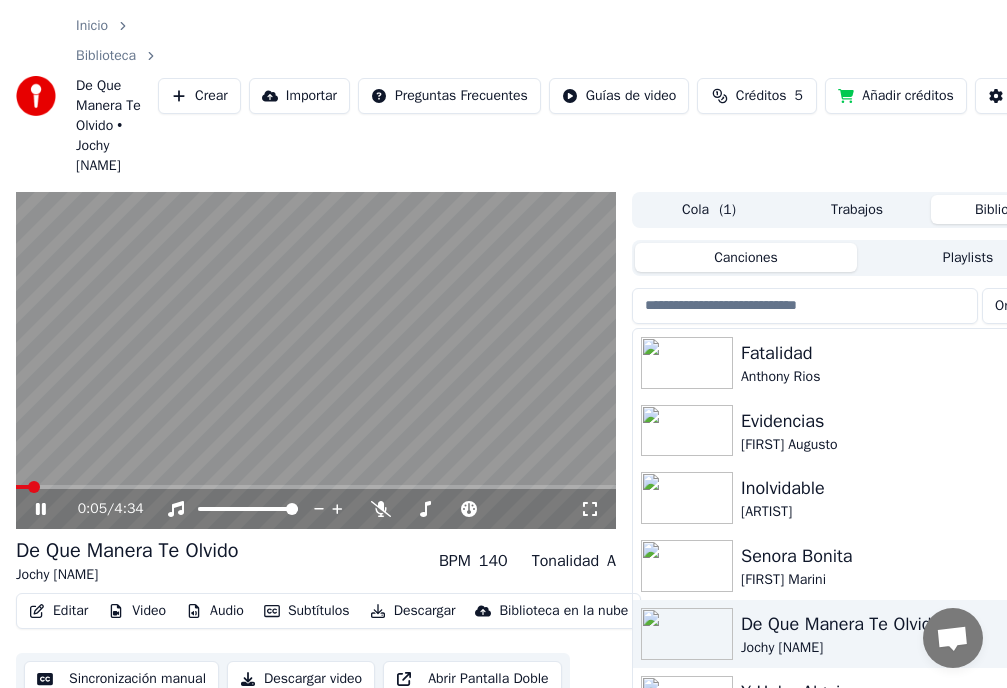 click on "Editar" at bounding box center [58, 611] 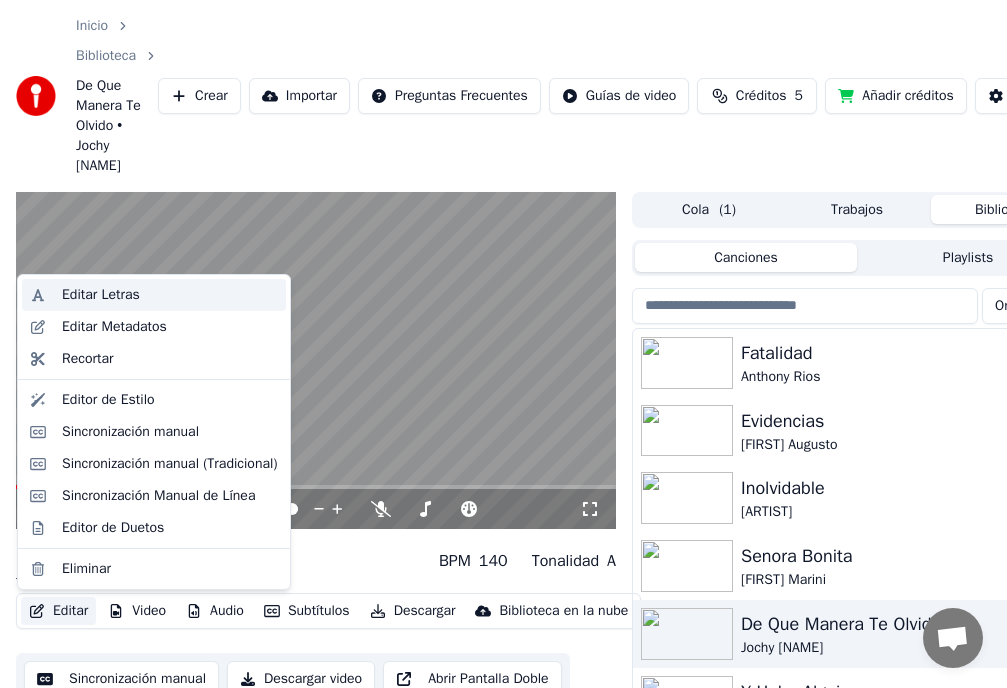 click on "Editar Letras" at bounding box center [101, 295] 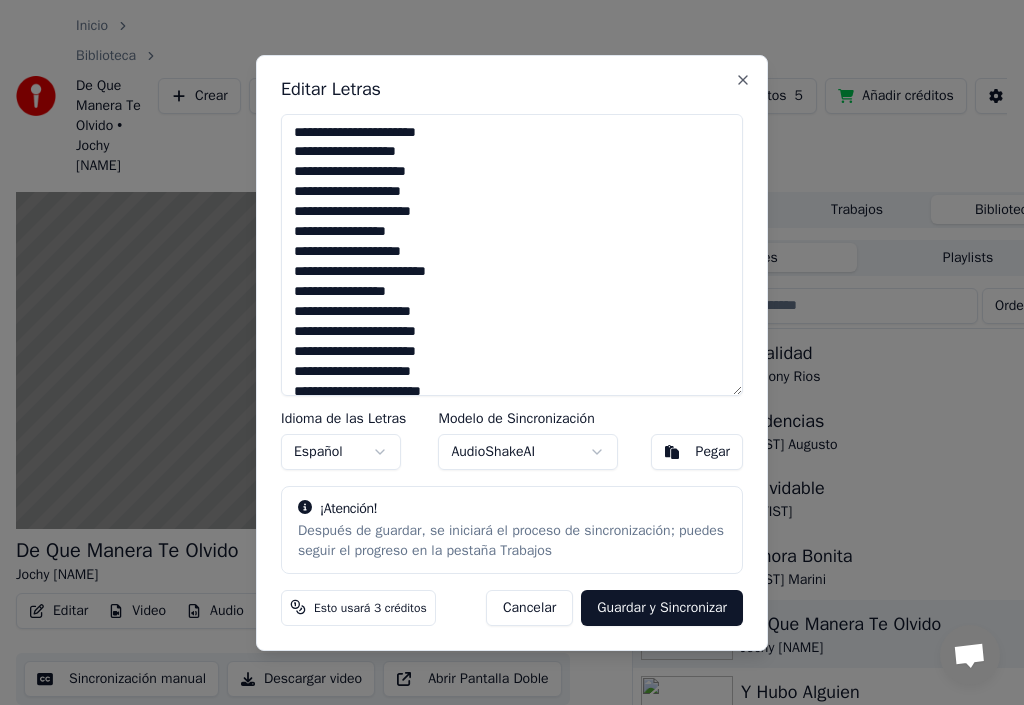 scroll, scrollTop: 100, scrollLeft: 0, axis: vertical 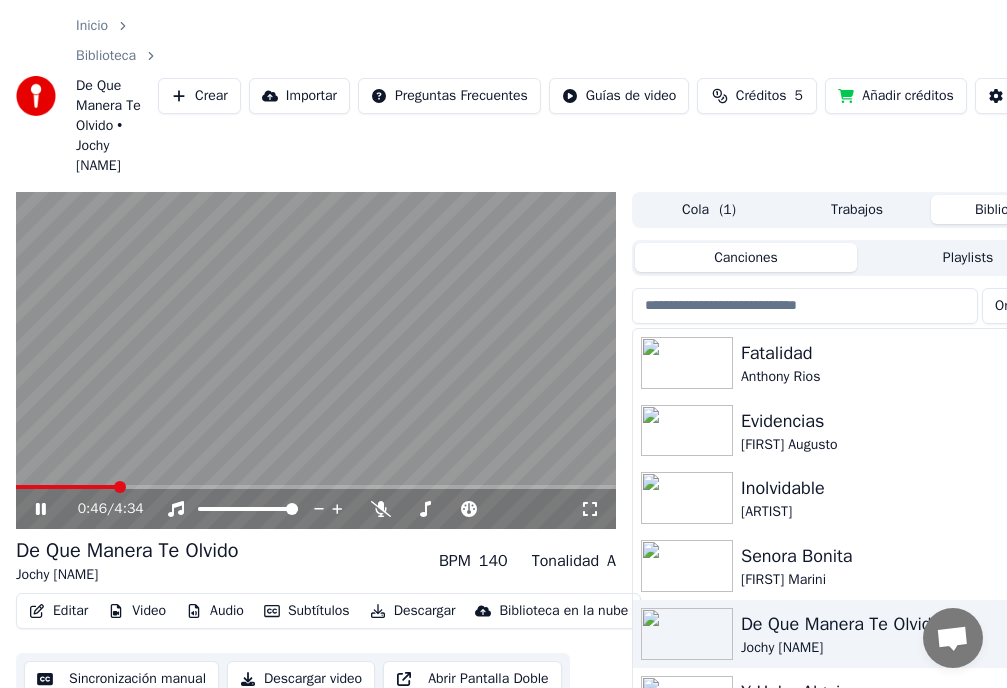 click 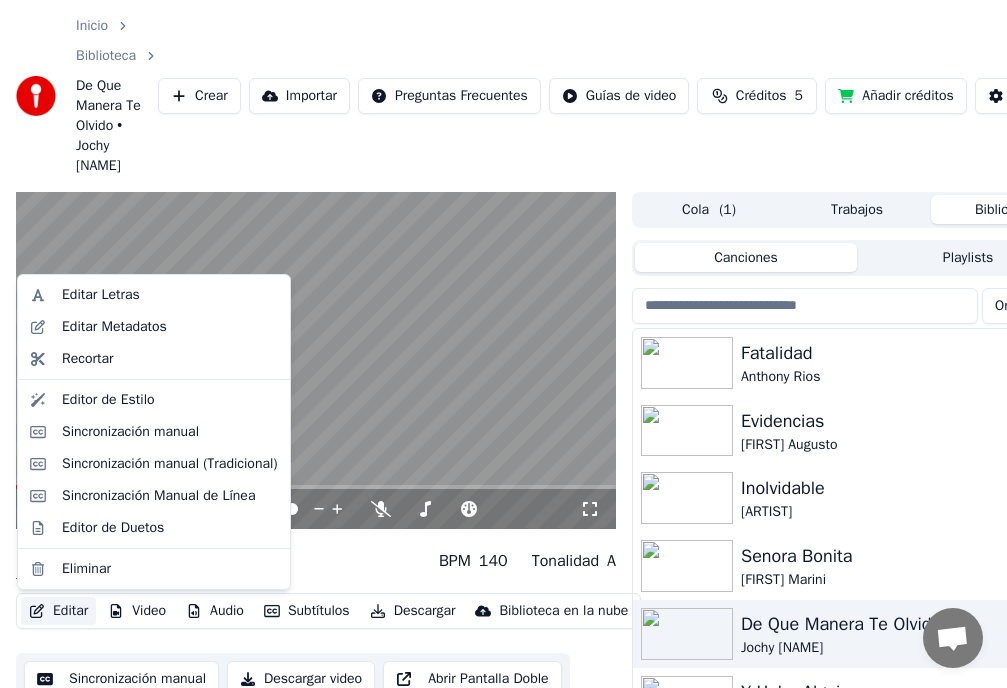 click on "Editar" at bounding box center [58, 611] 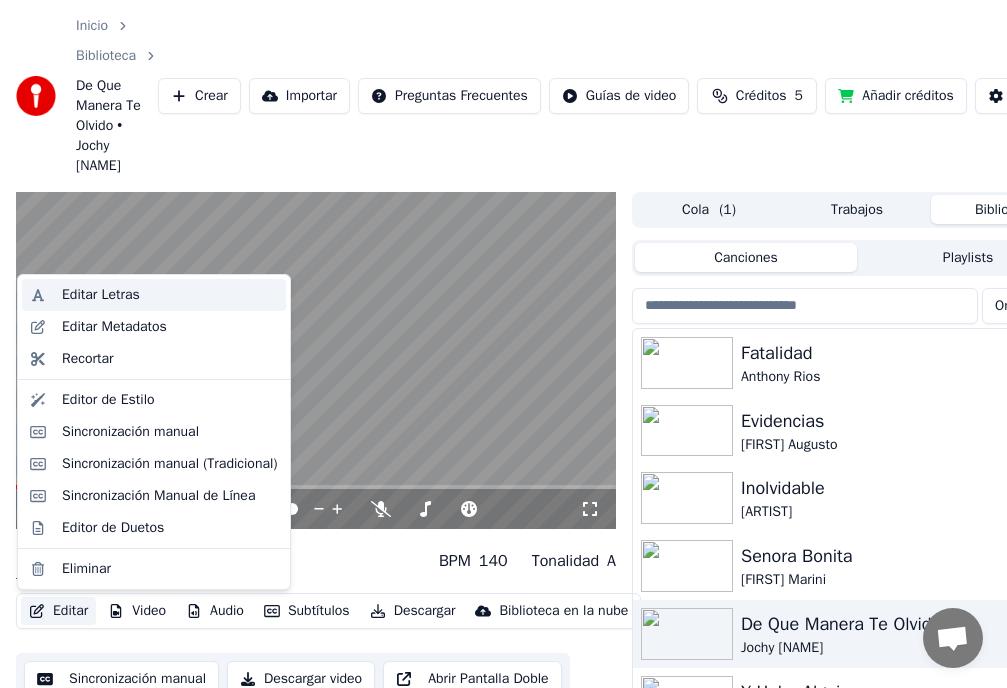 click on "Editar Letras" at bounding box center [101, 295] 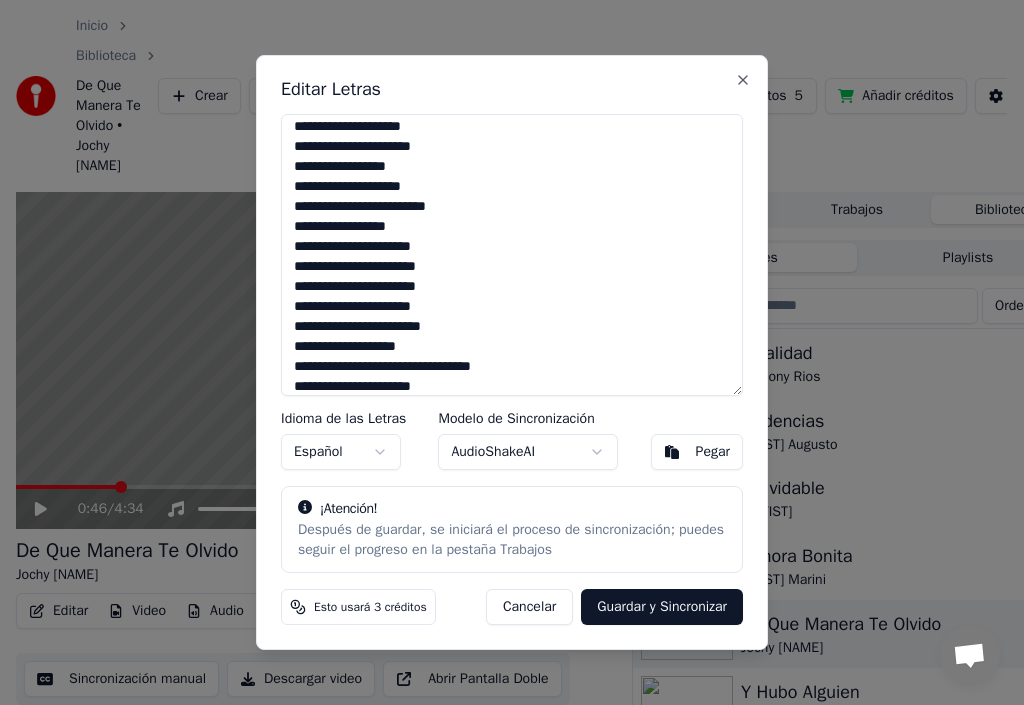 scroll, scrollTop: 100, scrollLeft: 0, axis: vertical 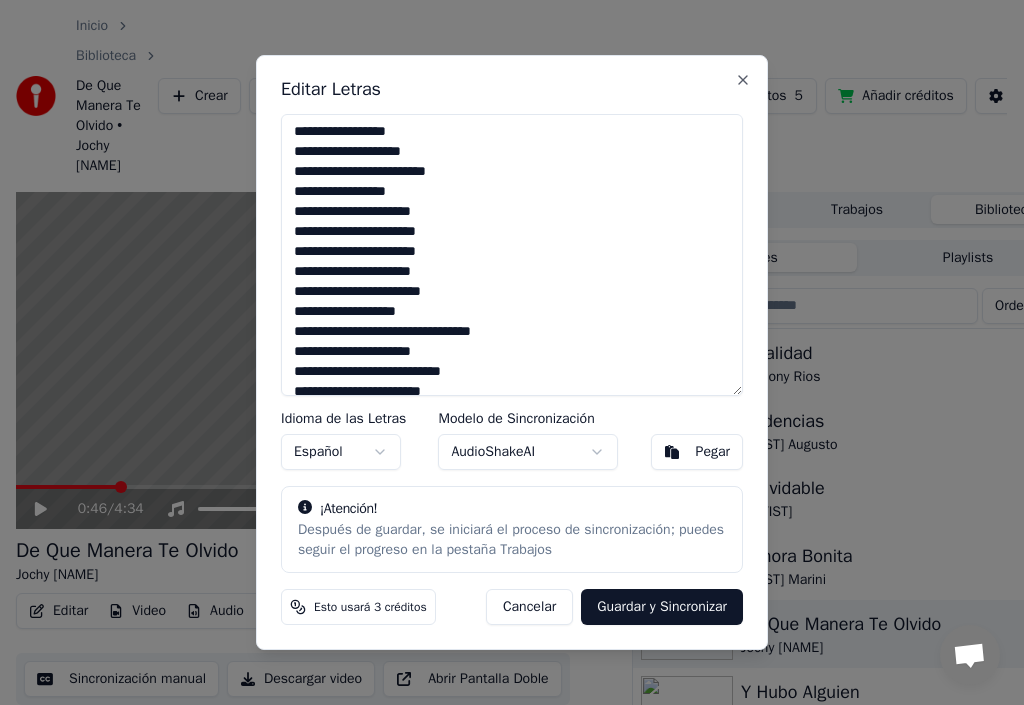 click on "**********" at bounding box center [512, 255] 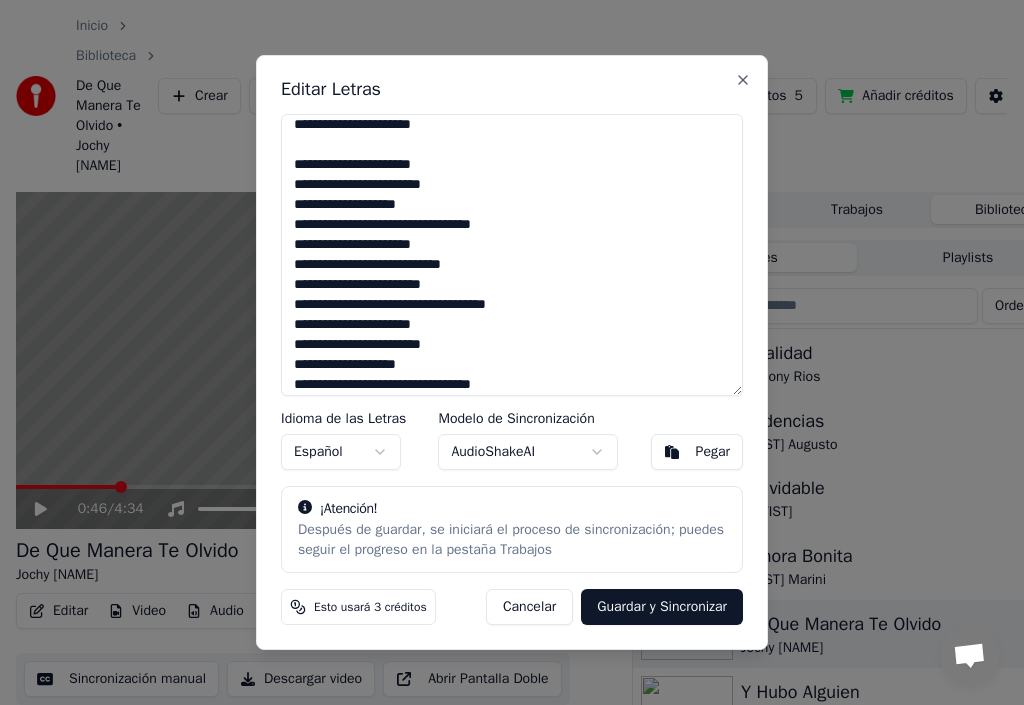 scroll, scrollTop: 287, scrollLeft: 0, axis: vertical 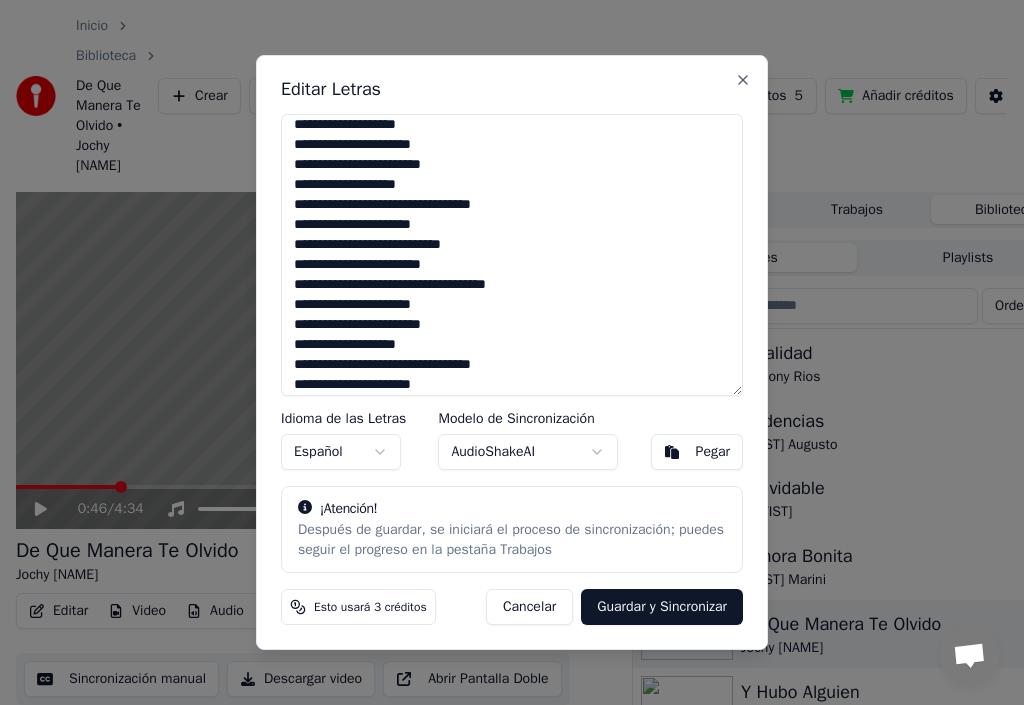 type on "**********" 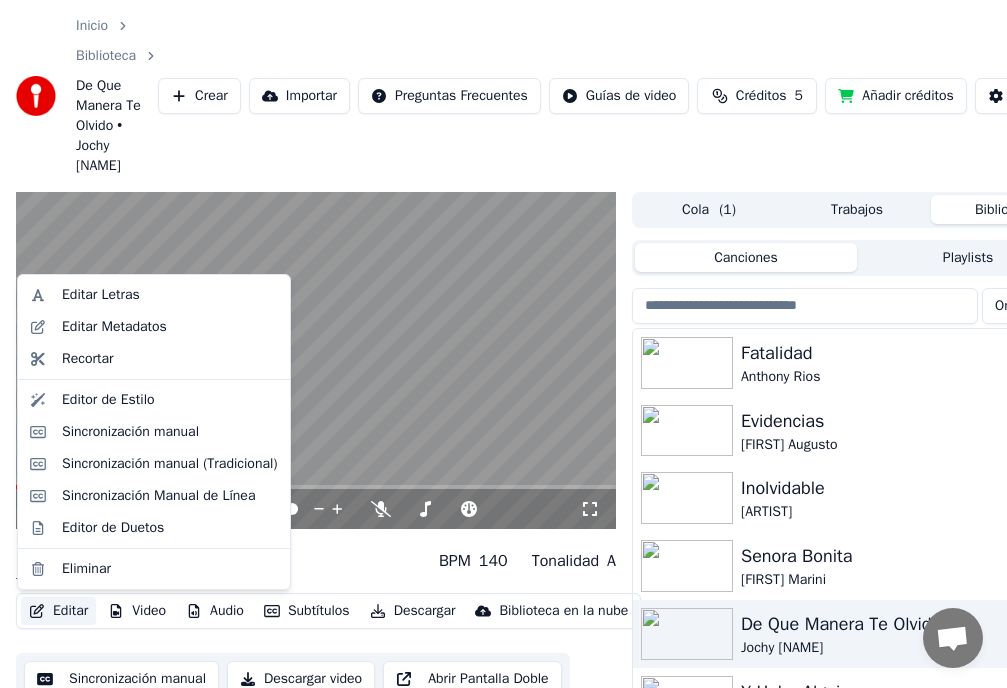 click on "Editar" at bounding box center [58, 611] 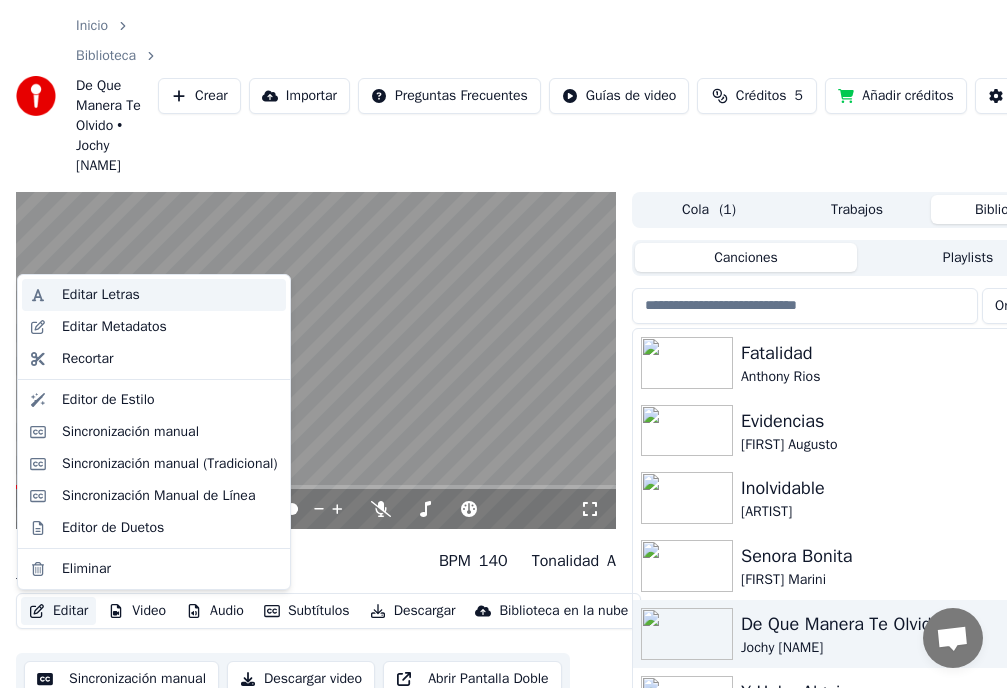 click on "Editar Letras" at bounding box center (101, 295) 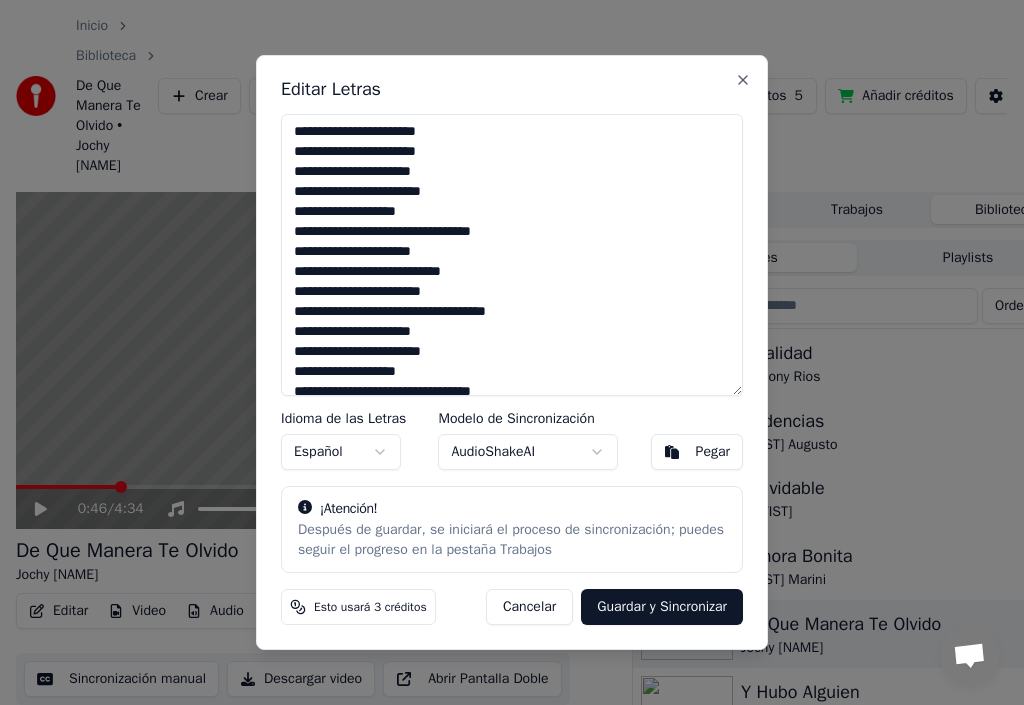 scroll, scrollTop: 100, scrollLeft: 0, axis: vertical 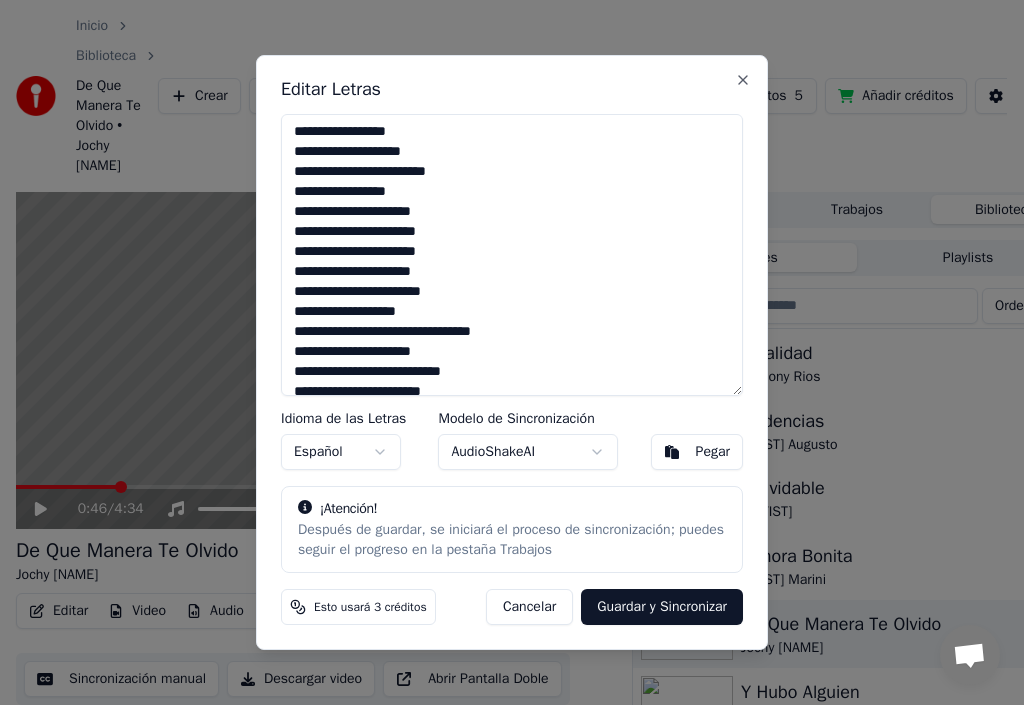 drag, startPoint x: 421, startPoint y: 252, endPoint x: 492, endPoint y: 266, distance: 72.36712 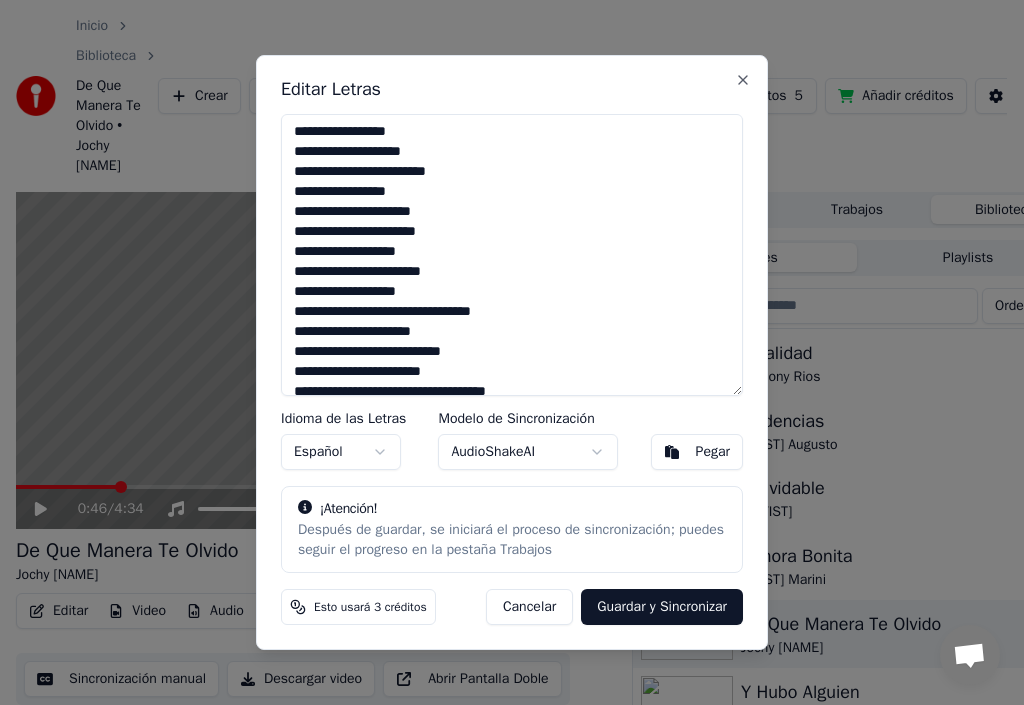 drag, startPoint x: 292, startPoint y: 215, endPoint x: 424, endPoint y: 249, distance: 136.30847 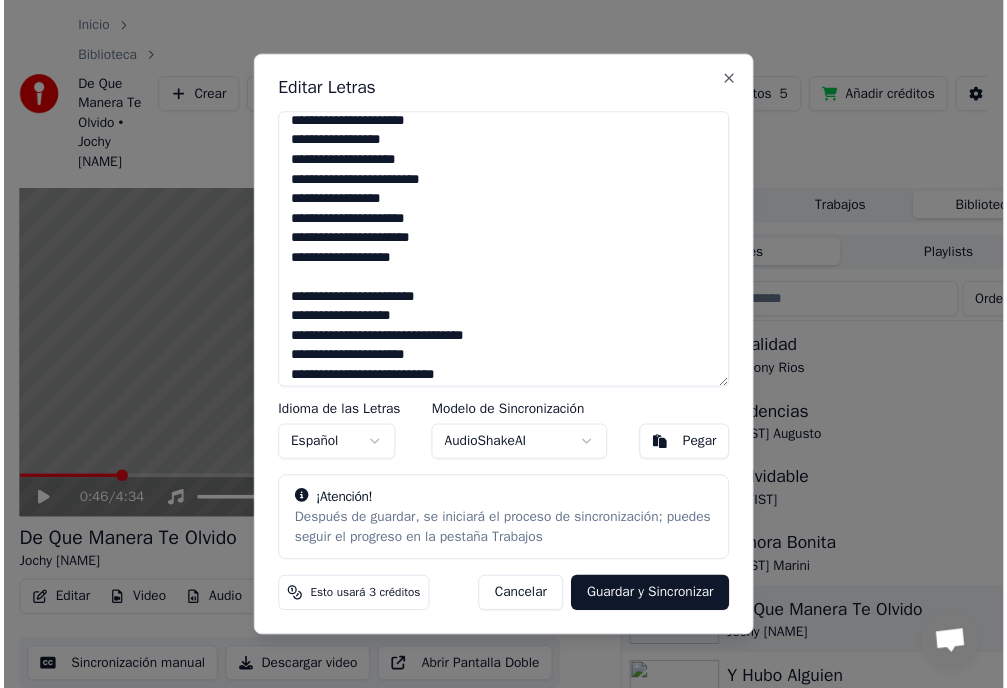 scroll, scrollTop: 47, scrollLeft: 0, axis: vertical 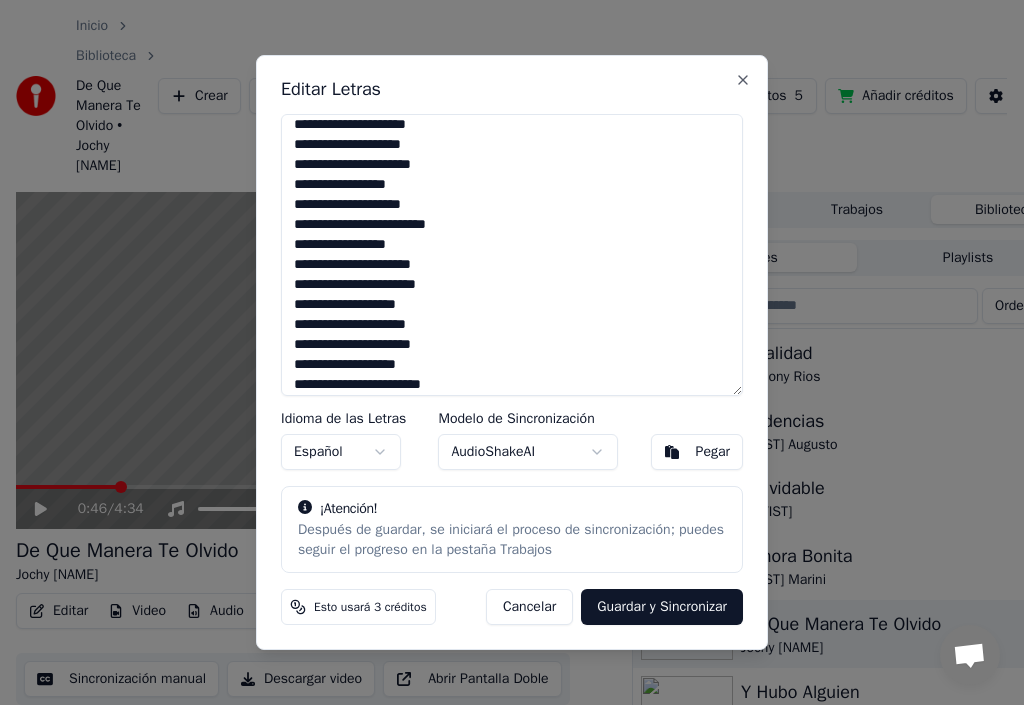type on "**********" 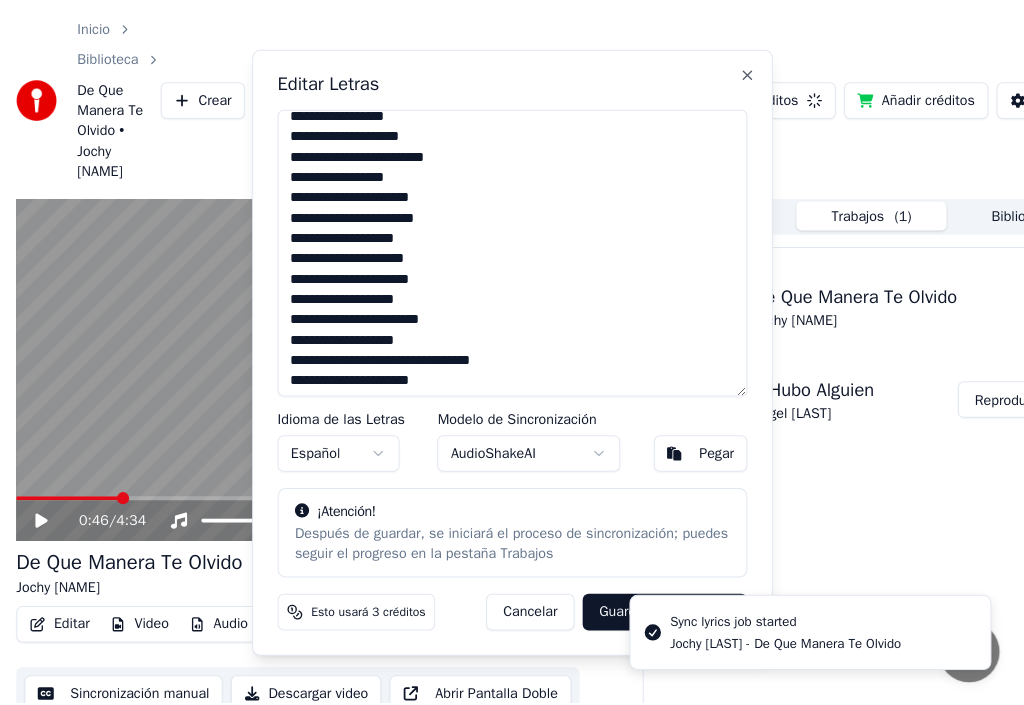 scroll, scrollTop: 147, scrollLeft: 0, axis: vertical 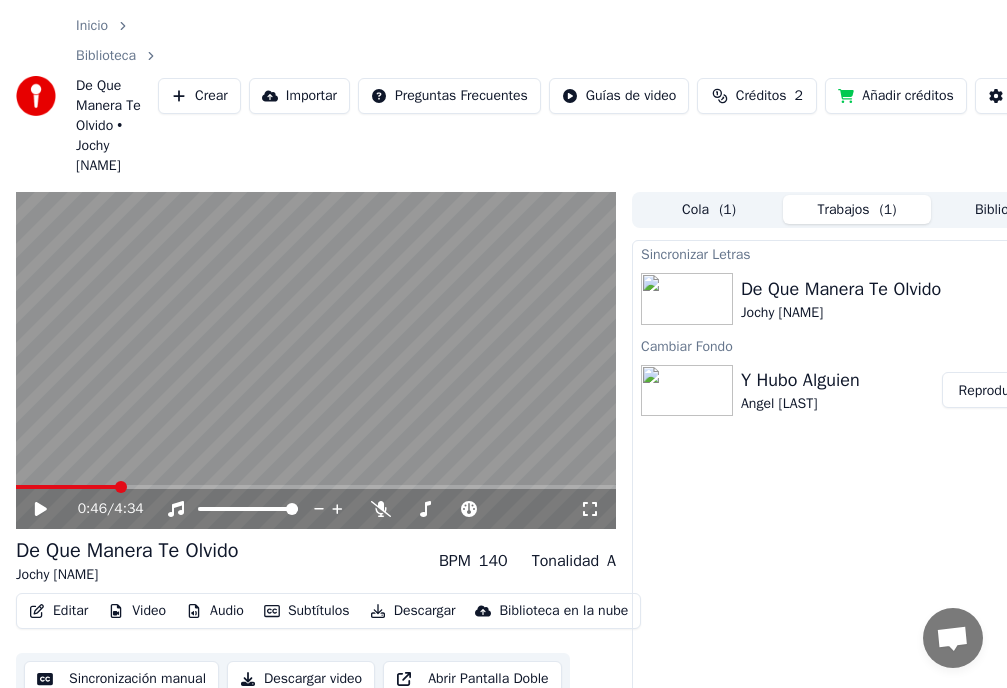 click 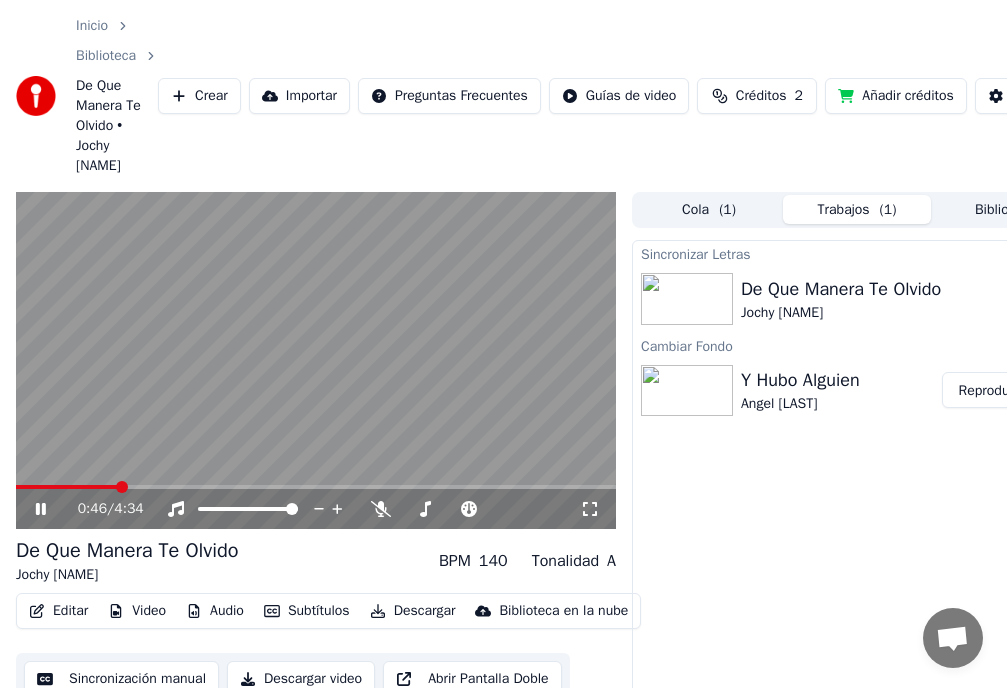 click at bounding box center [316, 361] 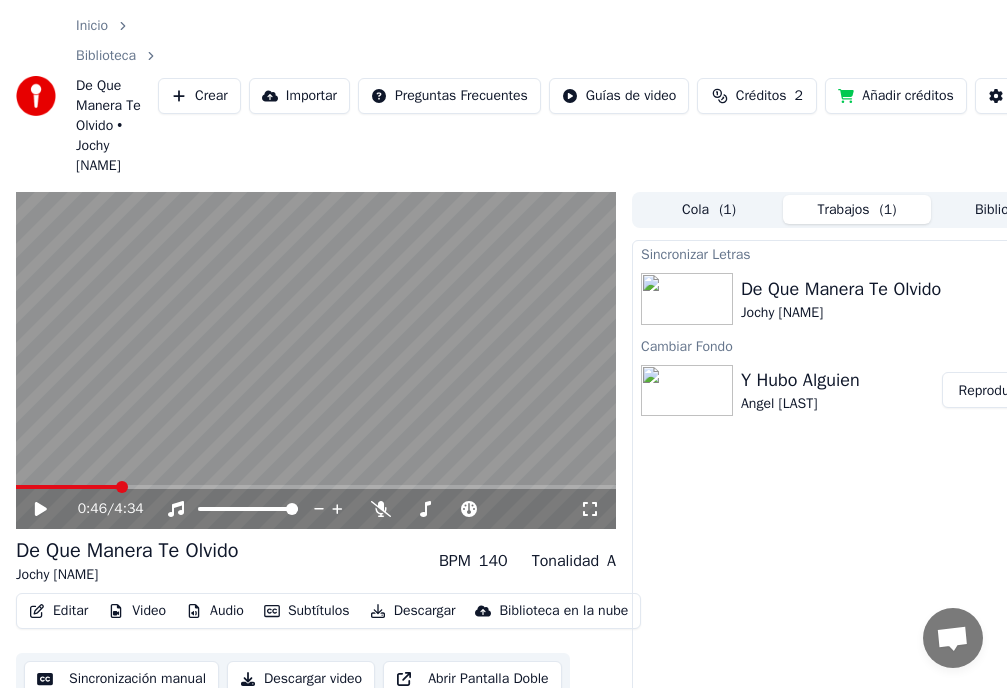 click 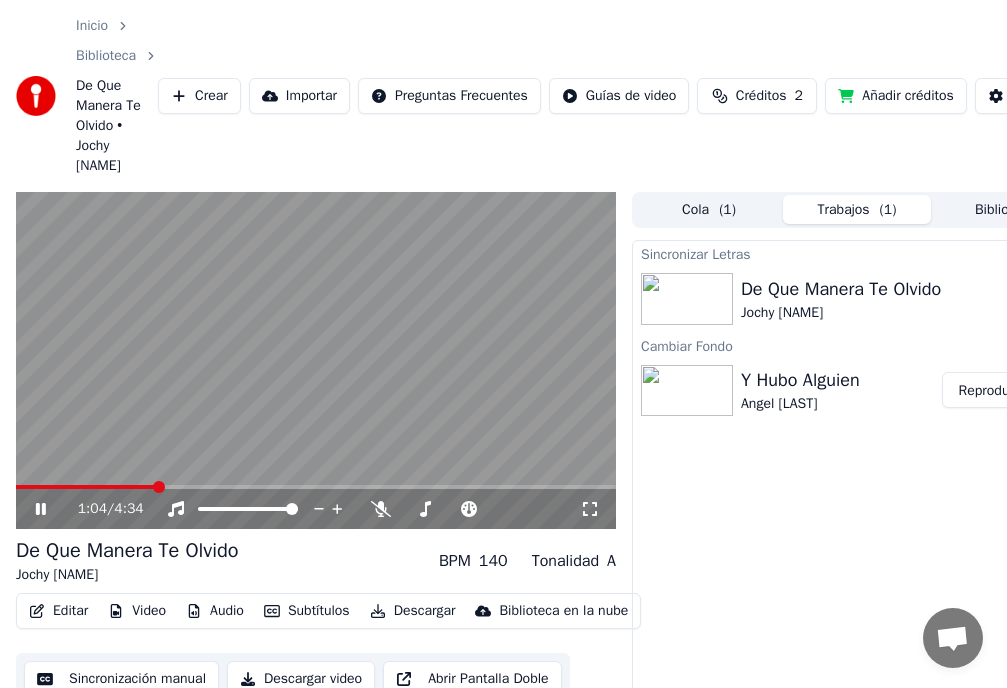 click 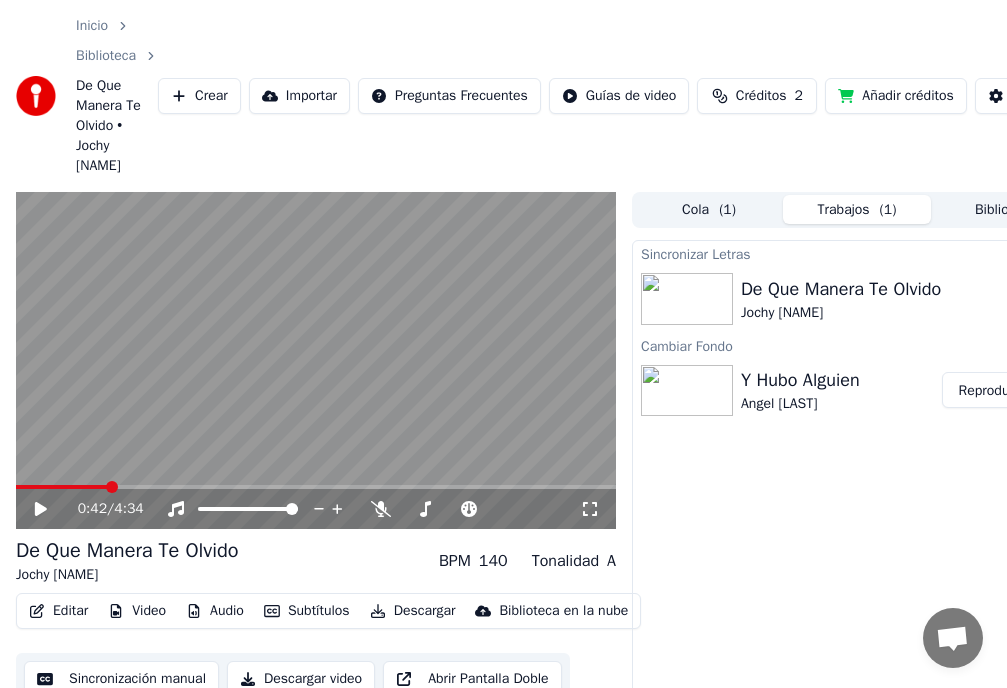 click at bounding box center (112, 487) 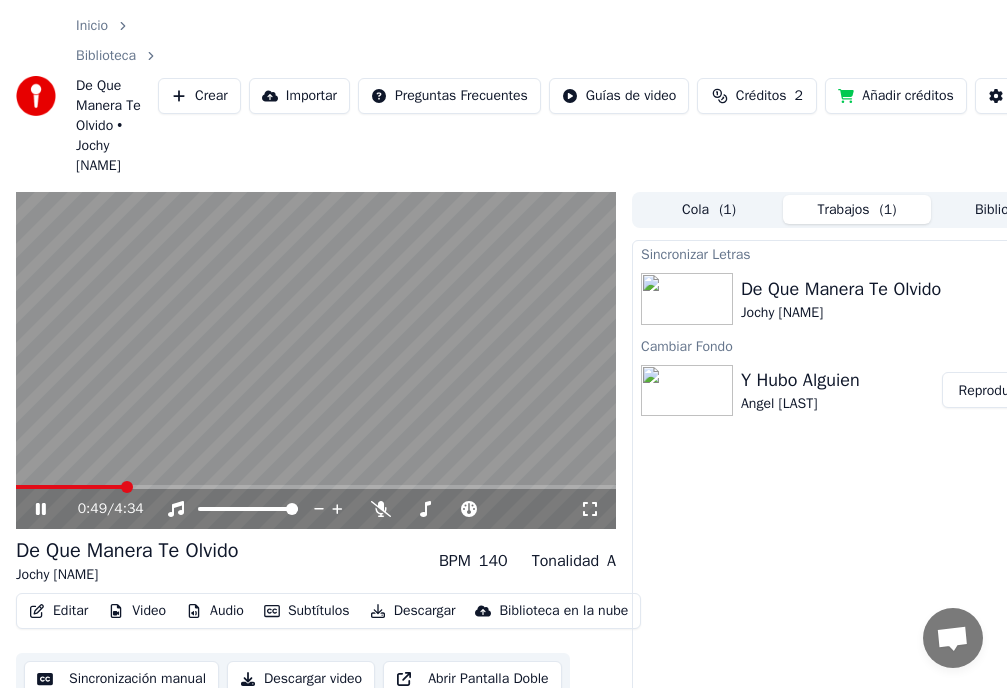 click on "0:49  /  4:34" at bounding box center (316, 509) 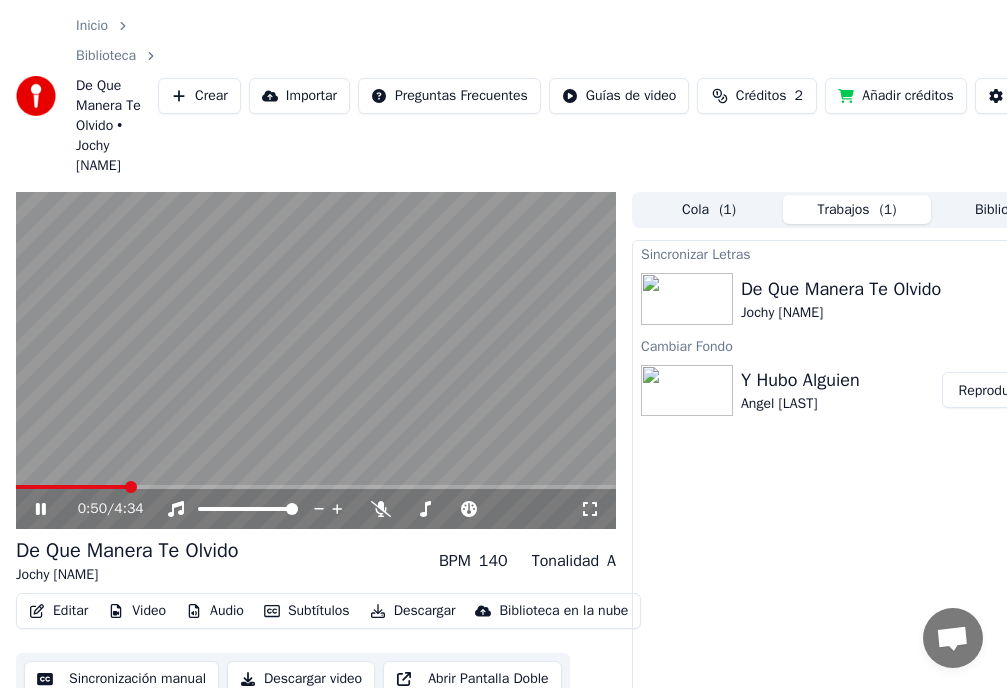 click on "0:50  /  4:34" at bounding box center (316, 509) 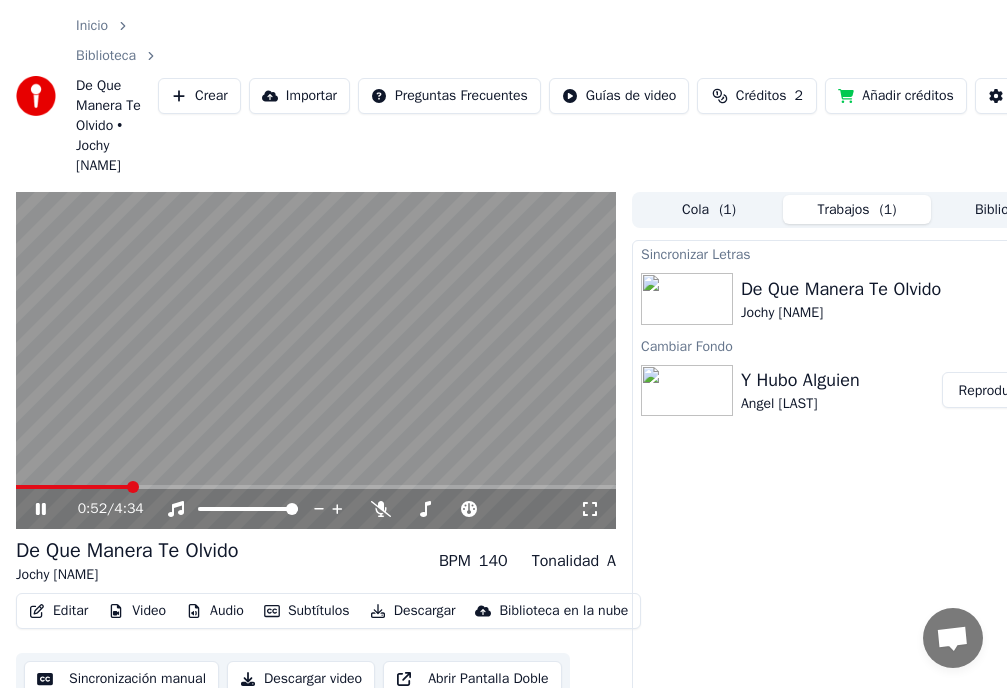 click 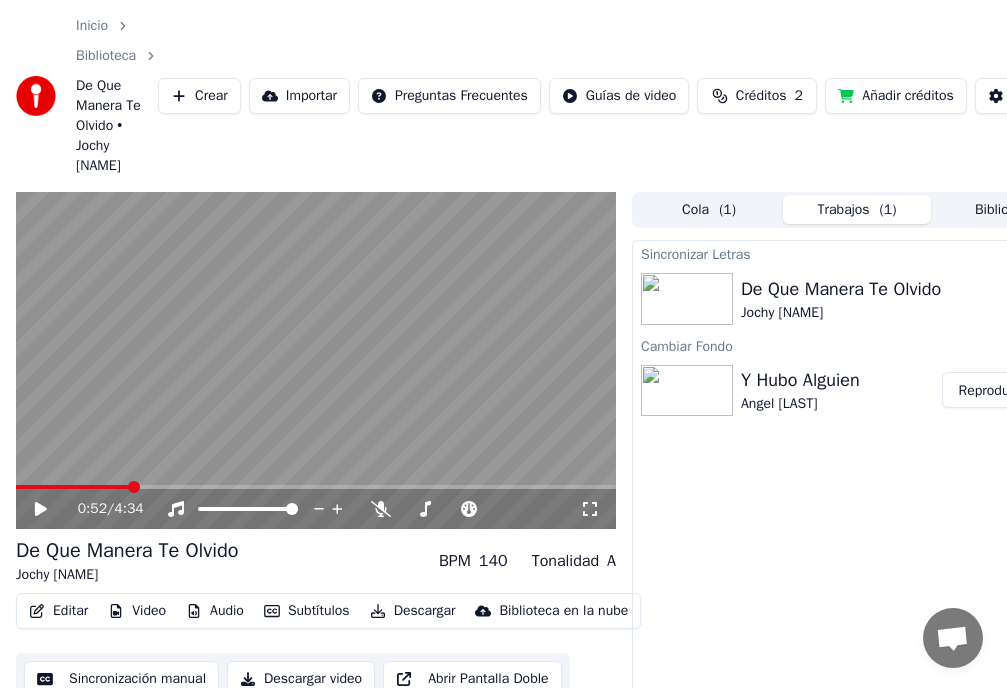 click on "Editar" at bounding box center [58, 611] 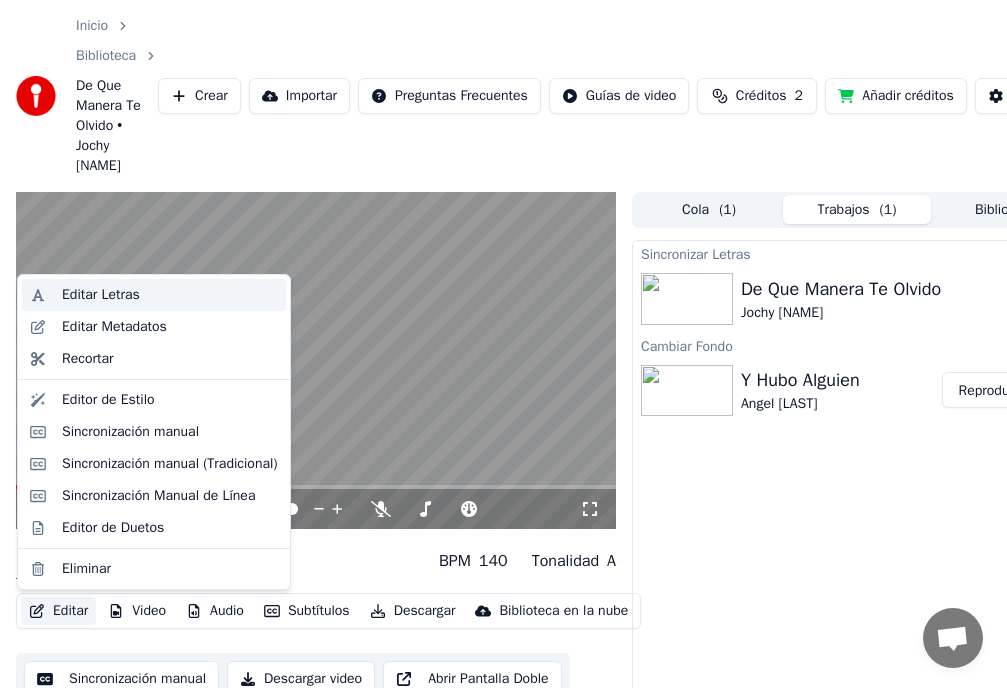 click on "Editar Letras" at bounding box center (101, 295) 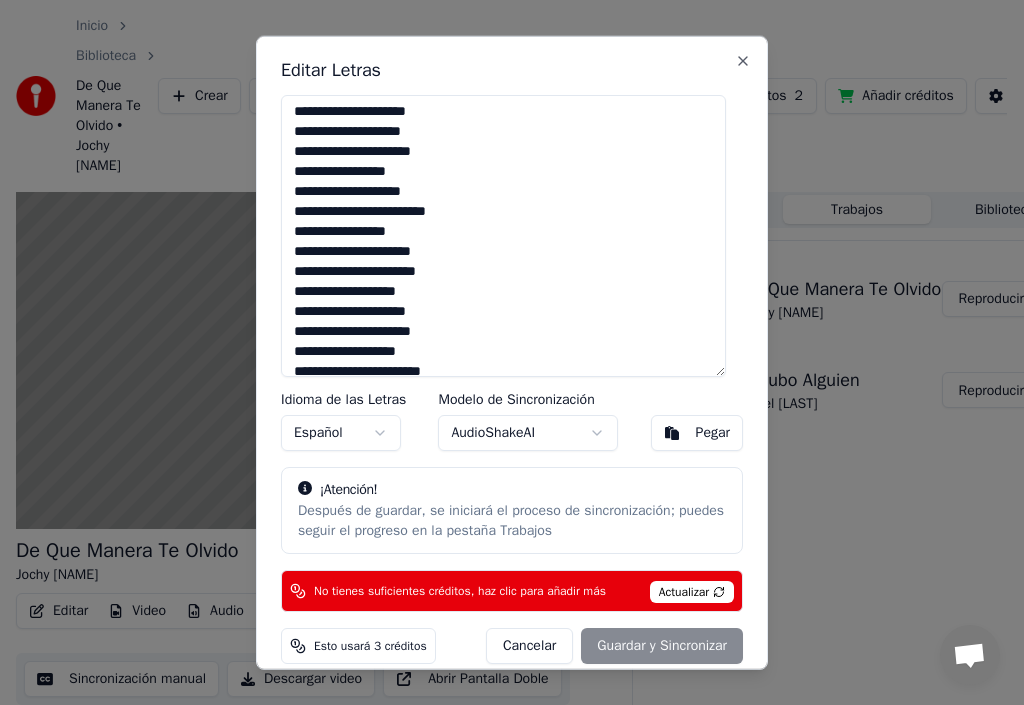 scroll, scrollTop: 0, scrollLeft: 0, axis: both 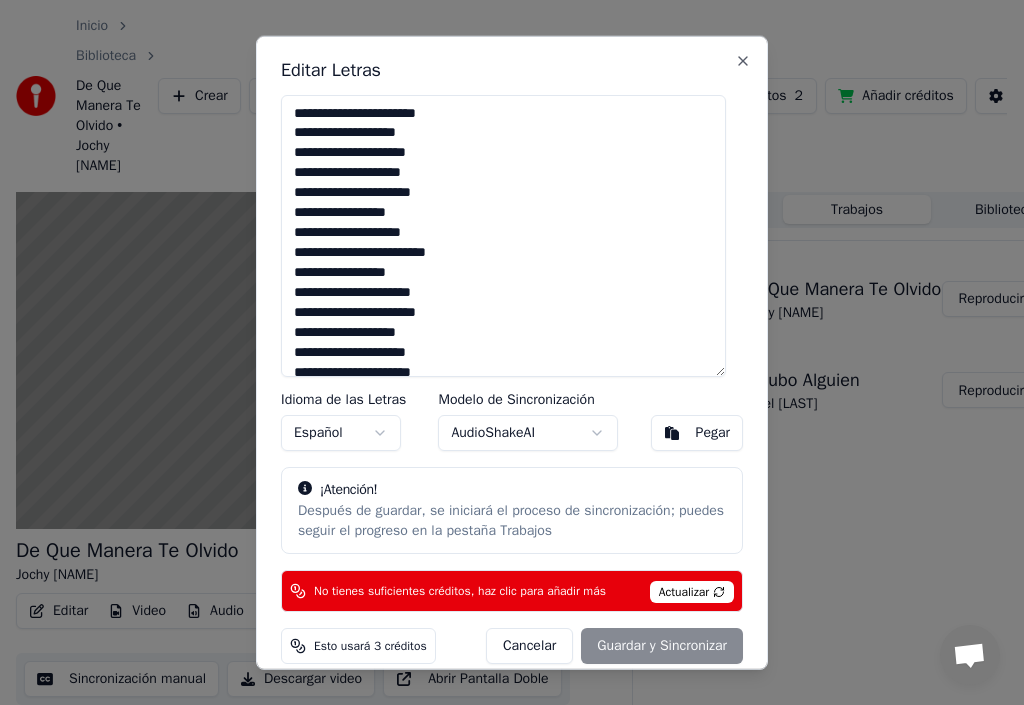click on "Actualizar" at bounding box center [692, 592] 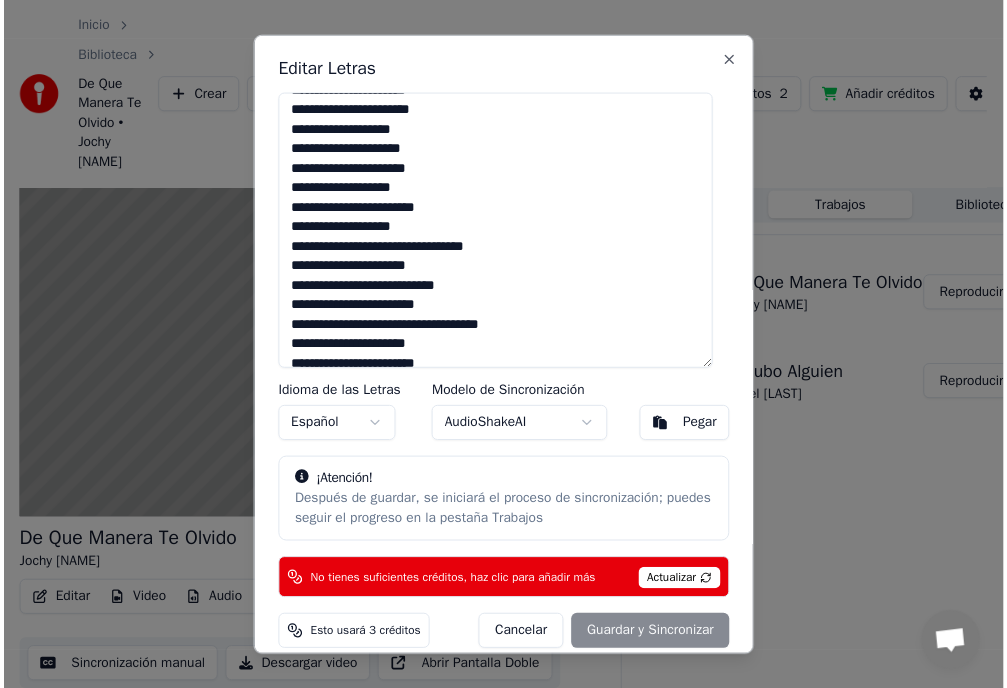 scroll, scrollTop: 0, scrollLeft: 0, axis: both 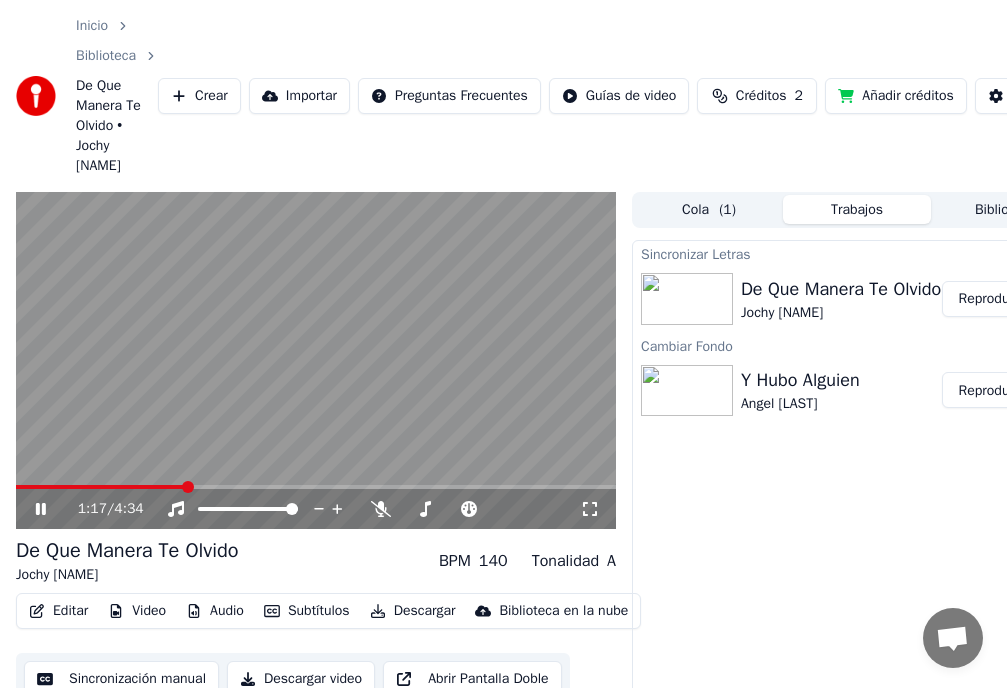 click on "1:17  /  4:34" at bounding box center [316, 509] 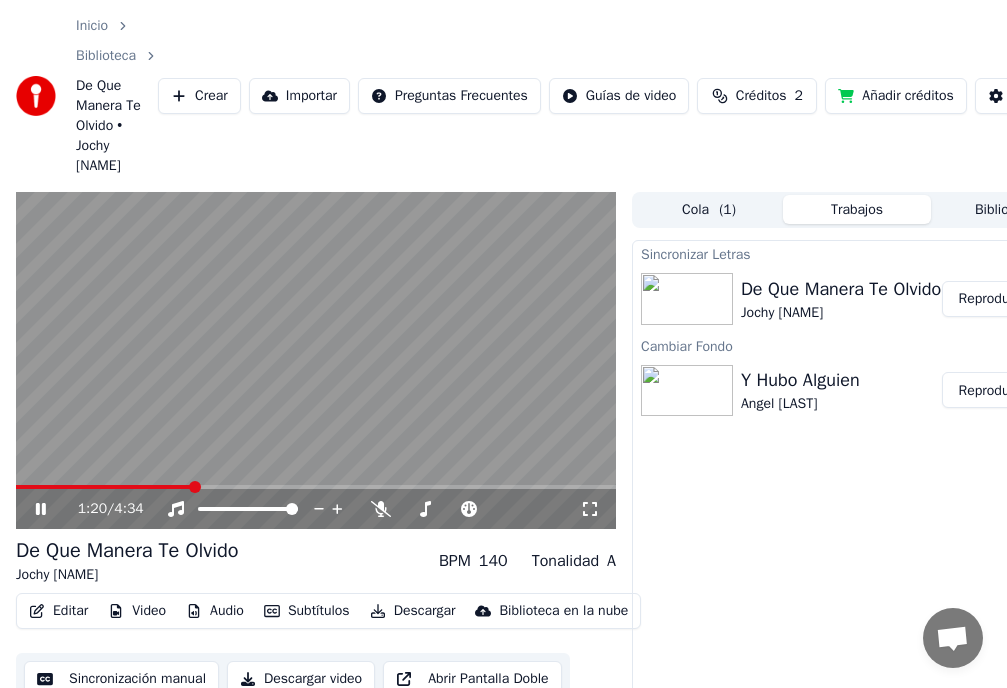 click 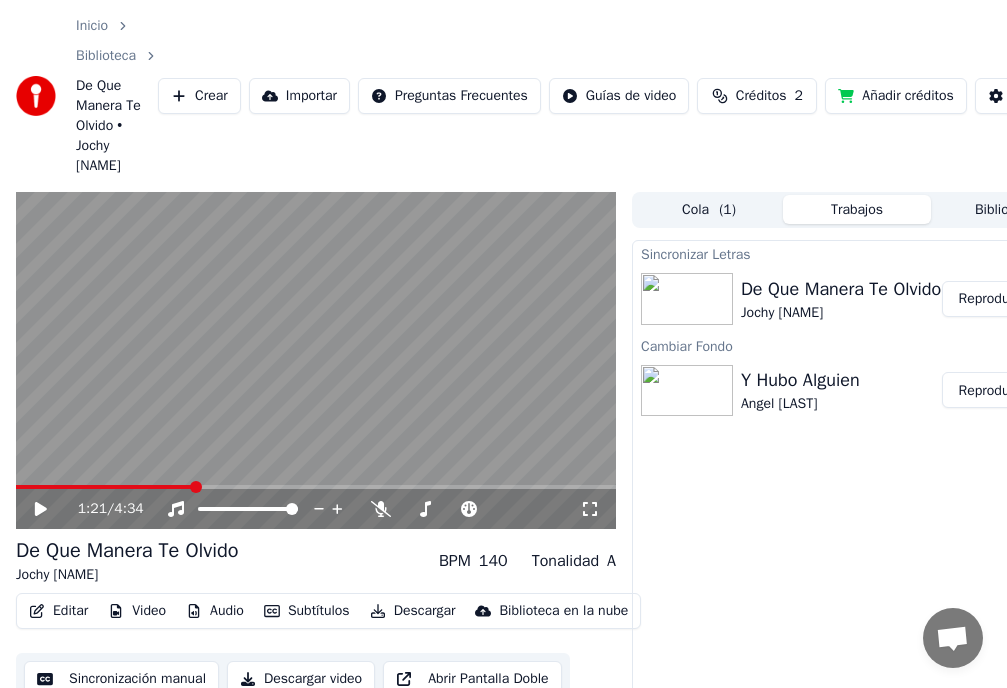 click on "Editar" at bounding box center (58, 611) 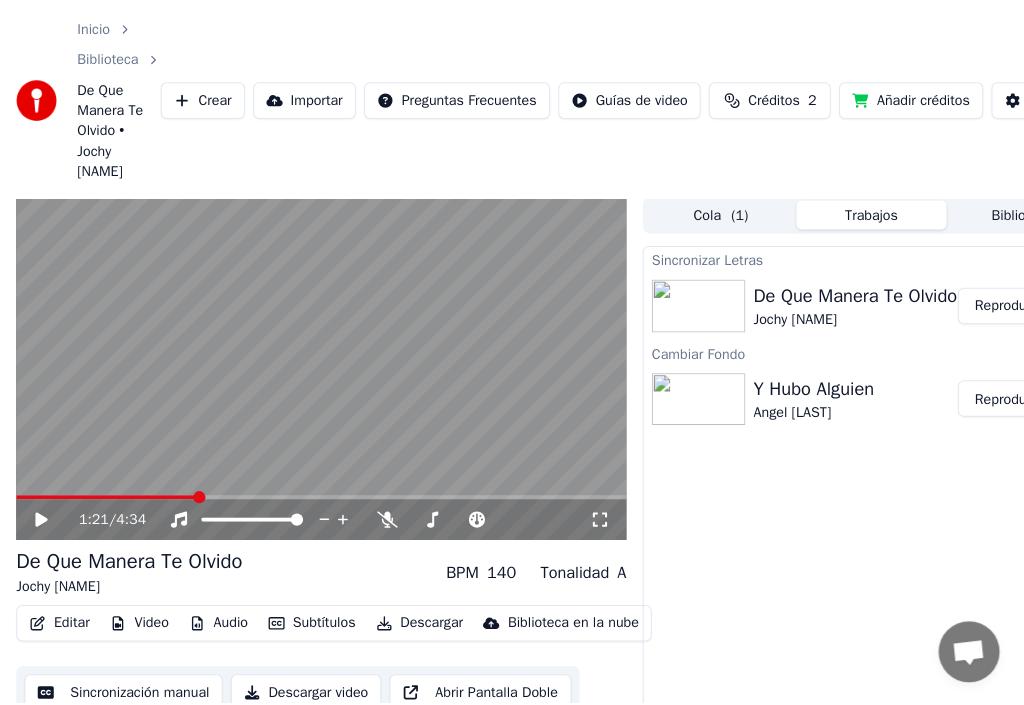 scroll, scrollTop: 0, scrollLeft: 0, axis: both 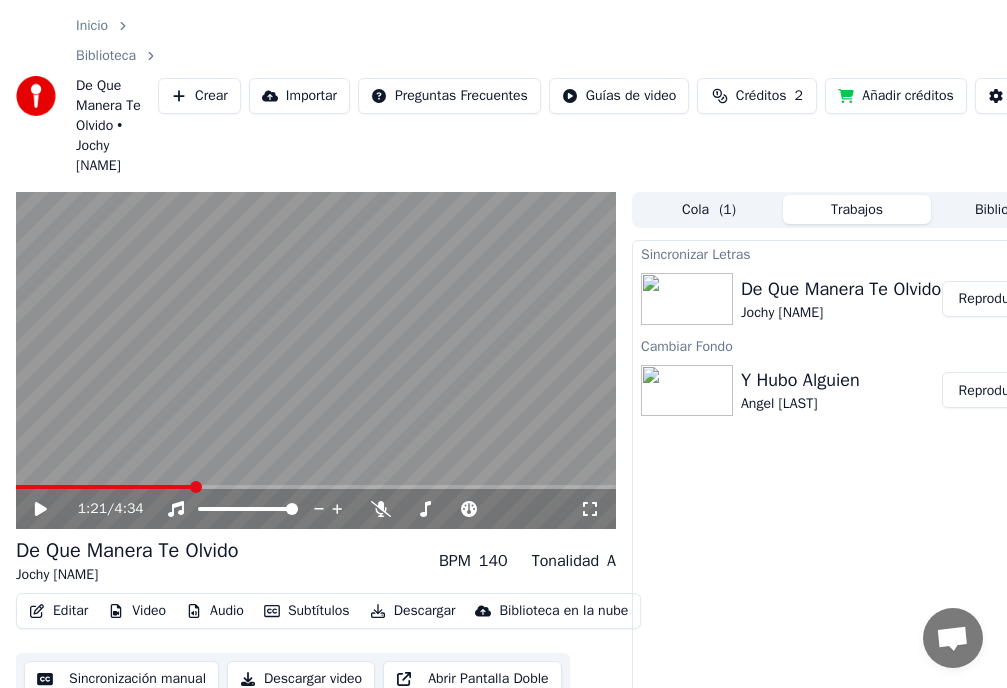 click on "Créditos" at bounding box center (761, 96) 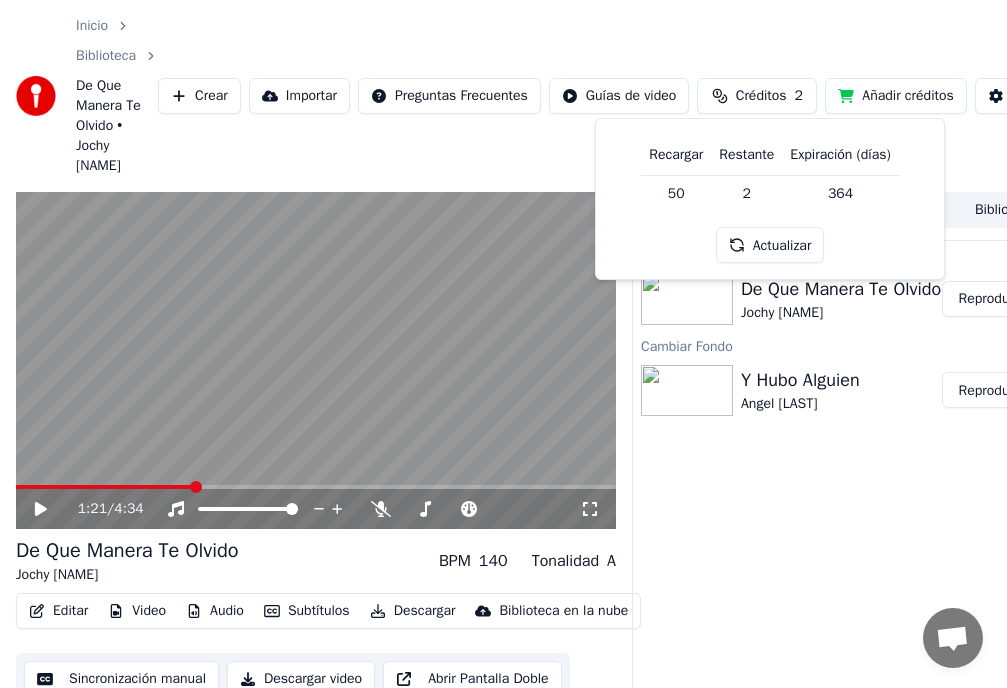 click on "Créditos" at bounding box center [761, 96] 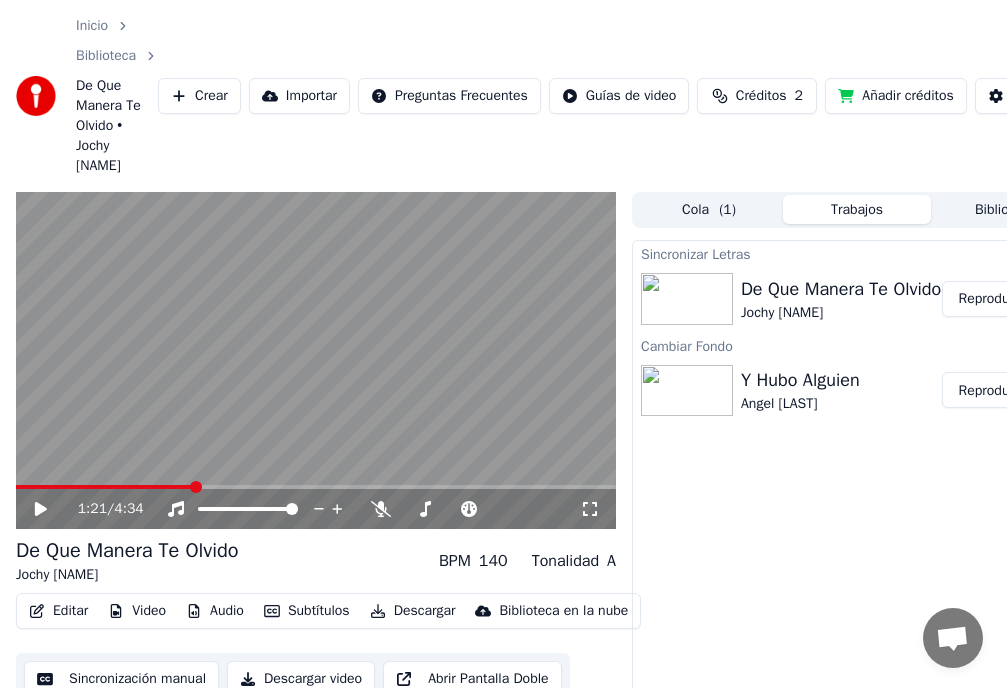 click on "Créditos" at bounding box center (761, 96) 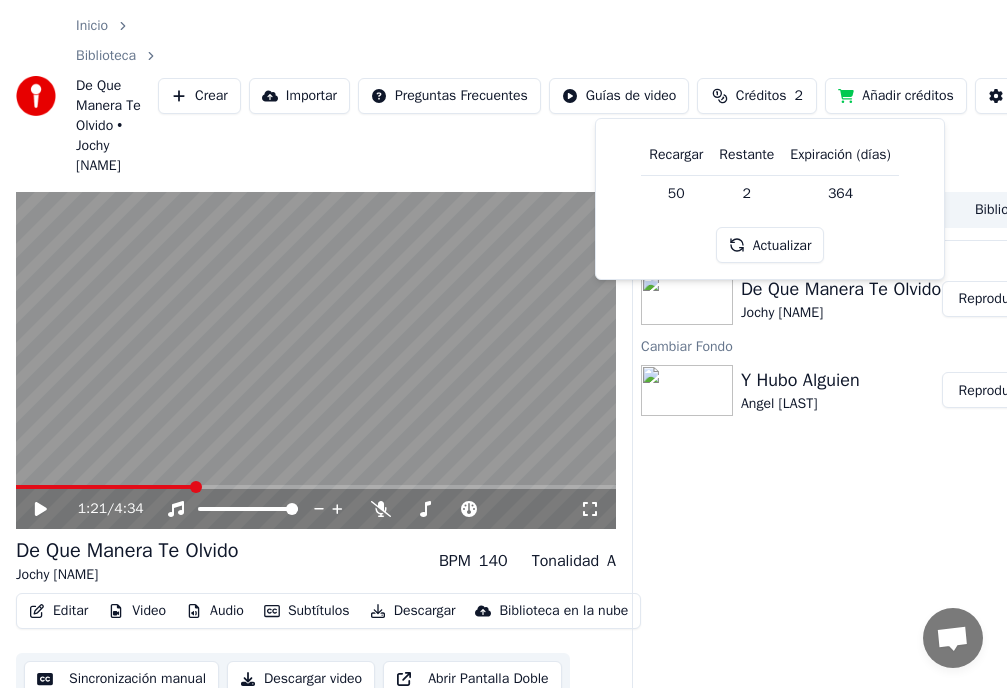 click on "Actualizar" at bounding box center [770, 245] 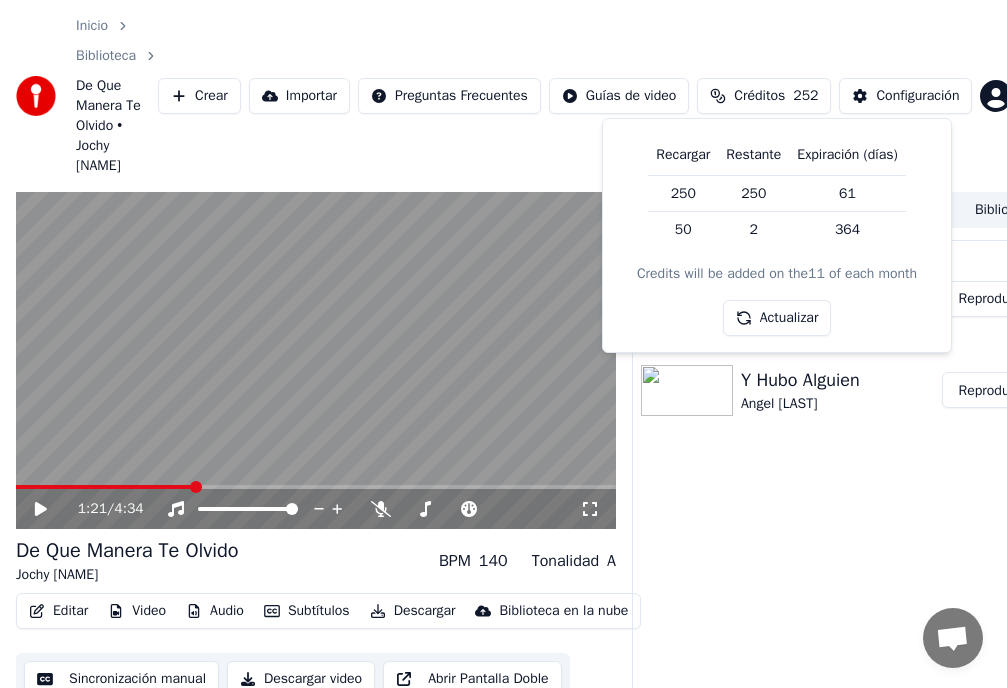 click on "Actualizar" at bounding box center [777, 318] 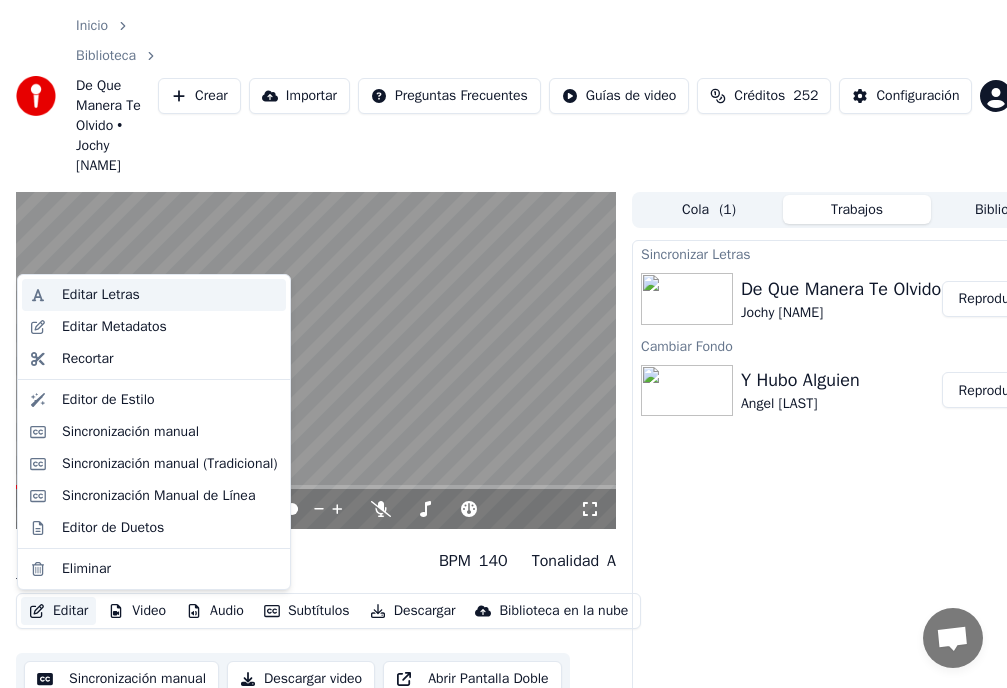 click on "Editar Letras" at bounding box center [101, 295] 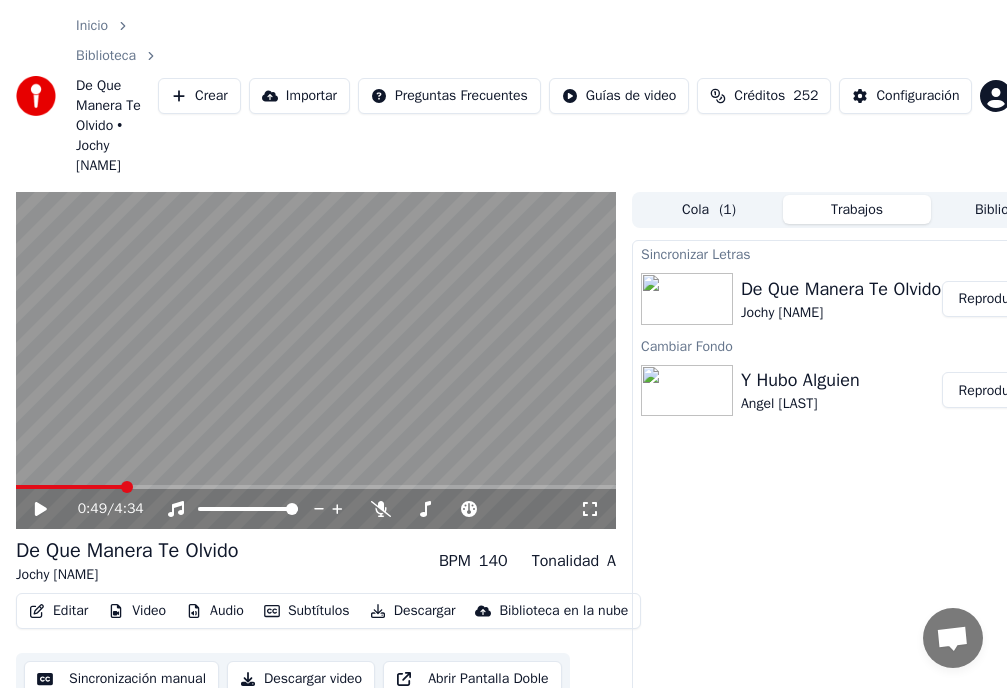 click at bounding box center (127, 487) 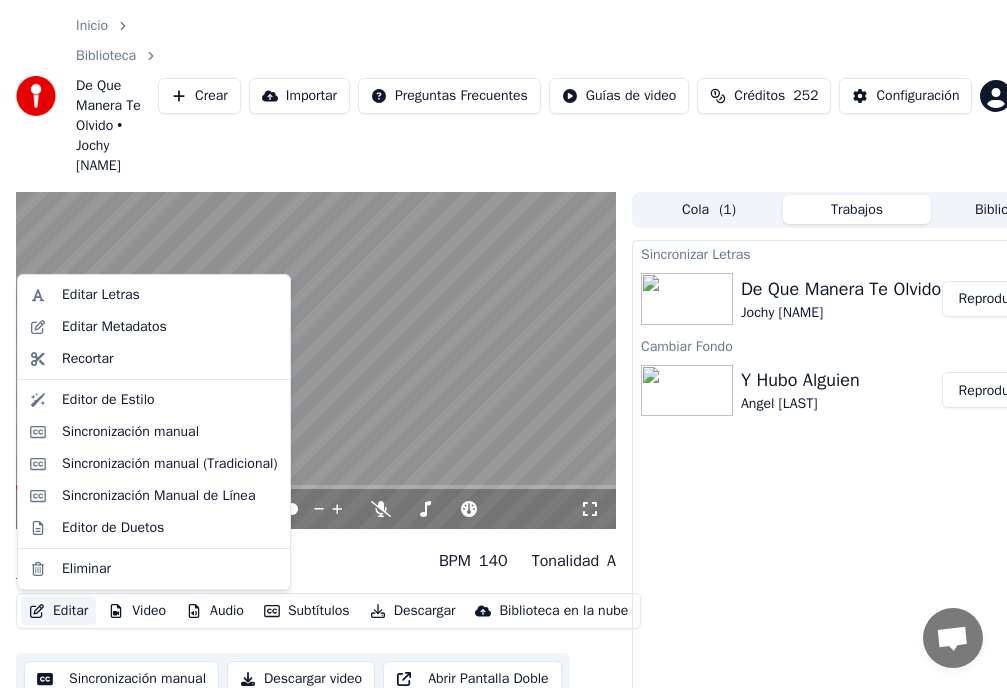 click on "Editar" at bounding box center [58, 611] 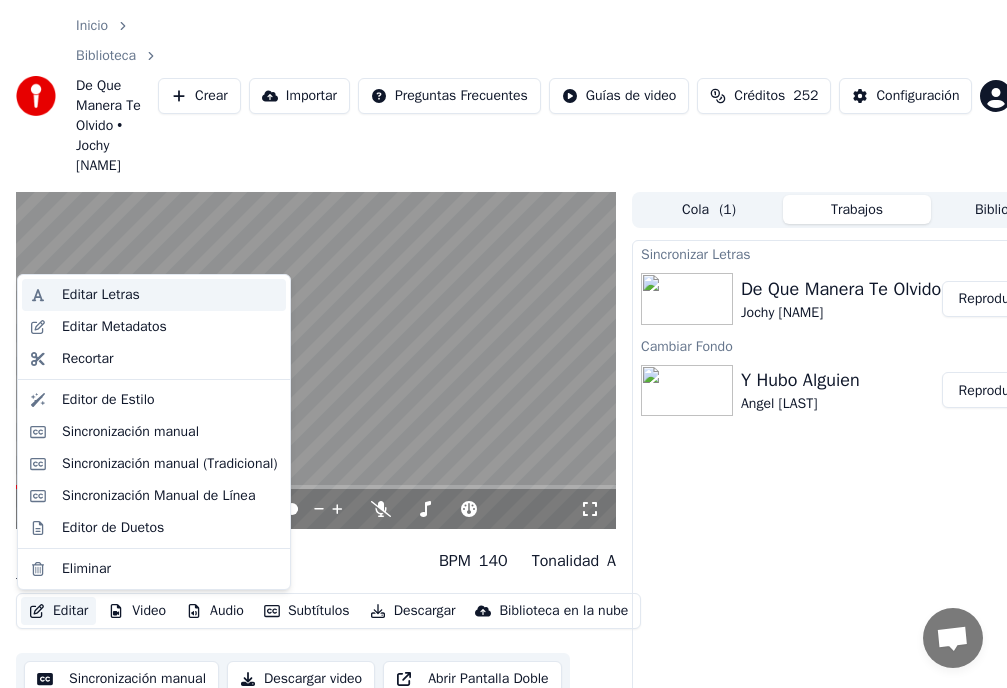 click on "Editar Letras" at bounding box center [101, 295] 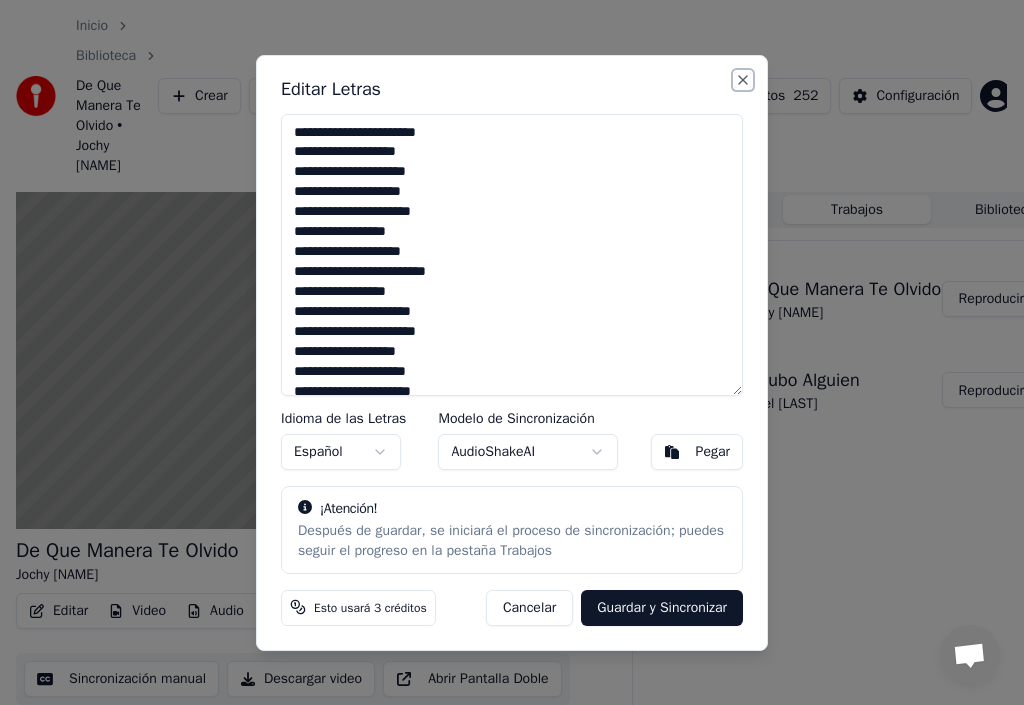 click on "Close" at bounding box center (743, 80) 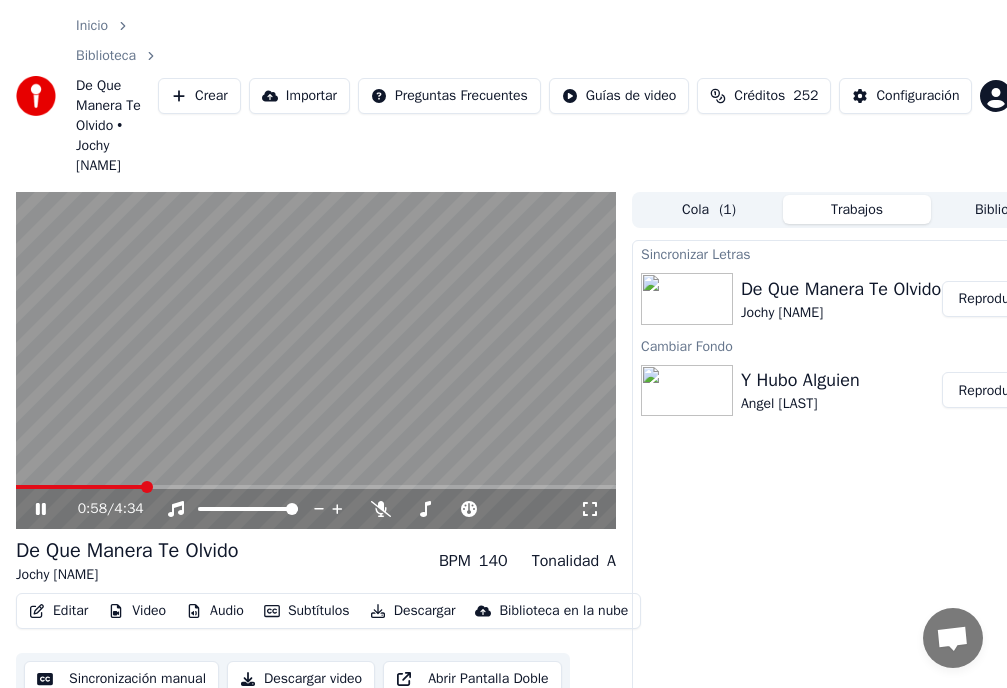 click 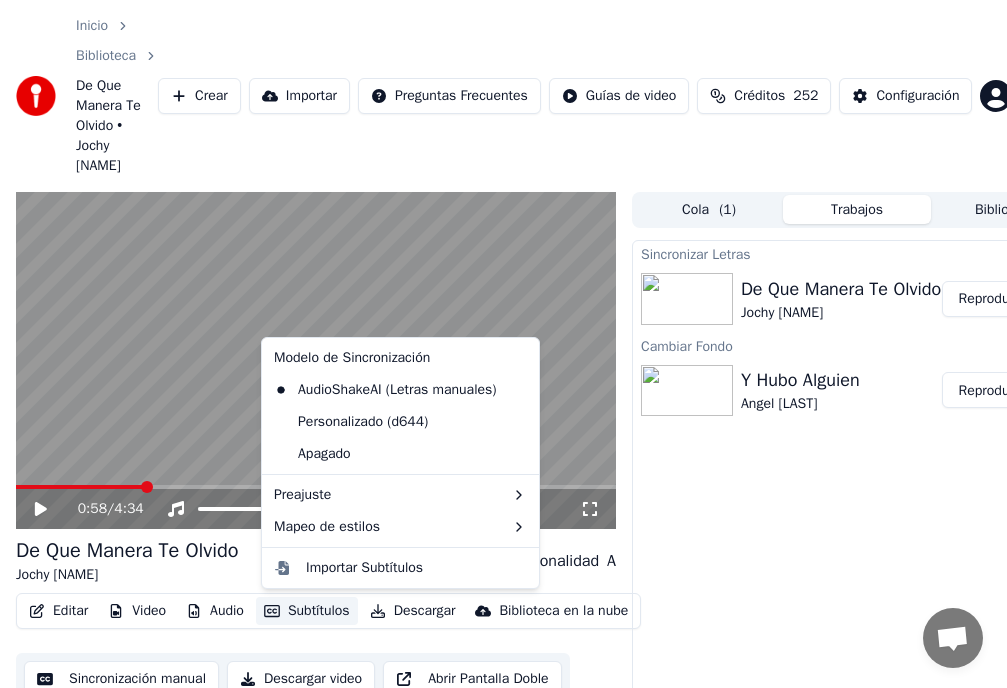 click on "Subtítulos" at bounding box center (307, 611) 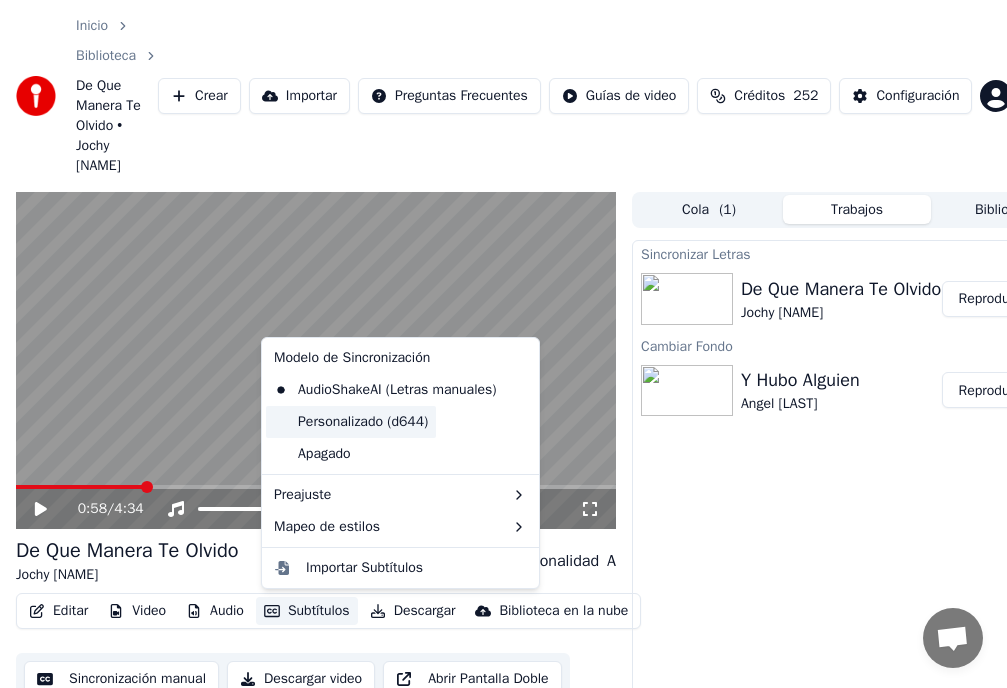 click on "Personalizado (d644)" at bounding box center (351, 422) 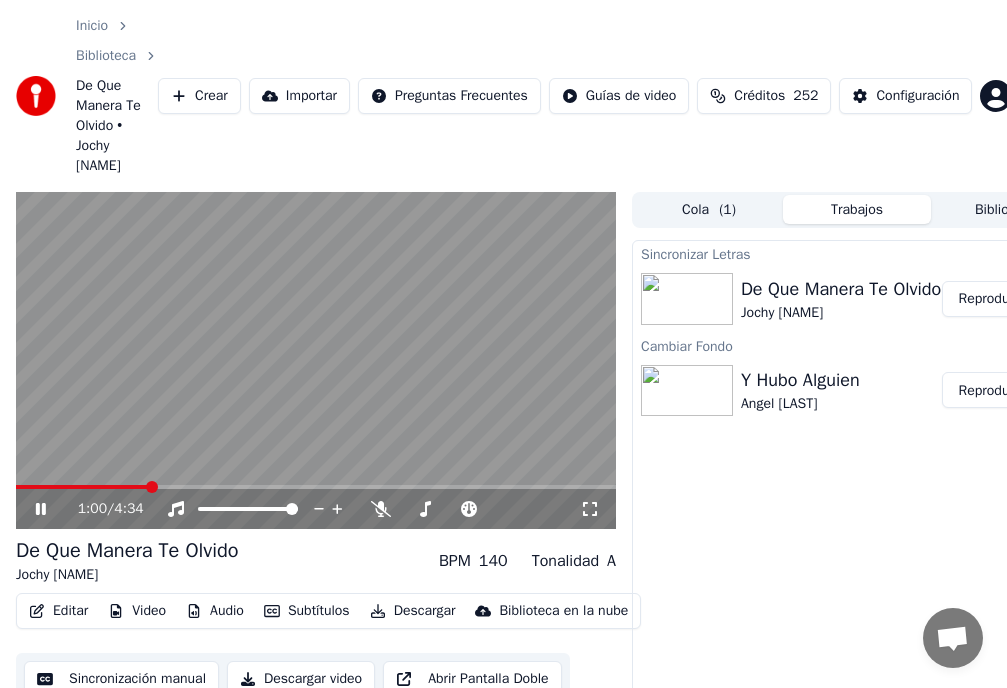 click on "Subtítulos" at bounding box center (307, 611) 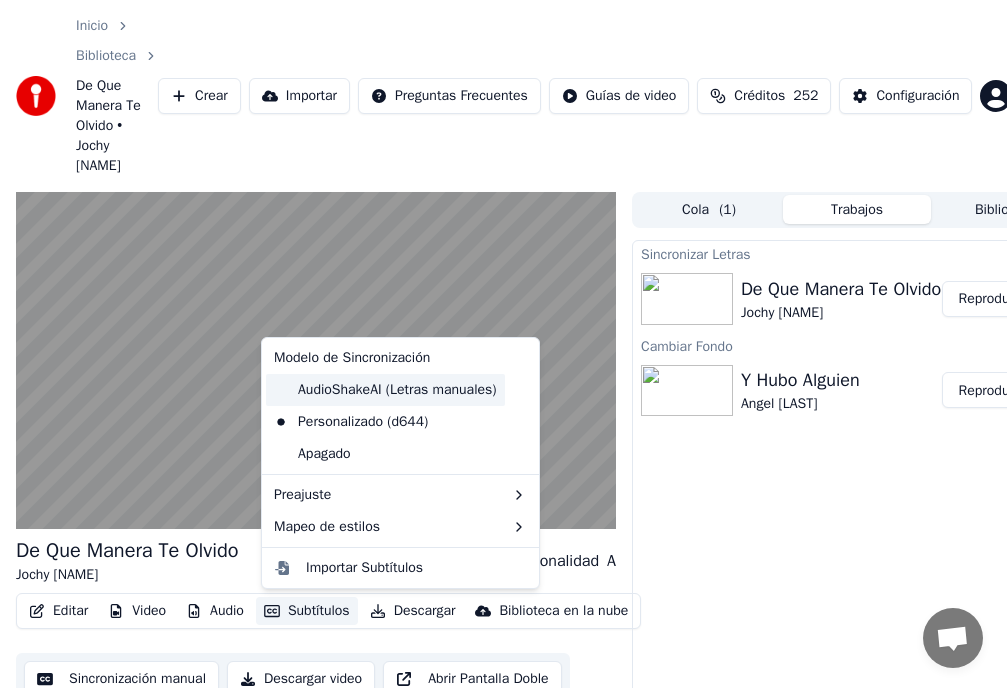 click on "AudioShakeAI (Letras manuales)" at bounding box center (385, 390) 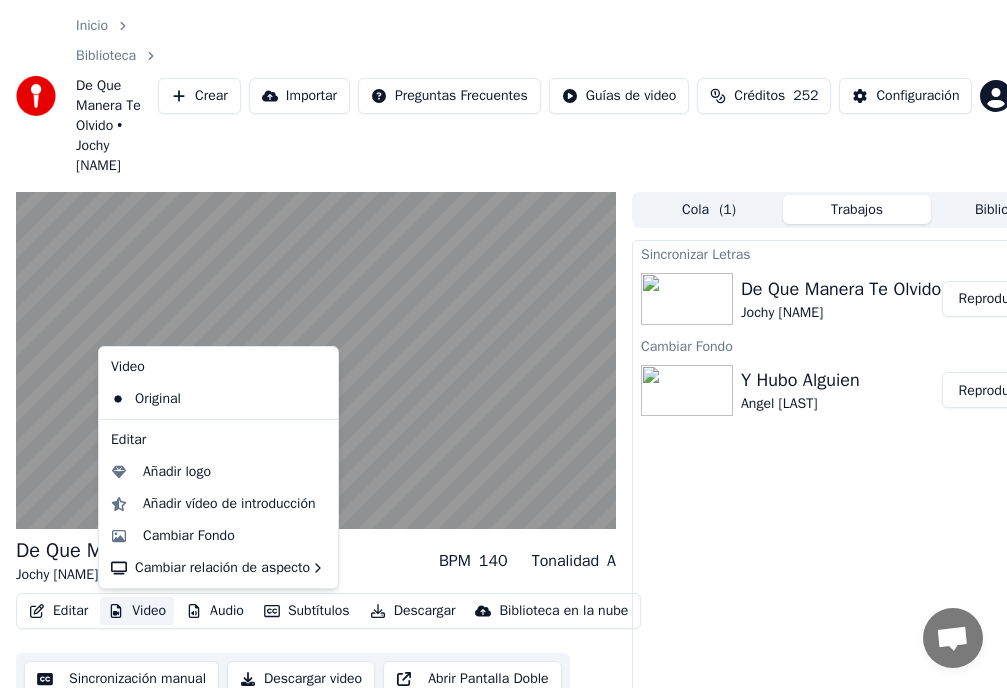 click on "Video" at bounding box center (137, 611) 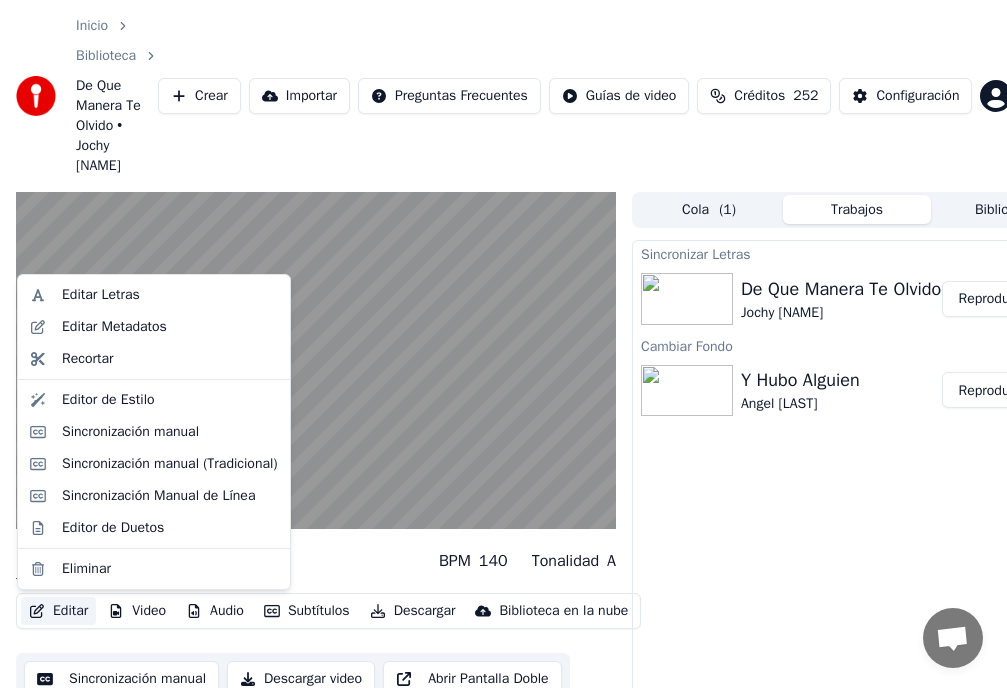click on "Editar" at bounding box center [58, 611] 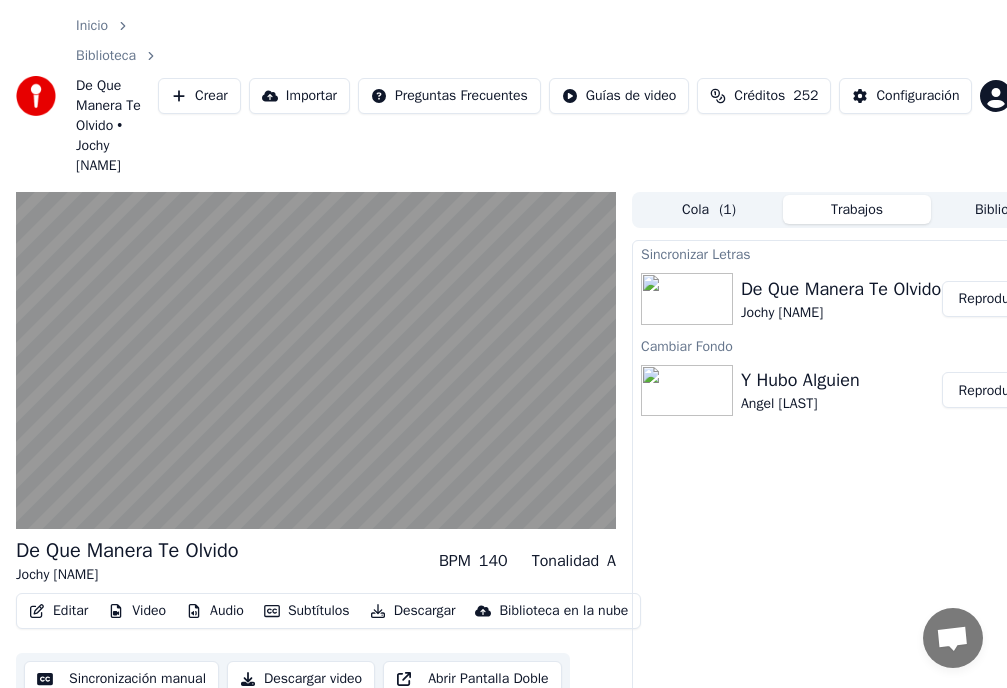 click on "Editar" at bounding box center [58, 611] 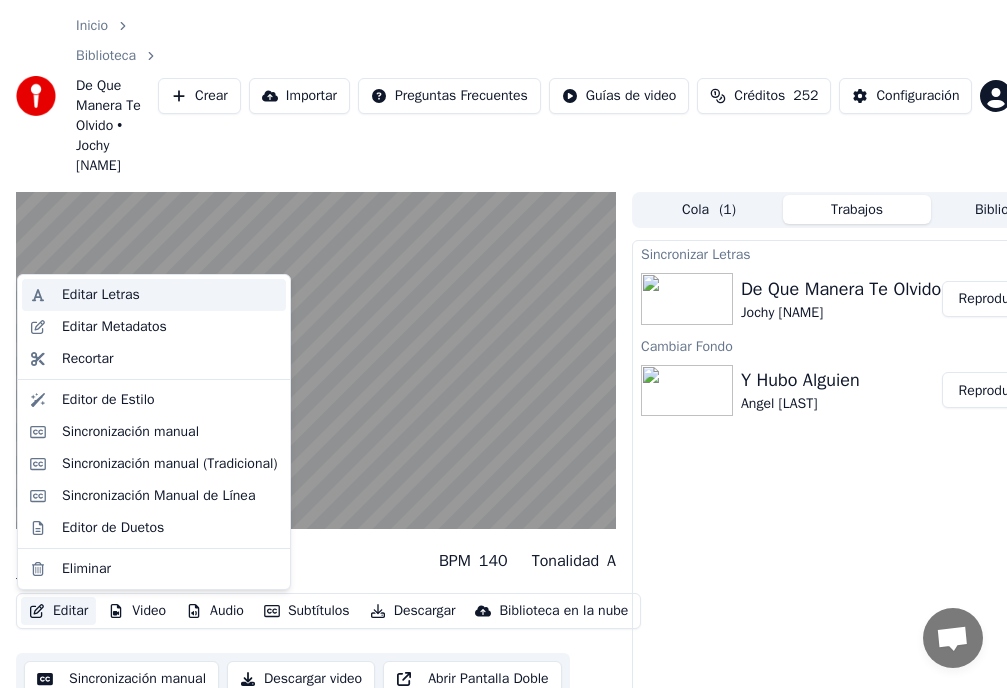 click on "Editar Letras" at bounding box center (101, 295) 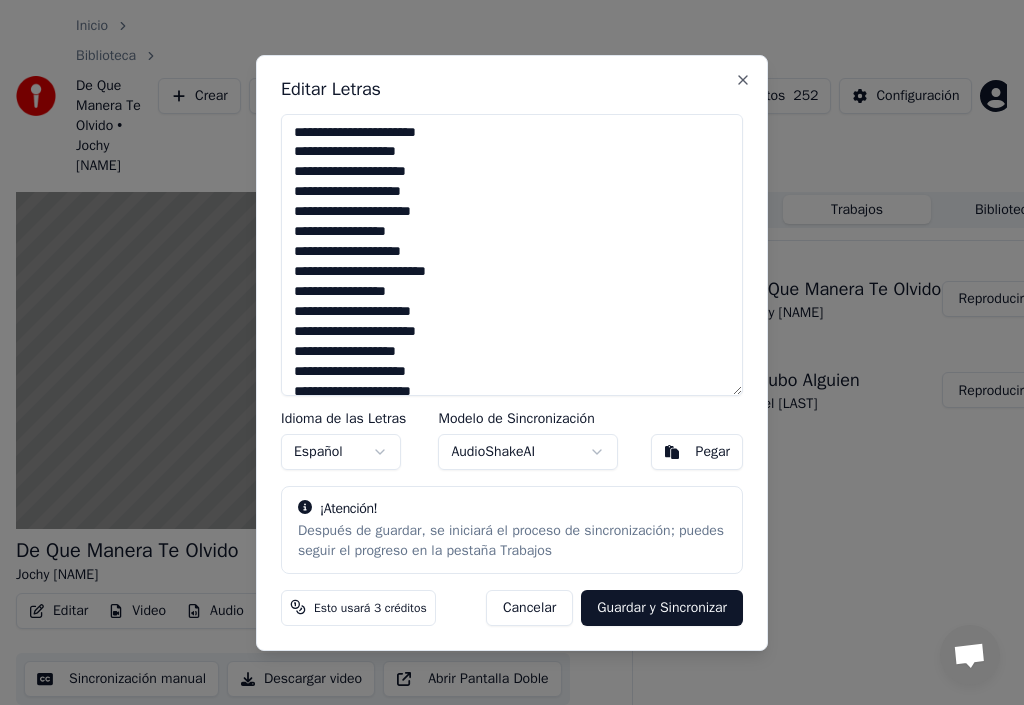drag, startPoint x: 642, startPoint y: 68, endPoint x: 732, endPoint y: 65, distance: 90.04999 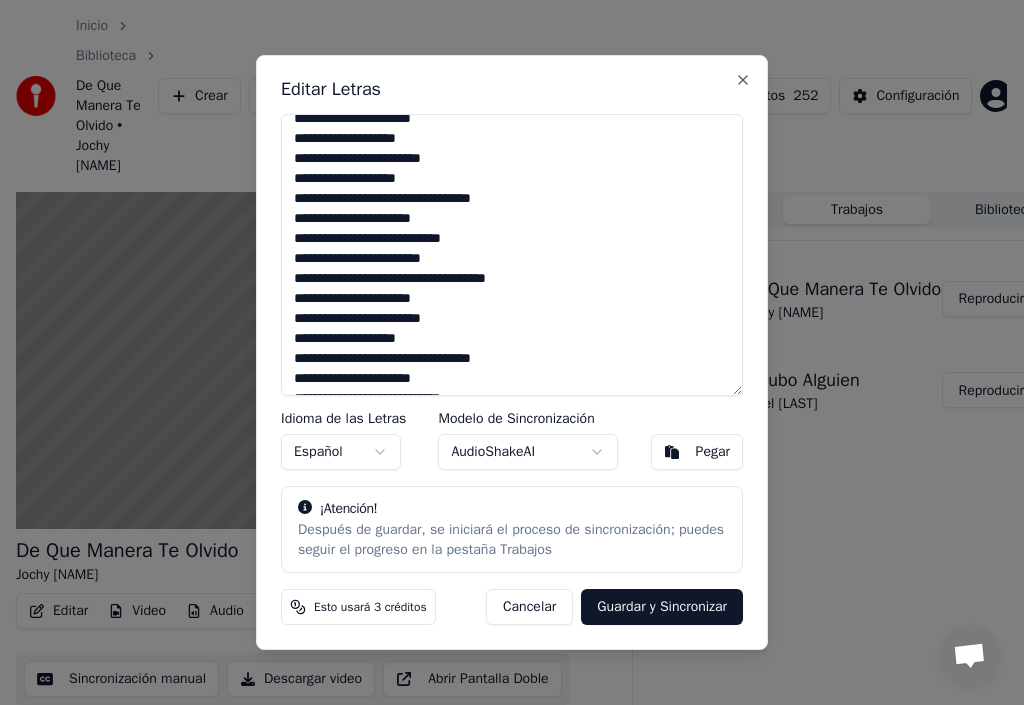 scroll, scrollTop: 300, scrollLeft: 0, axis: vertical 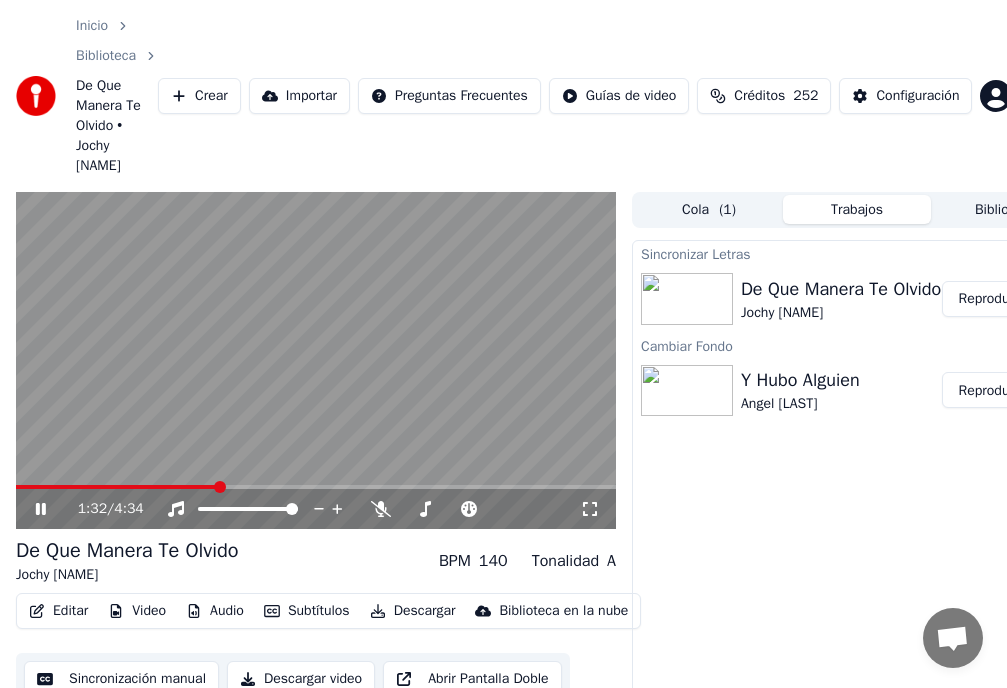 click 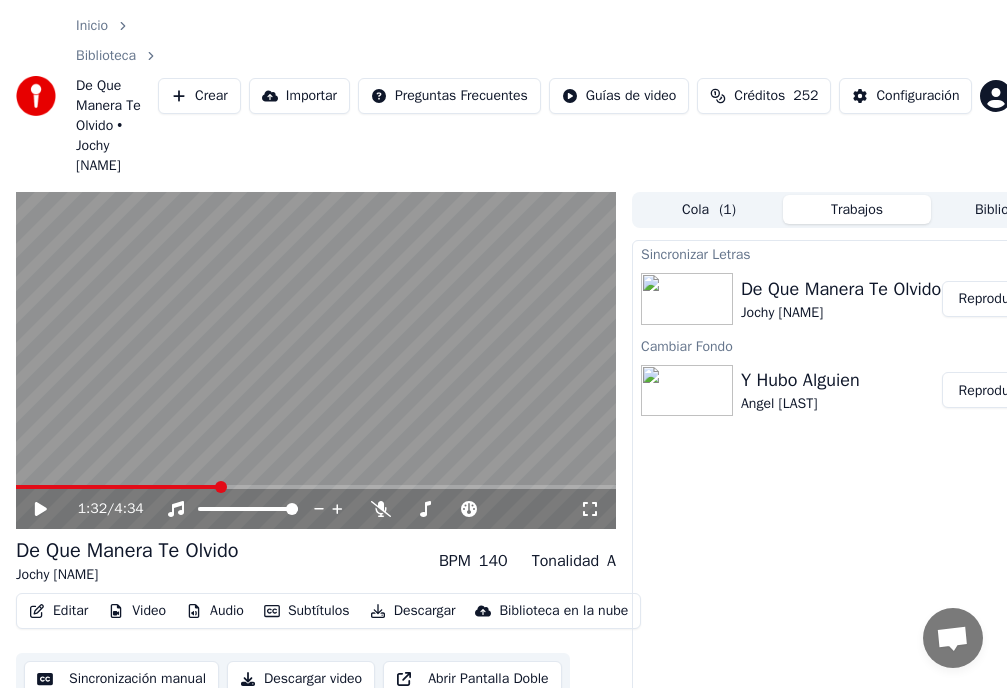 click on "Audio" at bounding box center (215, 611) 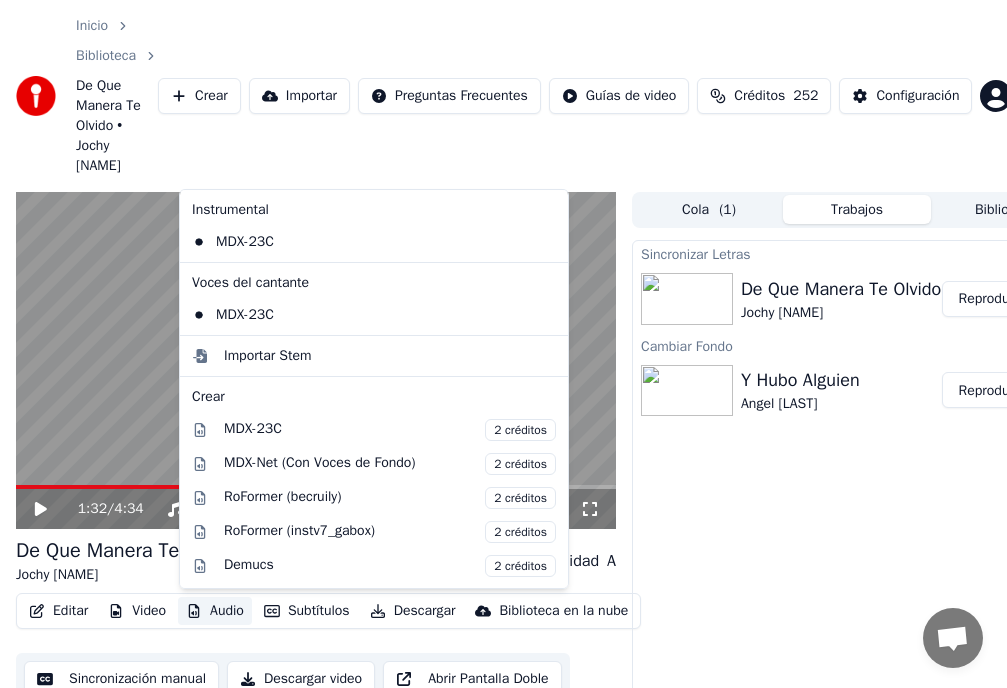 click 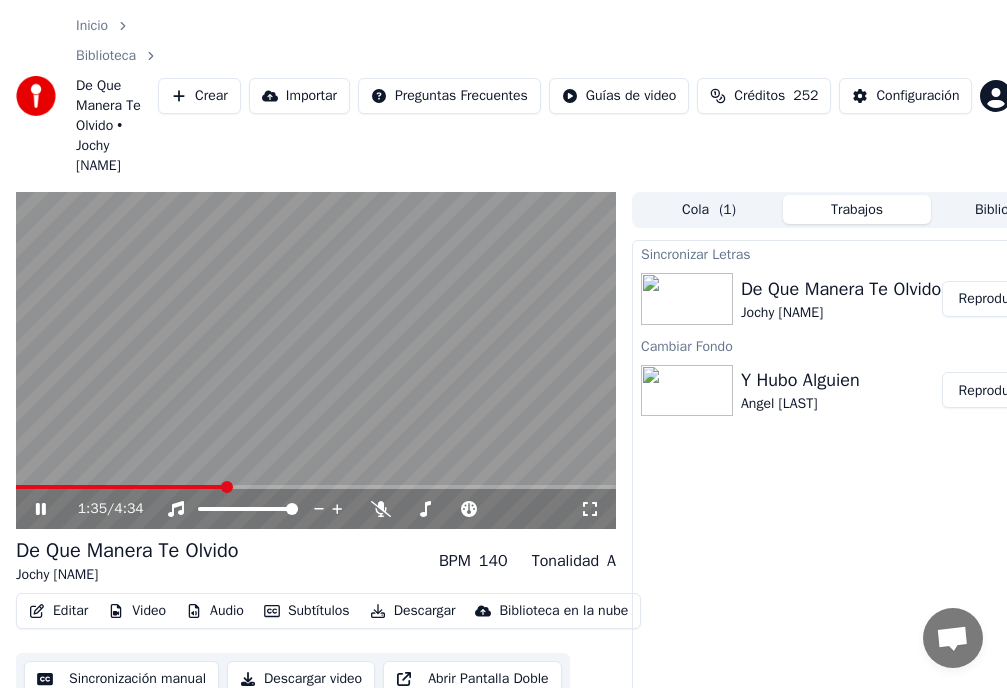 click on "Editar" at bounding box center (58, 611) 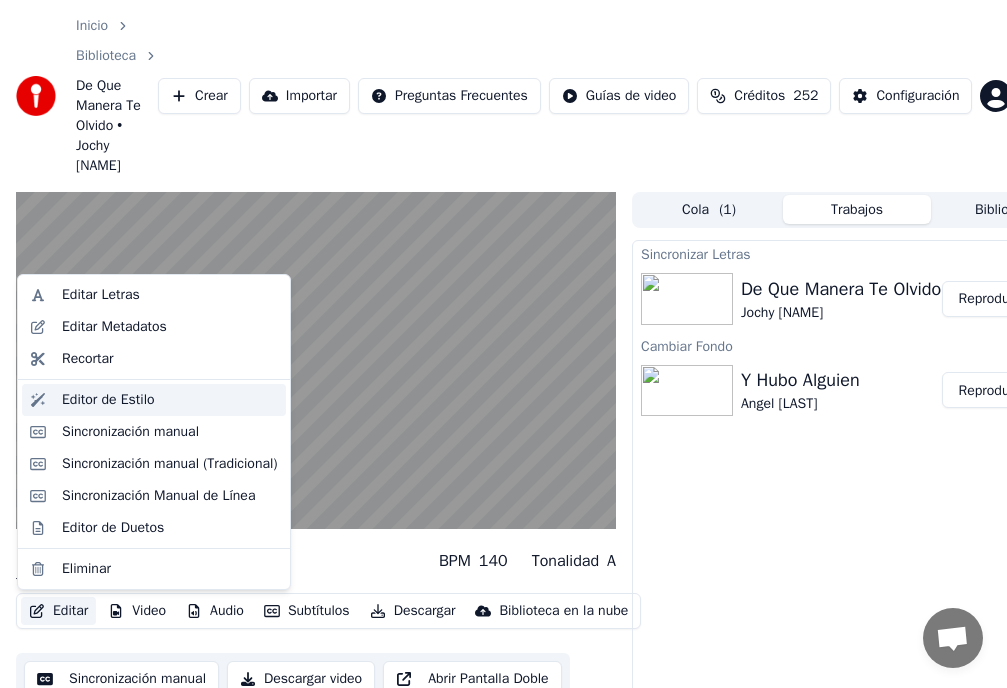 click on "Editor de Estilo" at bounding box center (108, 400) 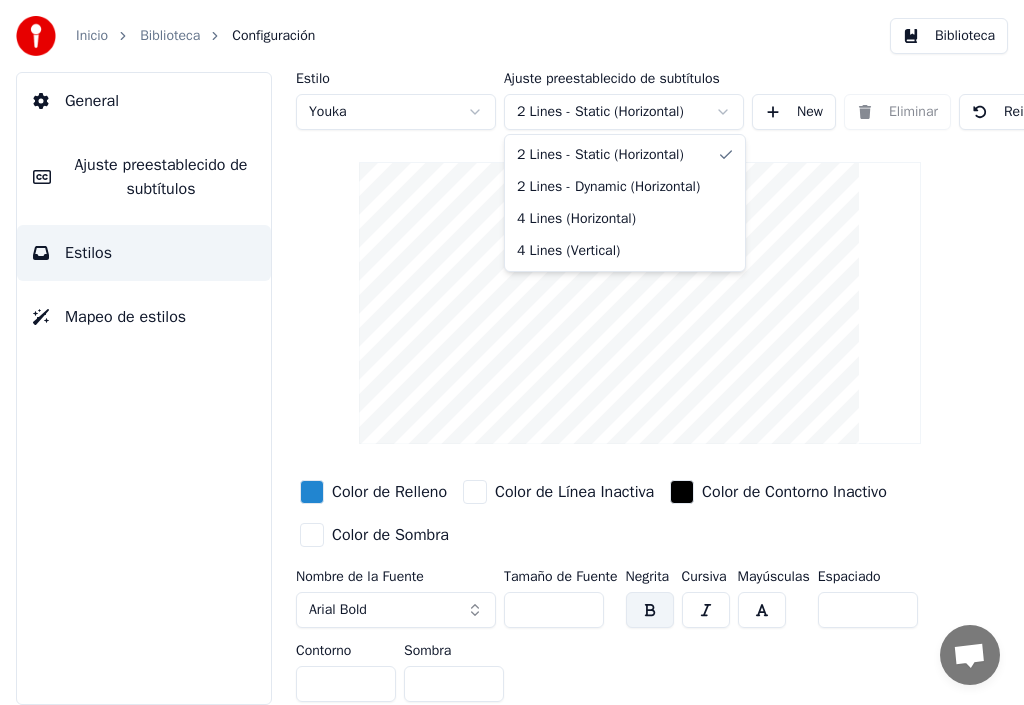 click on "Inicio Biblioteca Configuración Biblioteca General Ajuste preestablecido de subtítulos Estilos Mapeo de estilos Estilo Youka Ajuste preestablecido de subtítulos 2 Lines - Static (Horizontal) New Eliminar Reiniciar Guardar Color de Relleno Color de Línea Inactiva Color de Contorno Inactivo Color de Sombra Nombre de la Fuente Arial Bold Tamaño de Fuente ** Negrita Cursiva Mayúsculas Espaciado * Contorno * Sombra * 2 Lines - Static (Horizontal) 2 Lines - Dynamic (Horizontal) 4 Lines (Horizontal) 4 Lines (Vertical)" at bounding box center [512, 352] 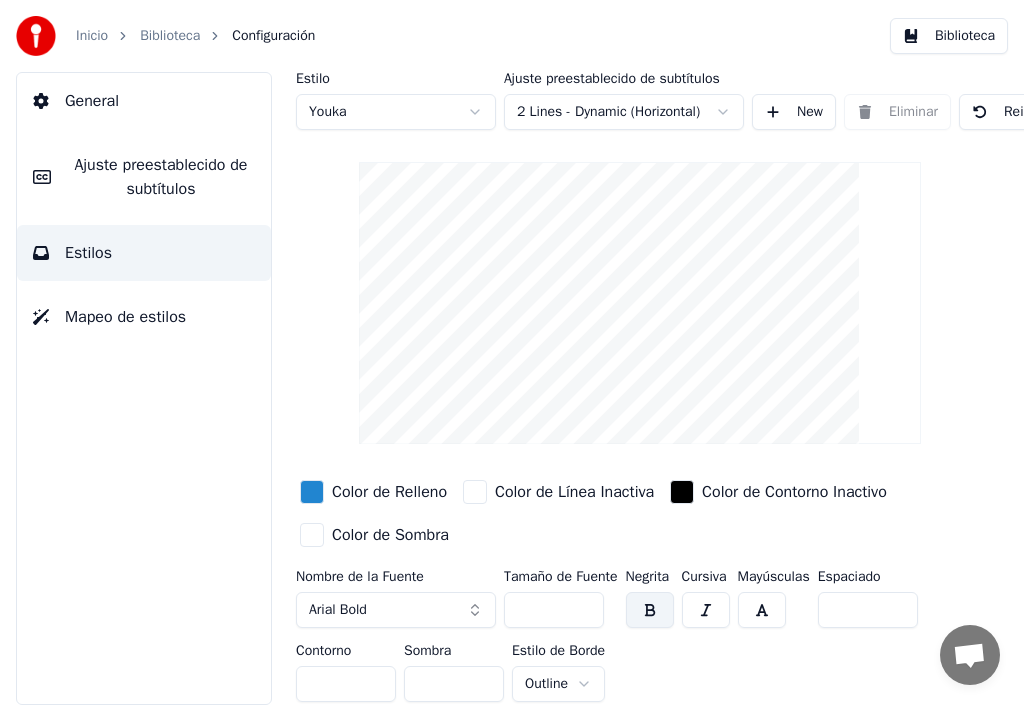 click on "General" at bounding box center (92, 101) 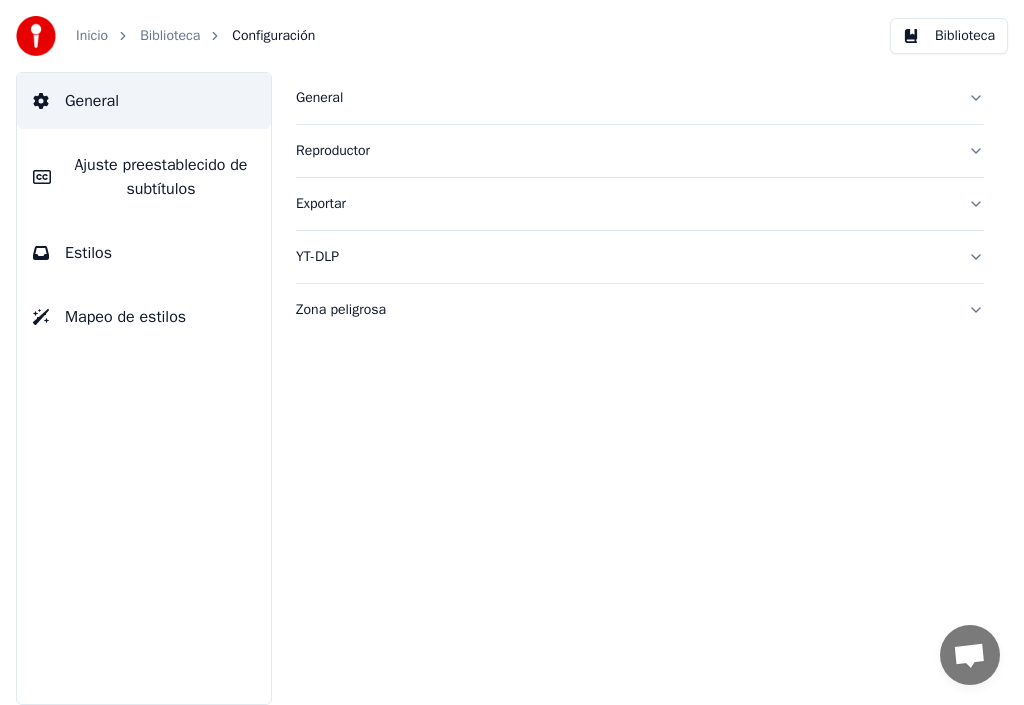click on "Biblioteca" at bounding box center (170, 36) 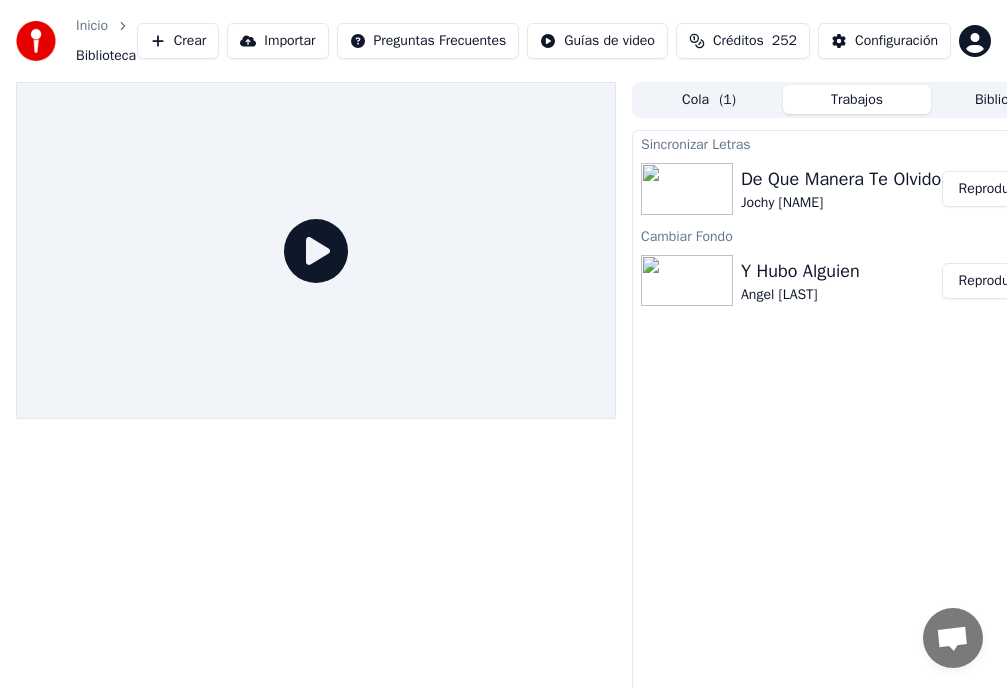click on "Reproducir" at bounding box center [991, 189] 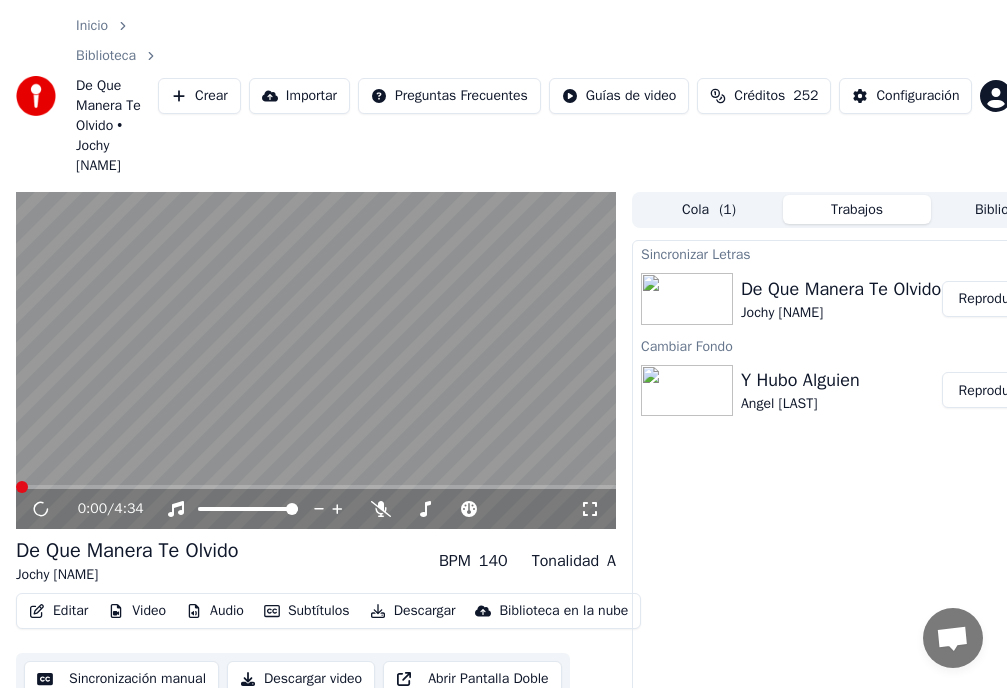 click on "Editar" at bounding box center (58, 611) 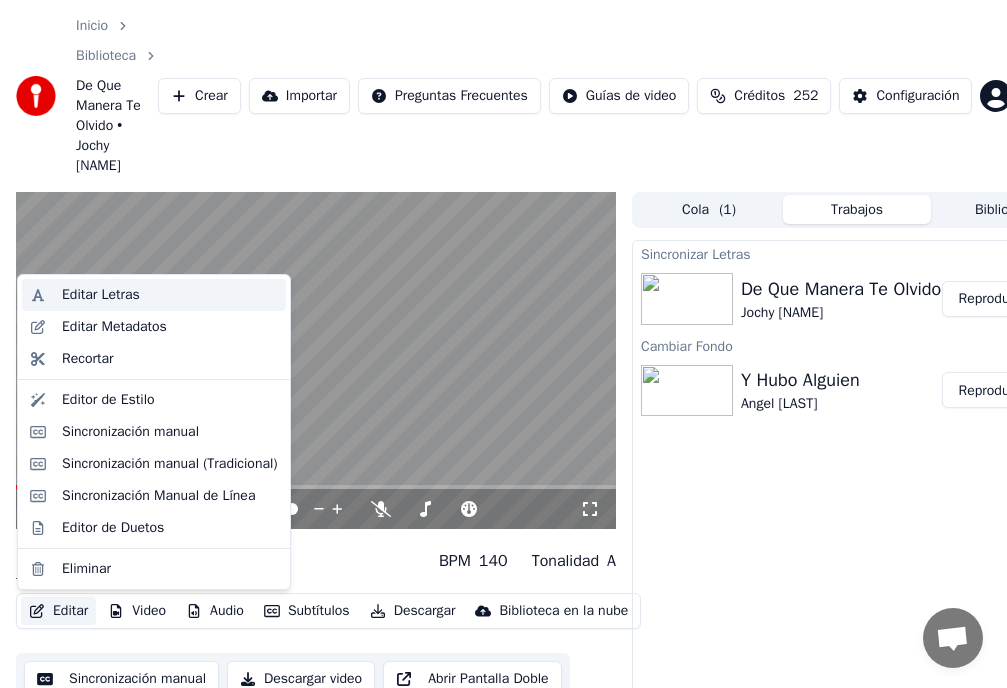 click on "Editar Letras" at bounding box center [101, 295] 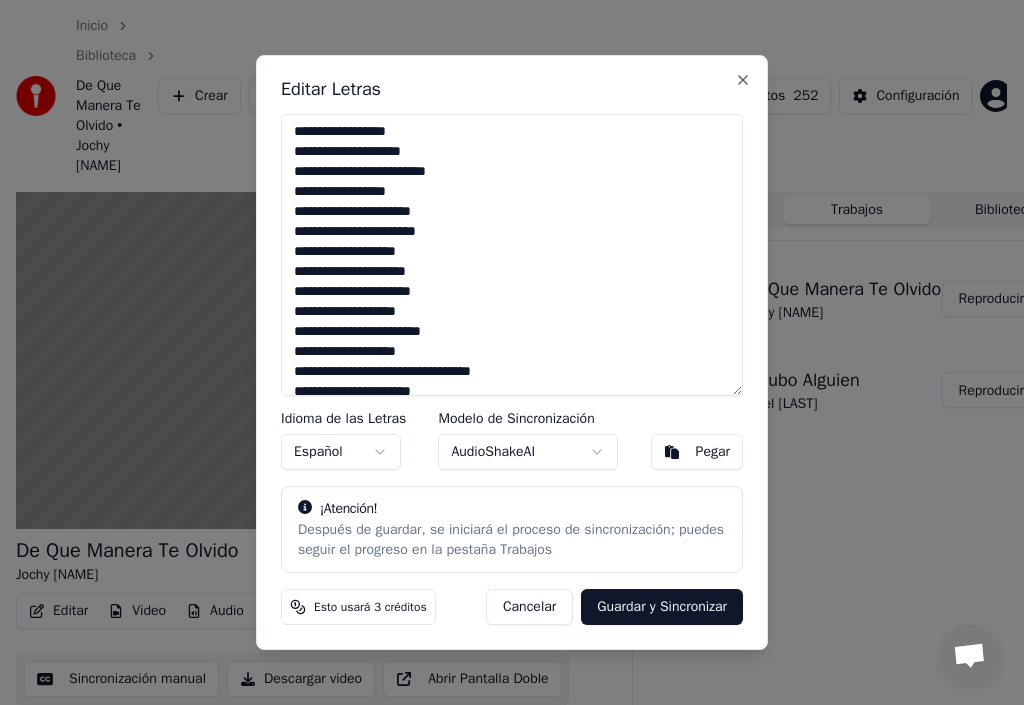 scroll, scrollTop: 200, scrollLeft: 0, axis: vertical 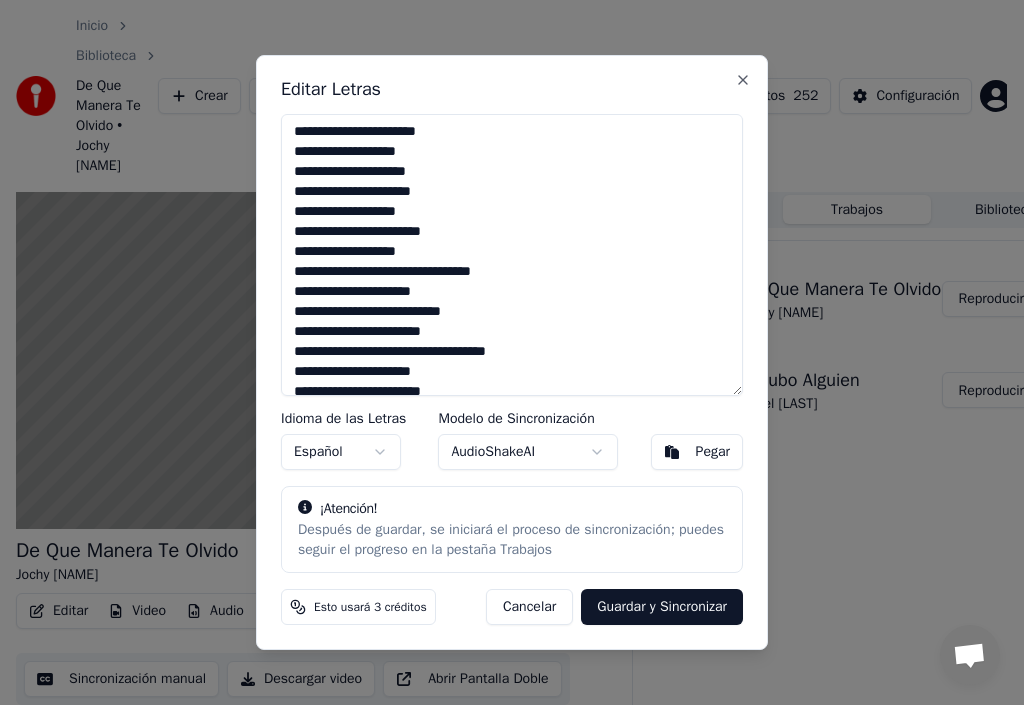 click on "**********" at bounding box center [512, 255] 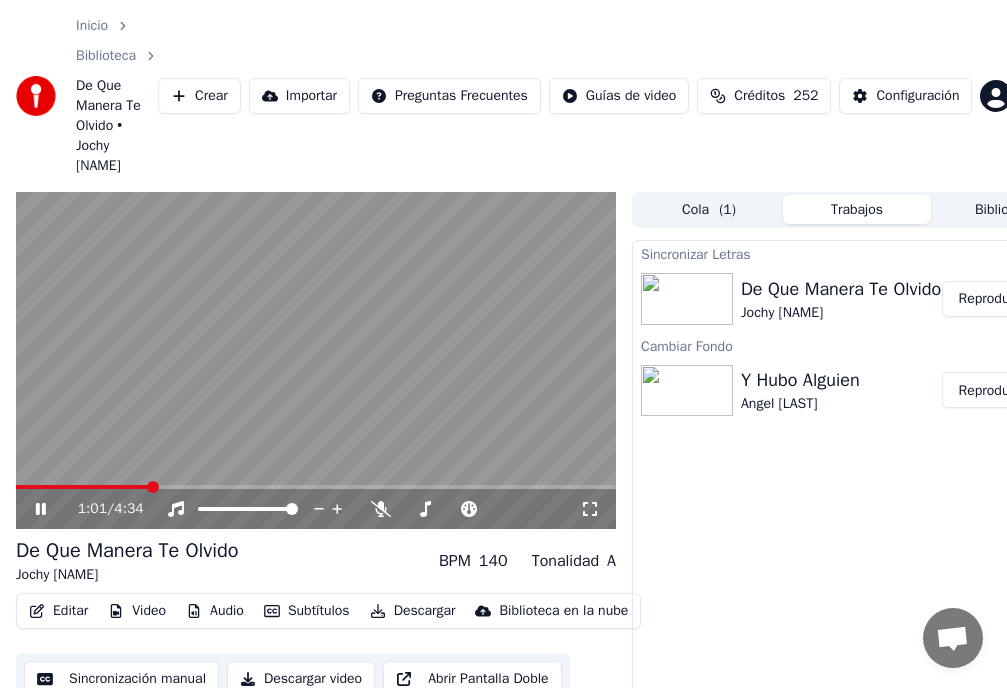 click 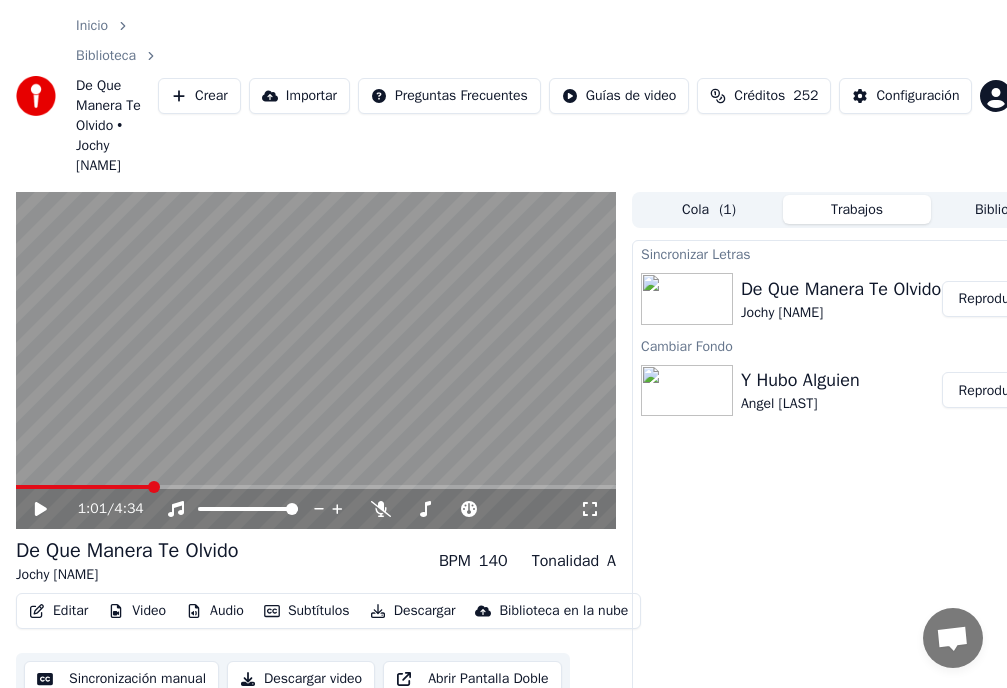 click on "Editar" at bounding box center [58, 611] 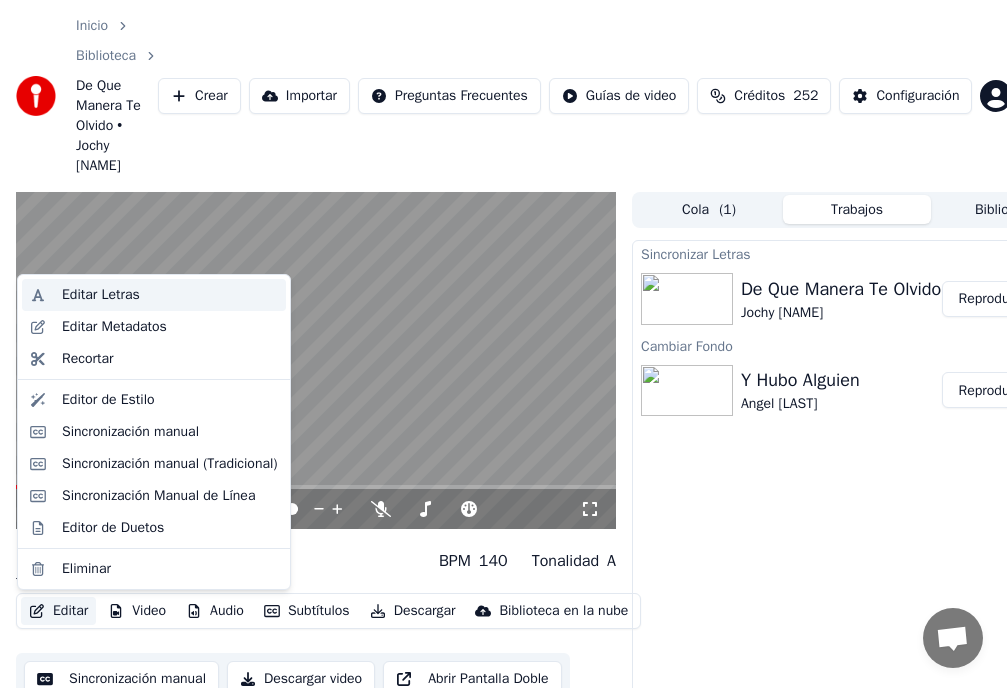 click on "Editar Letras" at bounding box center [101, 295] 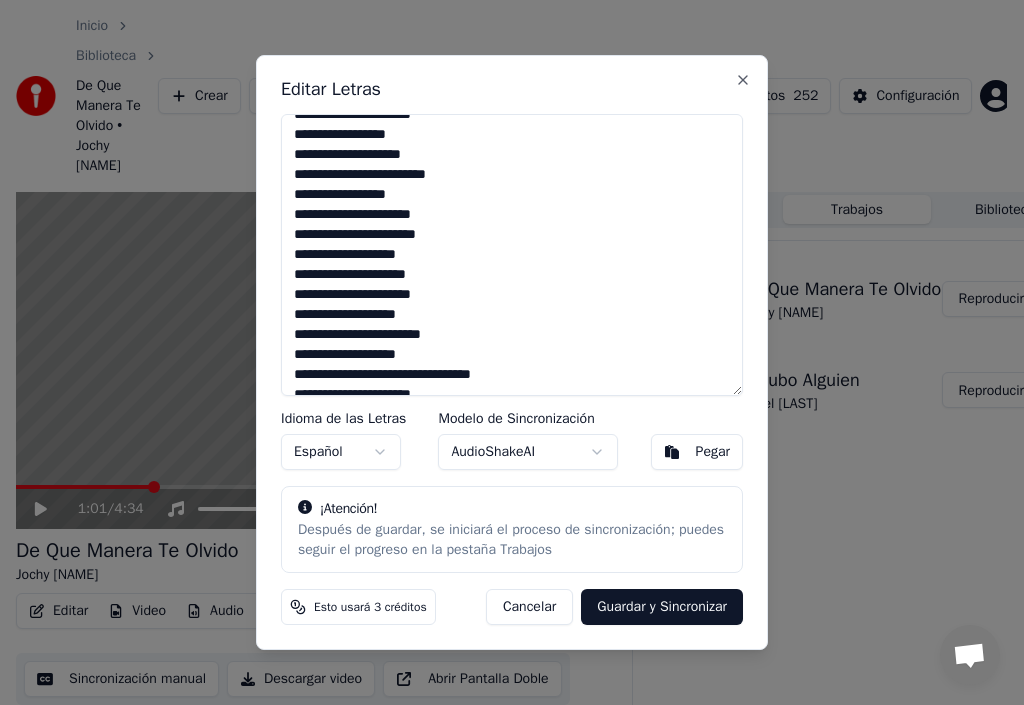 scroll, scrollTop: 100, scrollLeft: 0, axis: vertical 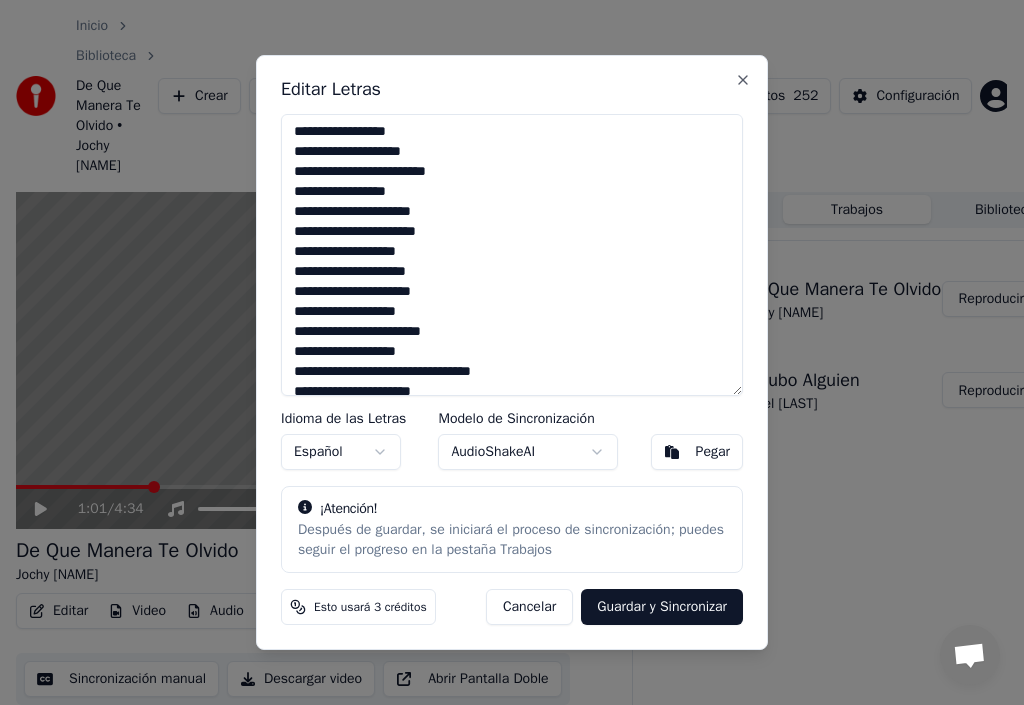 click on "**********" at bounding box center (512, 255) 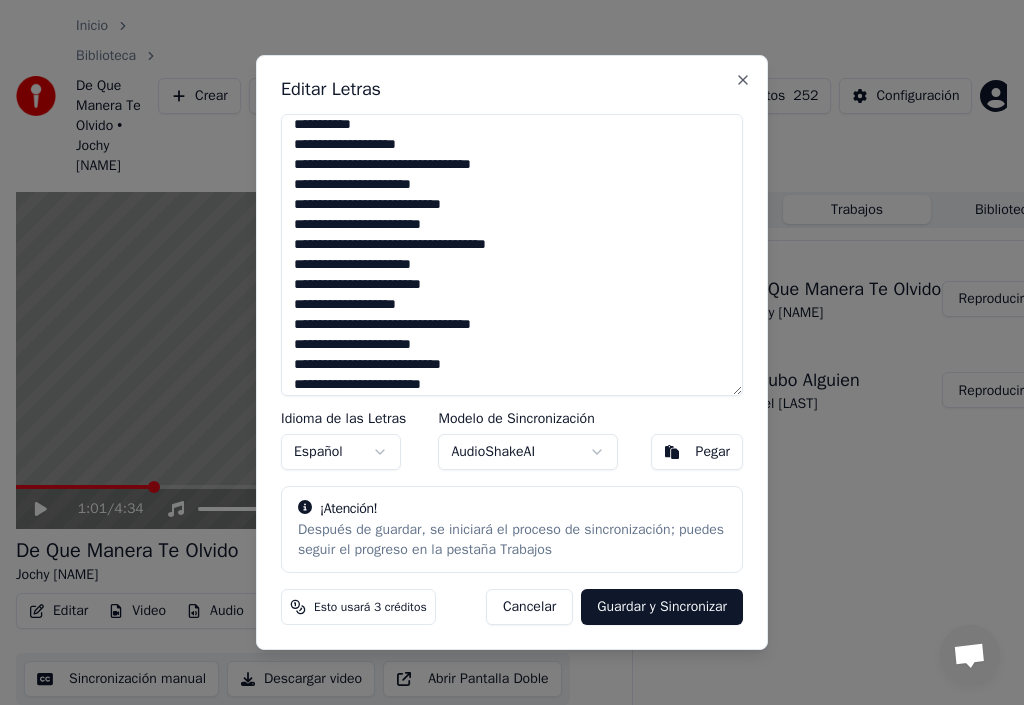 scroll, scrollTop: 415, scrollLeft: 0, axis: vertical 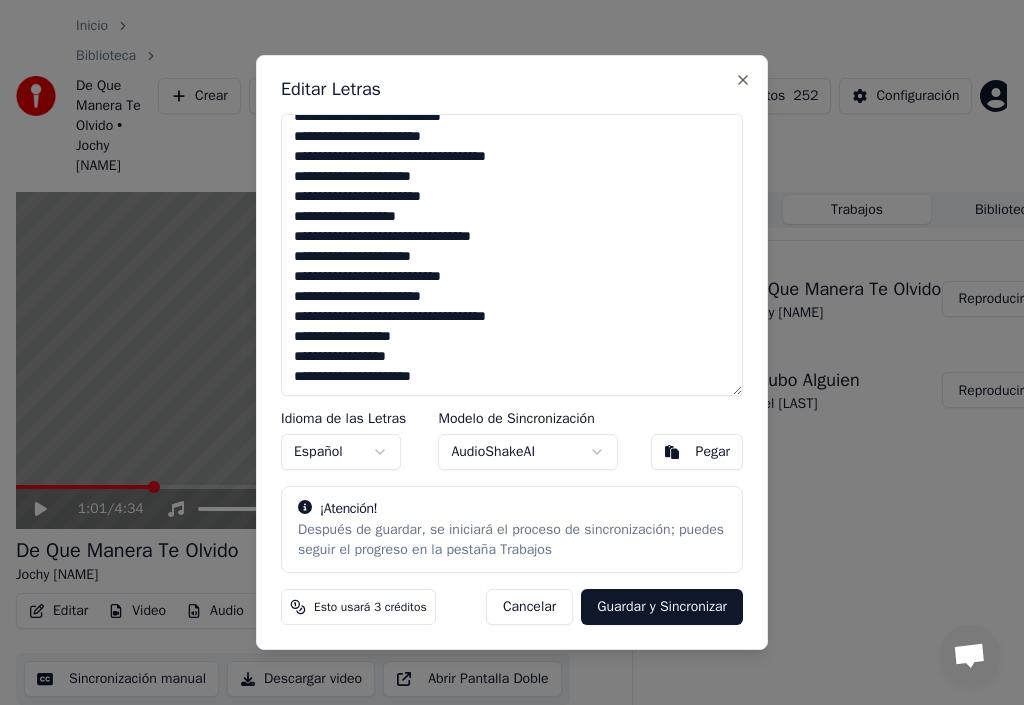 drag, startPoint x: 416, startPoint y: 339, endPoint x: 299, endPoint y: 376, distance: 122.711044 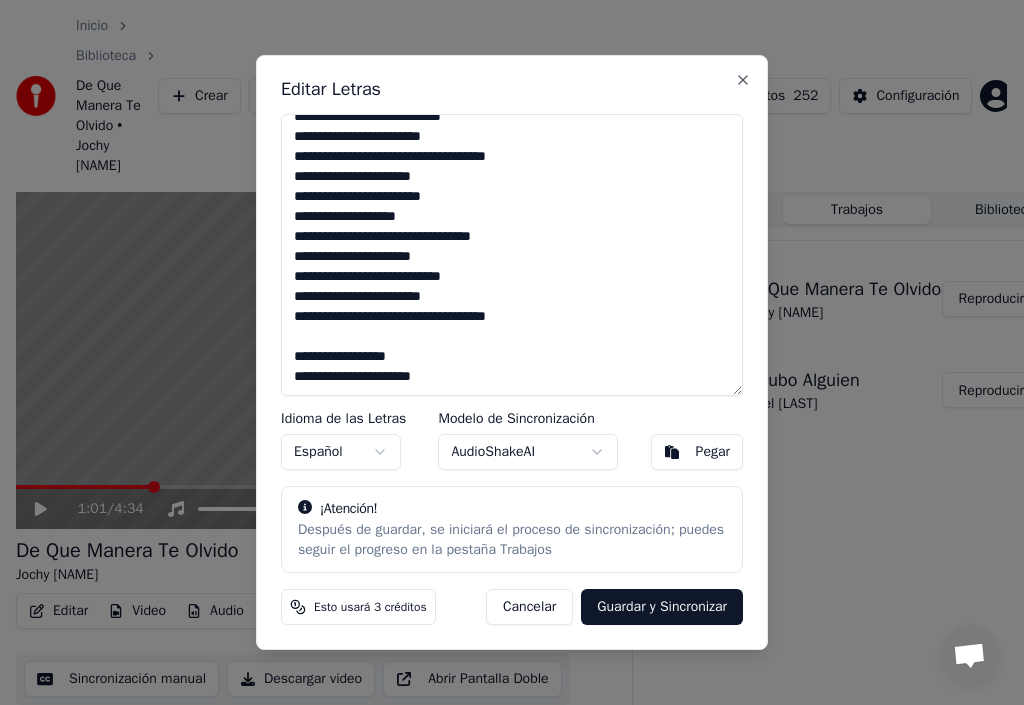 drag, startPoint x: 414, startPoint y: 355, endPoint x: 174, endPoint y: 353, distance: 240.00833 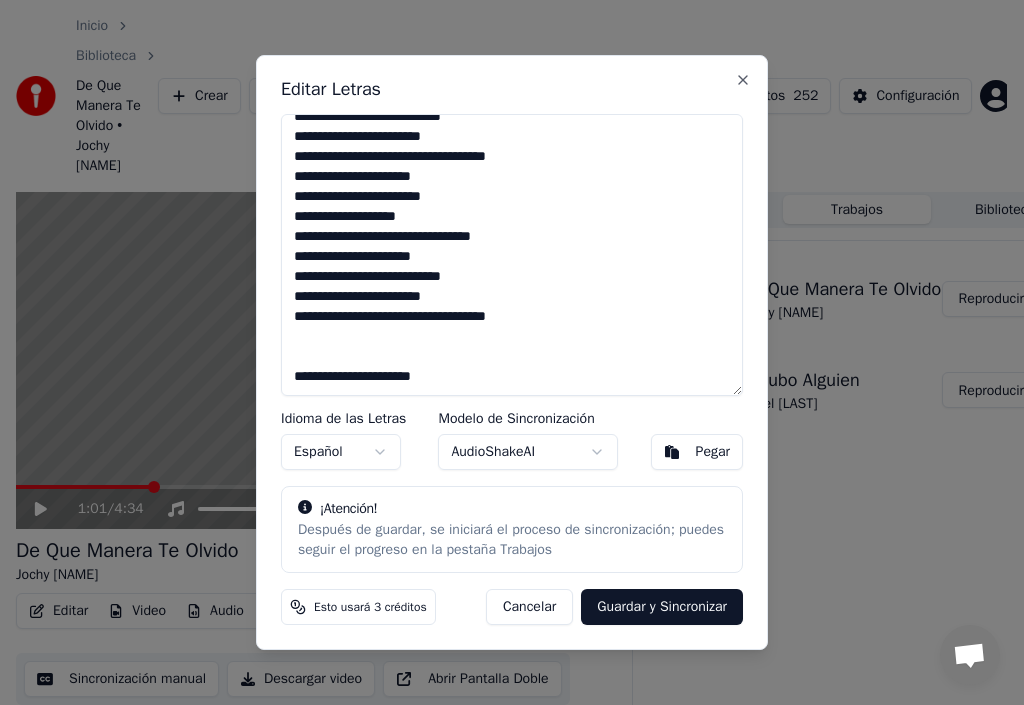 click on "**********" at bounding box center [512, 255] 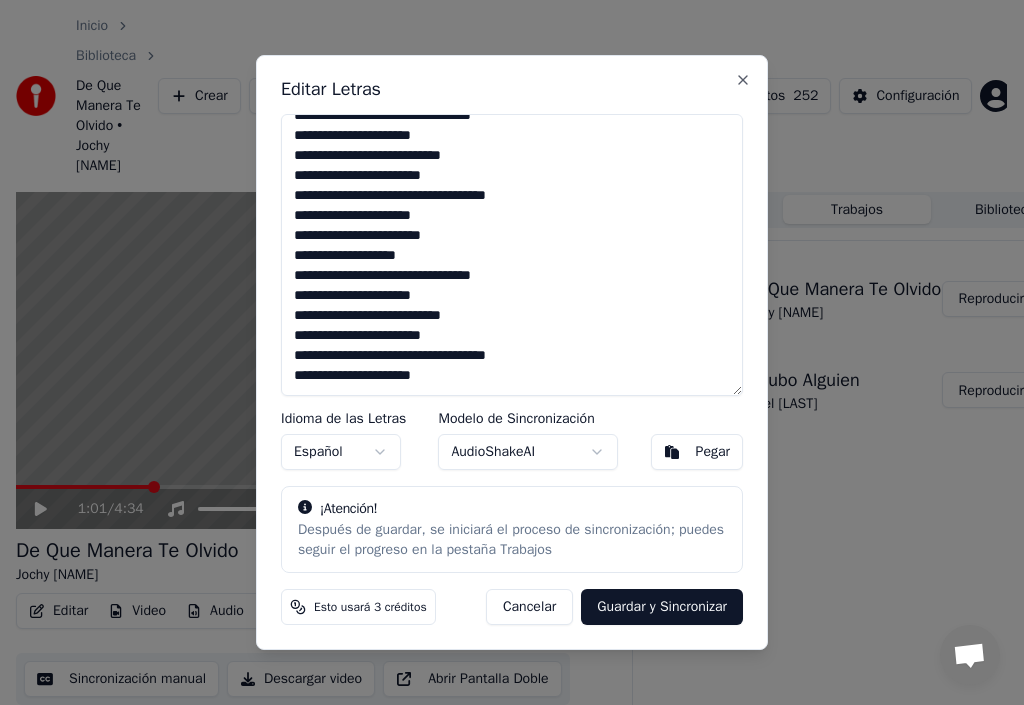 scroll, scrollTop: 376, scrollLeft: 0, axis: vertical 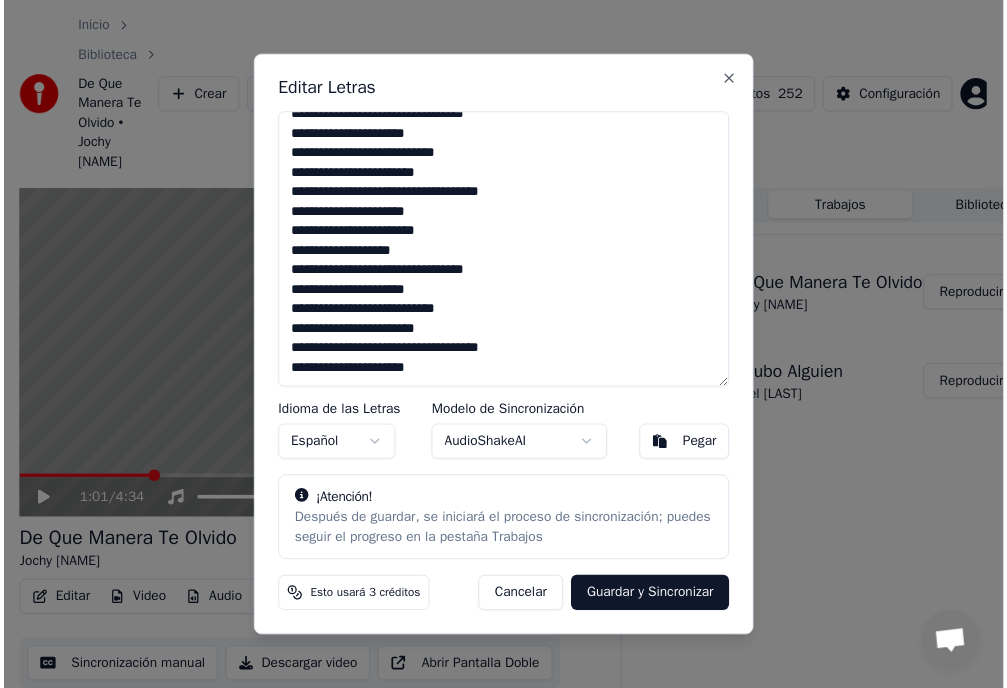 type on "**********" 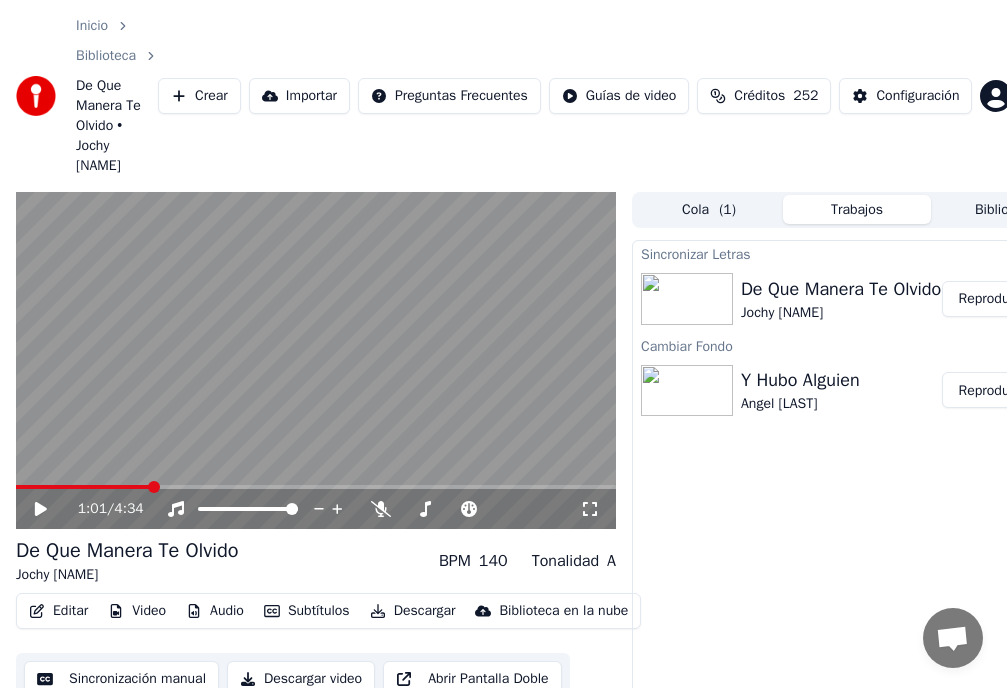 click 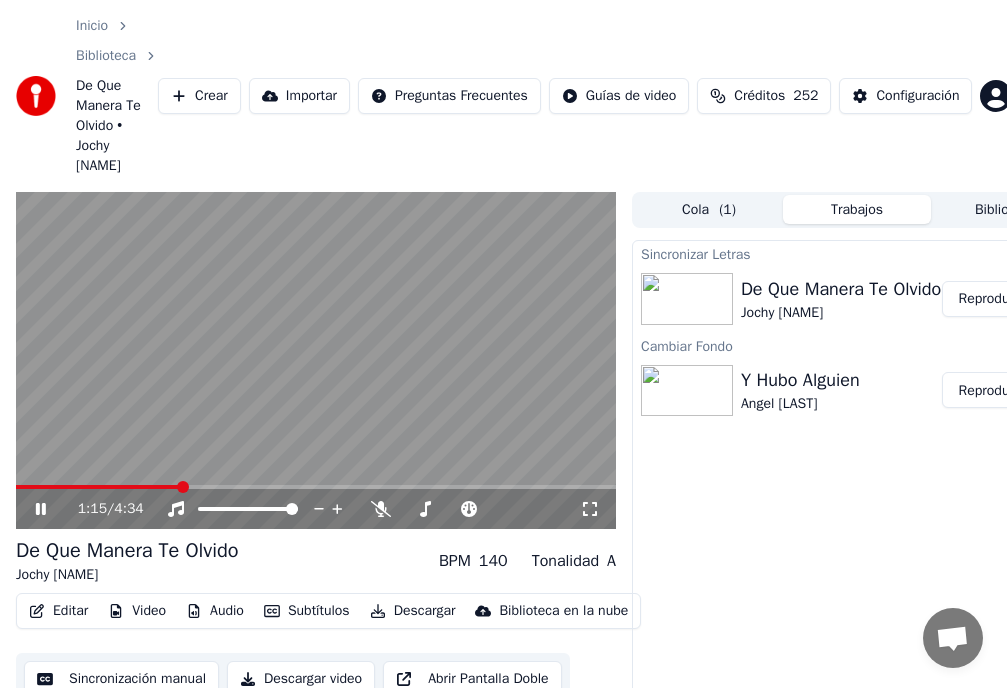 click 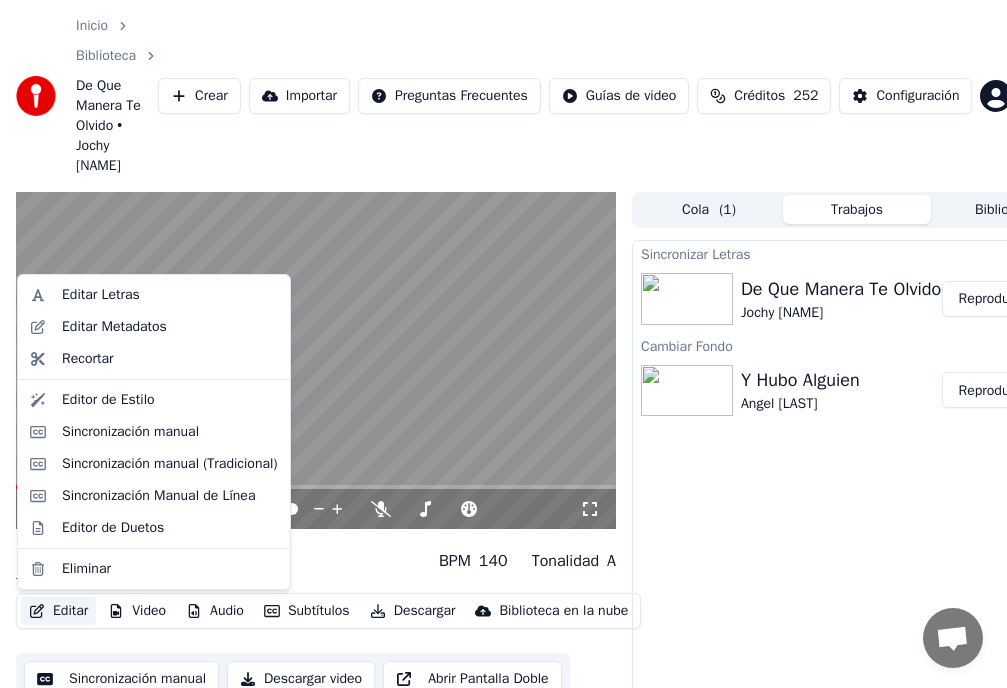 click on "Editar" at bounding box center [58, 611] 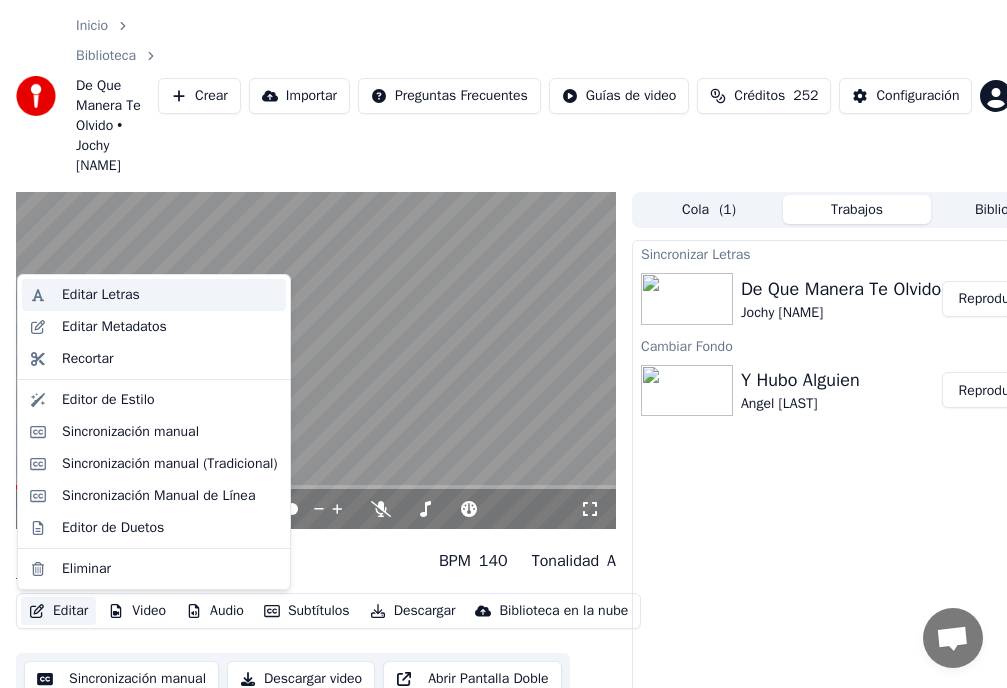 click on "Editar Letras" at bounding box center [101, 295] 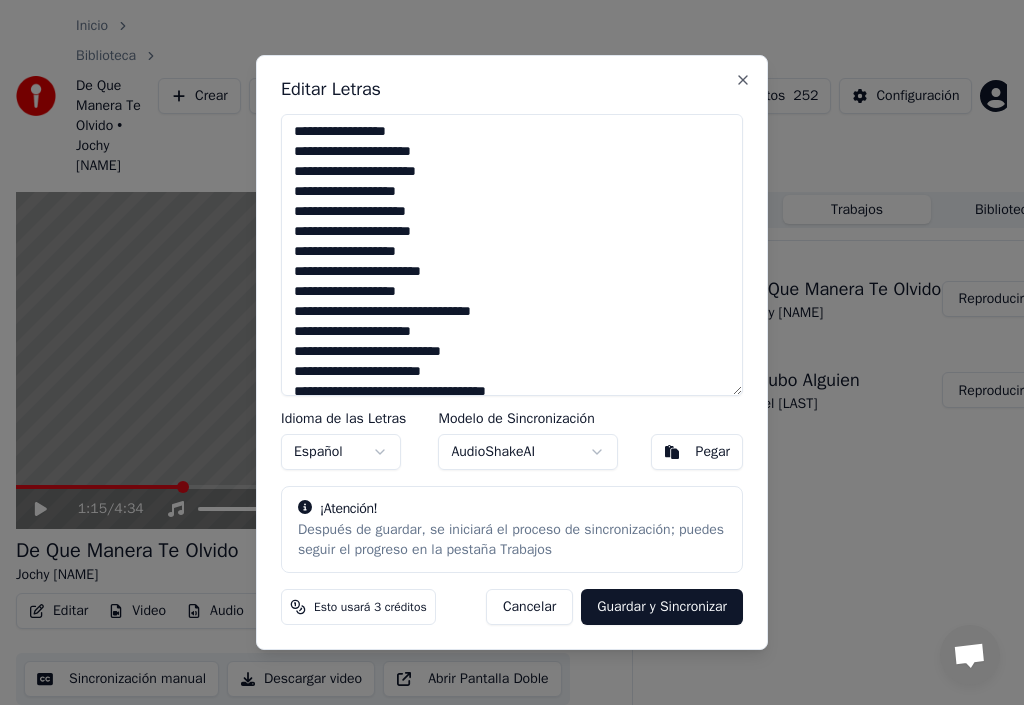 scroll, scrollTop: 200, scrollLeft: 0, axis: vertical 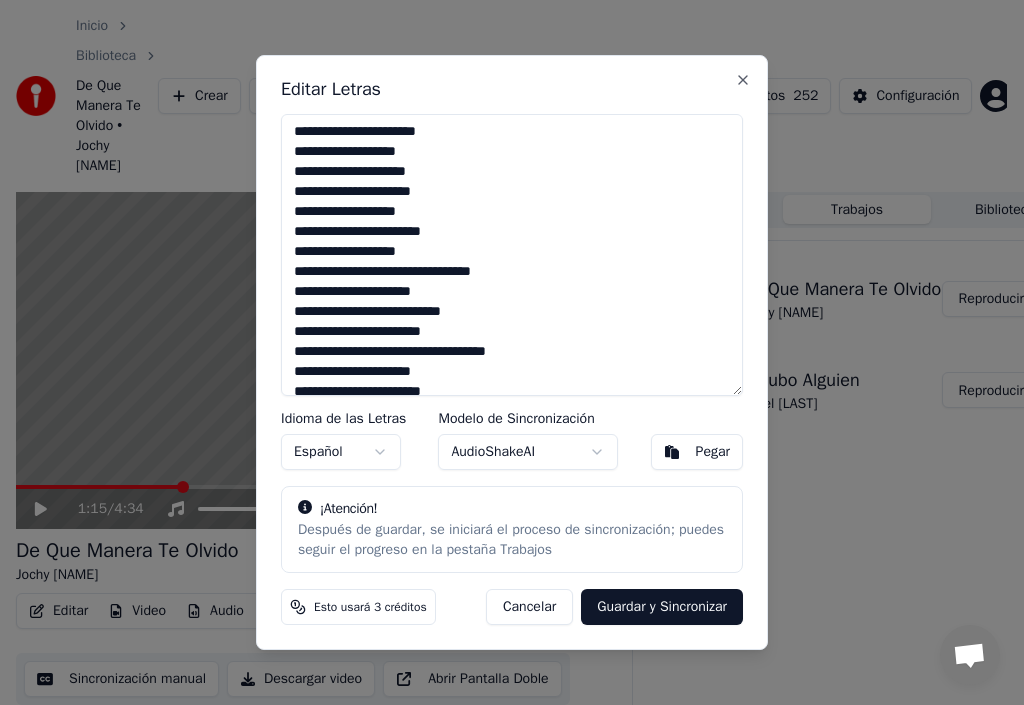 click on "Guardar y Sincronizar" at bounding box center [662, 607] 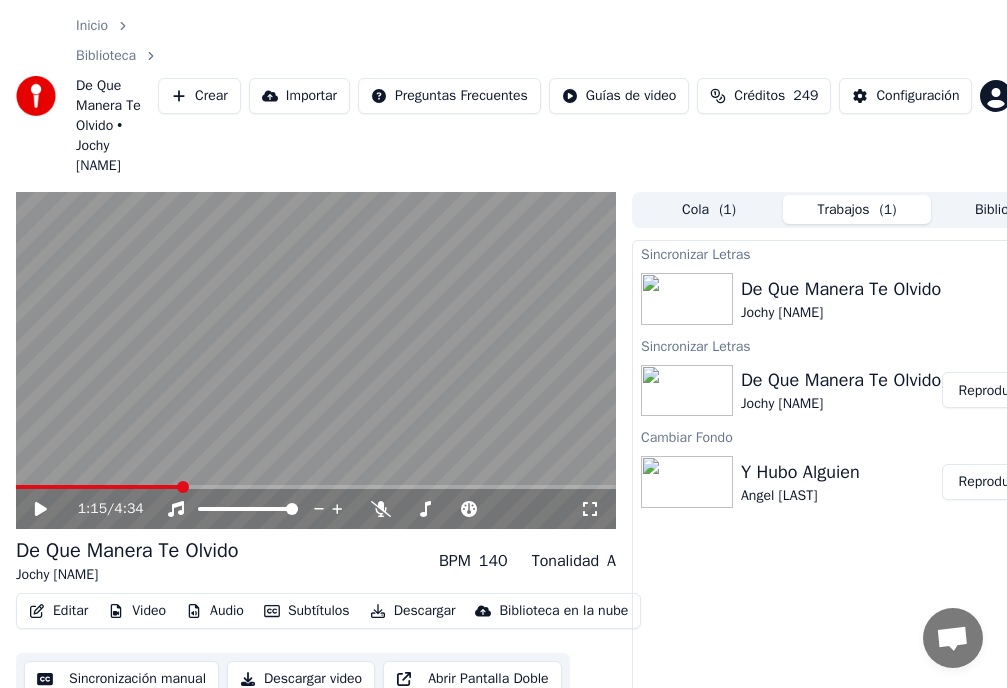 click 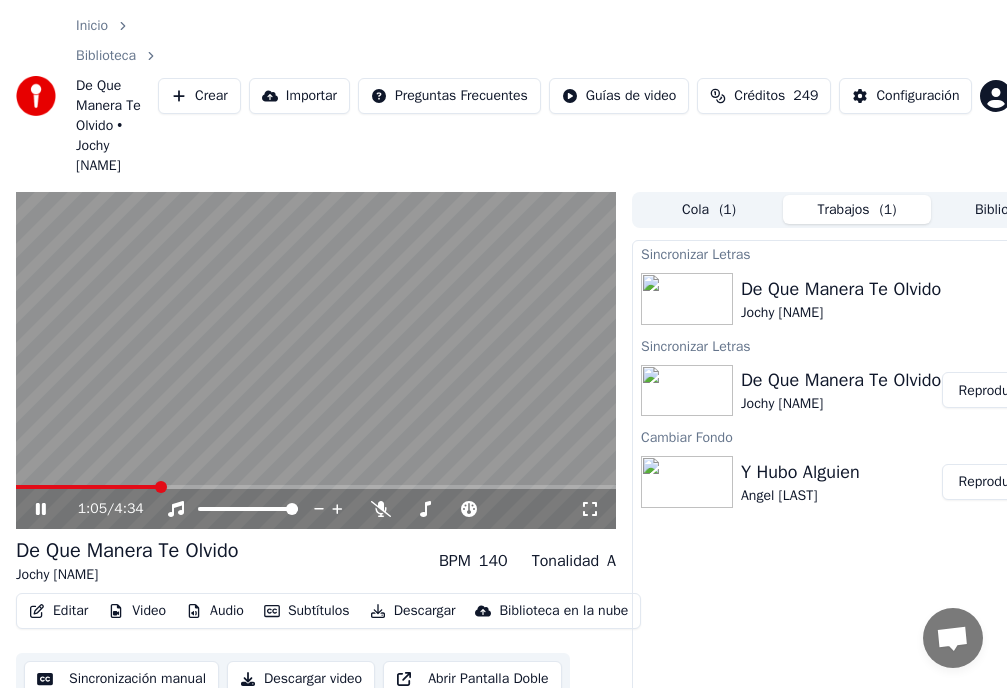 click at bounding box center (161, 487) 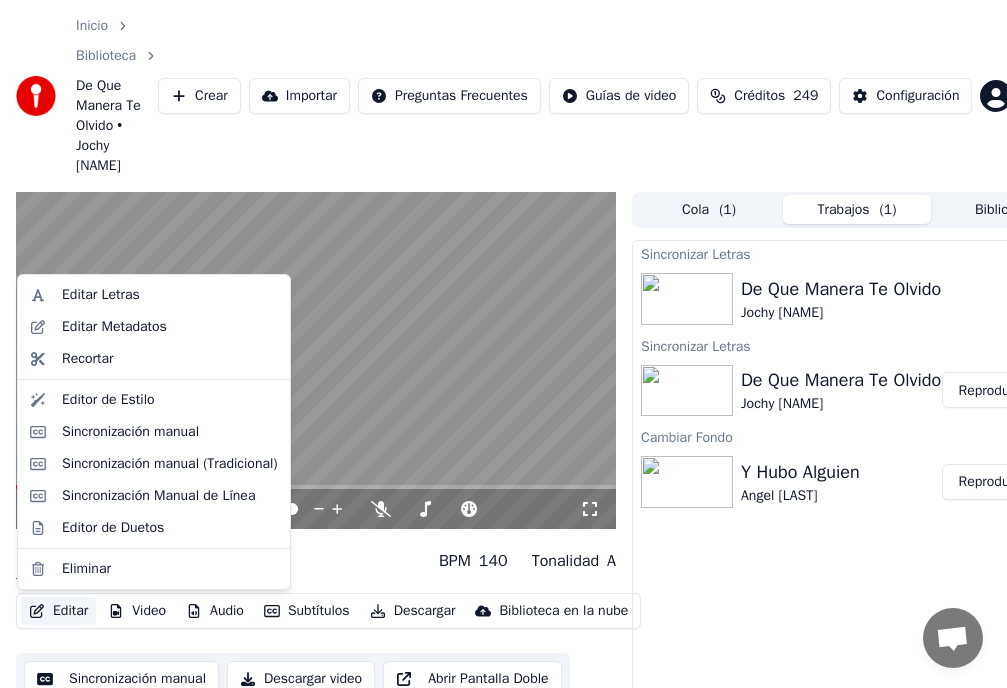 click on "Editar" at bounding box center [58, 611] 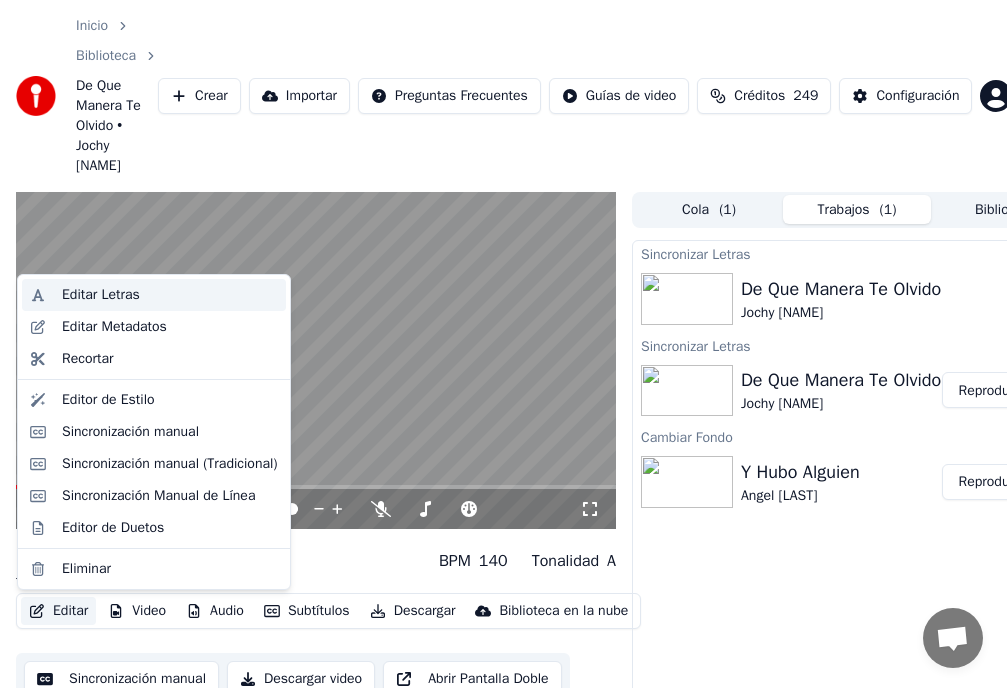 click on "Editar Letras" at bounding box center (101, 295) 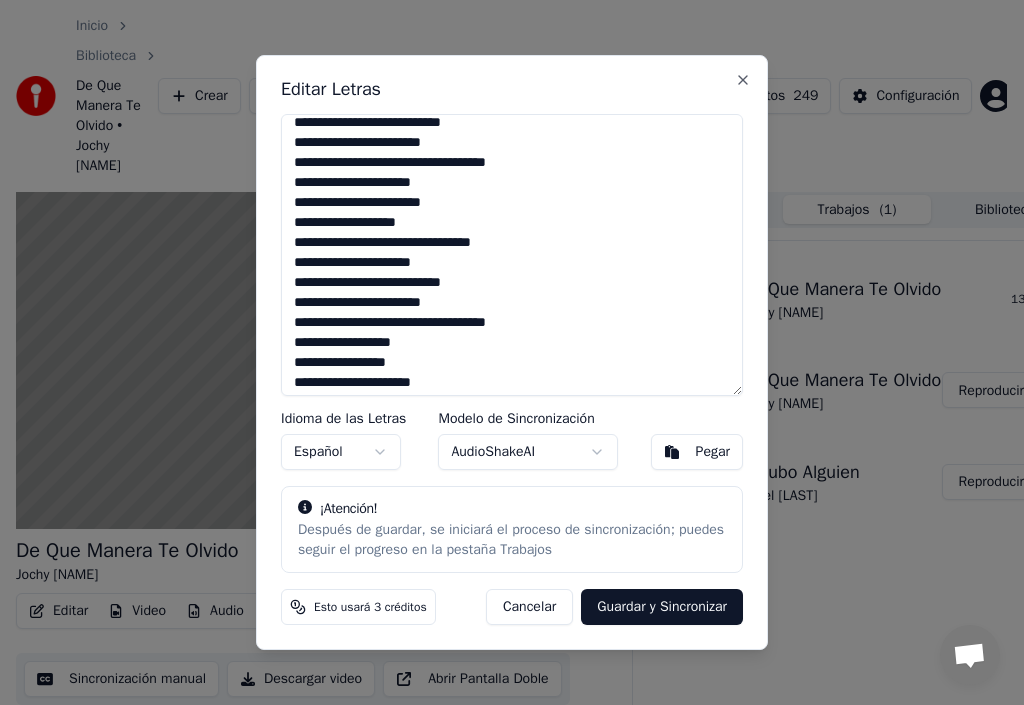 scroll, scrollTop: 395, scrollLeft: 0, axis: vertical 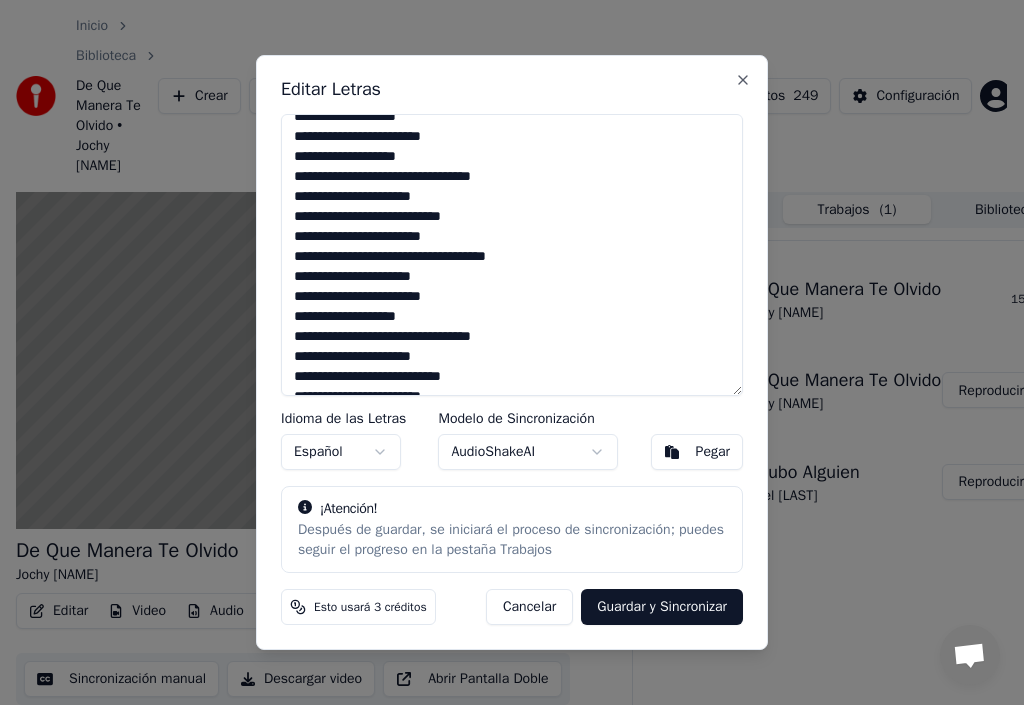 drag, startPoint x: 616, startPoint y: 81, endPoint x: 570, endPoint y: 130, distance: 67.20863 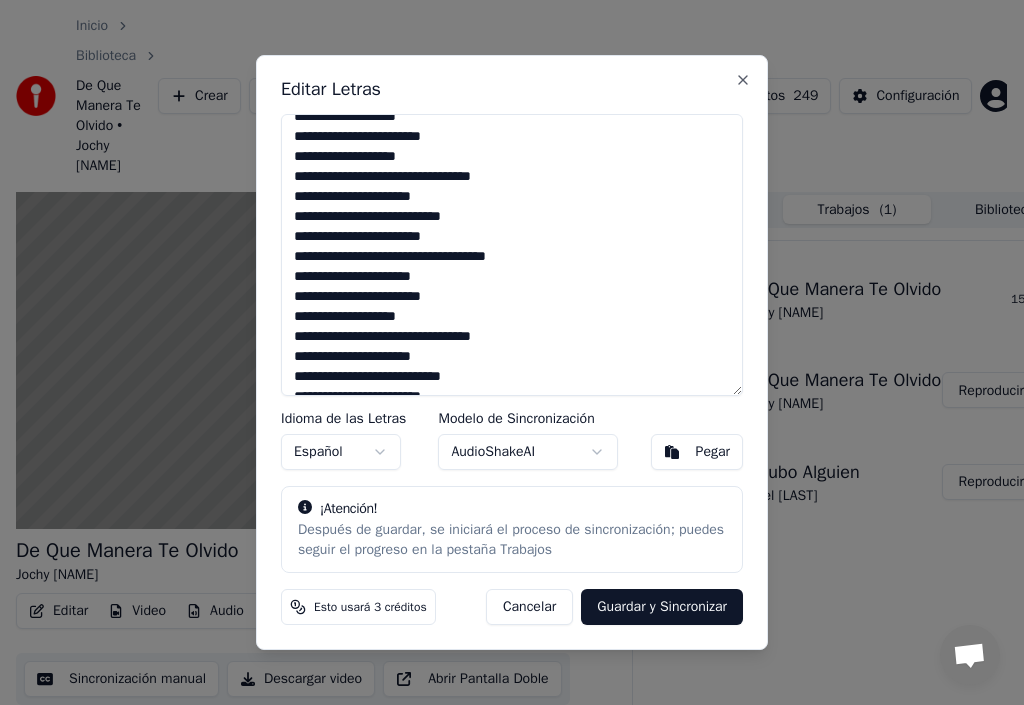 click on "Guardar y Sincronizar" at bounding box center [662, 607] 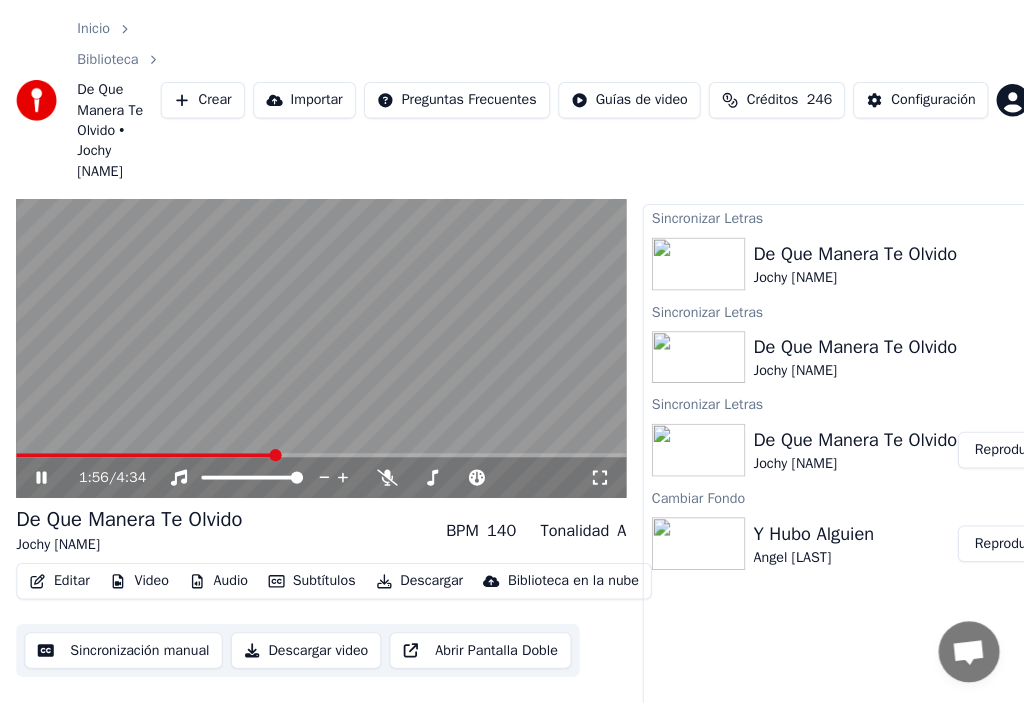 scroll, scrollTop: 0, scrollLeft: 0, axis: both 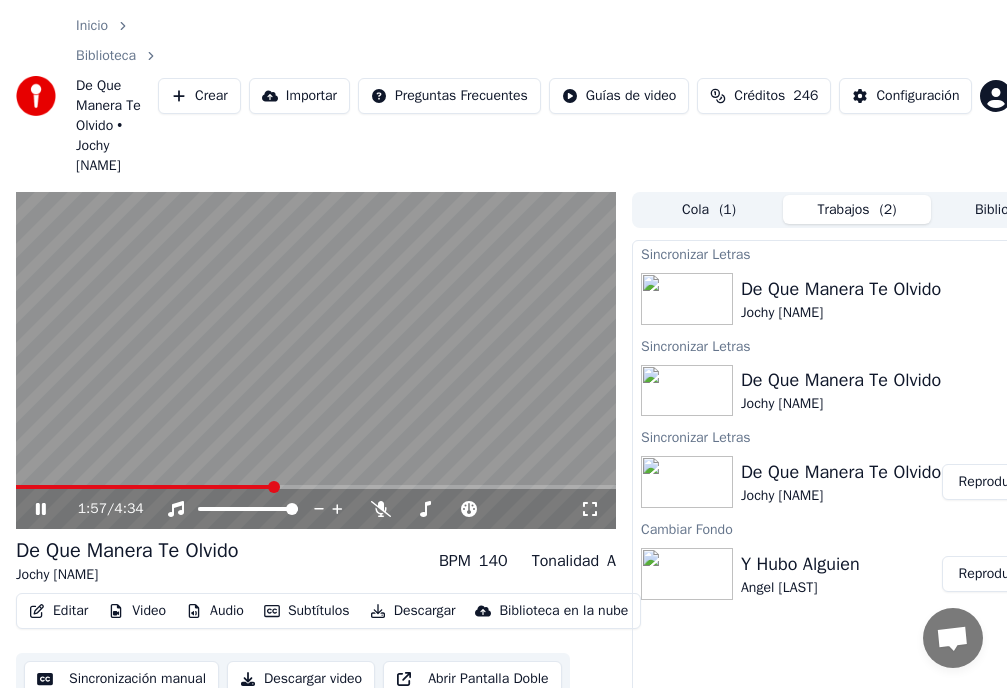 click on "Editar" at bounding box center [58, 611] 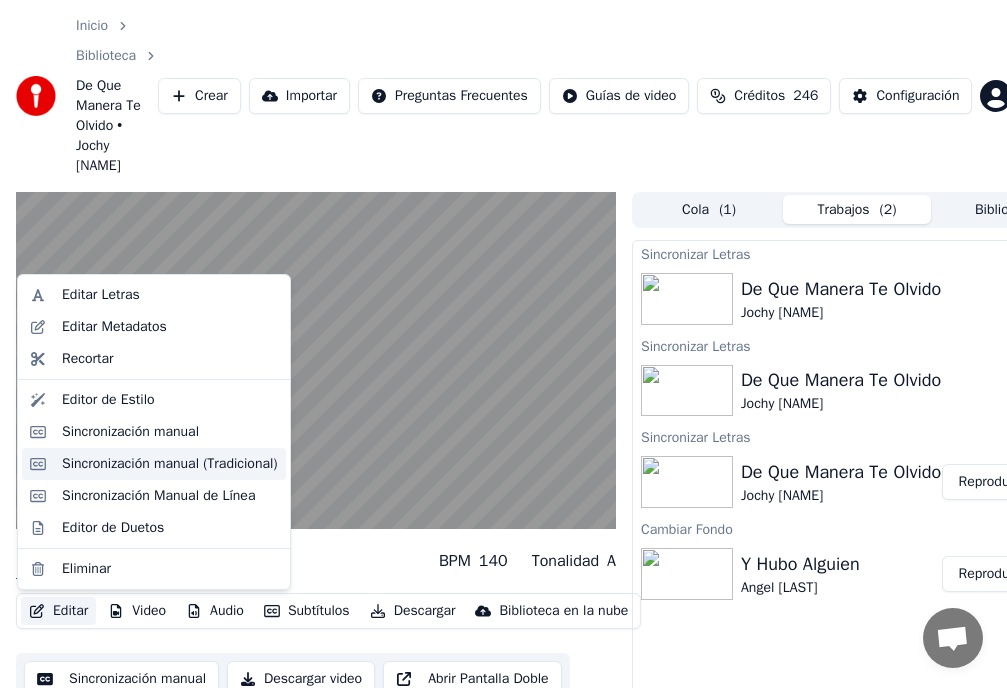 click on "Sincronización manual (Tradicional)" at bounding box center [170, 464] 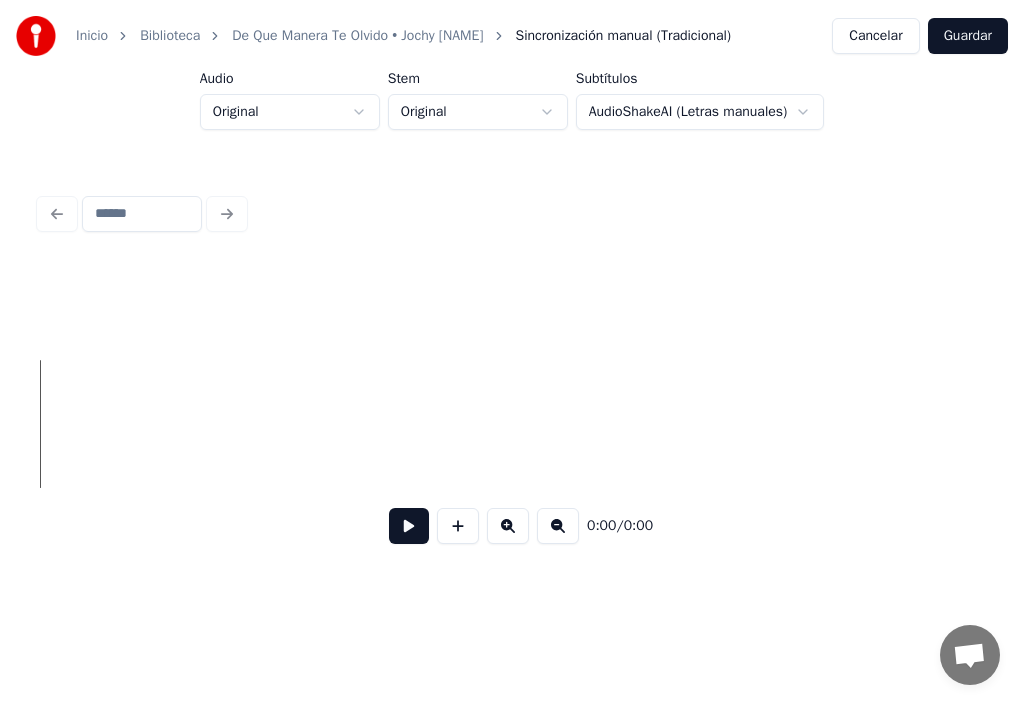 scroll, scrollTop: 0, scrollLeft: 9600, axis: horizontal 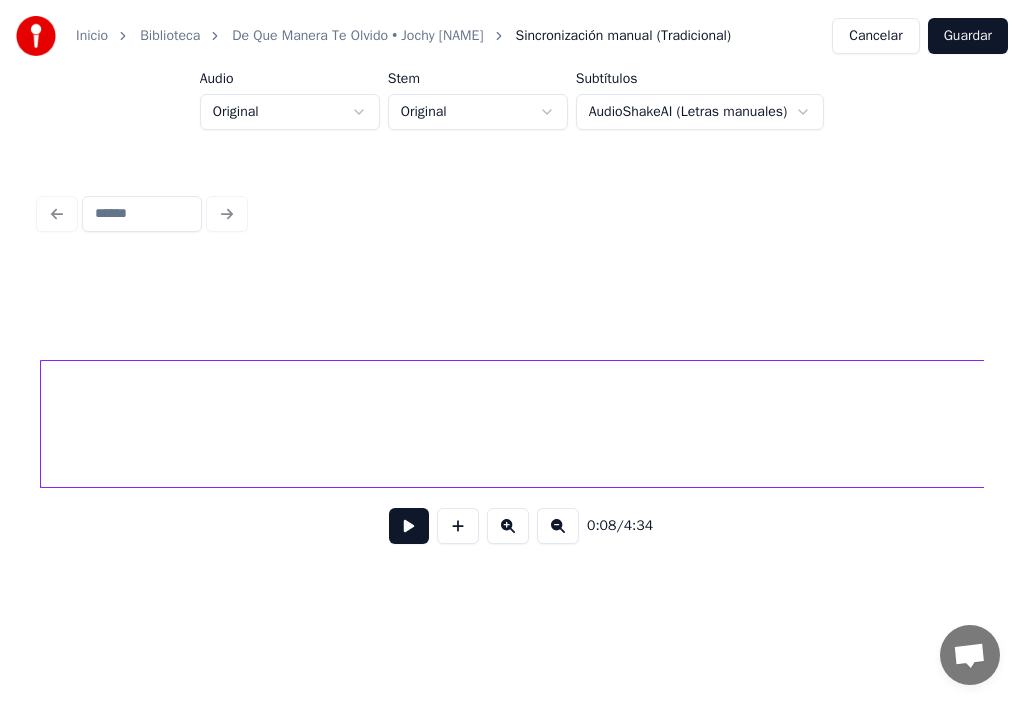 click at bounding box center [409, 526] 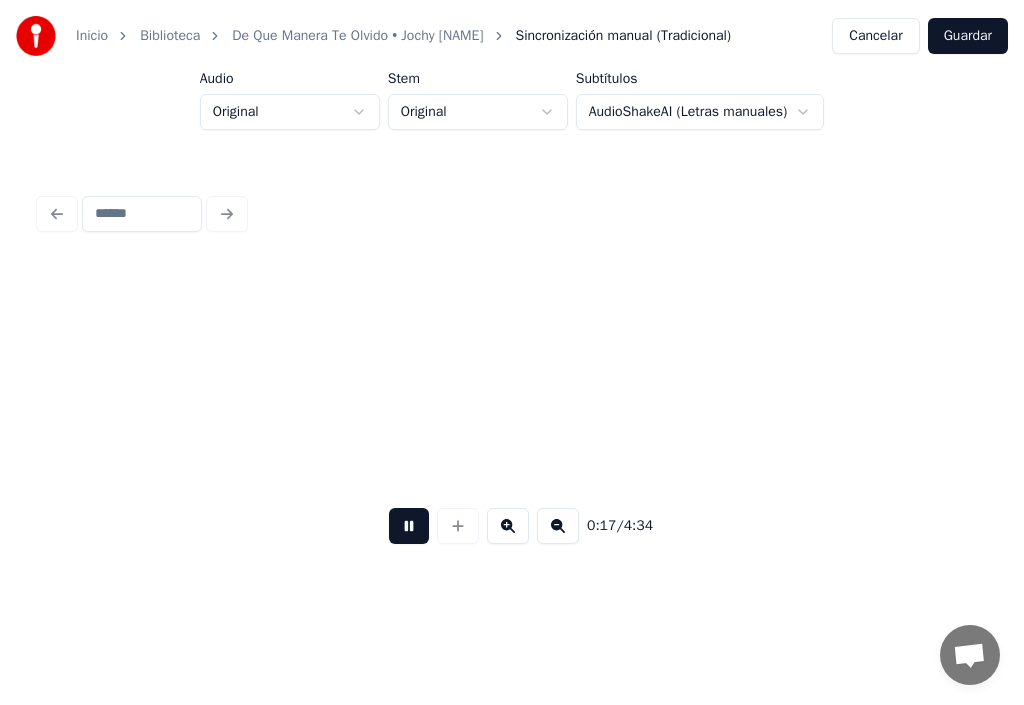 scroll, scrollTop: 0, scrollLeft: 21059, axis: horizontal 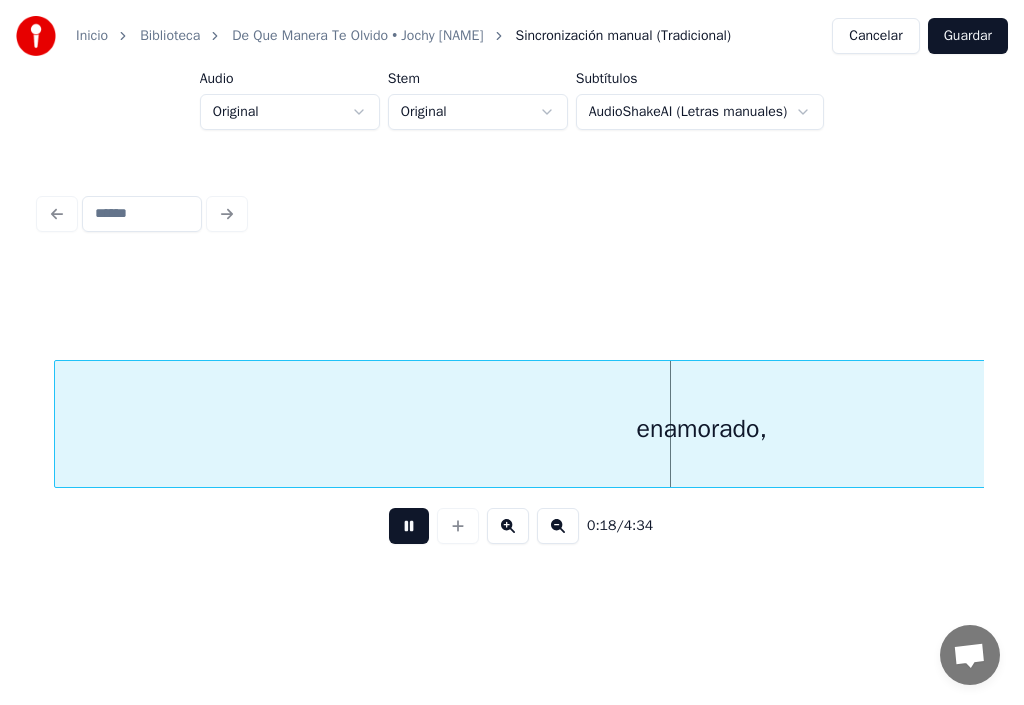 click at bounding box center [409, 526] 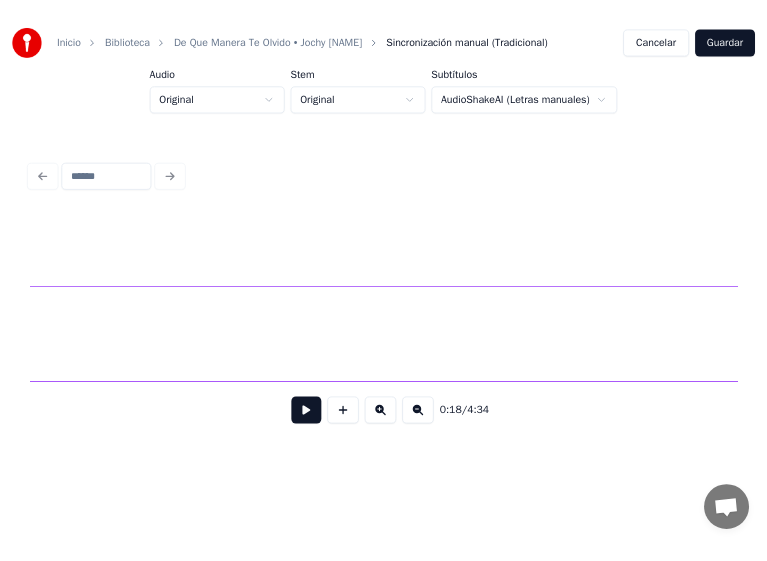 scroll, scrollTop: 0, scrollLeft: 12513, axis: horizontal 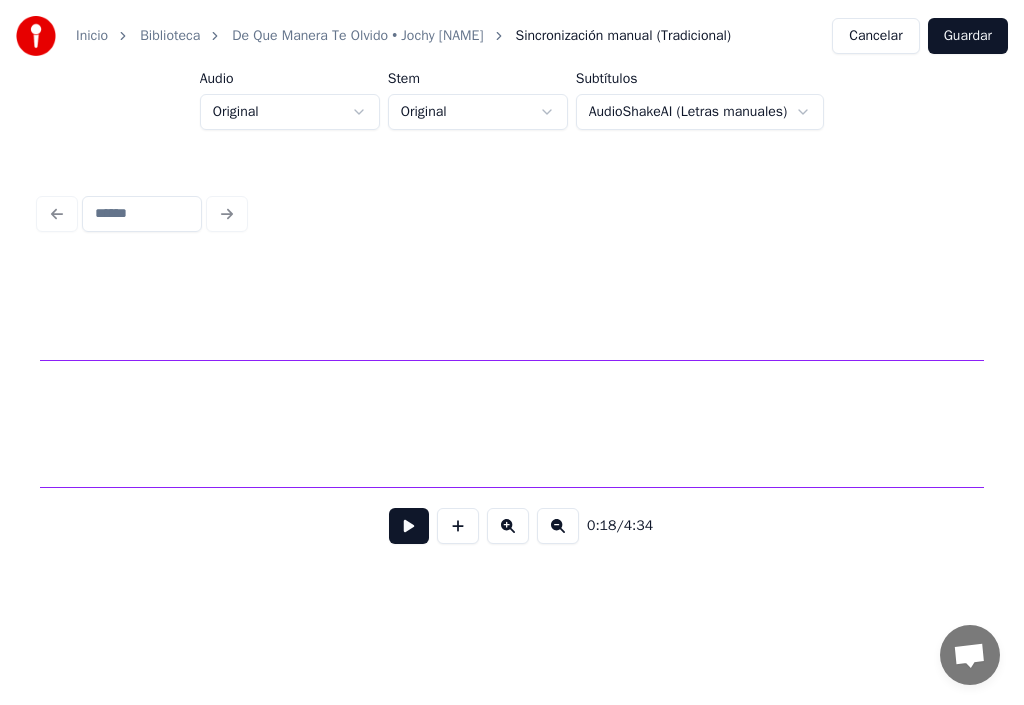 click on "Inicio" at bounding box center [92, 36] 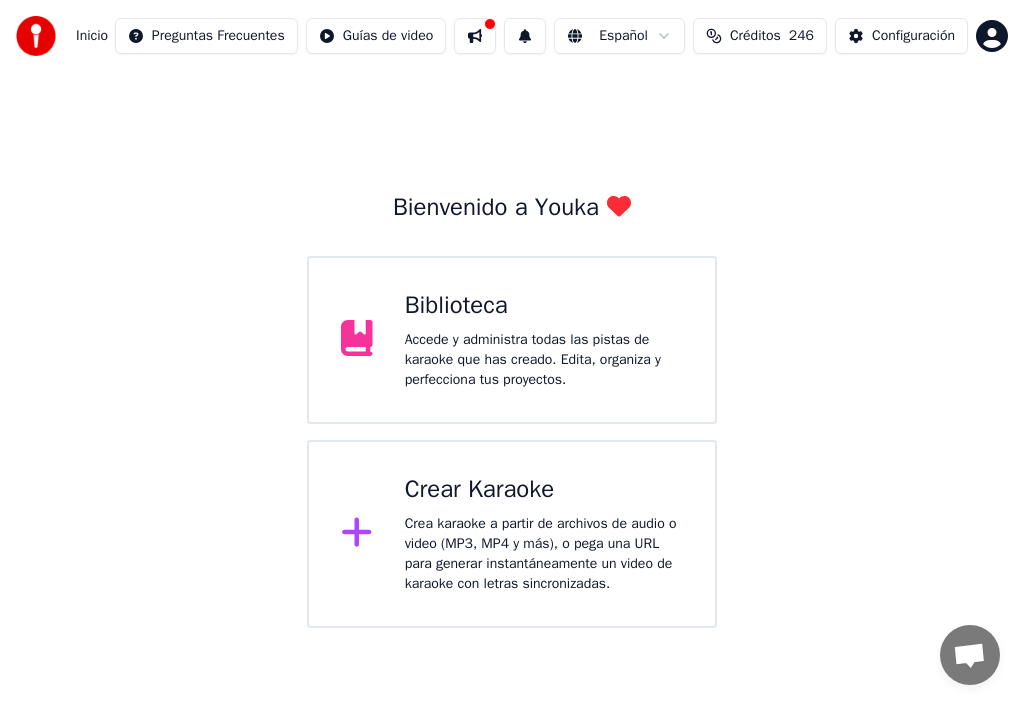 click on "Accede y administra todas las pistas de karaoke que has creado. Edita, organiza y perfecciona tus proyectos." at bounding box center [544, 360] 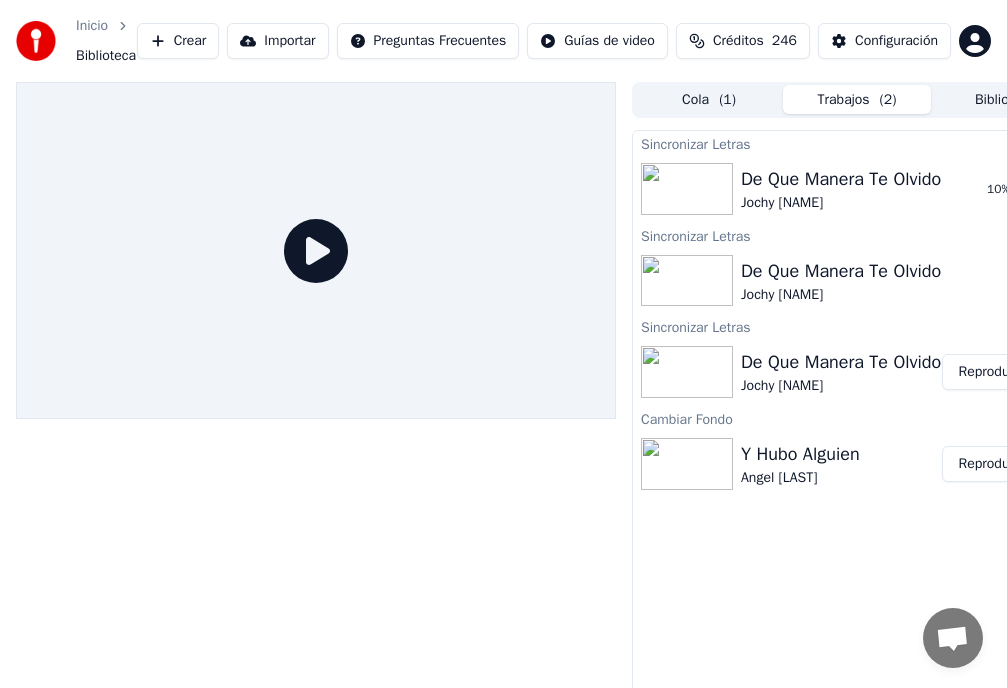 click on "De Que Manera Te Olvido" at bounding box center [841, 179] 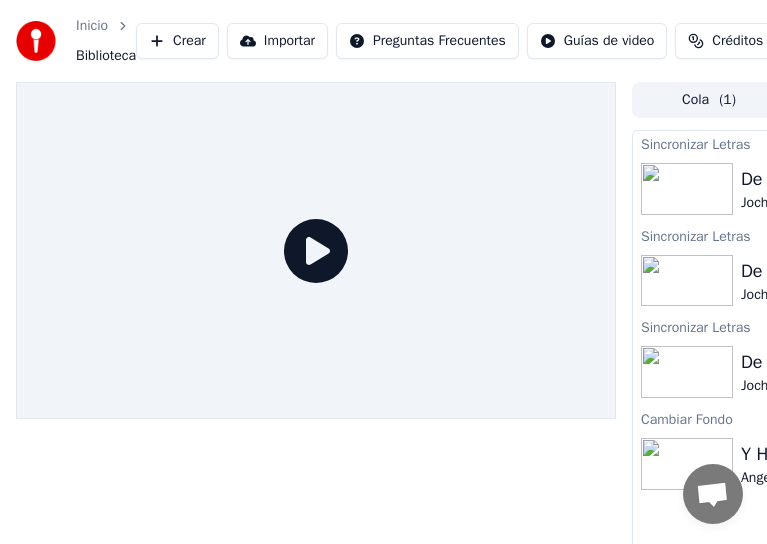 click 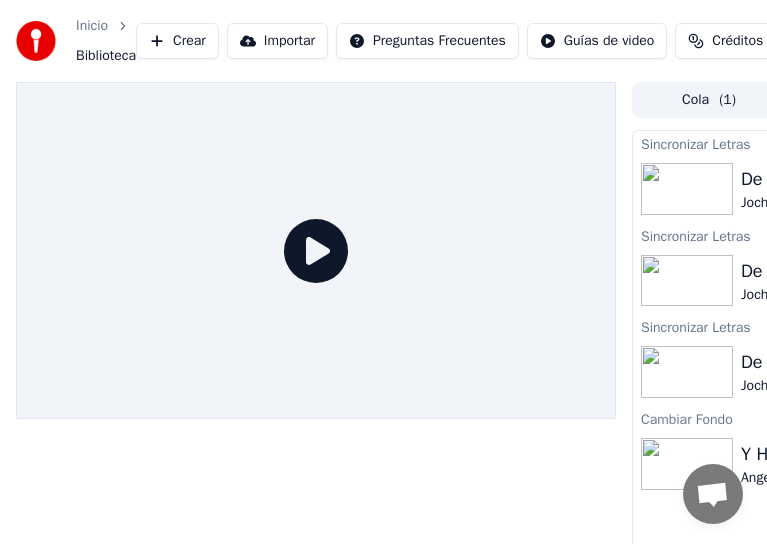 click on "De Que Manera Te Olvido" at bounding box center [841, 179] 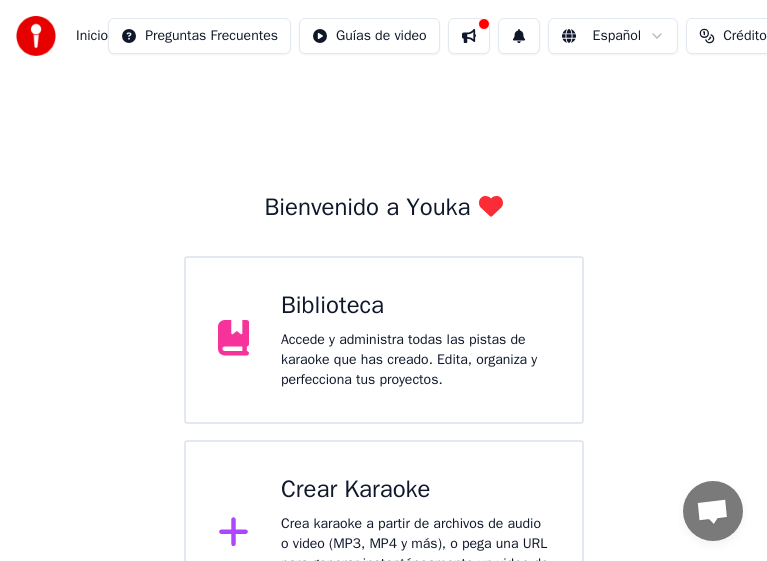 scroll, scrollTop: 67, scrollLeft: 0, axis: vertical 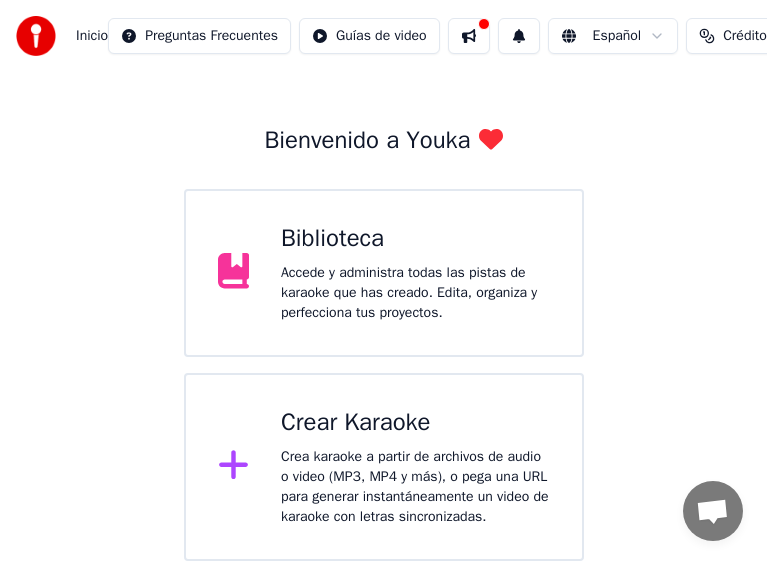 click on "Biblioteca Accede y administra todas las pistas de karaoke que has creado. Edita, organiza y perfecciona tus proyectos." at bounding box center (415, 273) 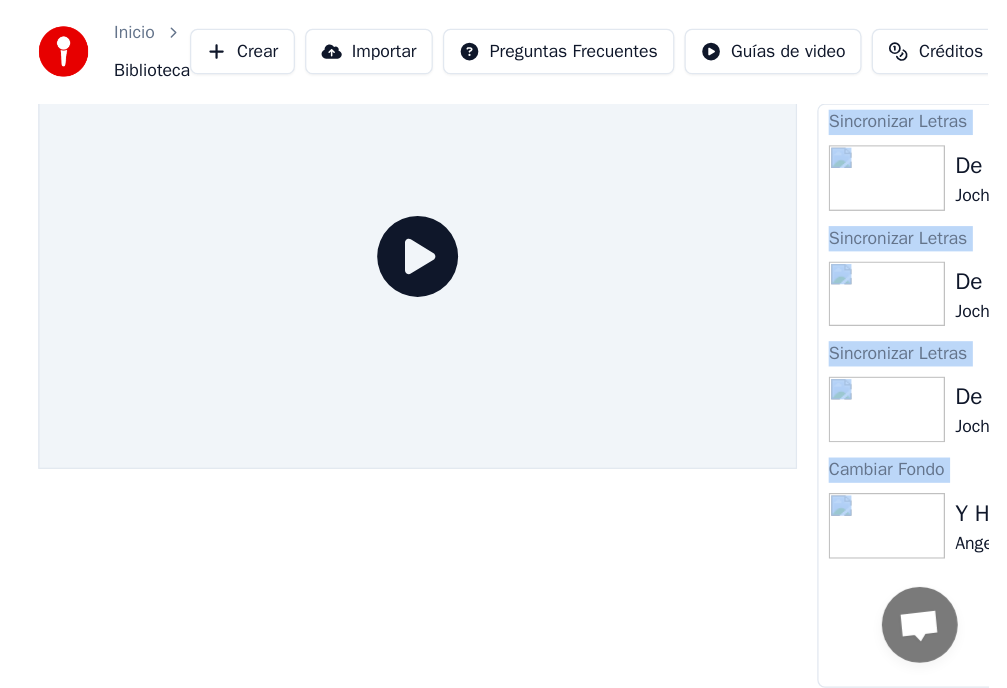 scroll, scrollTop: 41, scrollLeft: 0, axis: vertical 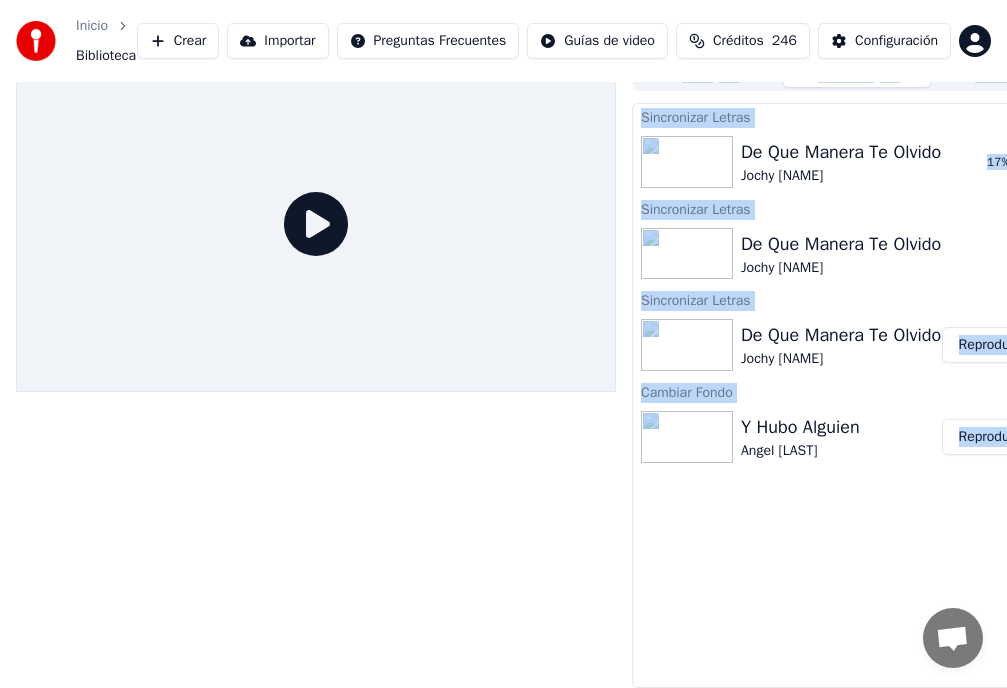 click on "De Que Manera Te Olvido" at bounding box center [841, 152] 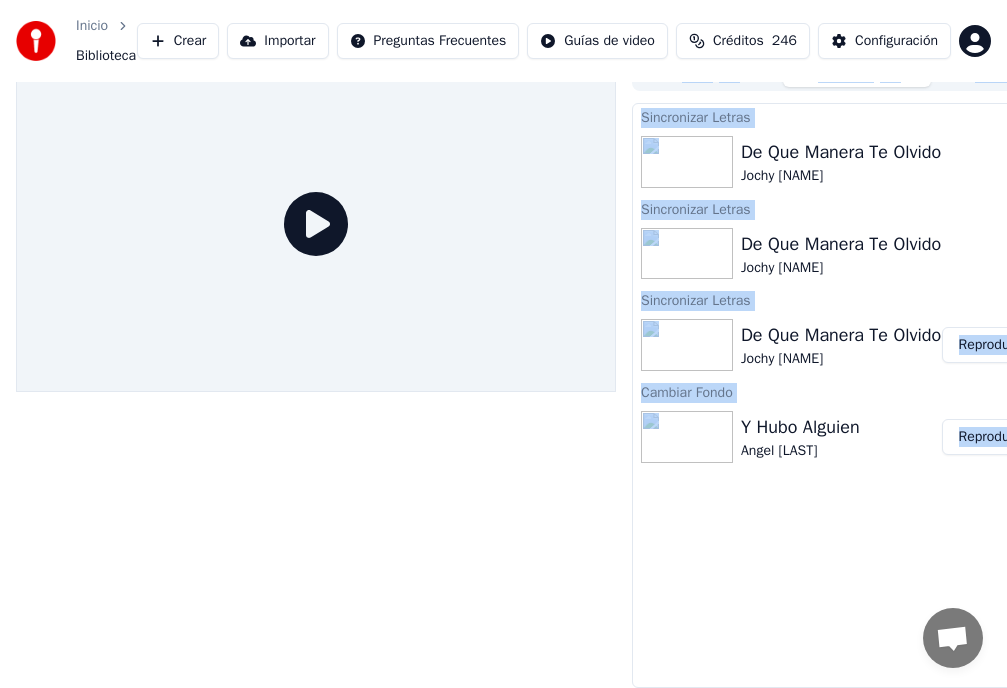 click on "Reproducir" at bounding box center [991, 345] 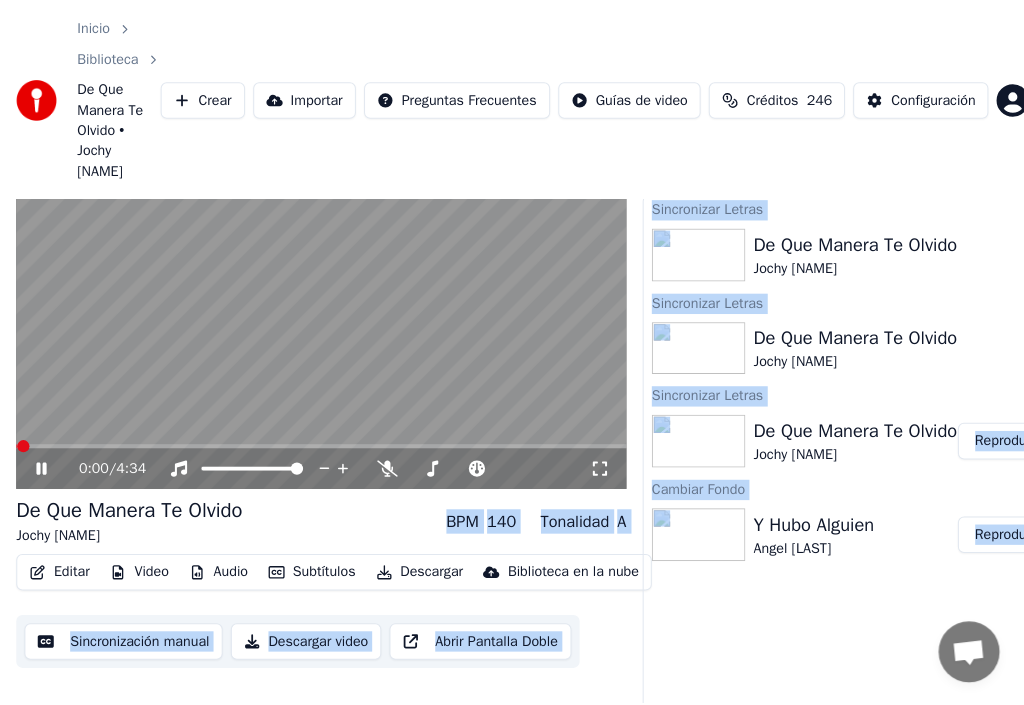scroll, scrollTop: 0, scrollLeft: 0, axis: both 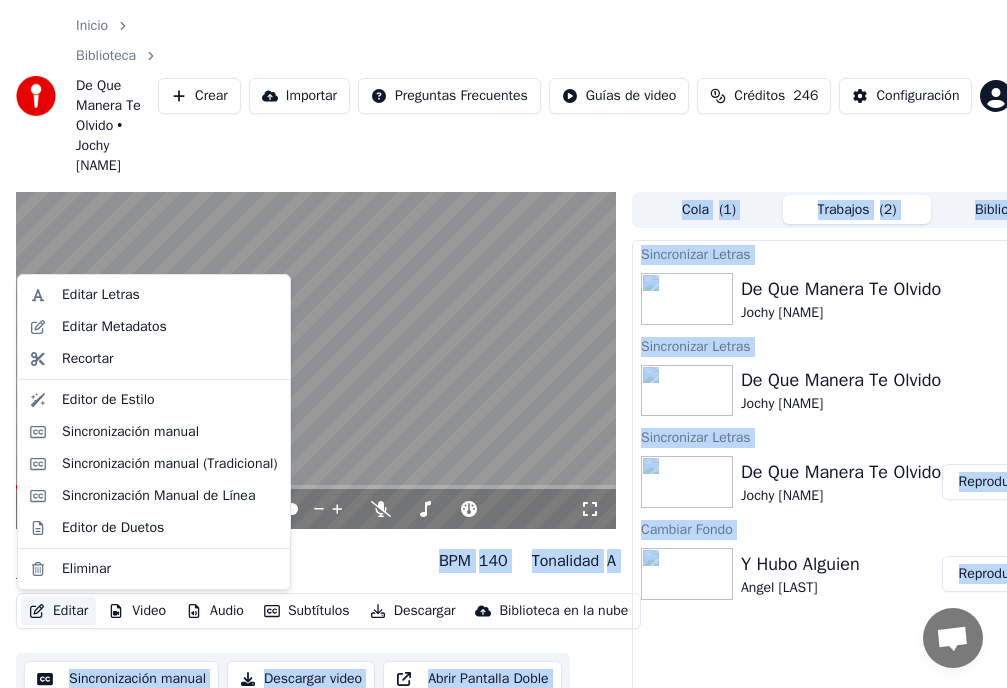 click on "Editar" at bounding box center (58, 611) 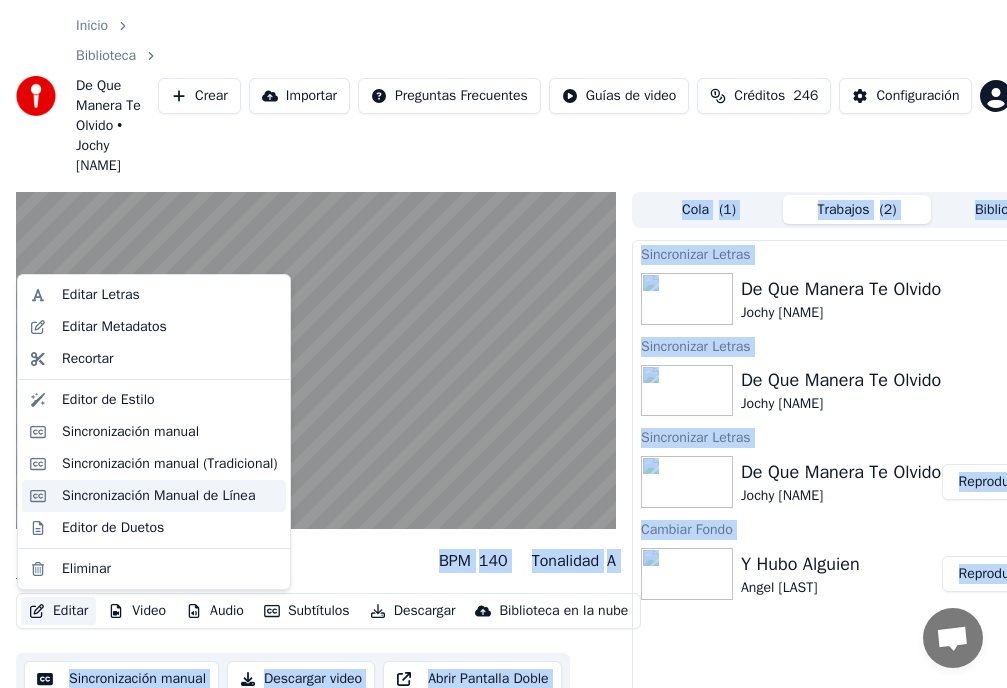 click on "Sincronización Manual de Línea" at bounding box center [158, 496] 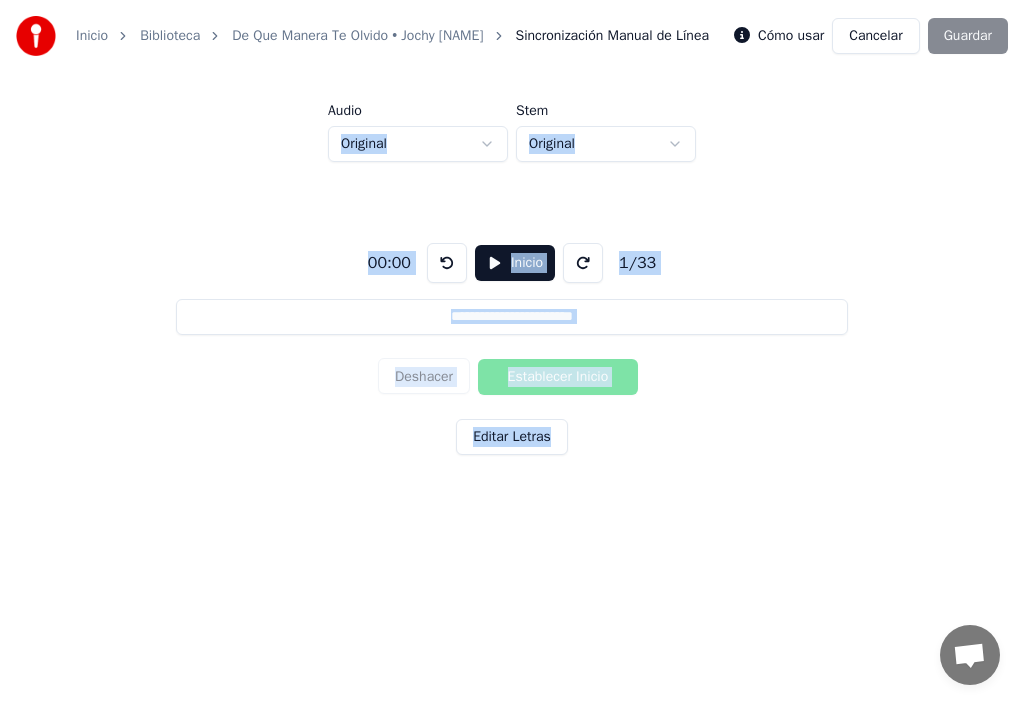 click on "Inicio" at bounding box center [92, 36] 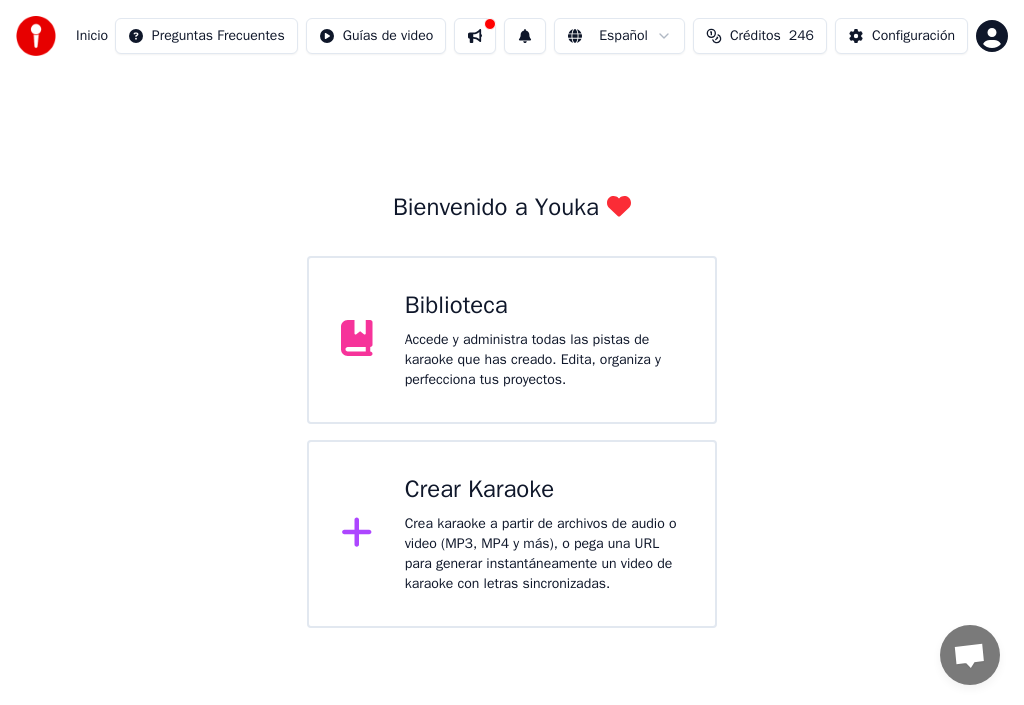 click on "Accede y administra todas las pistas de karaoke que has creado. Edita, organiza y perfecciona tus proyectos." at bounding box center (544, 360) 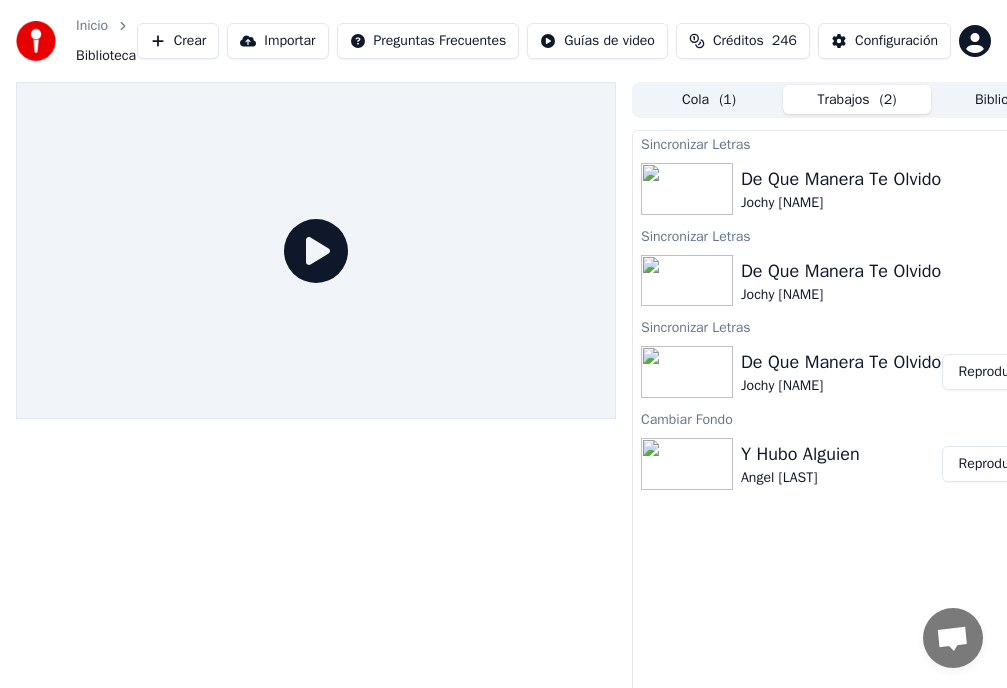 click on "De Que Manera Te Olvido" at bounding box center (841, 362) 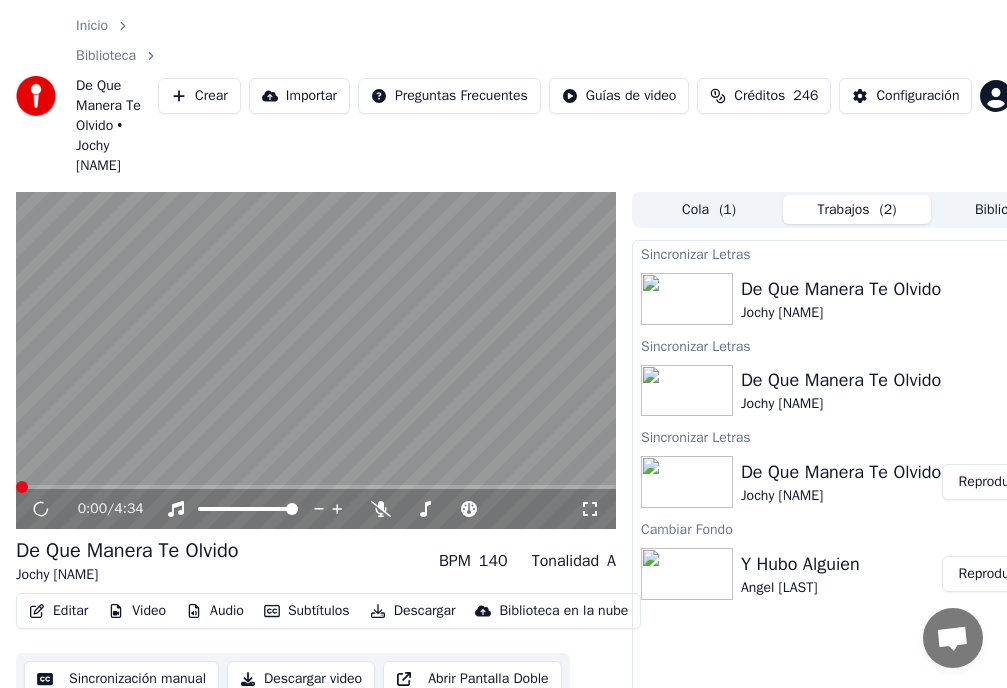 click on "Editar" at bounding box center (58, 611) 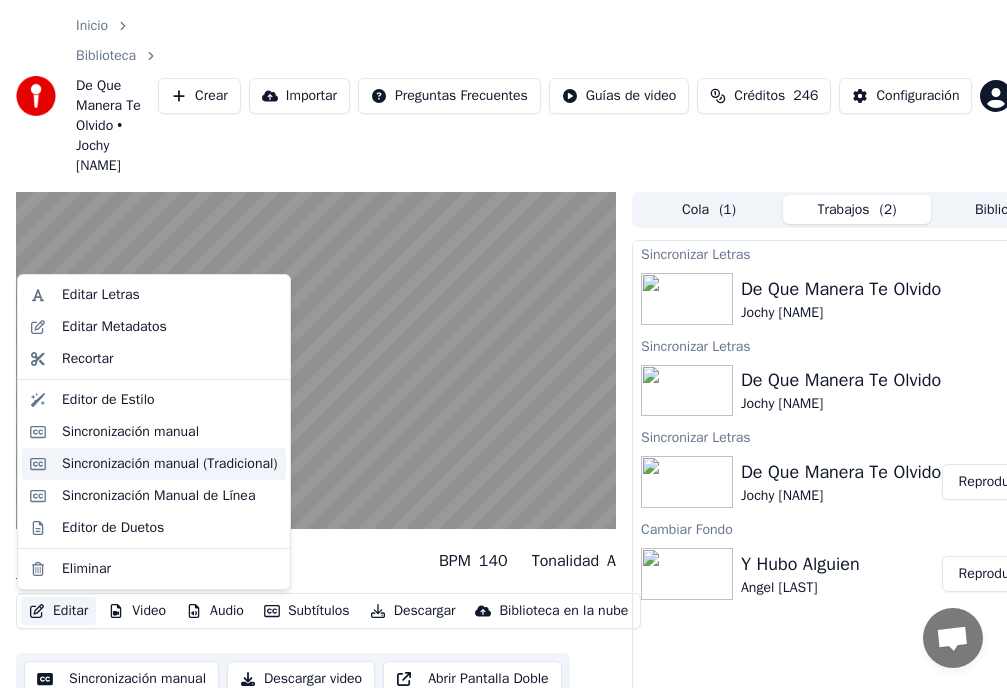 click on "Sincronización manual (Tradicional)" at bounding box center [170, 464] 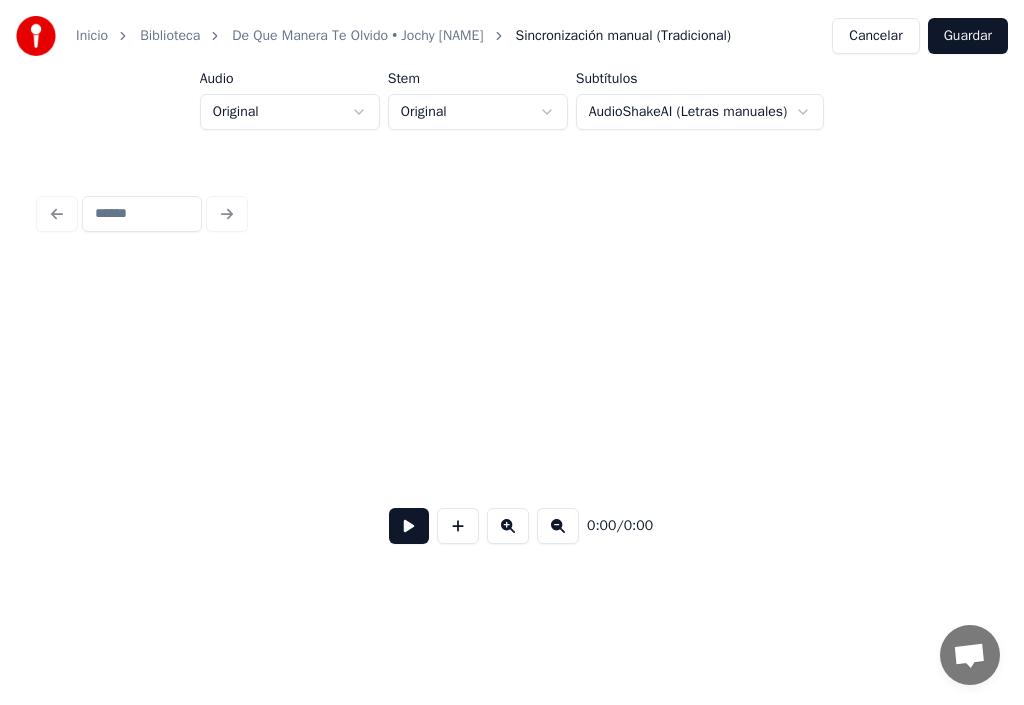 scroll, scrollTop: 0, scrollLeft: 9600, axis: horizontal 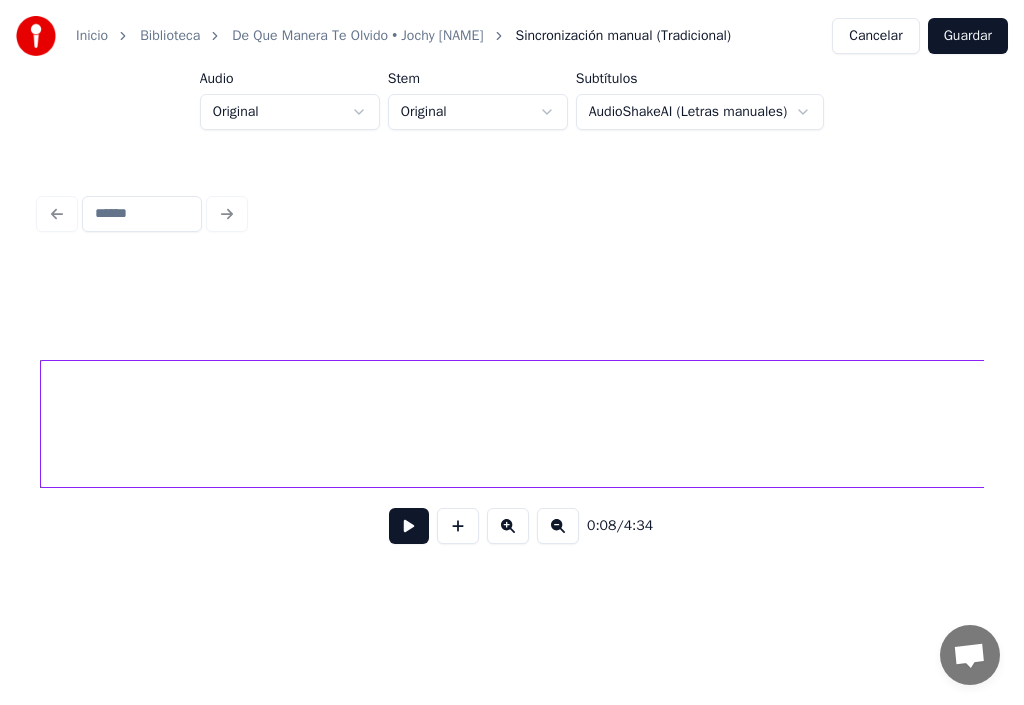 click at bounding box center (409, 526) 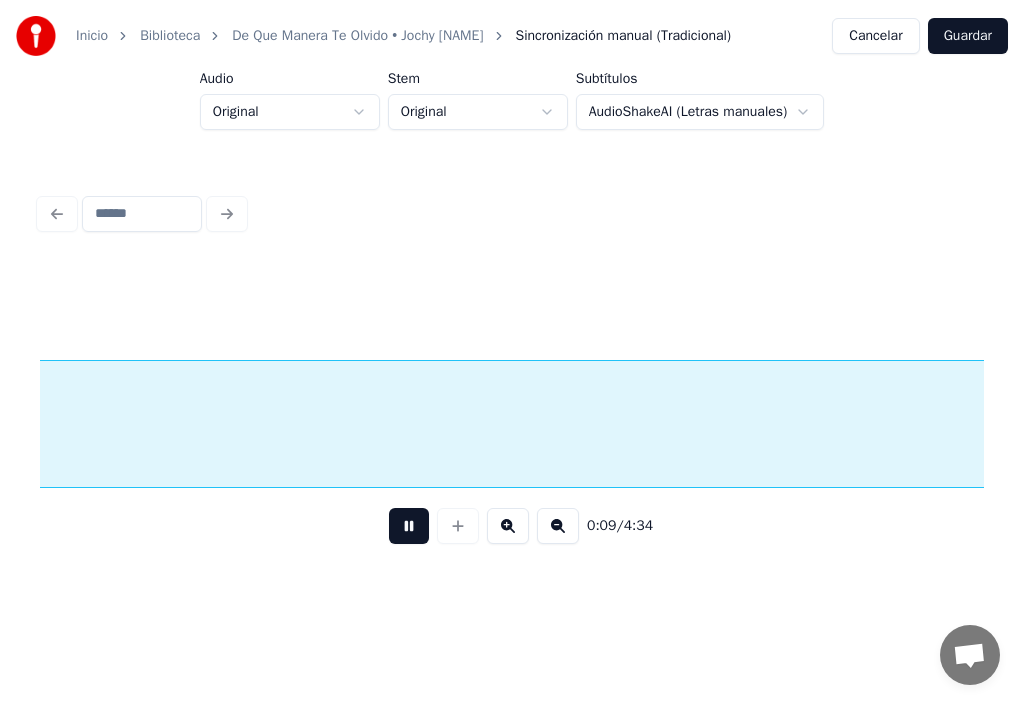 click at bounding box center (409, 526) 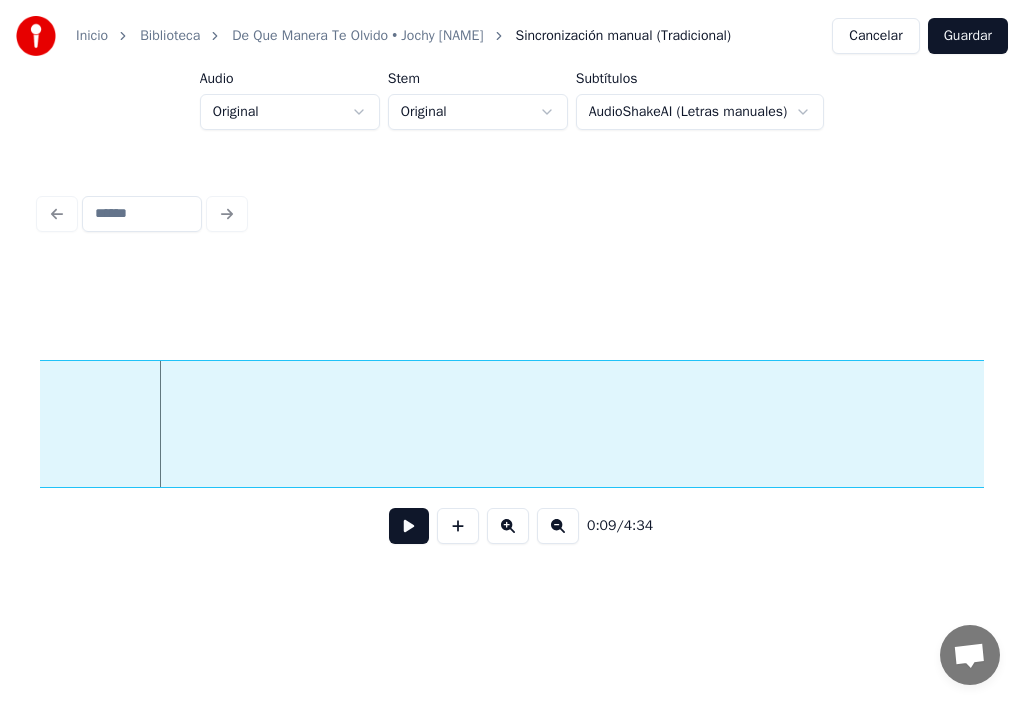 click at bounding box center [409, 526] 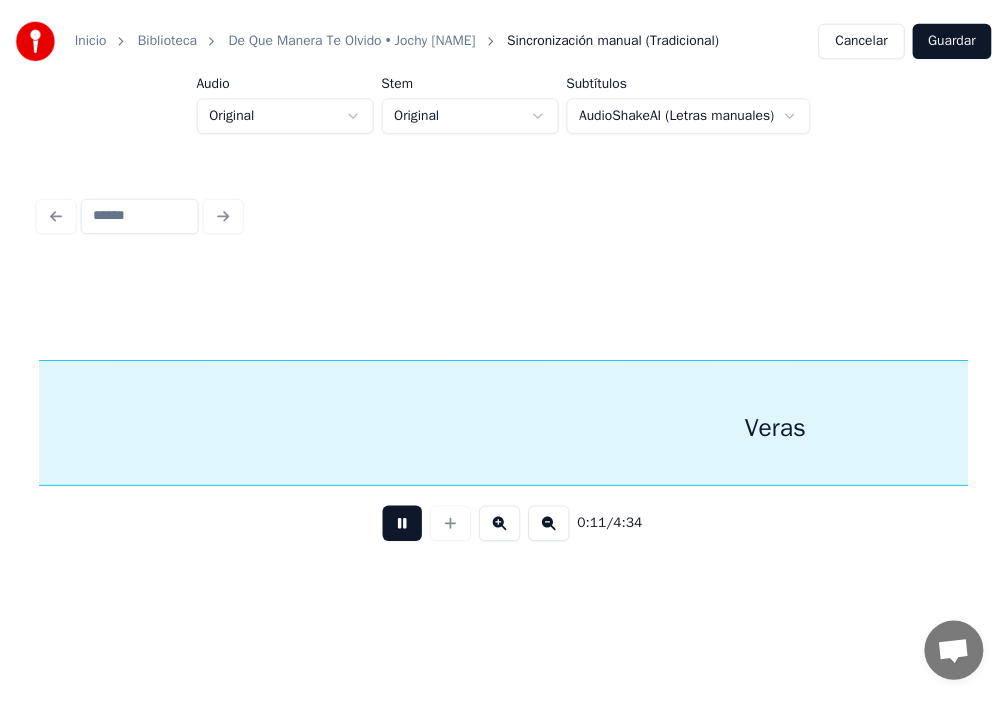 scroll, scrollTop: 0, scrollLeft: 14377, axis: horizontal 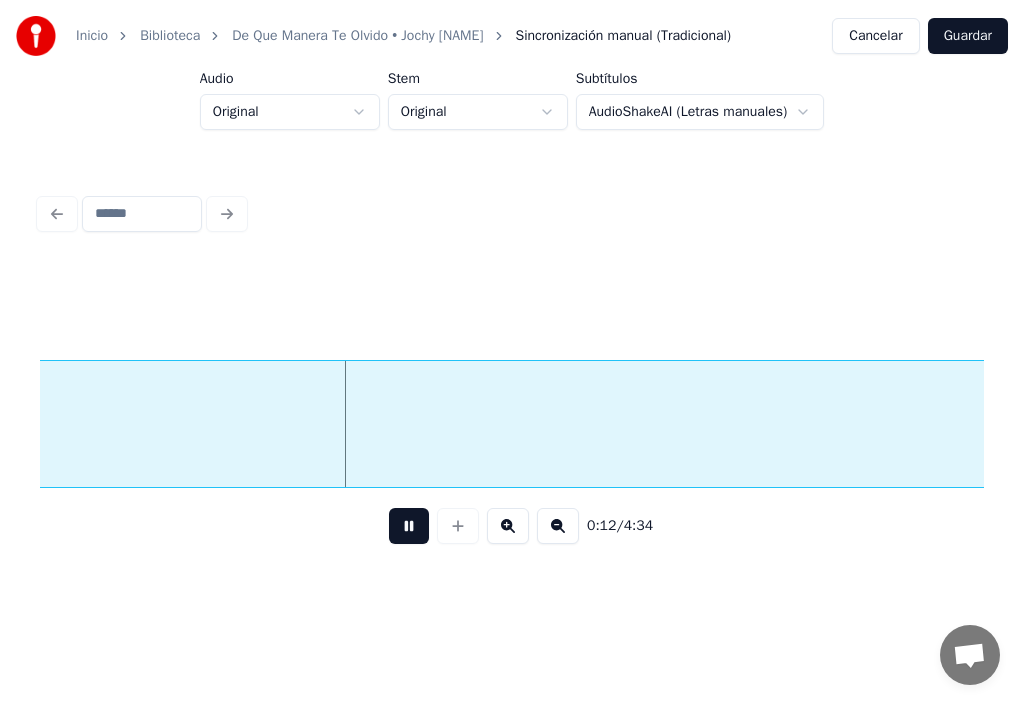 click at bounding box center (409, 526) 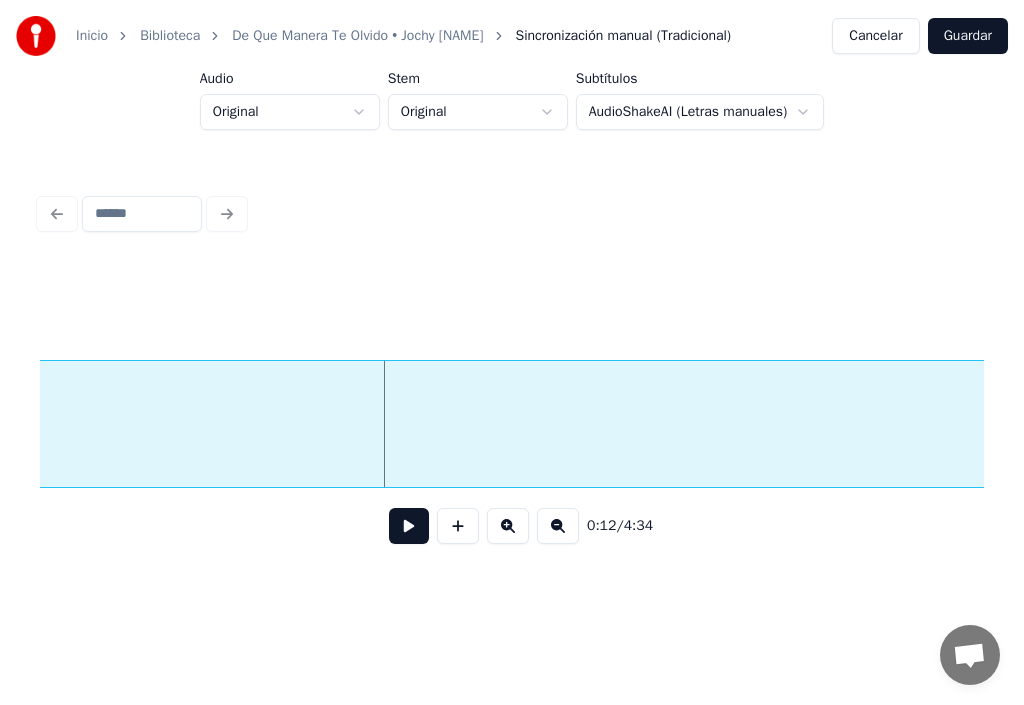click on "Cancelar" at bounding box center (875, 36) 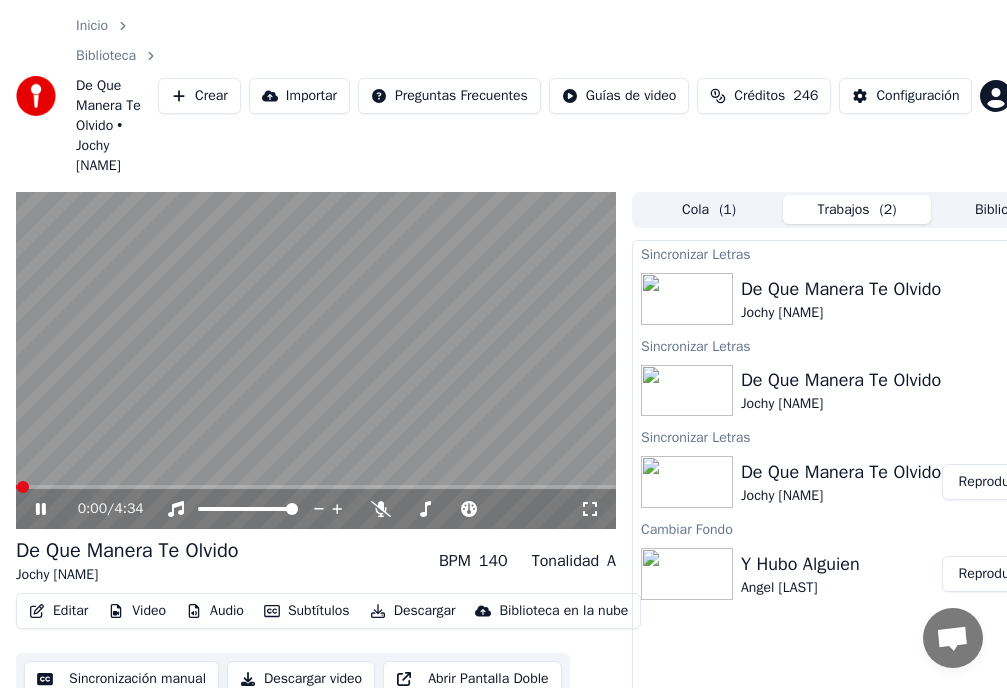 click on "Editar" at bounding box center [58, 611] 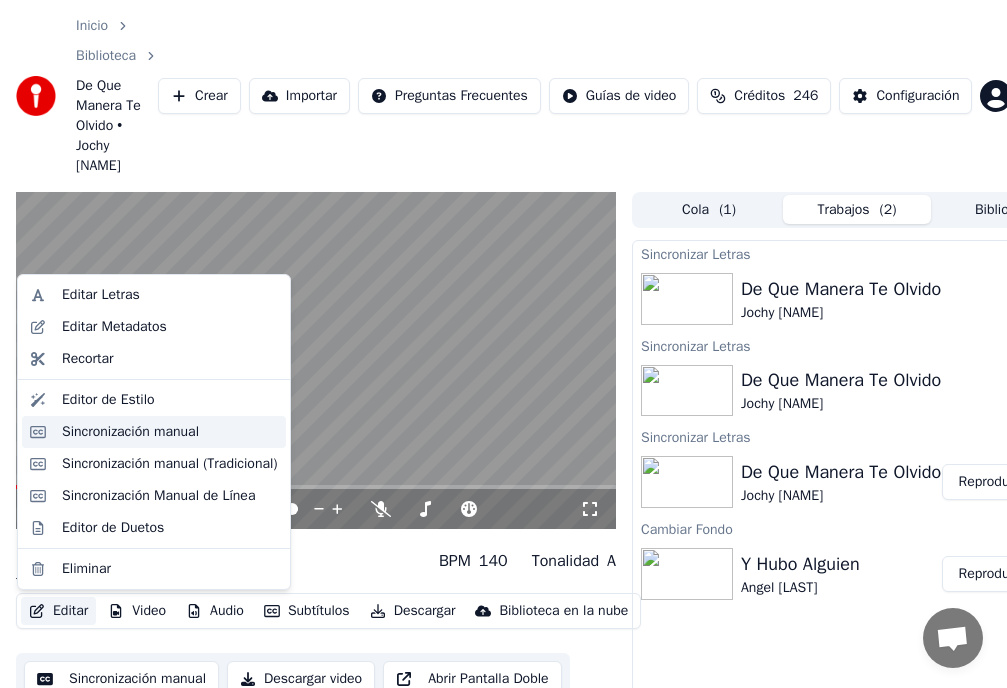 click on "Sincronización manual" at bounding box center [130, 432] 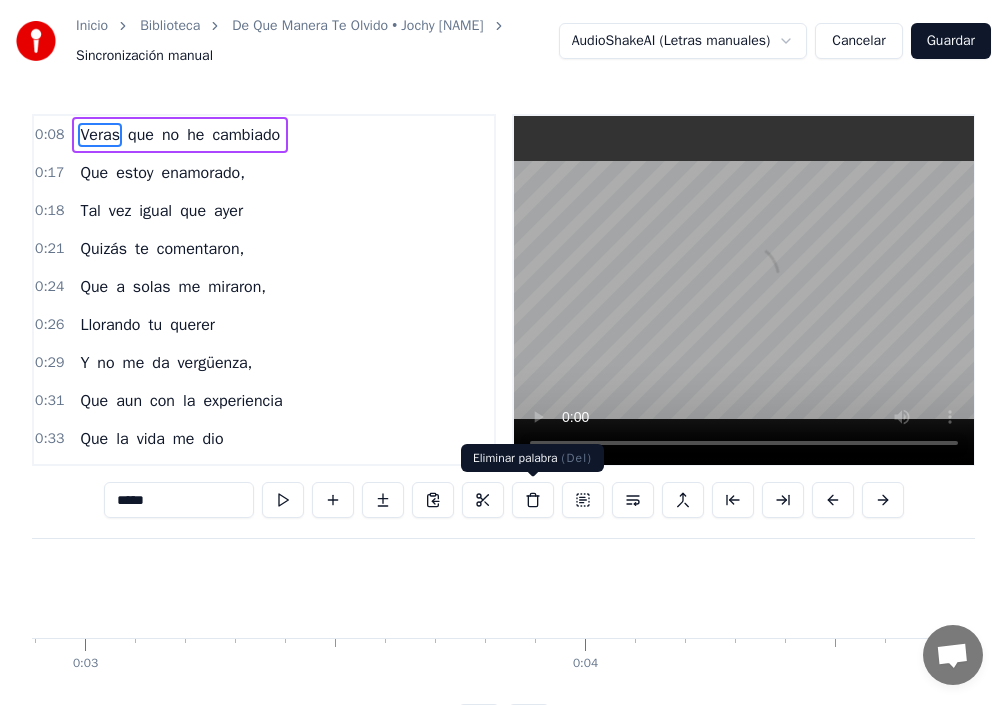 scroll, scrollTop: 0, scrollLeft: 3900, axis: horizontal 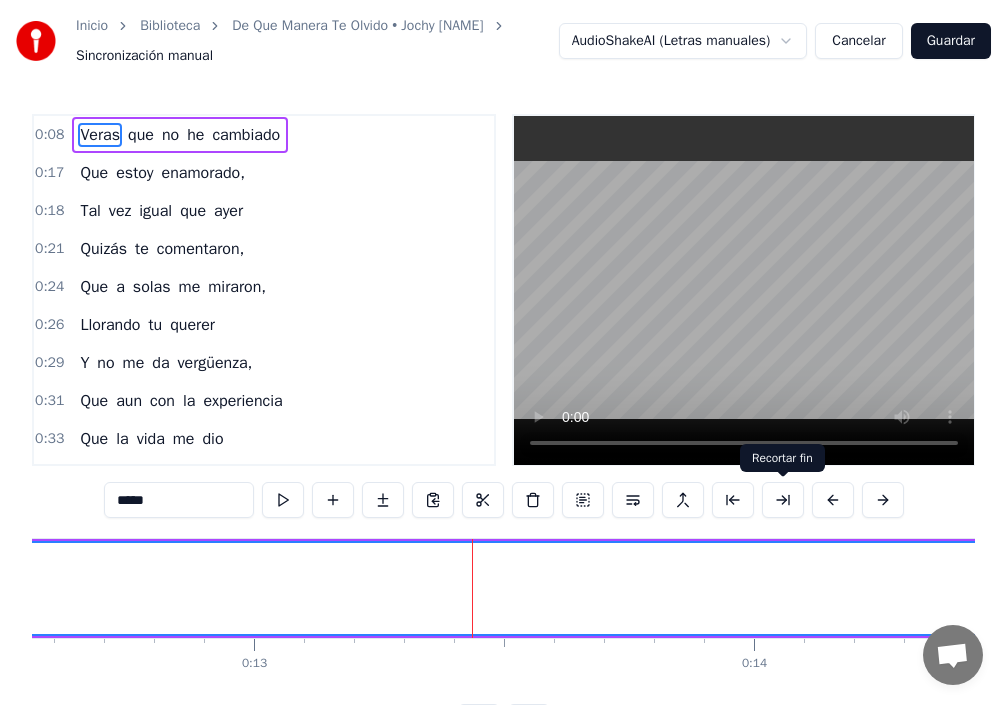 click at bounding box center (783, 500) 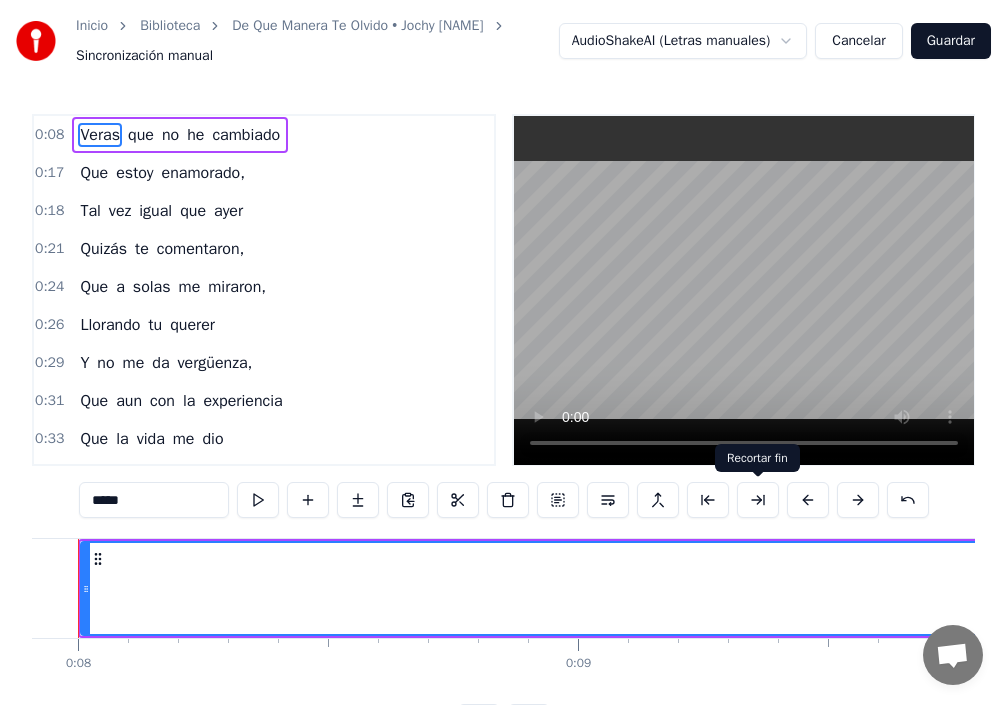 scroll, scrollTop: 0, scrollLeft: 3900, axis: horizontal 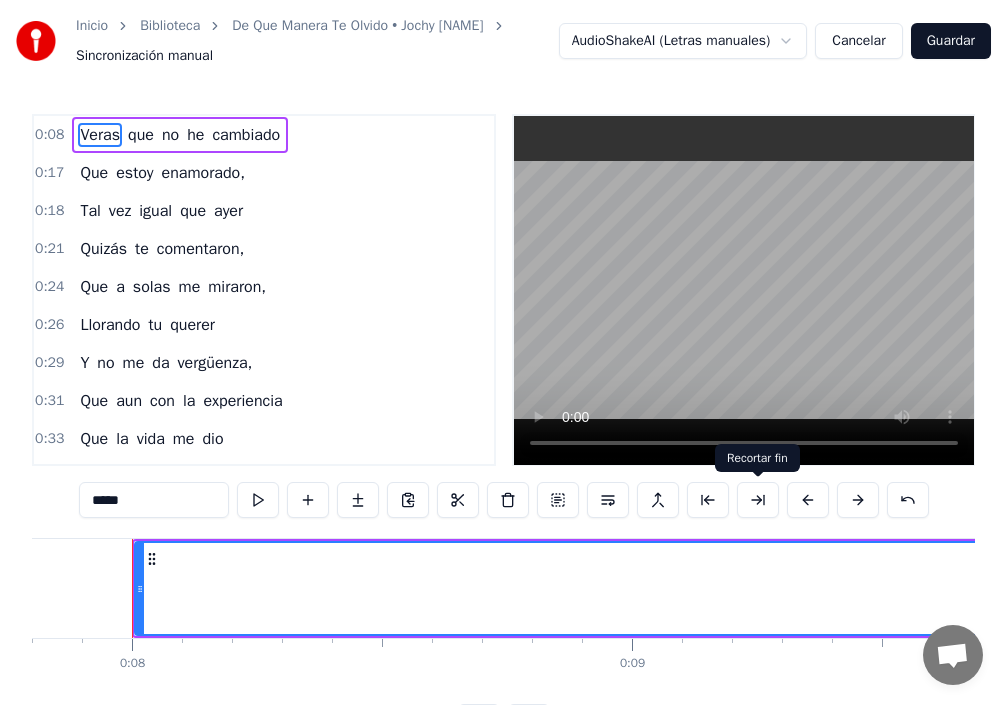 click at bounding box center (758, 500) 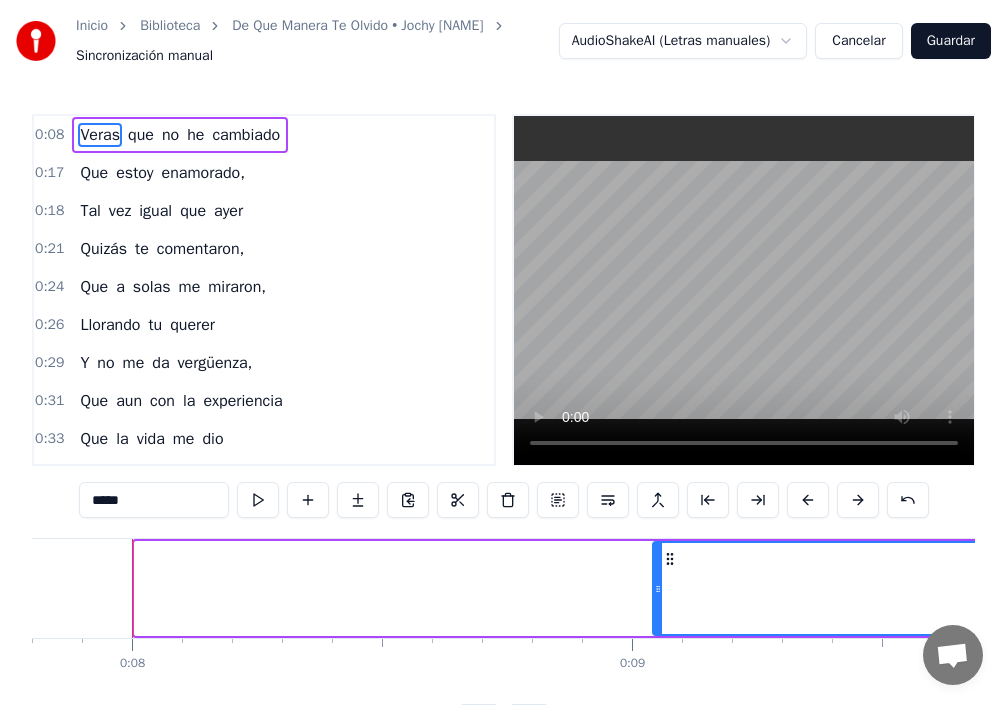 click at bounding box center [658, 588] 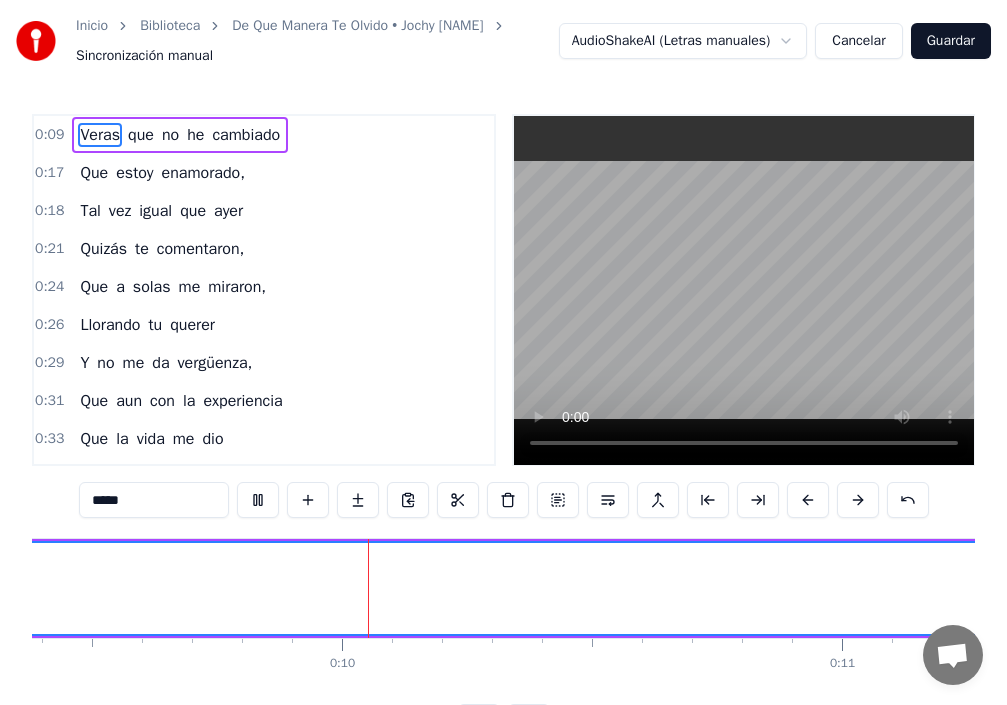 scroll, scrollTop: 0, scrollLeft: 4698, axis: horizontal 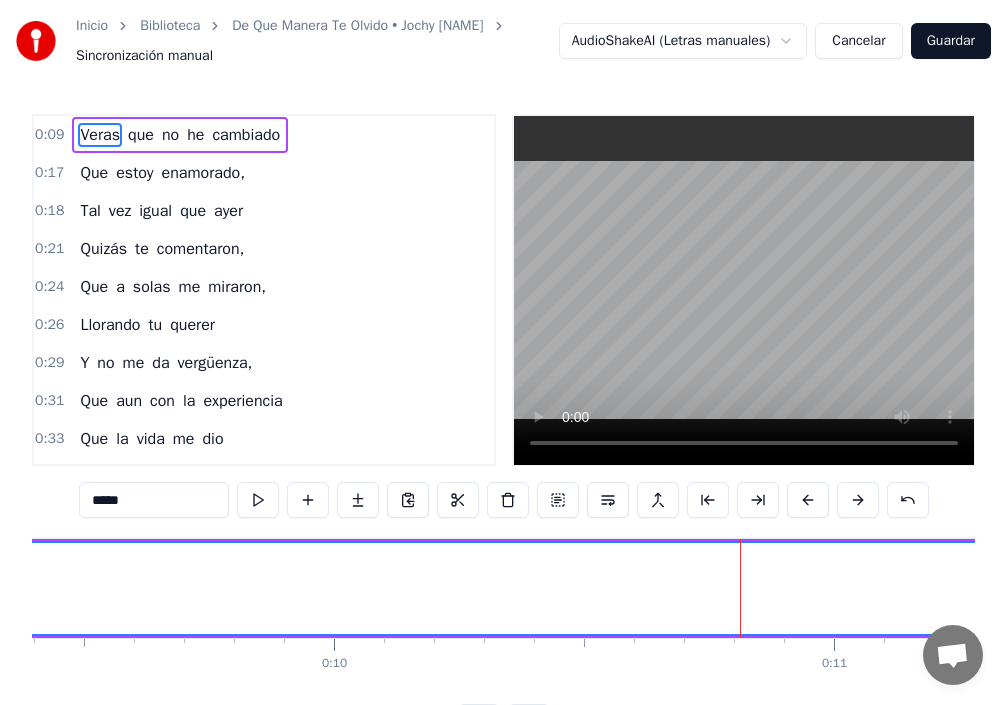 click on "Veras" at bounding box center (100, 135) 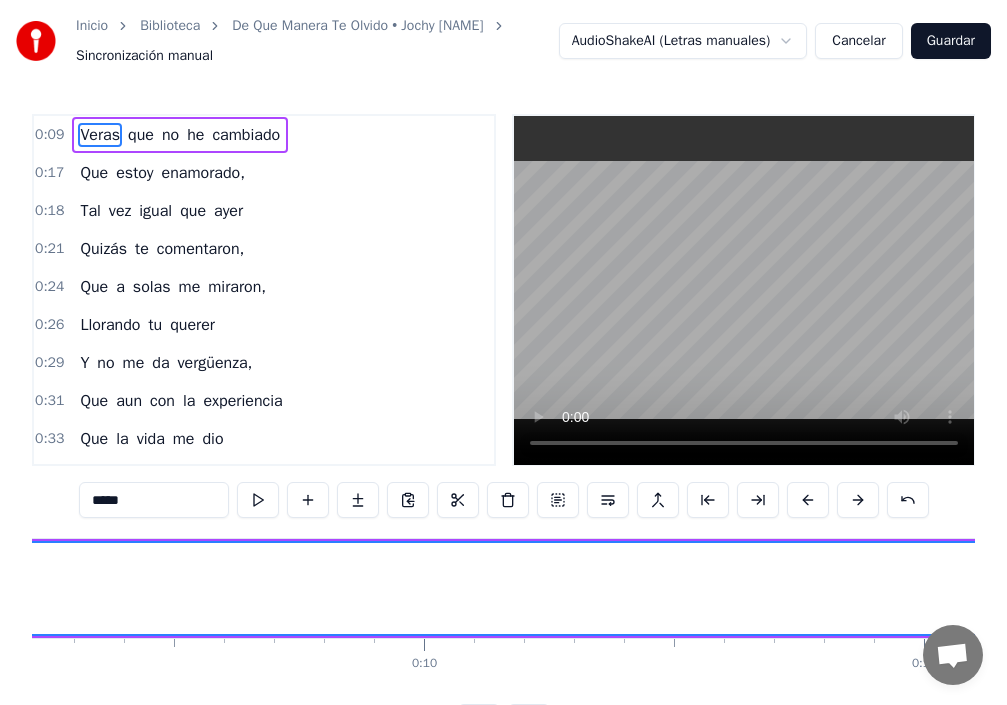 scroll, scrollTop: 0, scrollLeft: 4434, axis: horizontal 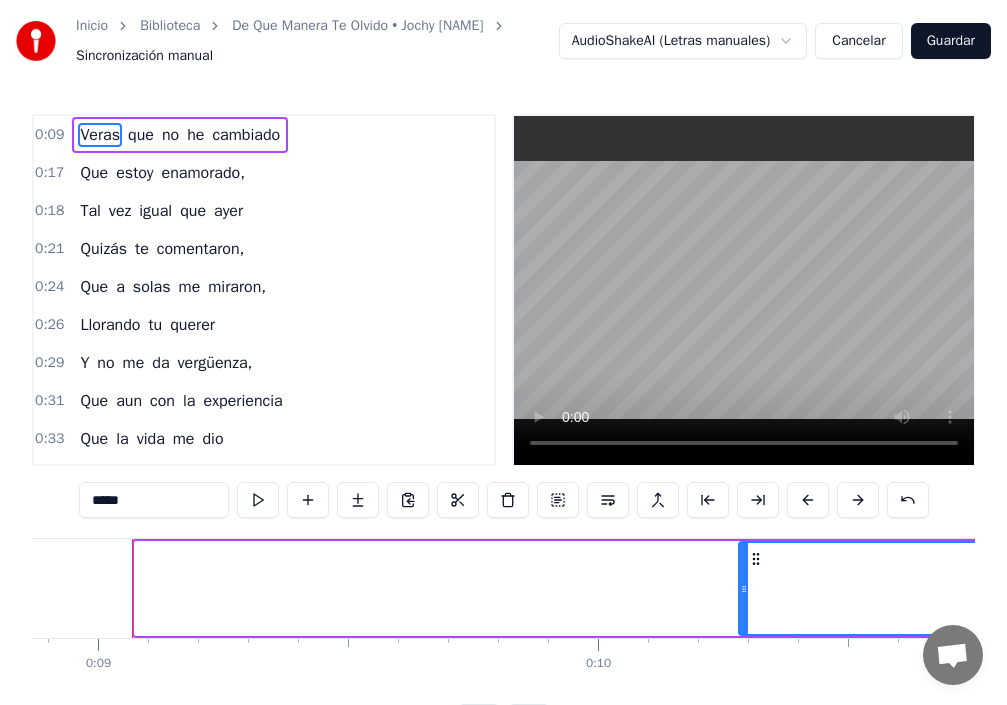 drag, startPoint x: 143, startPoint y: 589, endPoint x: 816, endPoint y: 623, distance: 673.8583 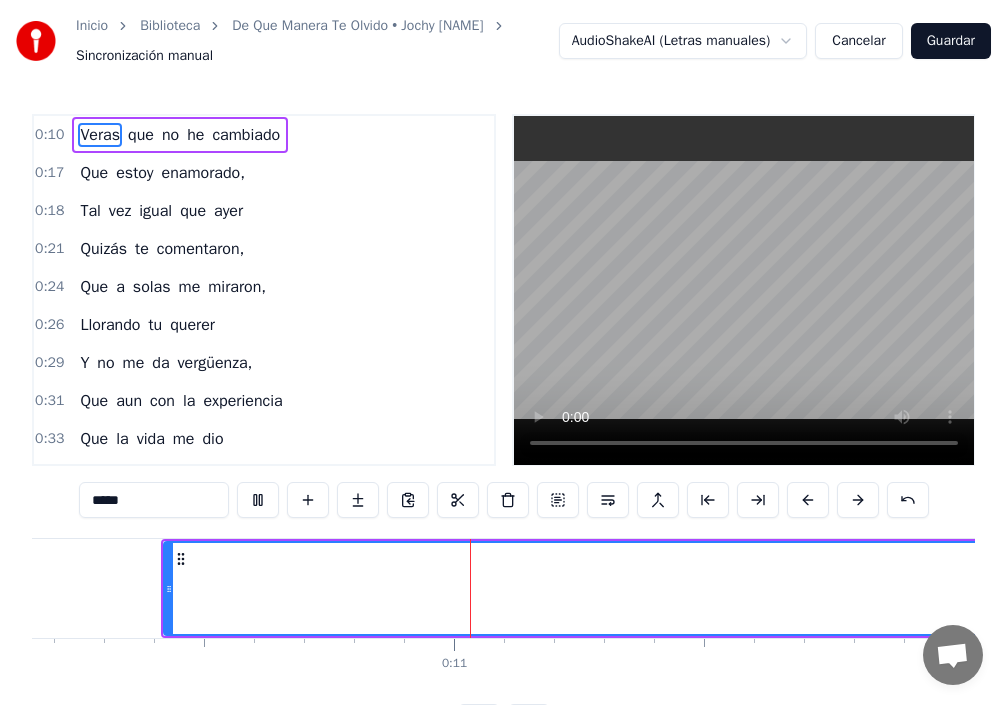 scroll, scrollTop: 0, scrollLeft: 5230, axis: horizontal 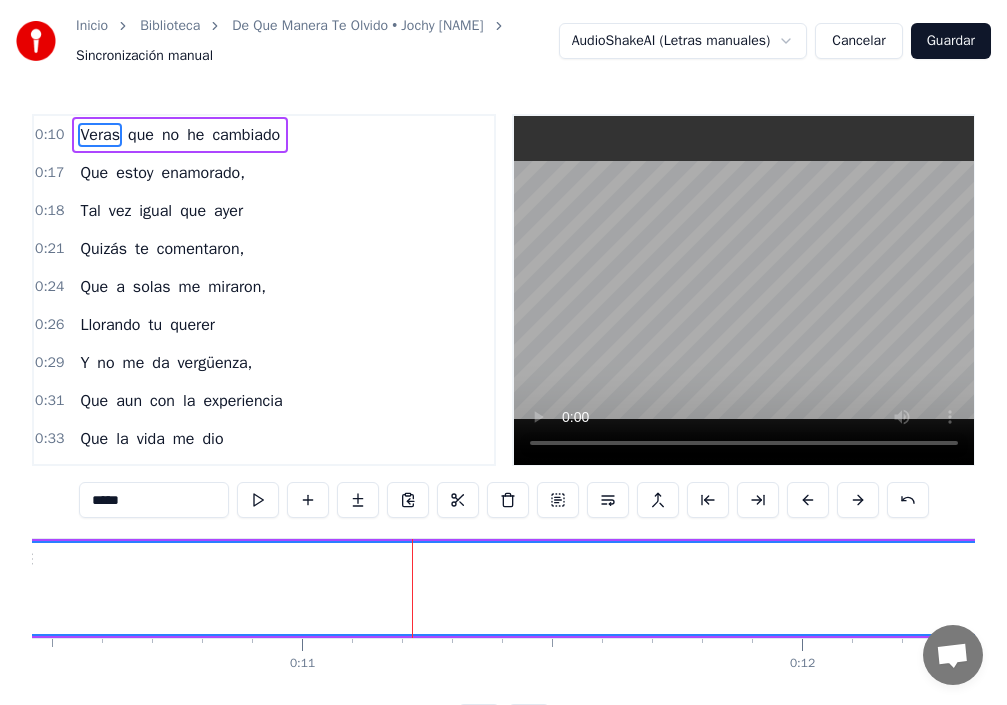type 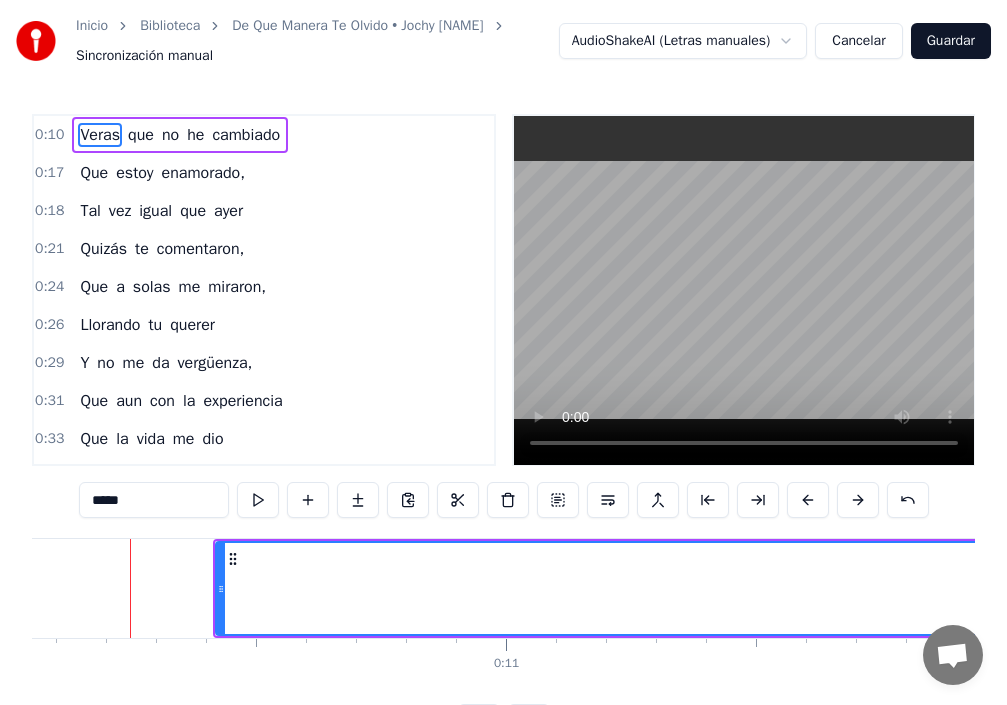 scroll, scrollTop: 0, scrollLeft: 5023, axis: horizontal 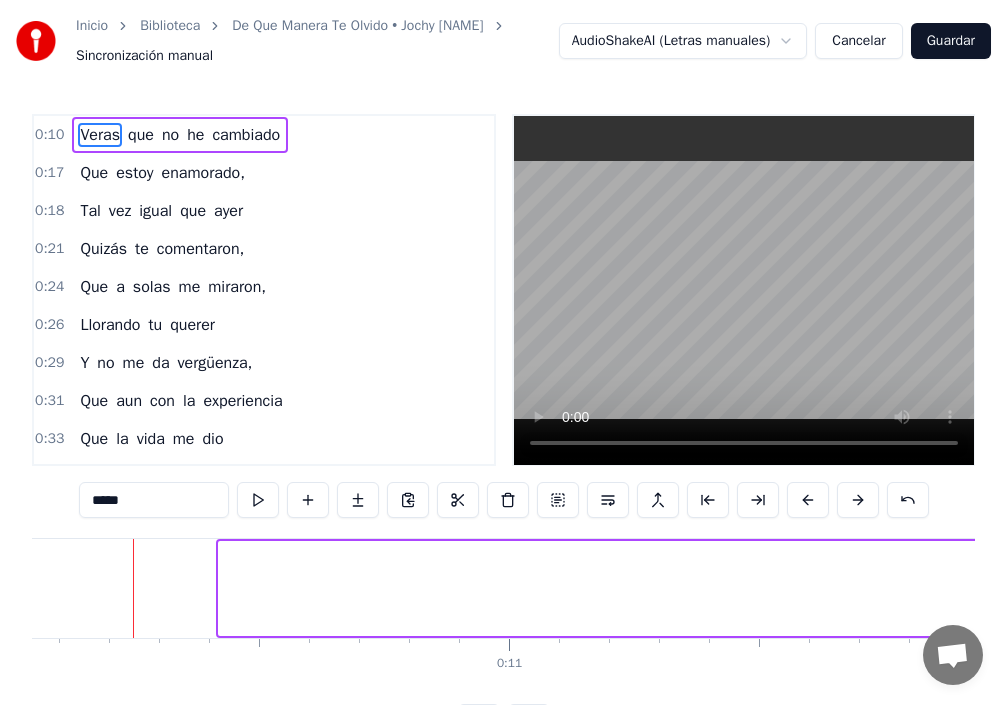 drag, startPoint x: 226, startPoint y: 594, endPoint x: 982, endPoint y: 568, distance: 756.44696 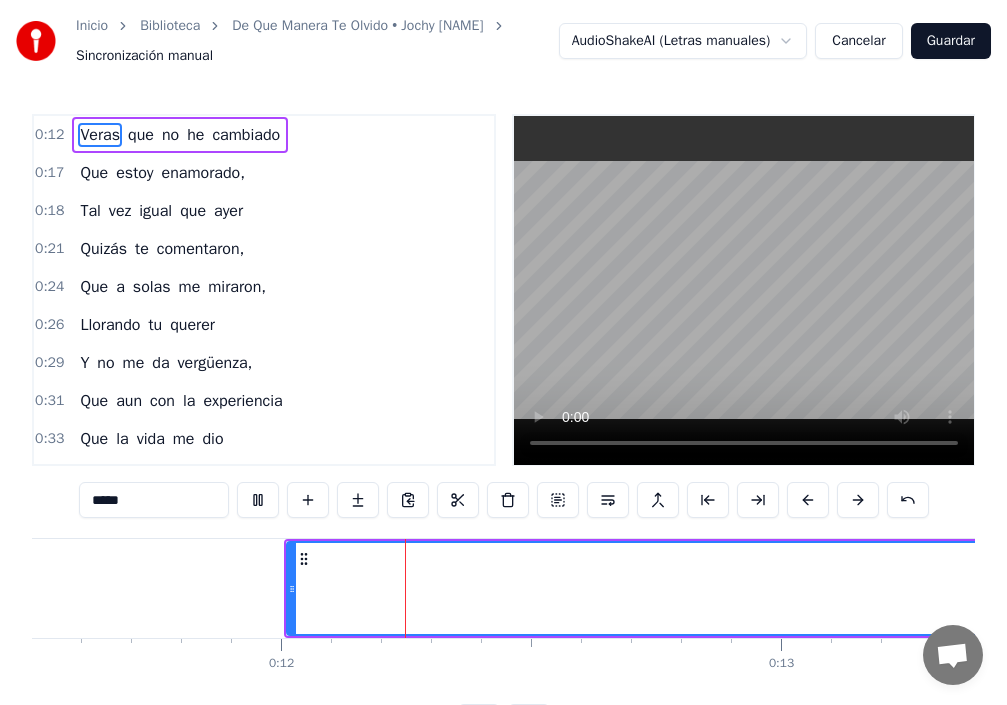 scroll, scrollTop: 0, scrollLeft: 5786, axis: horizontal 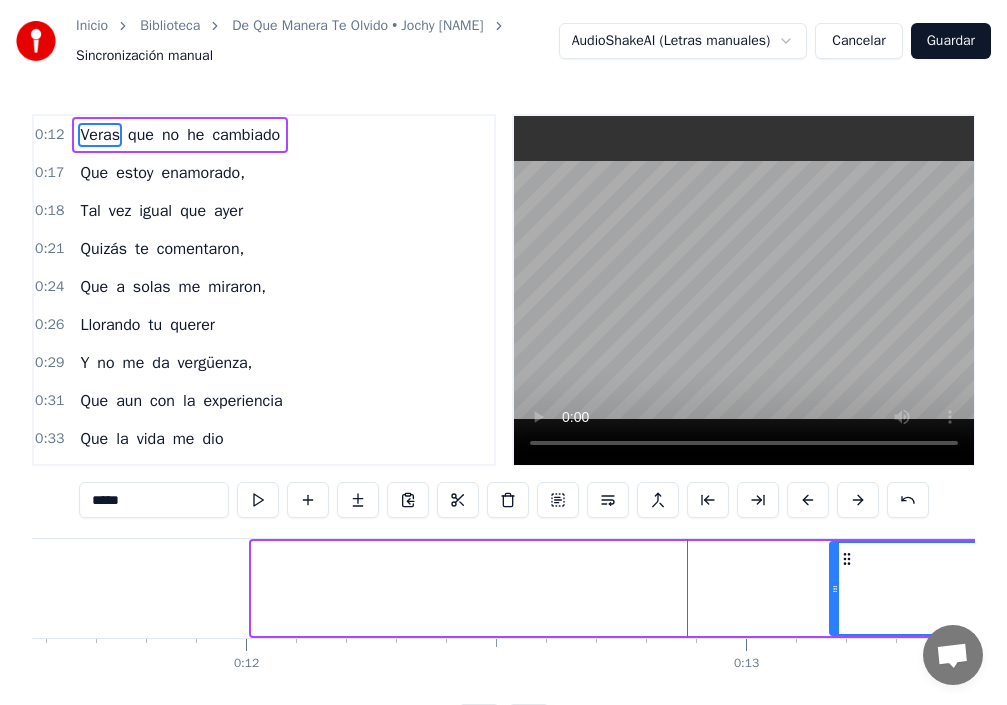 drag, startPoint x: 258, startPoint y: 590, endPoint x: 835, endPoint y: 621, distance: 577.83215 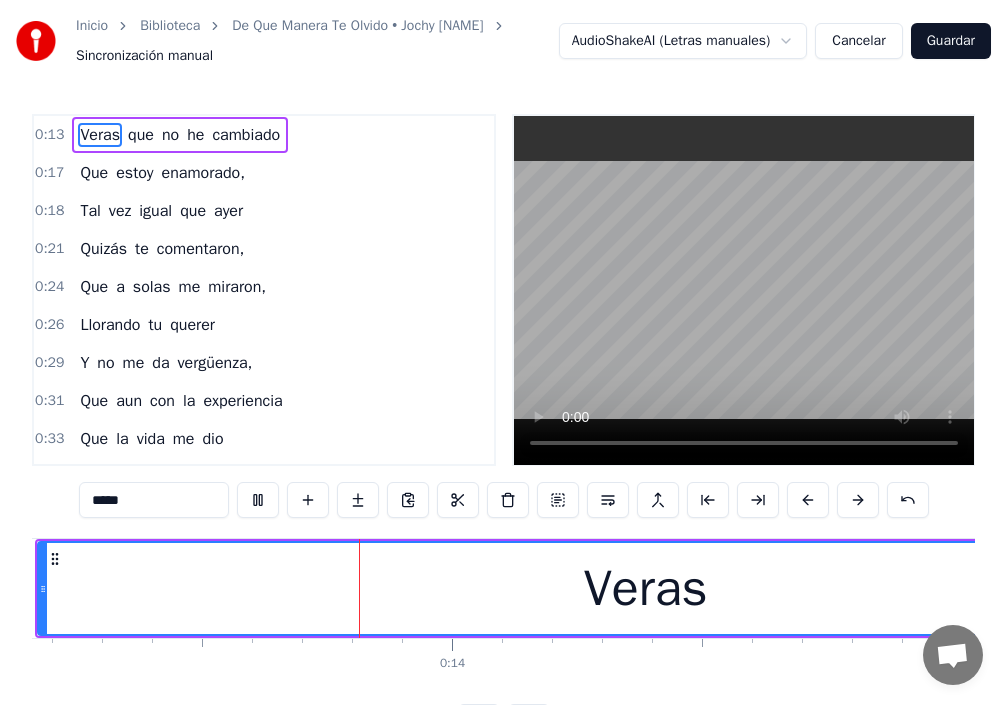 scroll, scrollTop: 0, scrollLeft: 6588, axis: horizontal 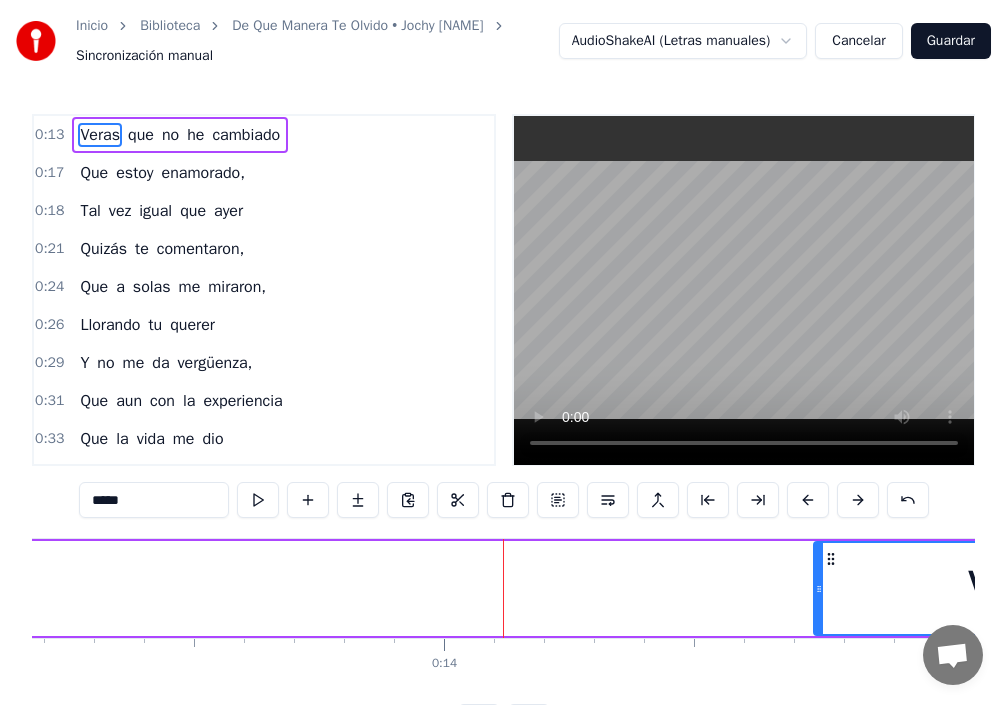 drag, startPoint x: 34, startPoint y: 589, endPoint x: 812, endPoint y: 656, distance: 780.87964 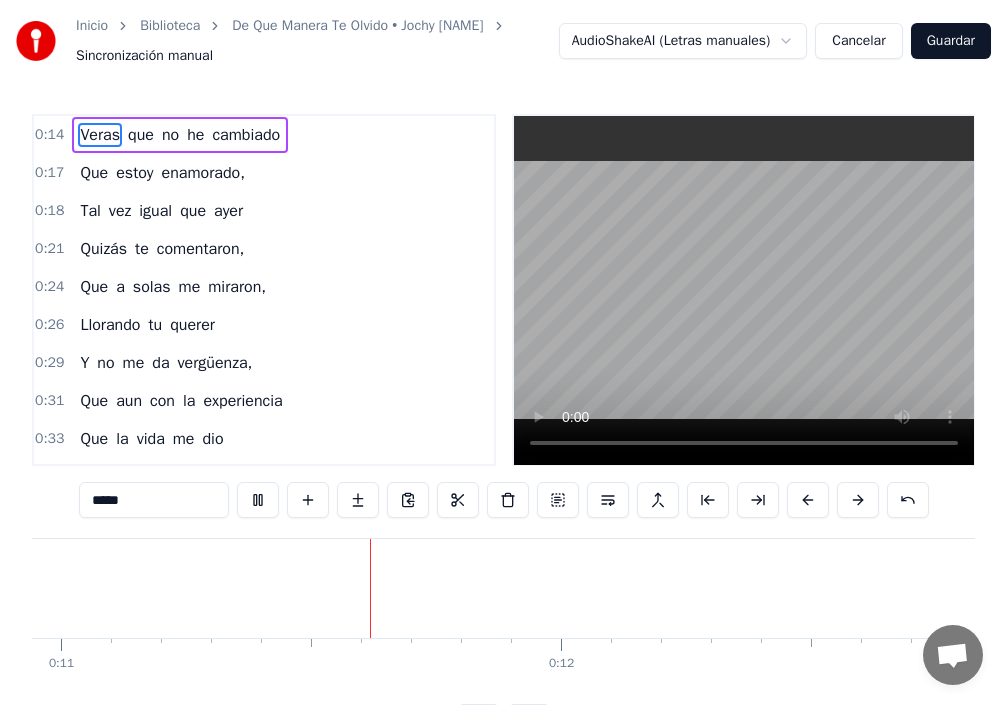 scroll, scrollTop: 0, scrollLeft: 5476, axis: horizontal 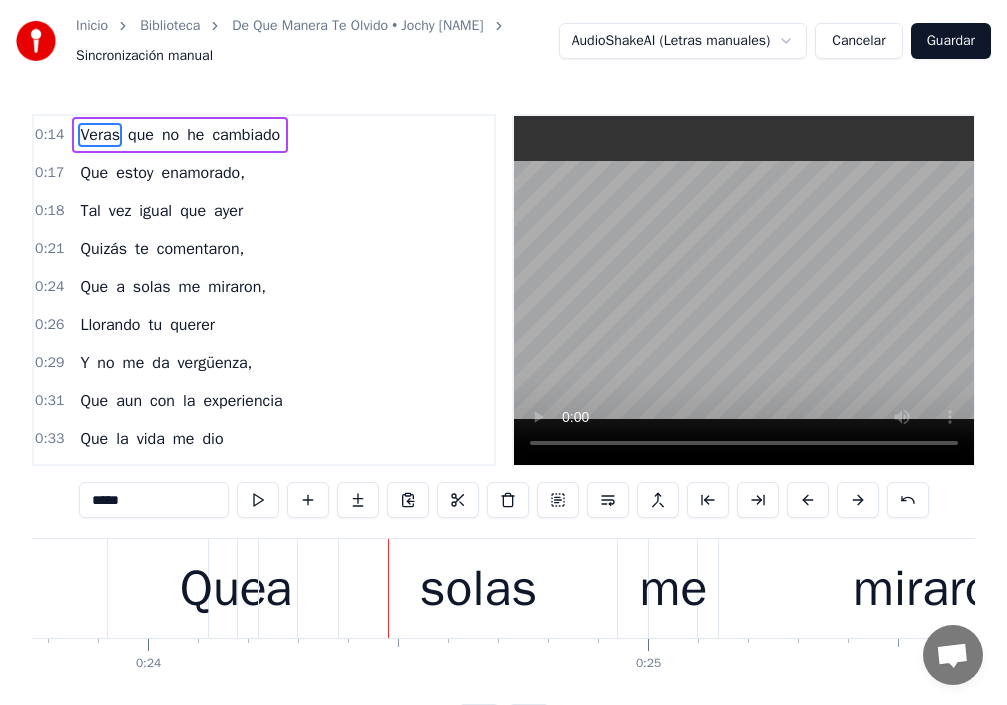 click on "Quizás" at bounding box center (103, 249) 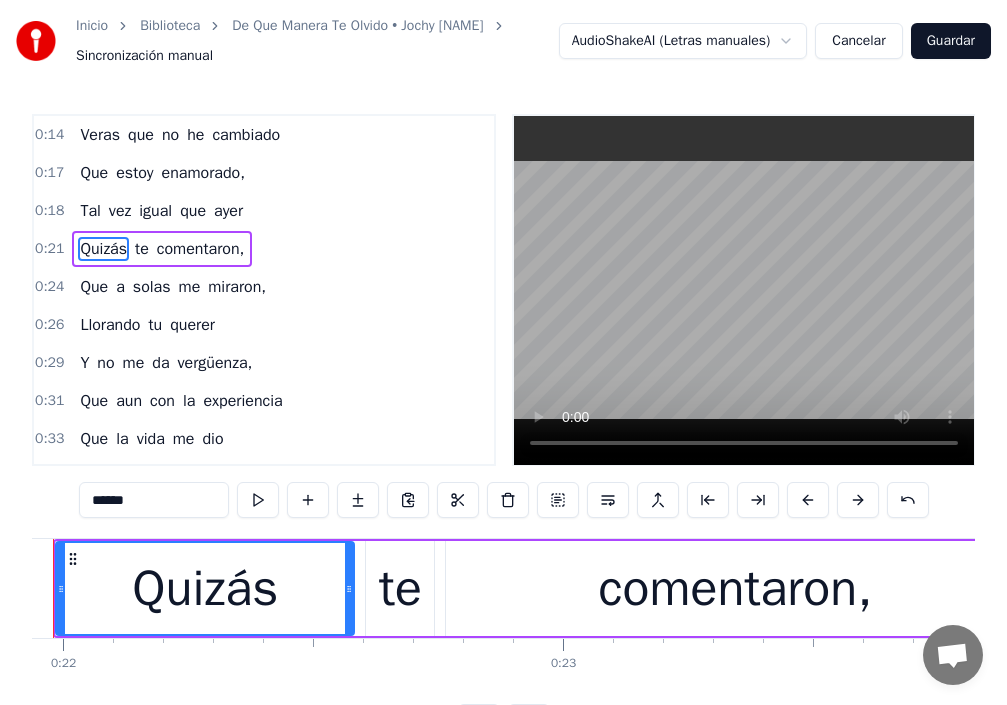 scroll, scrollTop: 0, scrollLeft: 10890, axis: horizontal 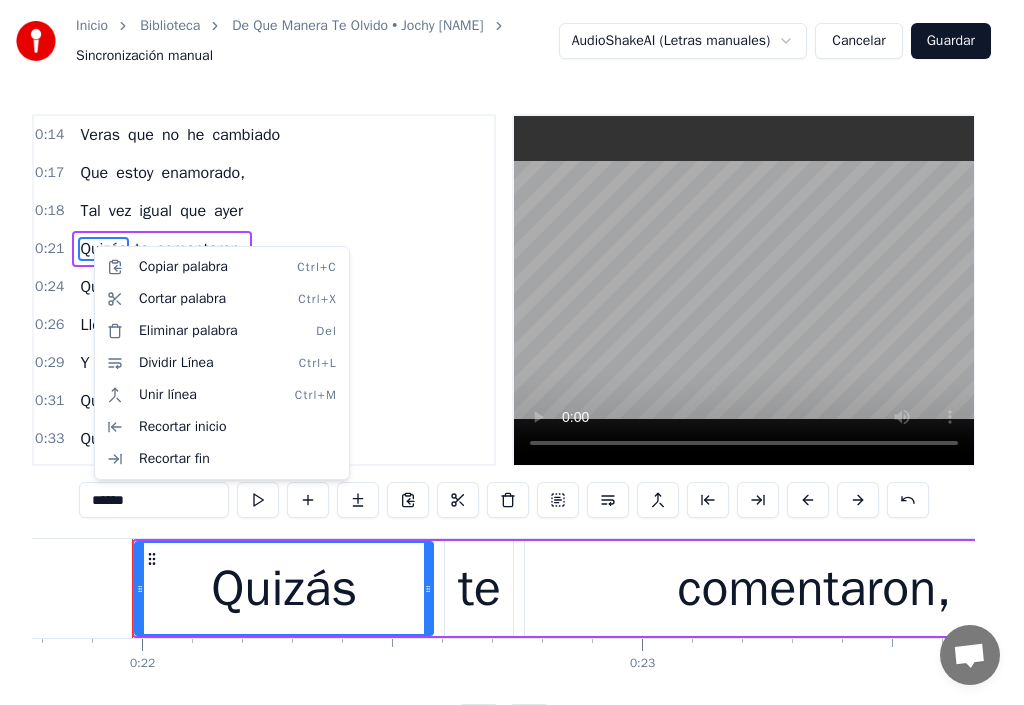 click on "Inicio Biblioteca De Que Manera Te Olvido • Jochy [LAST] Sincronización manual AudioShakeAI (Letras manuales) Cancelar Guardar 0:14 Veras que no he cambiado 0:17 Que estoy enamorado, 0:18 Tal vez igual que ayer 0:21 Quizás te comentaron, 0:24 Que a solas me miraron, 0:26 Llorando tu querer 0:29 Y no me da vergüenza, 0:31 Que aun con la experiencia 0:33 Que la vida me dio 0:35 A tu amor yo me aferro, 0:38 Y aunque ya no lo tengo, 0:40 No te puedo olvidar 0:43 A tu Amor yo me aferro 0:45 y aunque ya no lo tengo 0:47 No te puedo olvidar. 0:49 De qué manera yo entierro 0:56 Este cariño maldito, 0:59 Que a diario atormenta a mi corazón 1:03 De qué manera te olvido 1:07 Si te miro en cualquier gente 1:11 Y tú no quieres ni verme, 1:13 Porque te conviene callar nuestro amor 1:44 De qué manera te olvido 1:47 De qué manera yo entierro 1:51 Este cariño maldito, 1:53 Que a diario atormenta a mi corazón 1:58 De qué manera te olvido 2:01 Si te miro en cualquier gente 2:05 Y tú no quieres ni verme, 2:07" at bounding box center [512, 386] 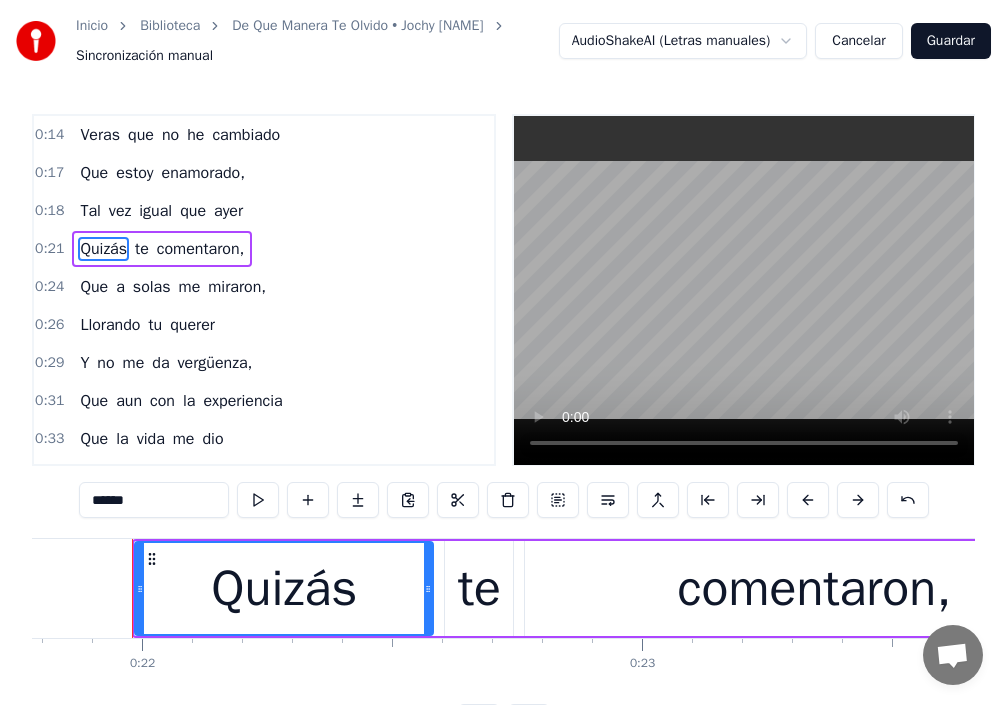 drag, startPoint x: 138, startPoint y: 509, endPoint x: 85, endPoint y: 508, distance: 53.009434 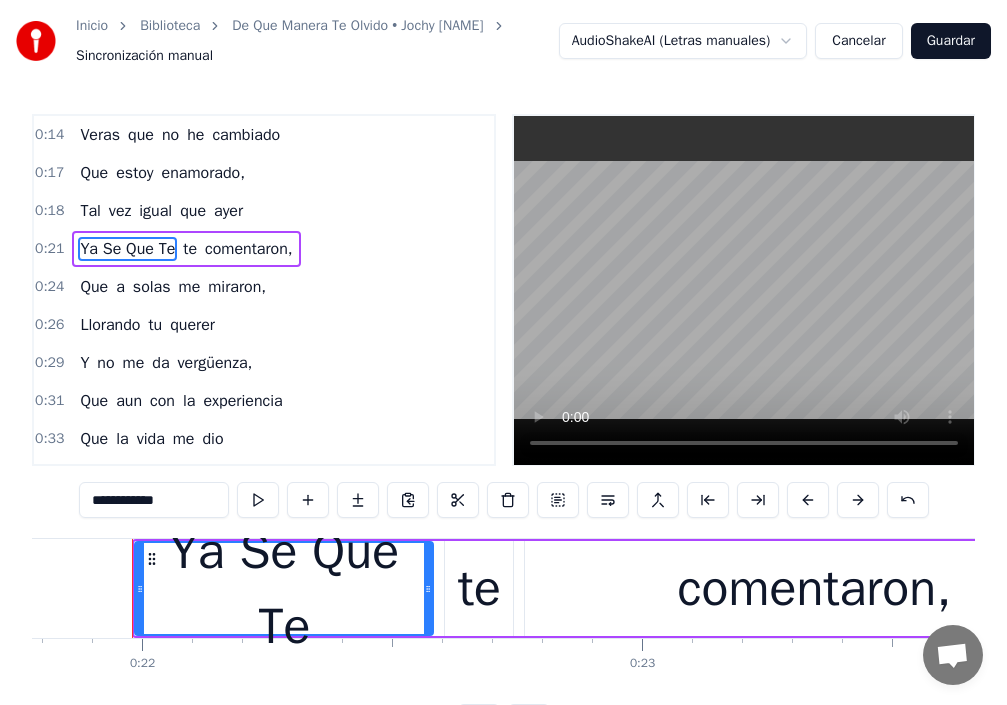 click on "**********" at bounding box center [154, 500] 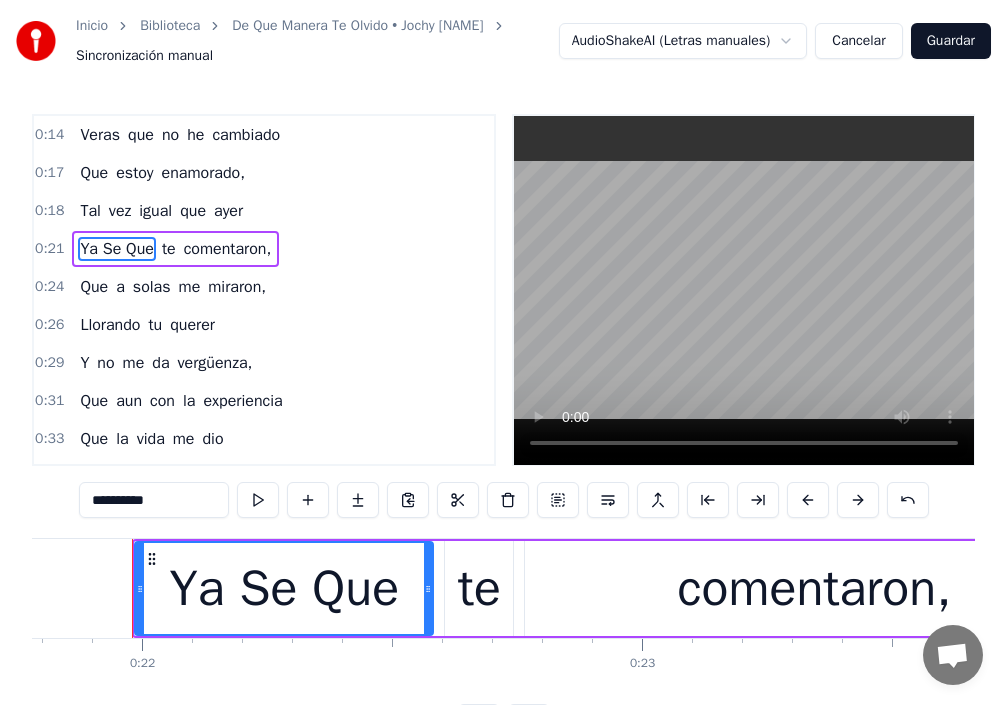 type on "*********" 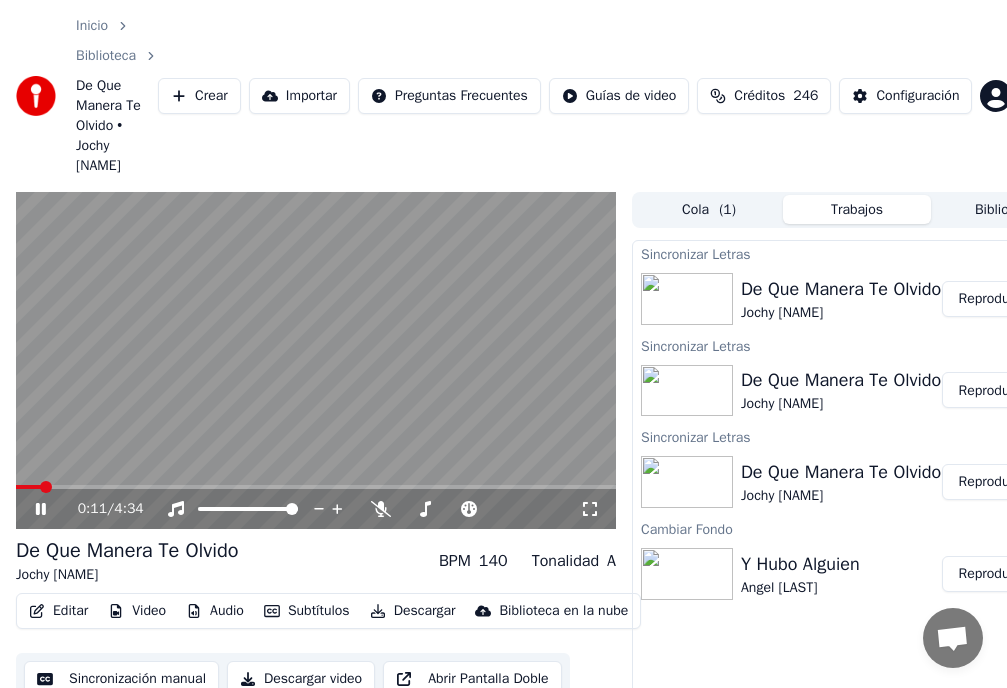 click 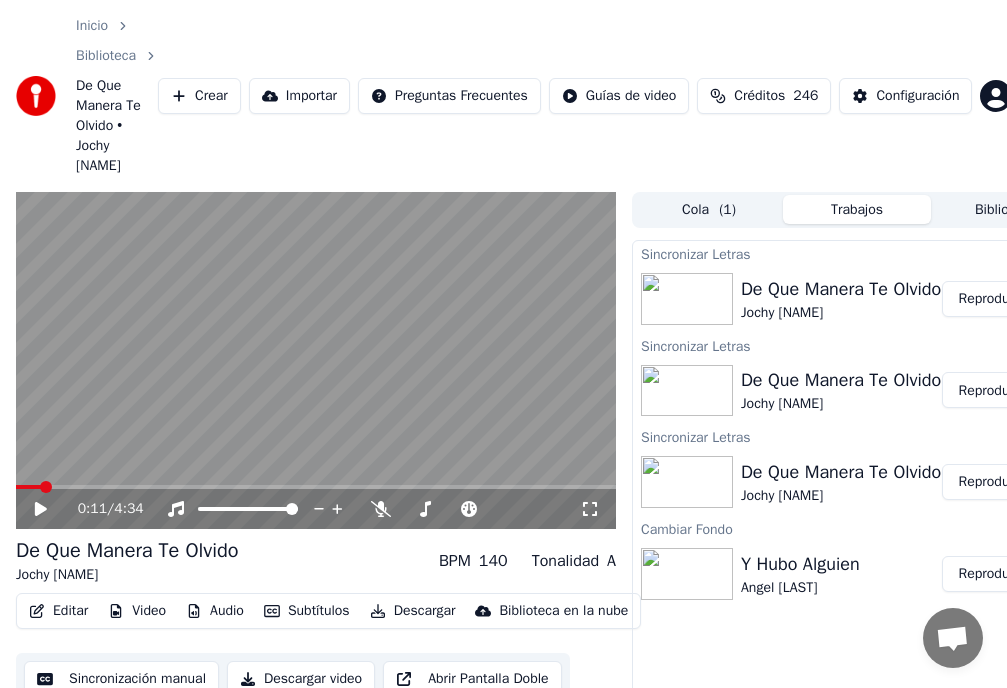 click 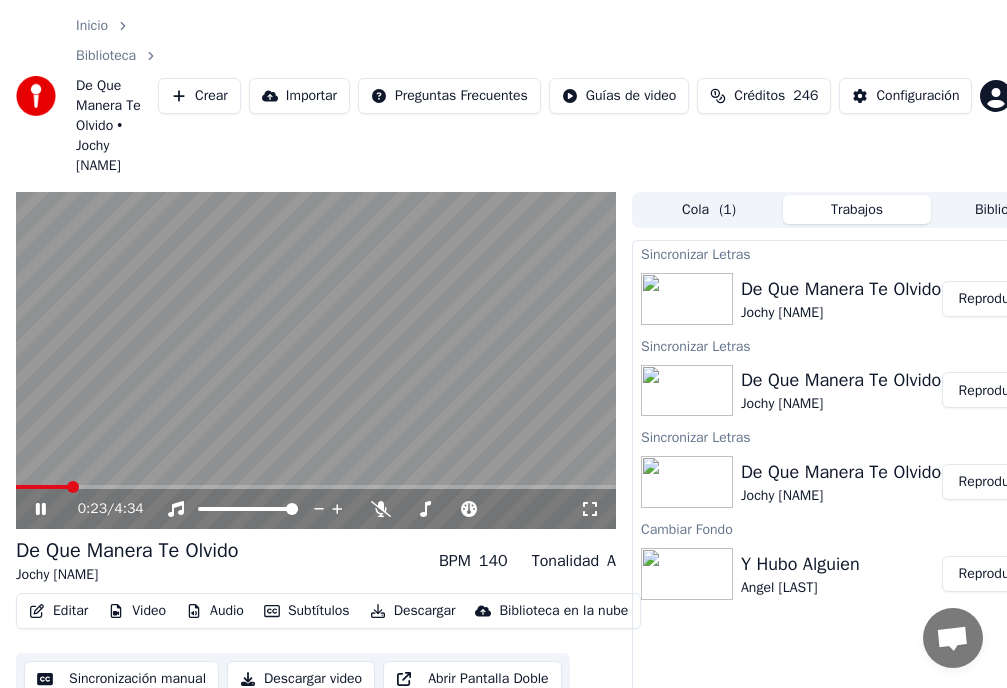 click 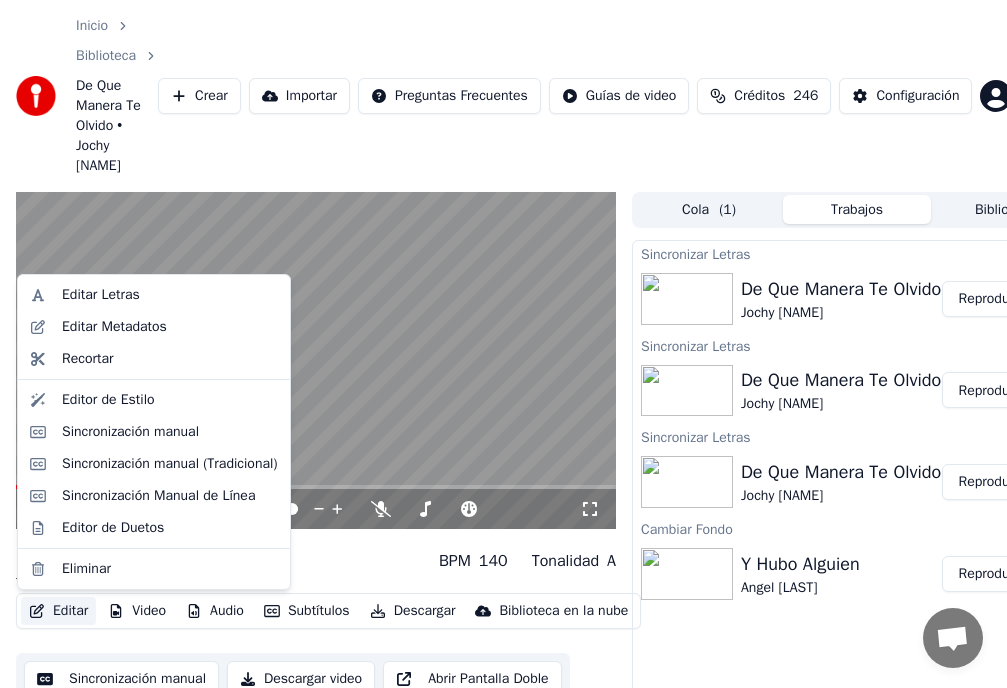click on "Editar" at bounding box center [58, 611] 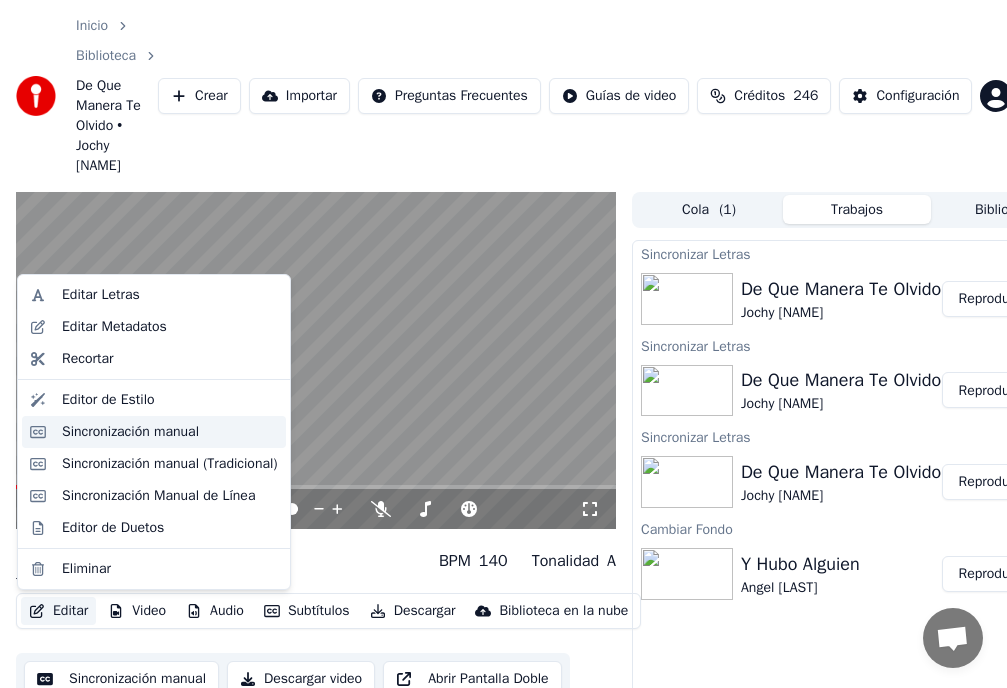 click on "Sincronización manual" at bounding box center [130, 432] 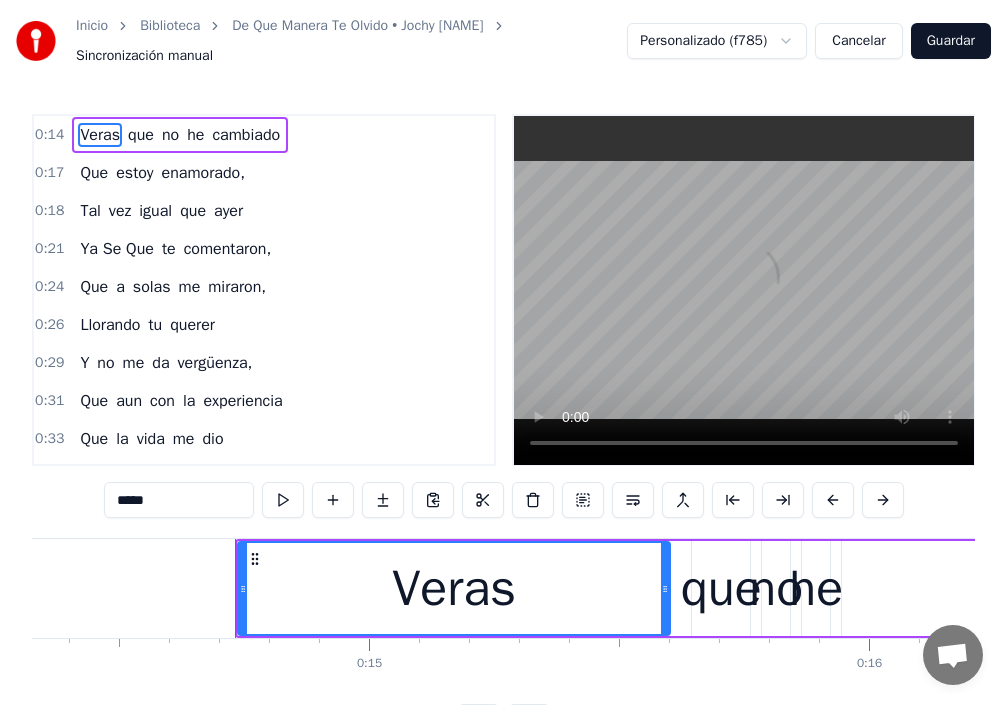 scroll, scrollTop: 0, scrollLeft: 7266, axis: horizontal 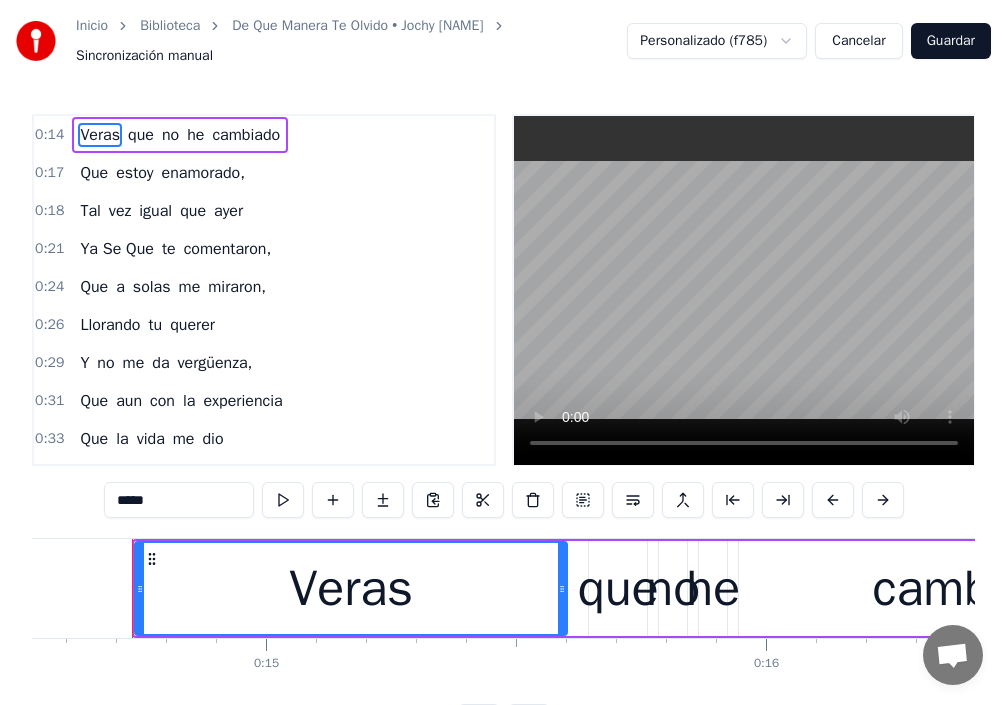 type 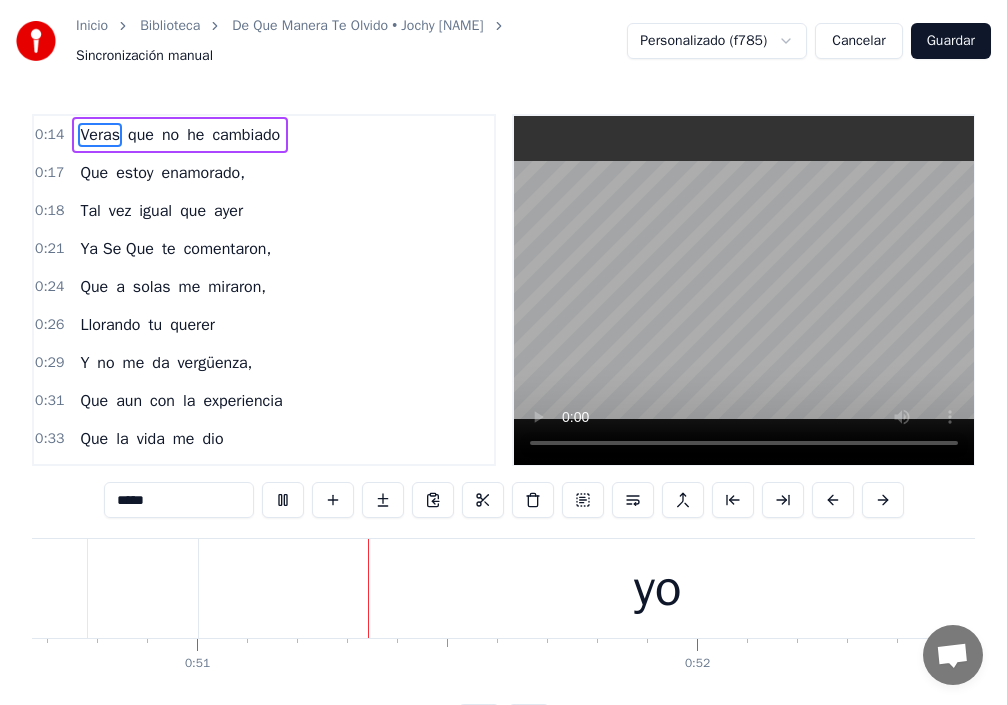 scroll, scrollTop: 0, scrollLeft: 25337, axis: horizontal 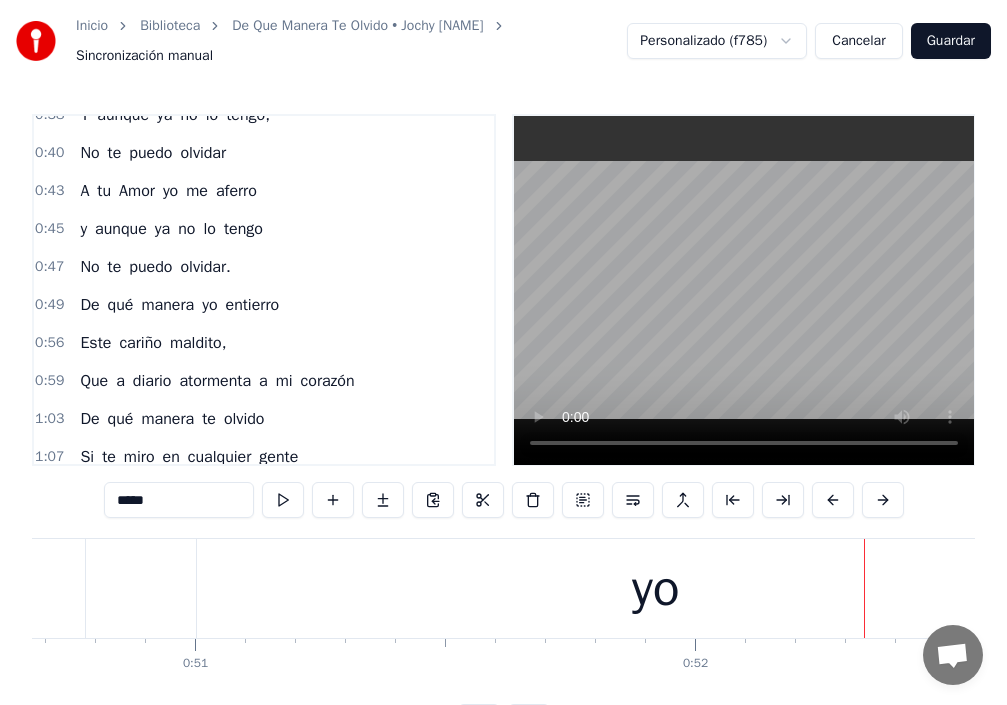click on "yo" at bounding box center (209, 305) 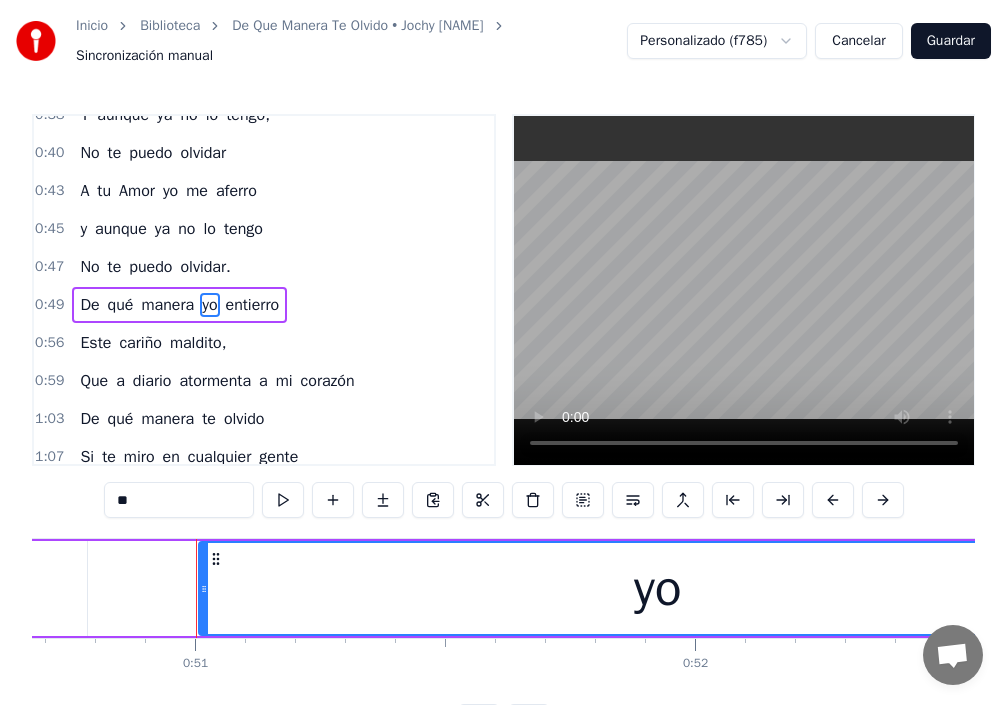 scroll, scrollTop: 414, scrollLeft: 0, axis: vertical 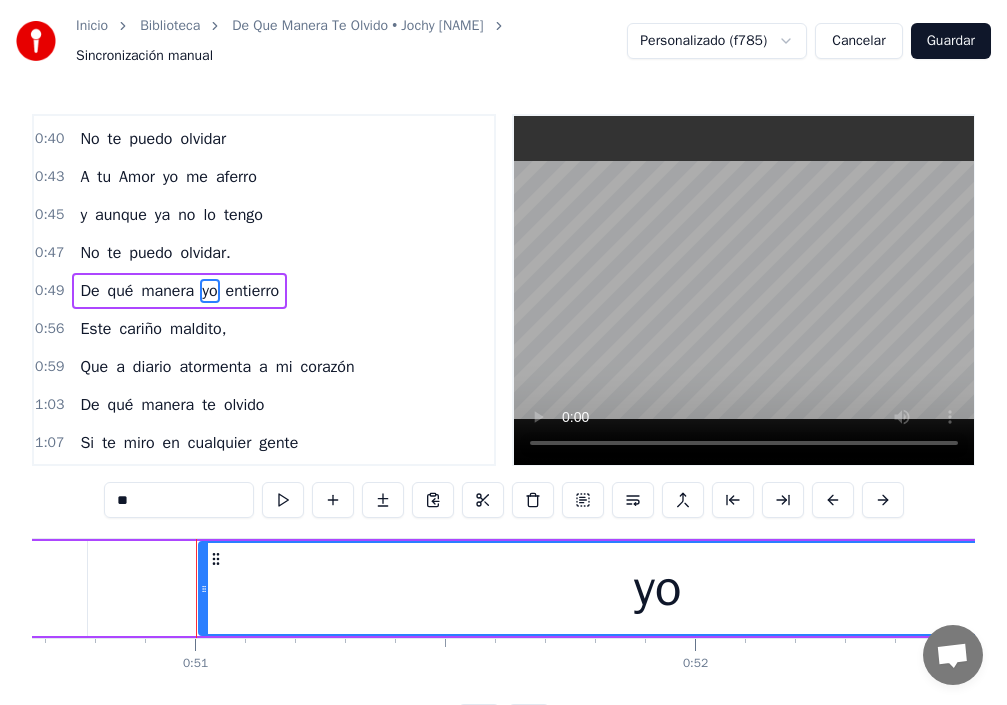 click on "manera" at bounding box center (167, 291) 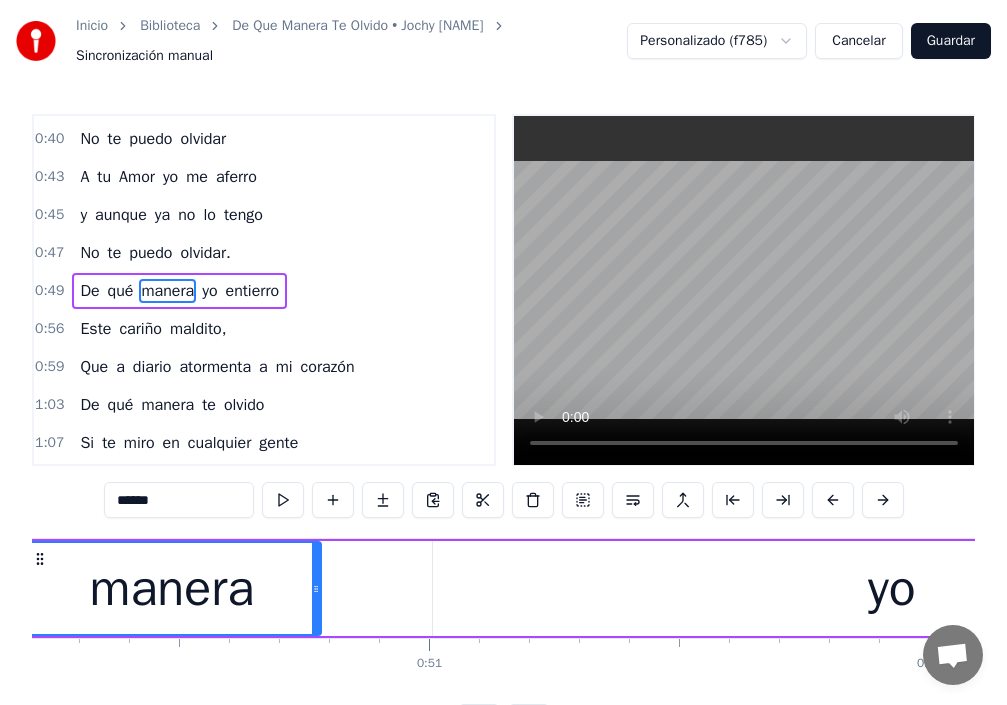 scroll, scrollTop: 0, scrollLeft: 24990, axis: horizontal 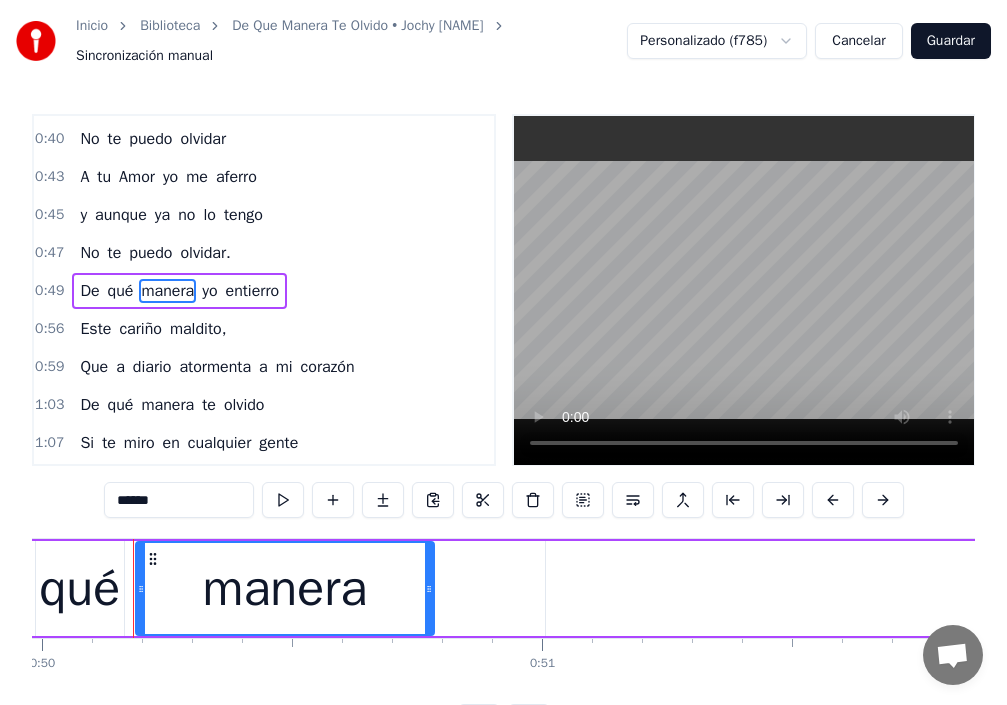 click on "******" at bounding box center [179, 500] 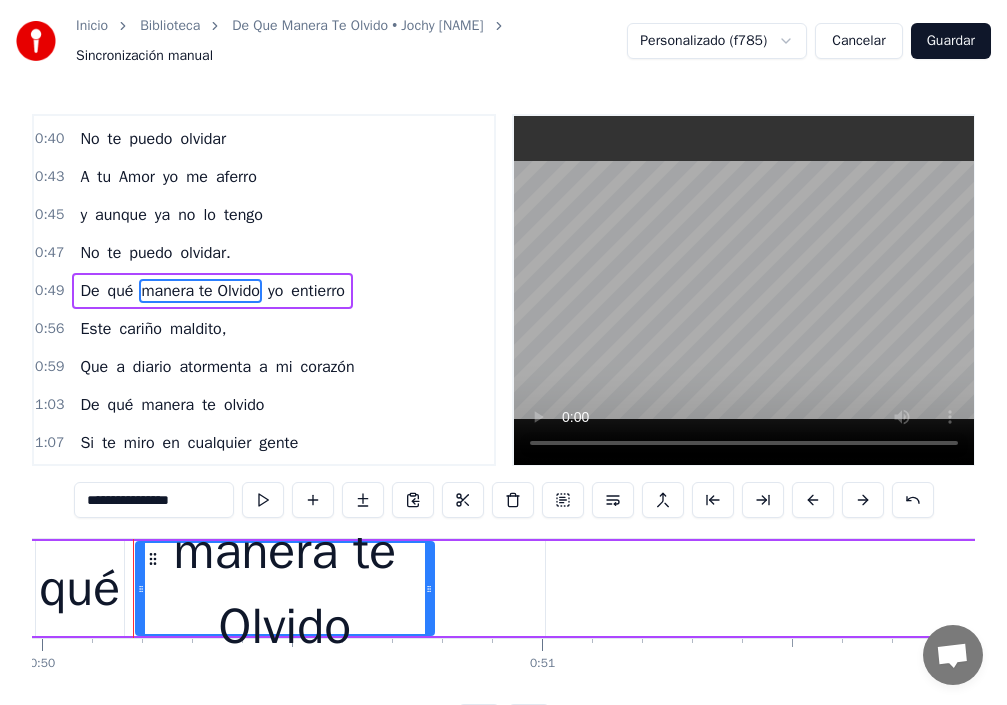type on "**********" 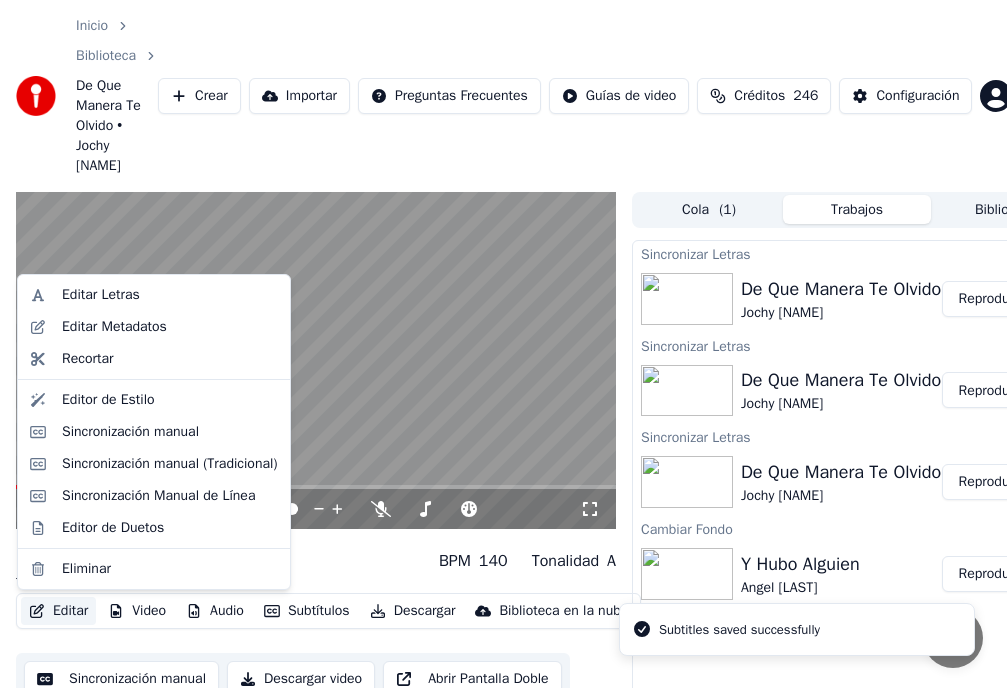 click on "Editar" at bounding box center (58, 611) 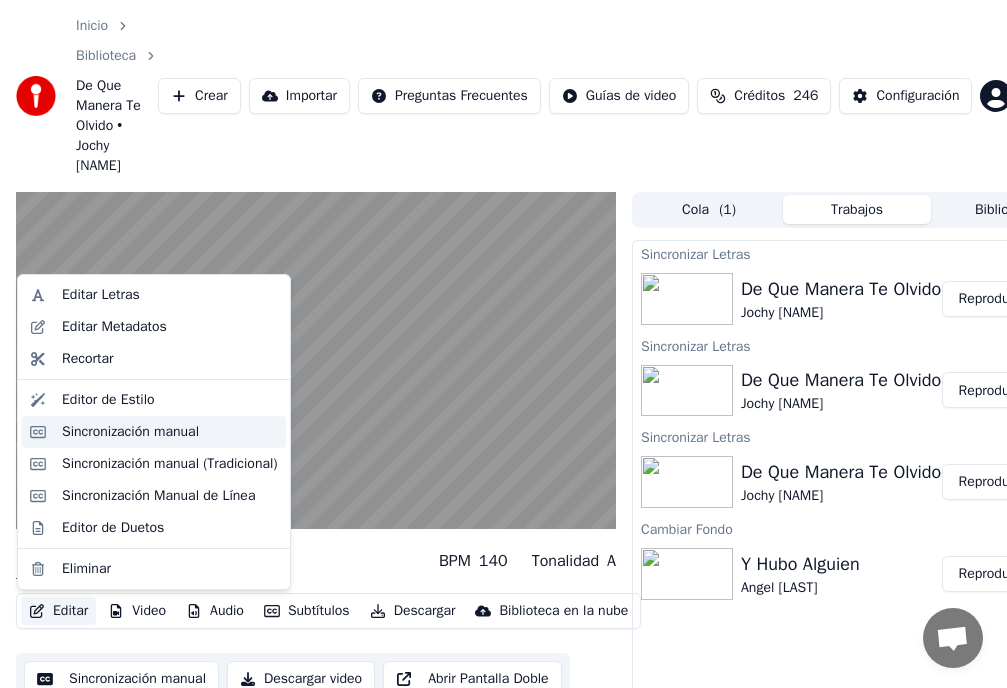 click on "Sincronización manual" at bounding box center (130, 432) 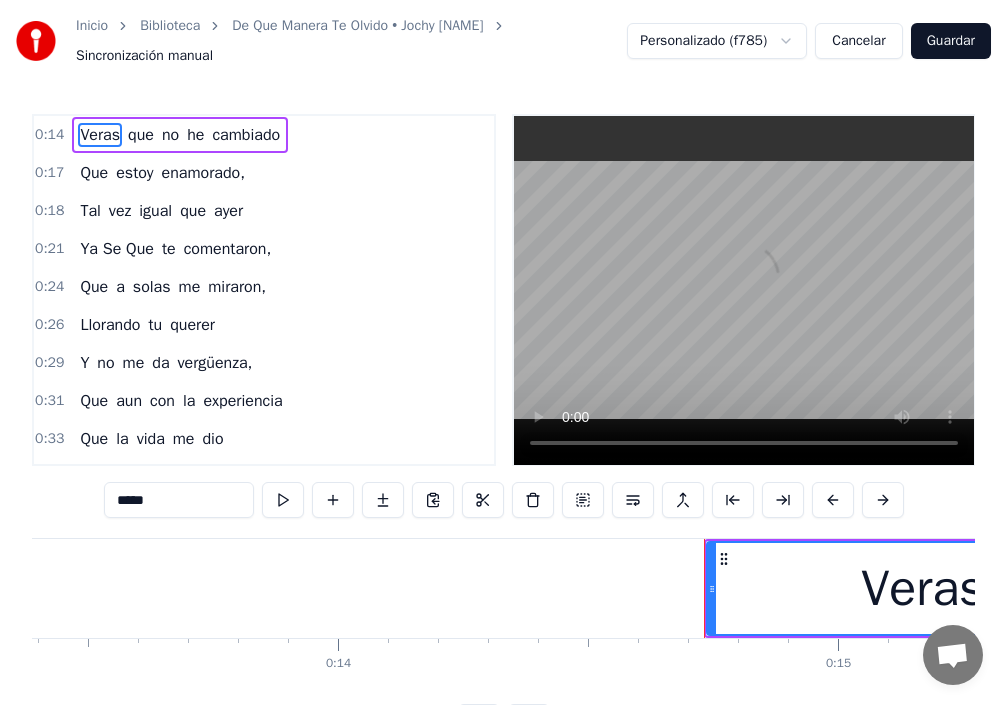 scroll, scrollTop: 0, scrollLeft: 7266, axis: horizontal 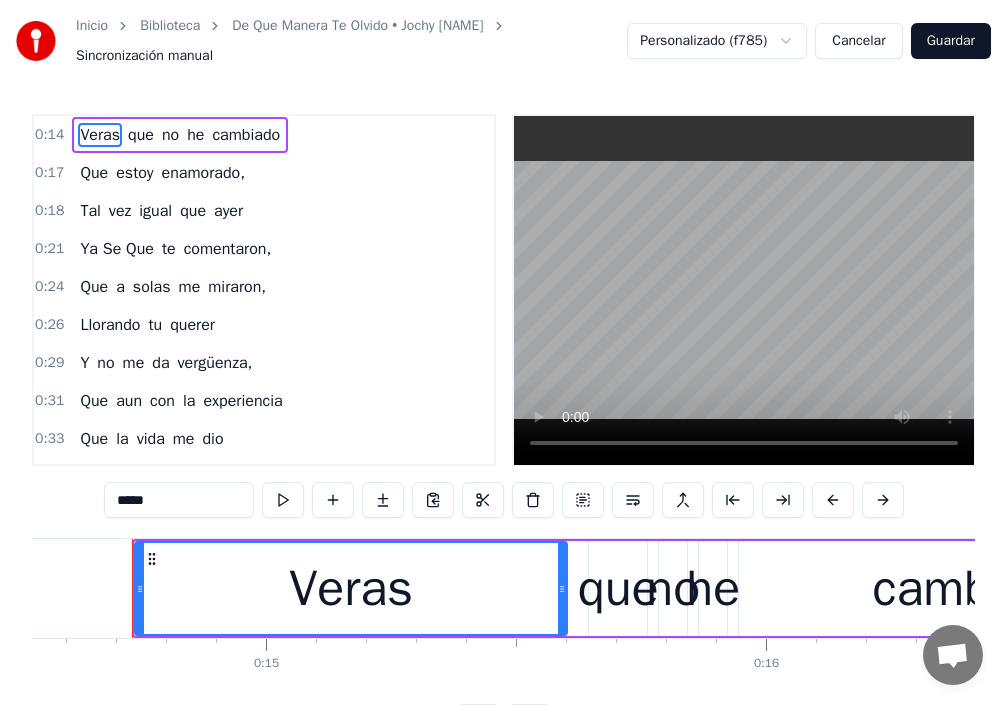 click on "Inicio Biblioteca De Que Manera Te Olvido • Jochy [LAST] Sincronización manual Personalizado (f785) Cancelar Guardar 0:14 Veras que no he cambiado 0:17 Que estoy enamorado, 0:18 Tal vez igual que ayer 0:21 Ya Se Que te comentaron, 0:24 Que a solas me miraron, 0:26 Llorando tu querer 0:29 Y no me da vergüenza, 0:31 Que aun con la experiencia 0:33 Que la vida me dio 0:35 A tu amor yo me aferro, 0:38 Y aunque ya no lo tengo, 0:40 No te puedo olvidar 0:43 A tu Amor yo me aferro 0:45 y aunque ya no lo tengo 0:47 No te puedo olvidar. 0:49 De qué manera te Olvido yo entierro 0:56 Este cariño maldito, 0:59 Que a diario atormenta a mi corazón 1:03 De qué manera te olvido 1:07 Si te miro en cualquier gente 1:11 Y tú no quieres ni verme, 1:13 Porque te conviene callar nuestro amor 1:44 De qué manera te olvido 1:47 De qué manera yo entierro 1:51 Este cariño maldito, 1:53 Que a diario atormenta a mi corazón 1:58 De qué manera te olvido 2:01 Si te miro en cualquier gente 2:05 Y tú no quieres ni verme, te" at bounding box center [503, 386] 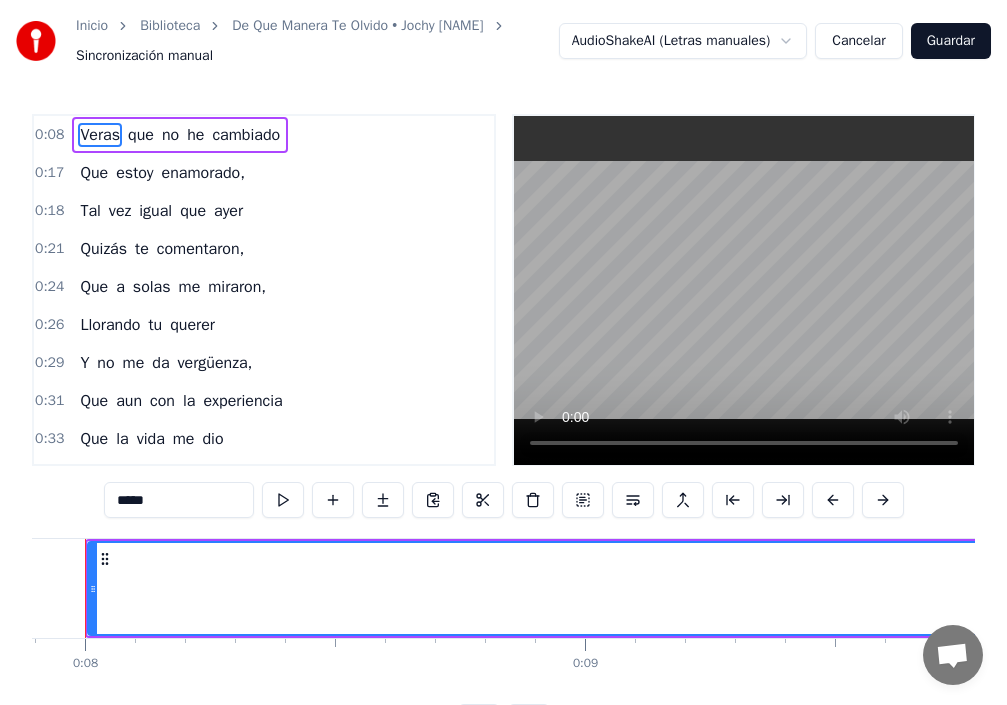 scroll, scrollTop: 0, scrollLeft: 3900, axis: horizontal 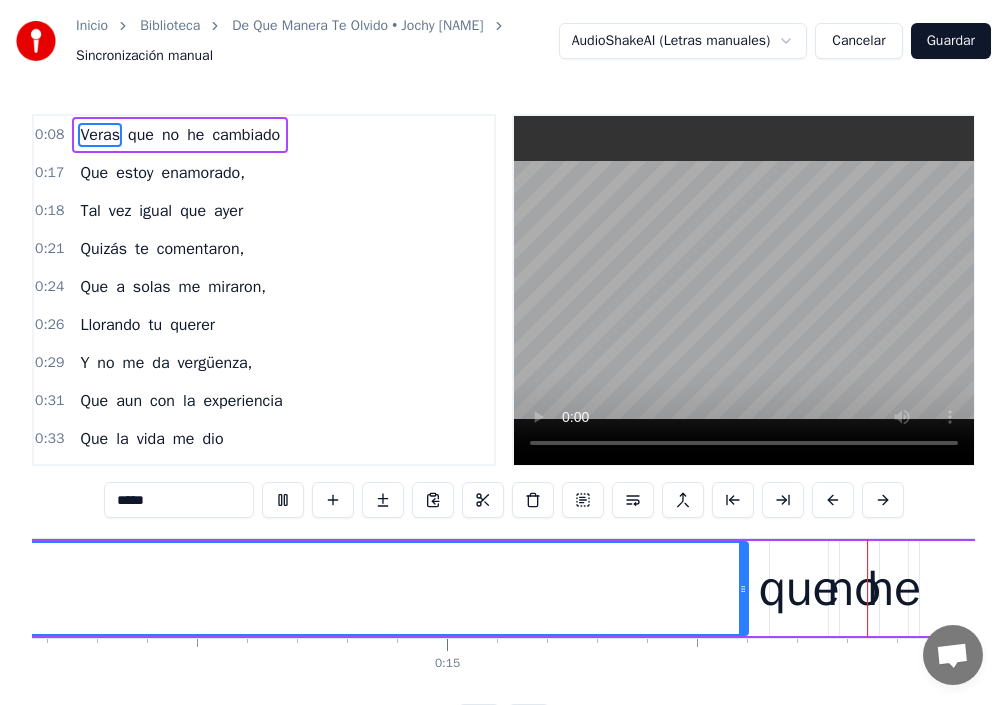 click on "0:21 Quizás te comentaron," at bounding box center (264, 249) 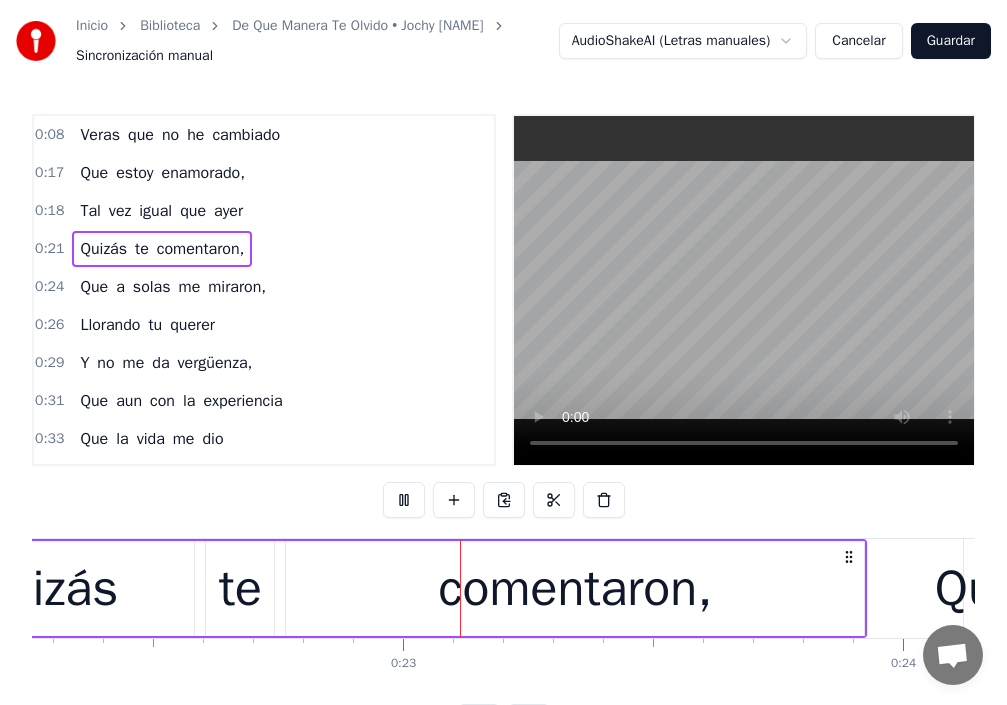 scroll, scrollTop: 0, scrollLeft: 11203, axis: horizontal 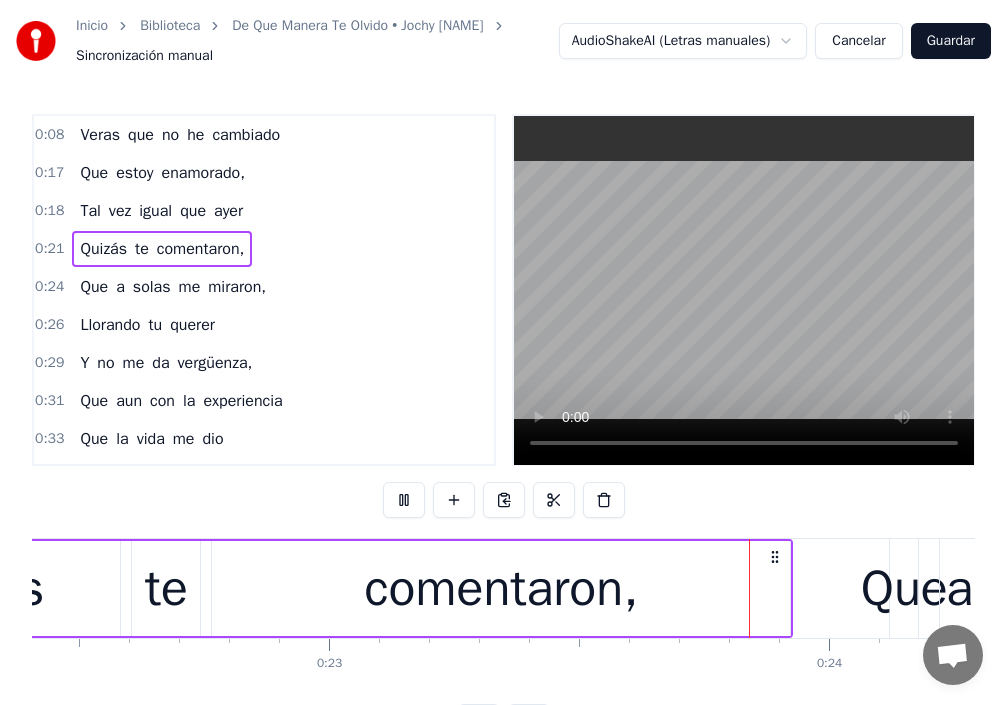 click on "0:26 Llorando tu querer" at bounding box center (264, 325) 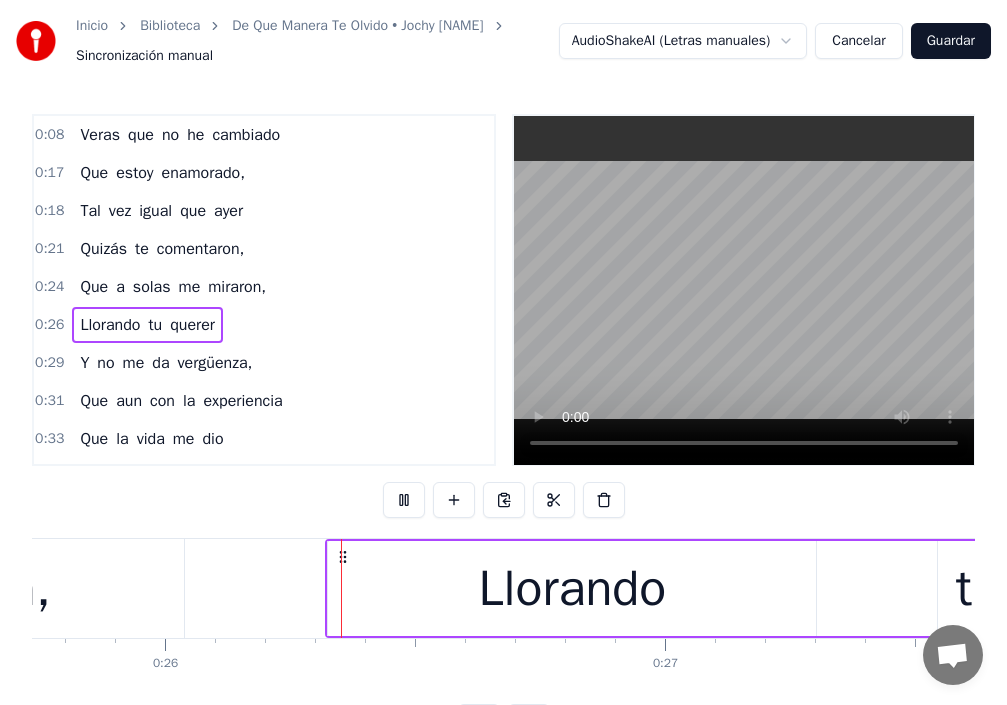 scroll, scrollTop: 0, scrollLeft: 12872, axis: horizontal 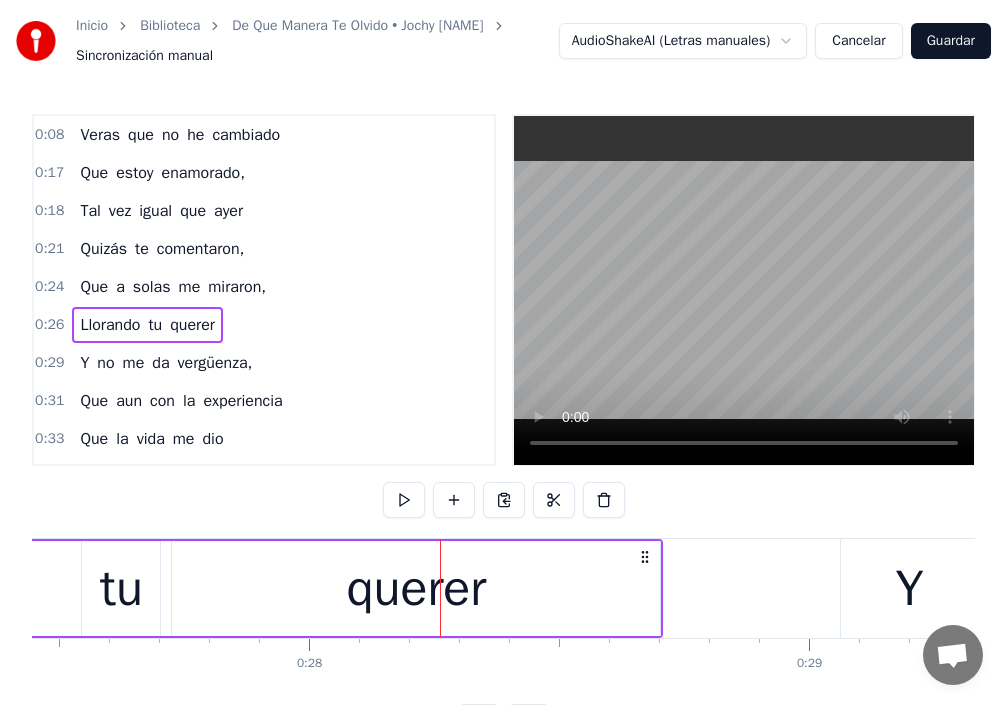 click on "Quizás" at bounding box center (103, 249) 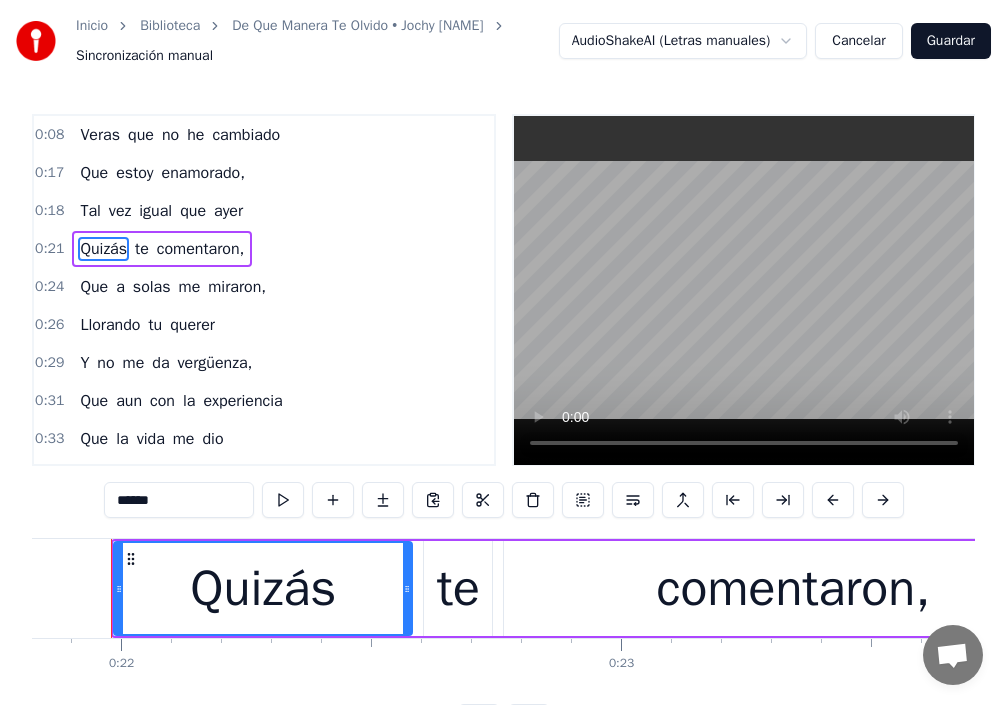 scroll, scrollTop: 0, scrollLeft: 10890, axis: horizontal 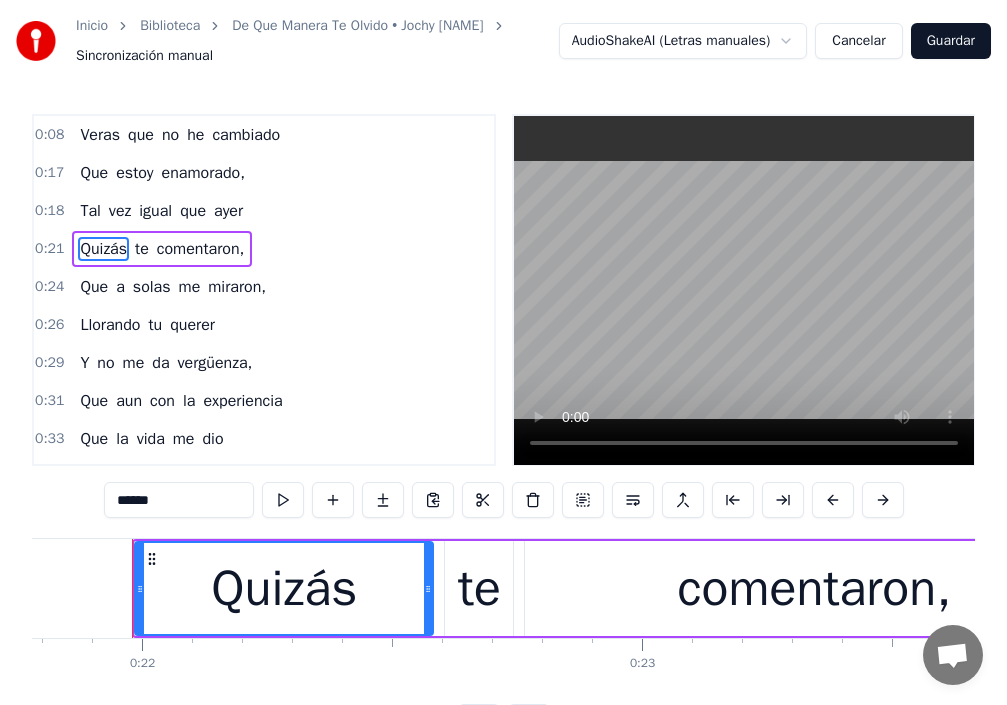 drag, startPoint x: 163, startPoint y: 497, endPoint x: 37, endPoint y: 517, distance: 127.57743 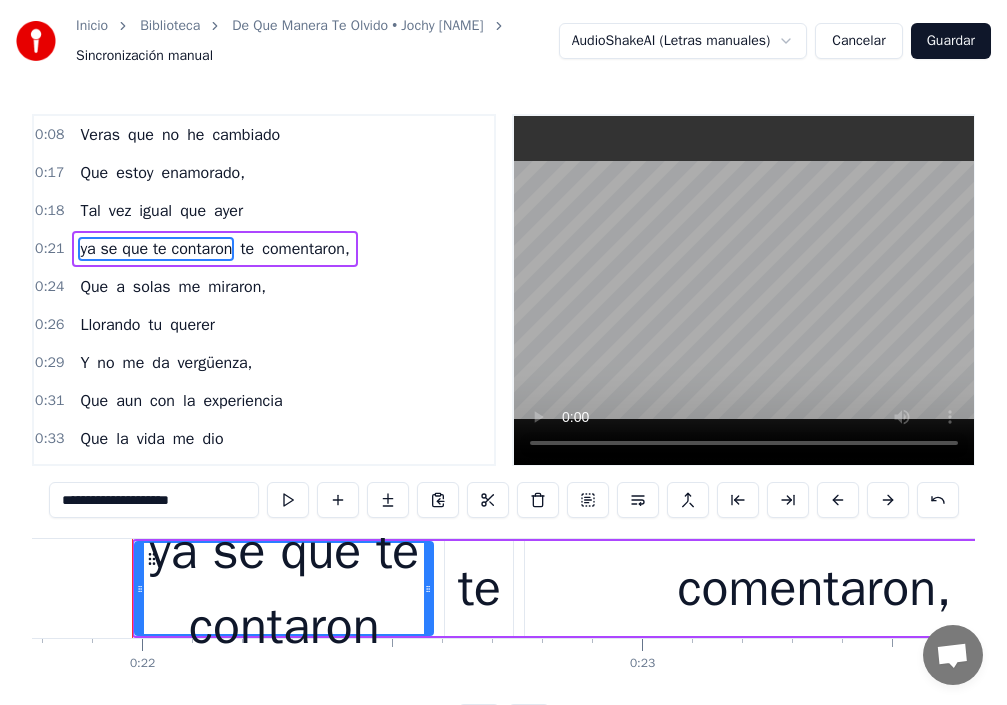 click on "te" at bounding box center [247, 249] 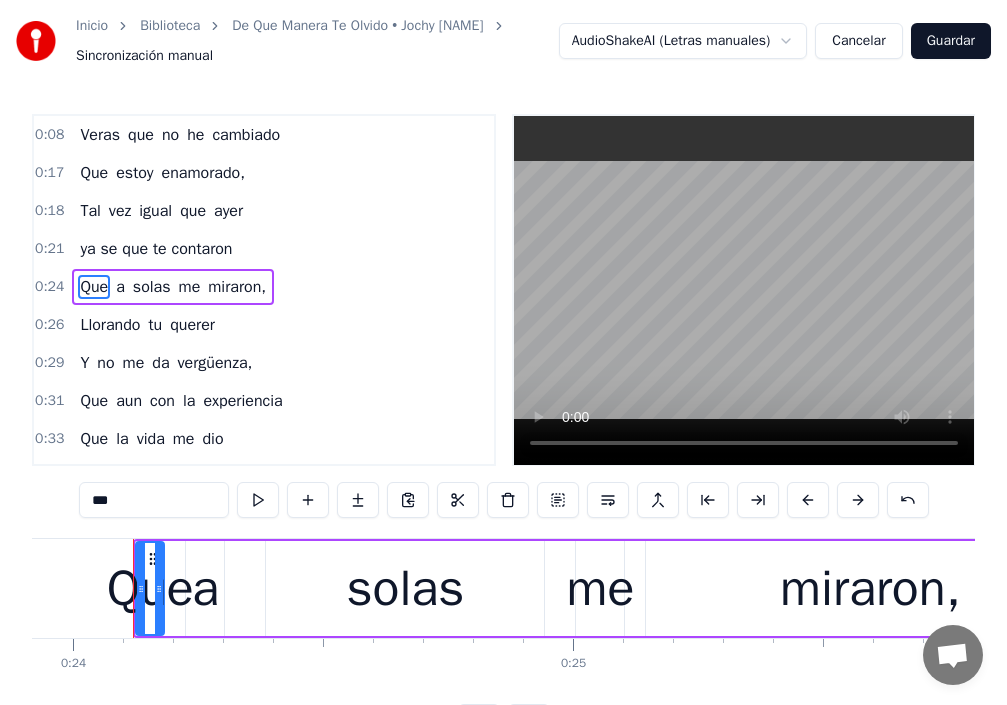 scroll, scrollTop: 0, scrollLeft: 11960, axis: horizontal 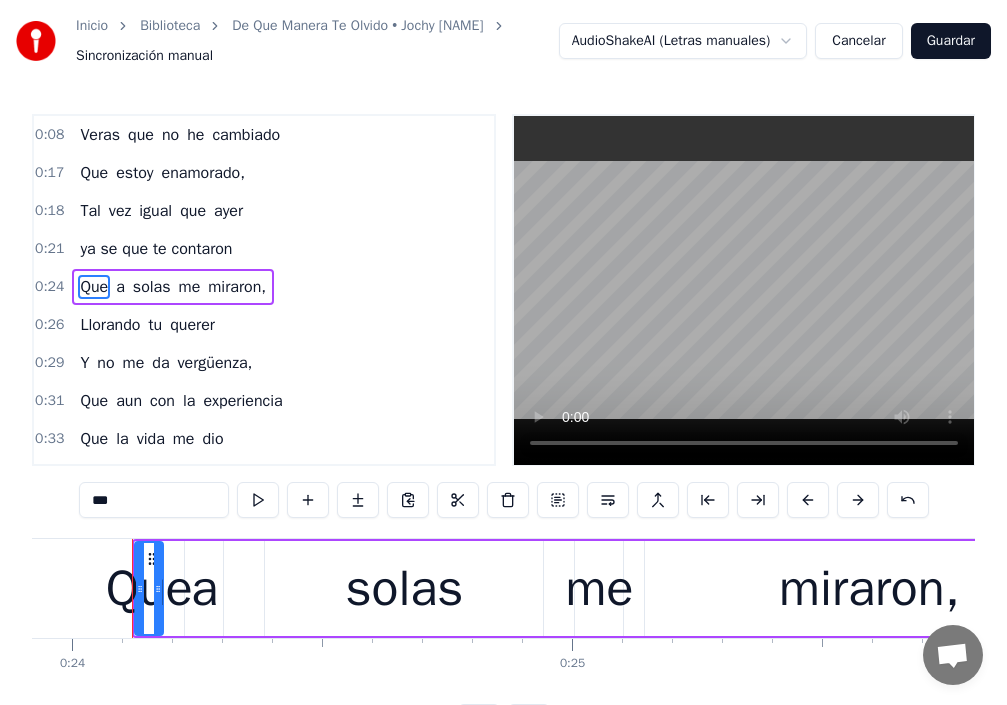 click on "estoy" at bounding box center [134, 173] 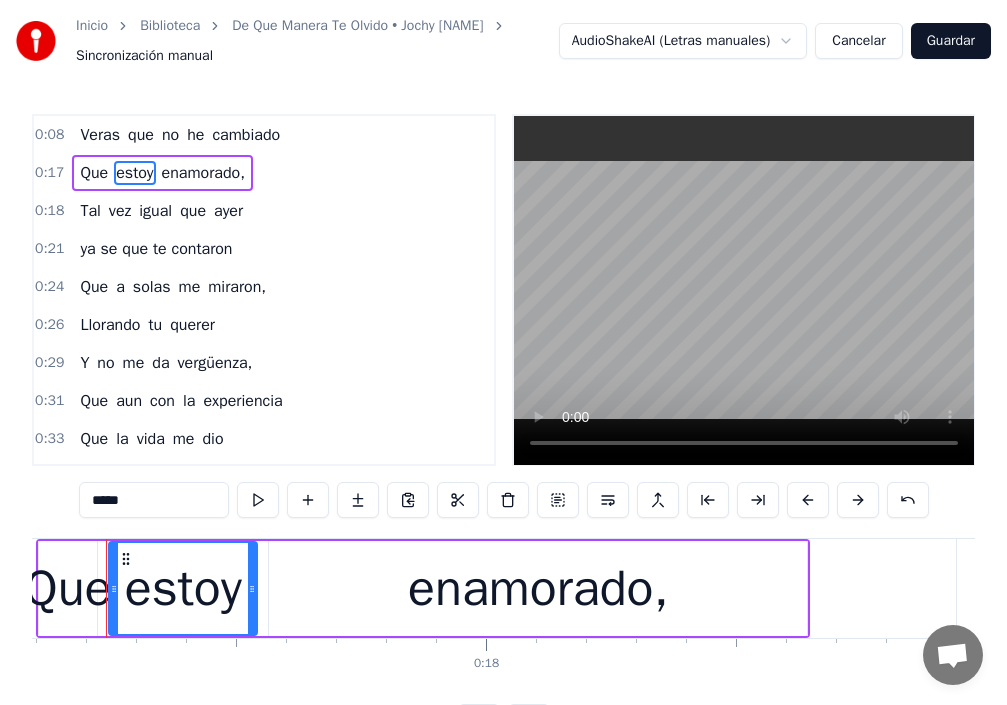 scroll, scrollTop: 0, scrollLeft: 8520, axis: horizontal 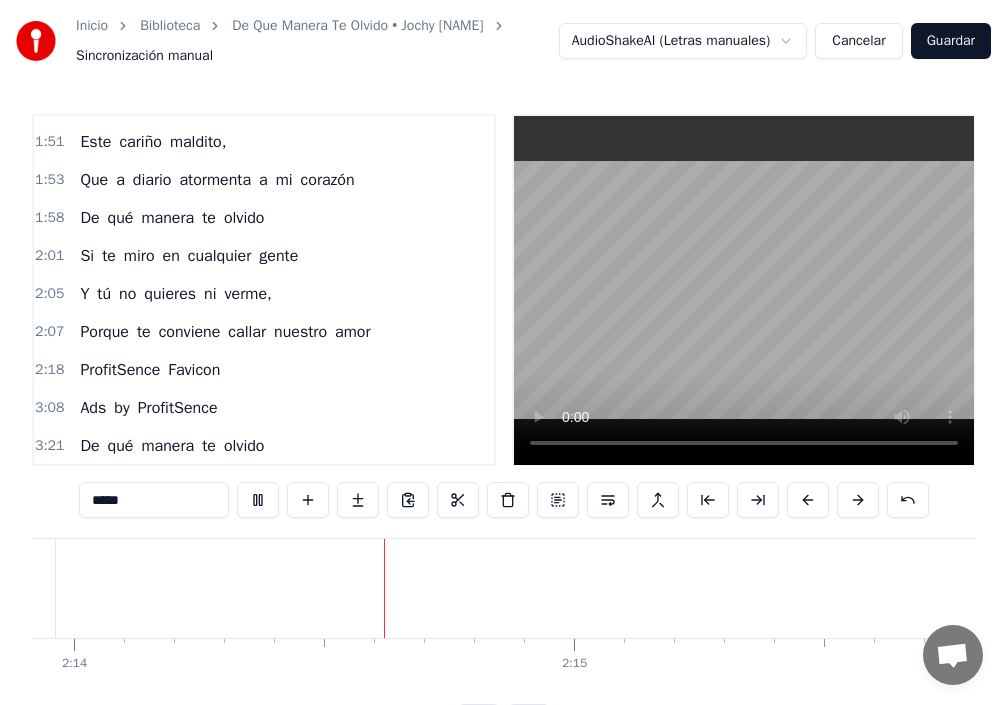 click on "ProfitSence" at bounding box center [120, 370] 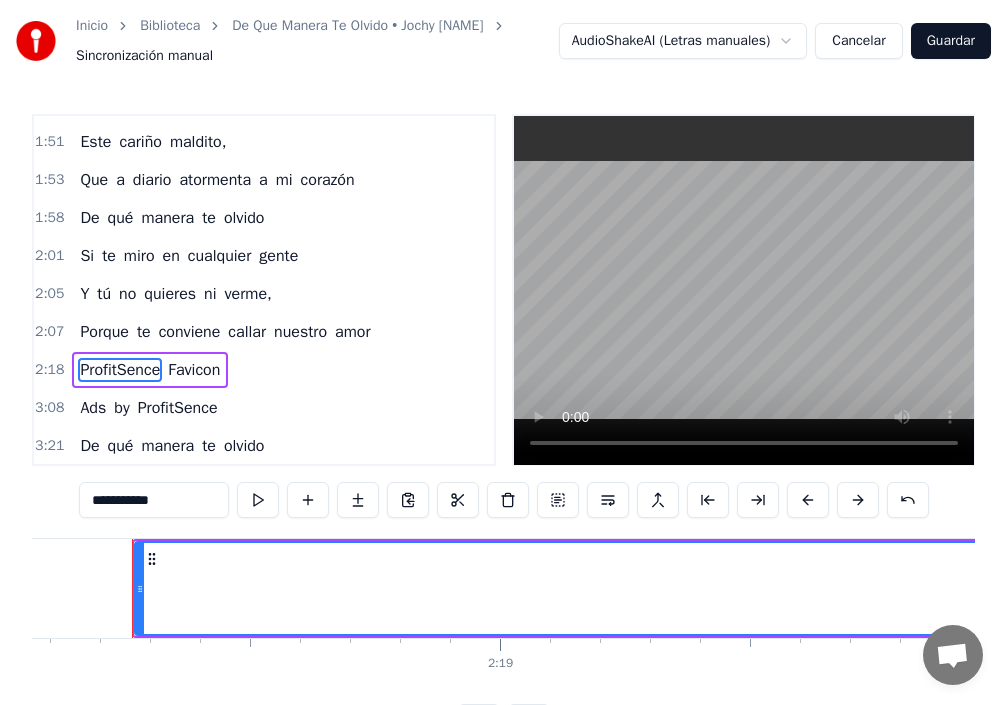 drag, startPoint x: 175, startPoint y: 507, endPoint x: 0, endPoint y: 492, distance: 175.64168 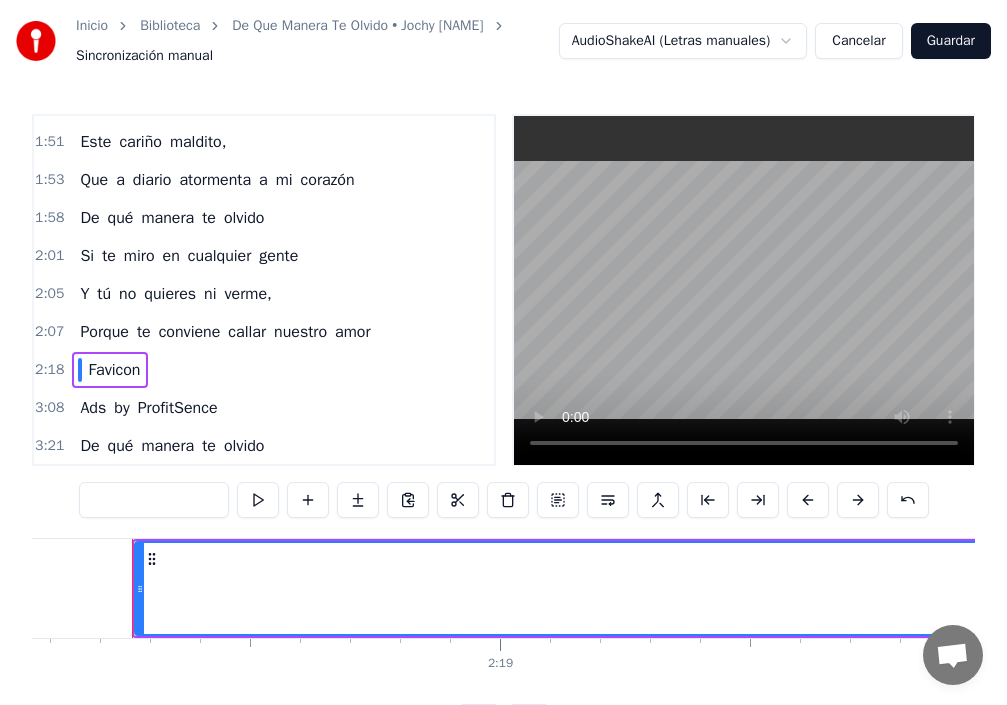 click on "Favicon" at bounding box center (114, 370) 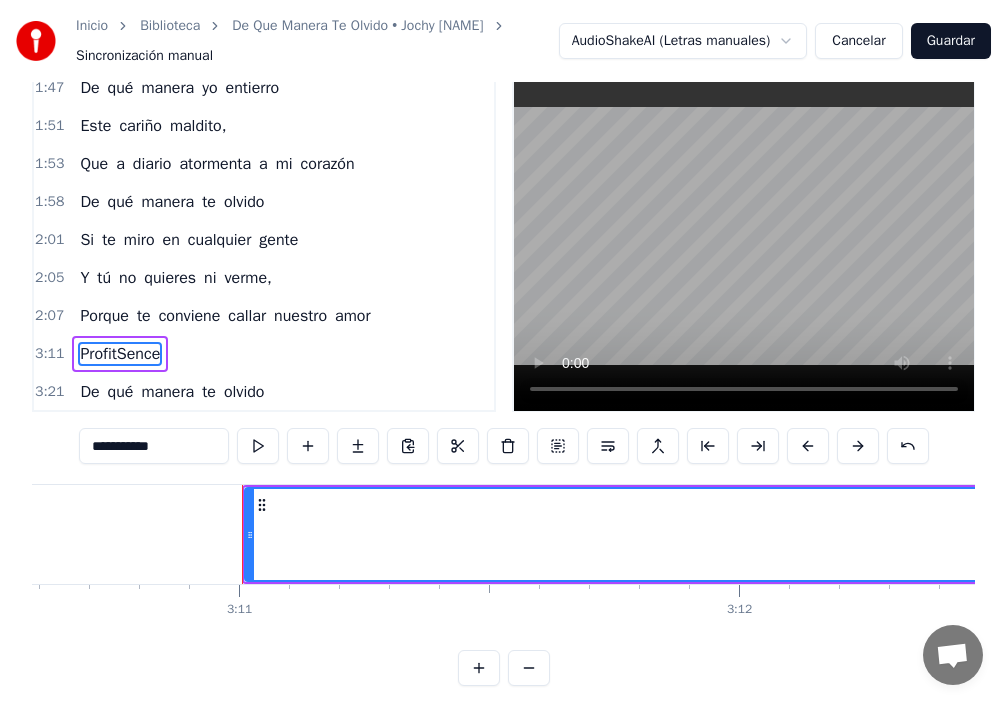 type on "**" 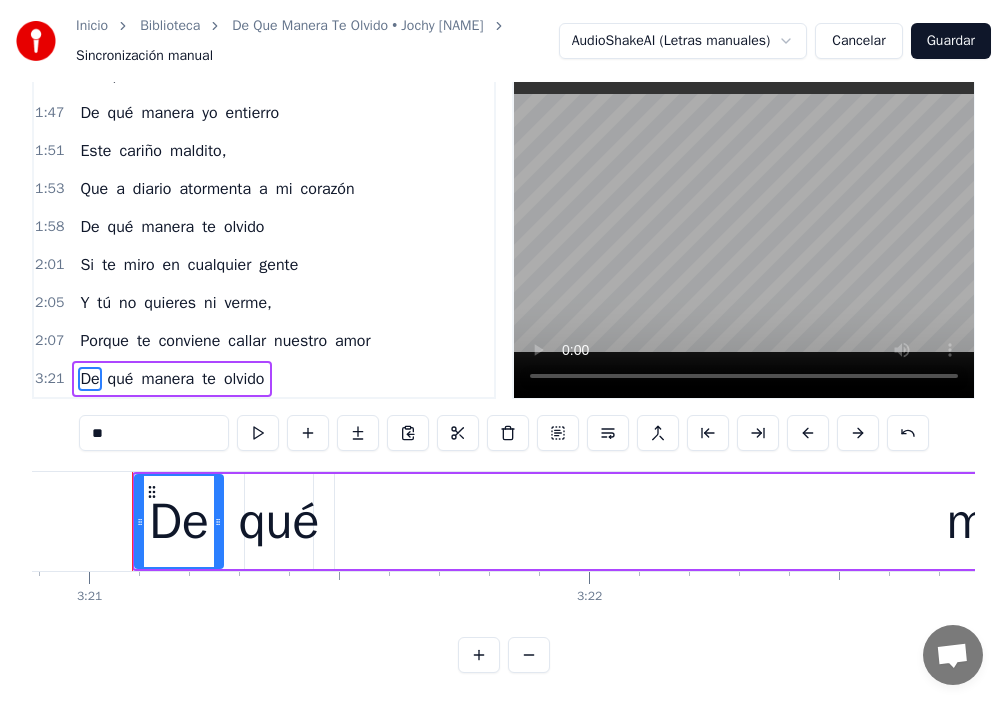 type 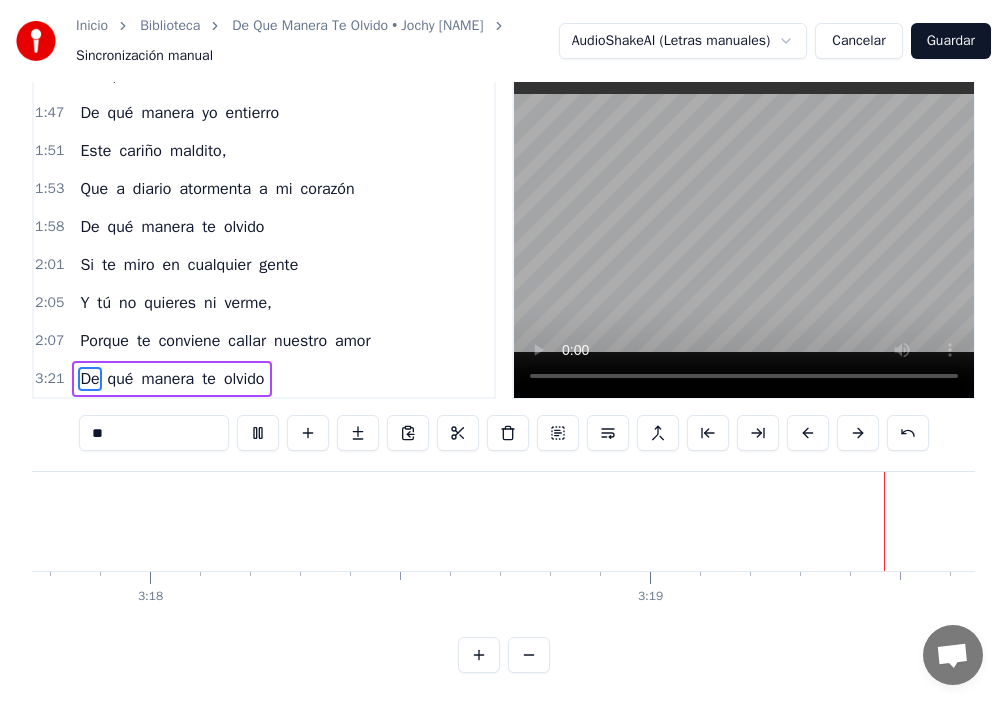 click on "De qué manera te olvido" at bounding box center (172, 379) 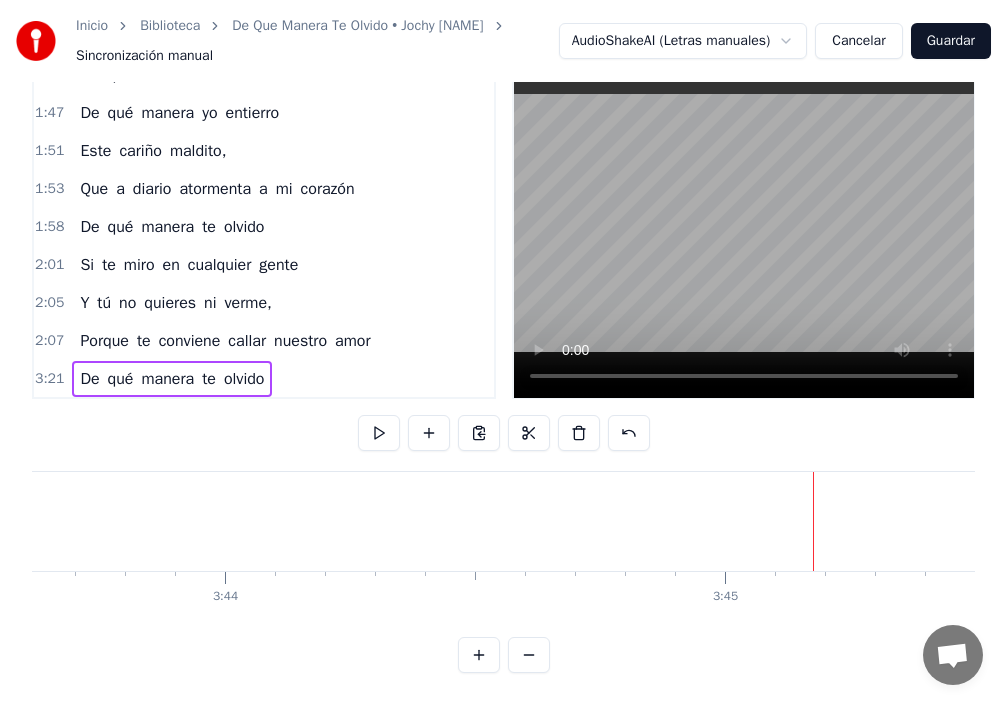 click on "De qué manera te olvido" at bounding box center (172, 227) 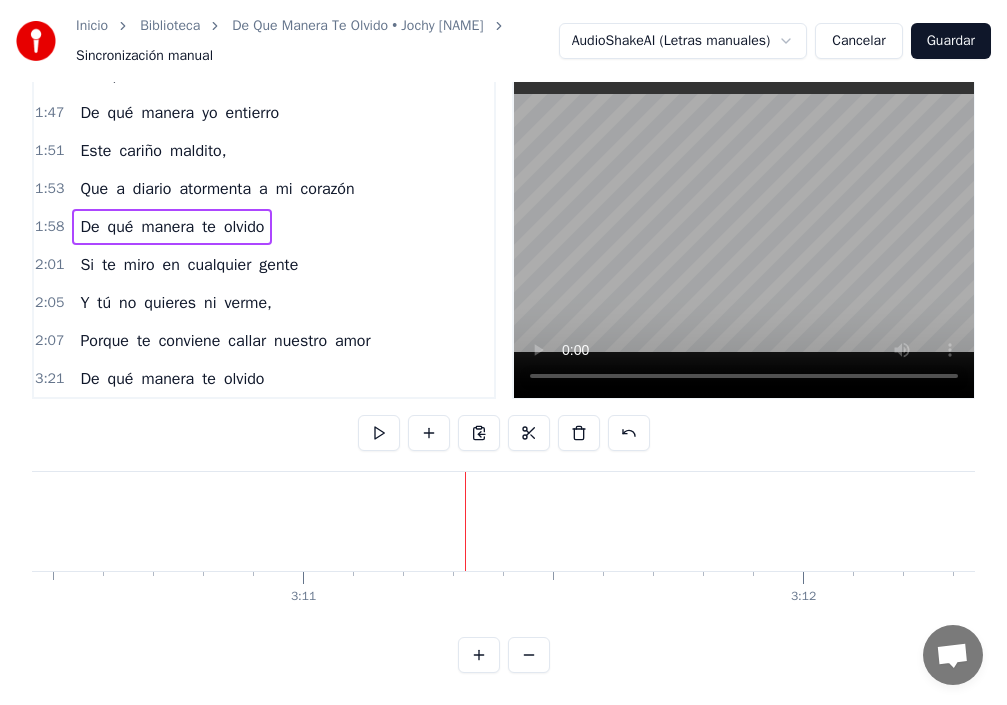 click on "3:21 De qué manera te olvido" at bounding box center (264, 379) 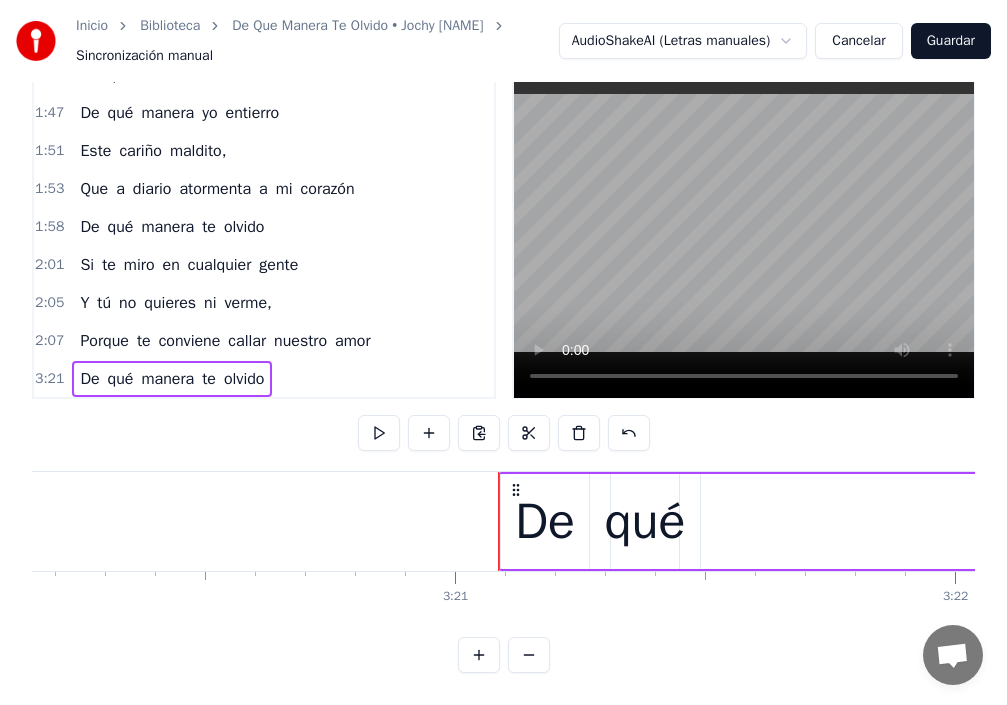 click on "3:21 De qué manera te olvido" at bounding box center (264, 379) 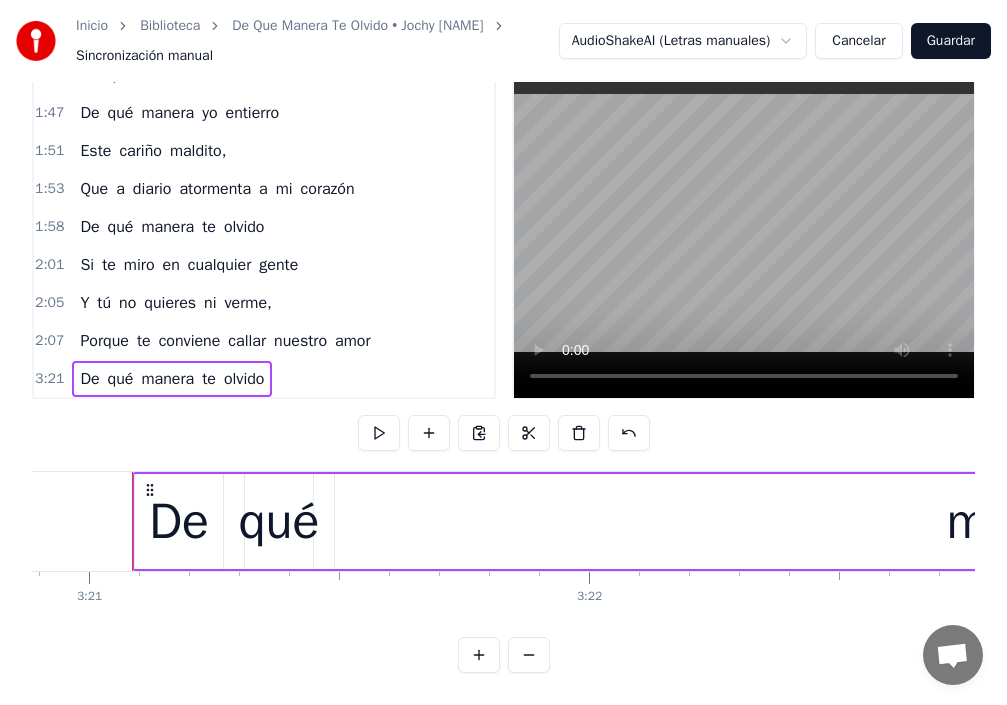 click on "3:21 De qué manera te olvido" at bounding box center [264, 379] 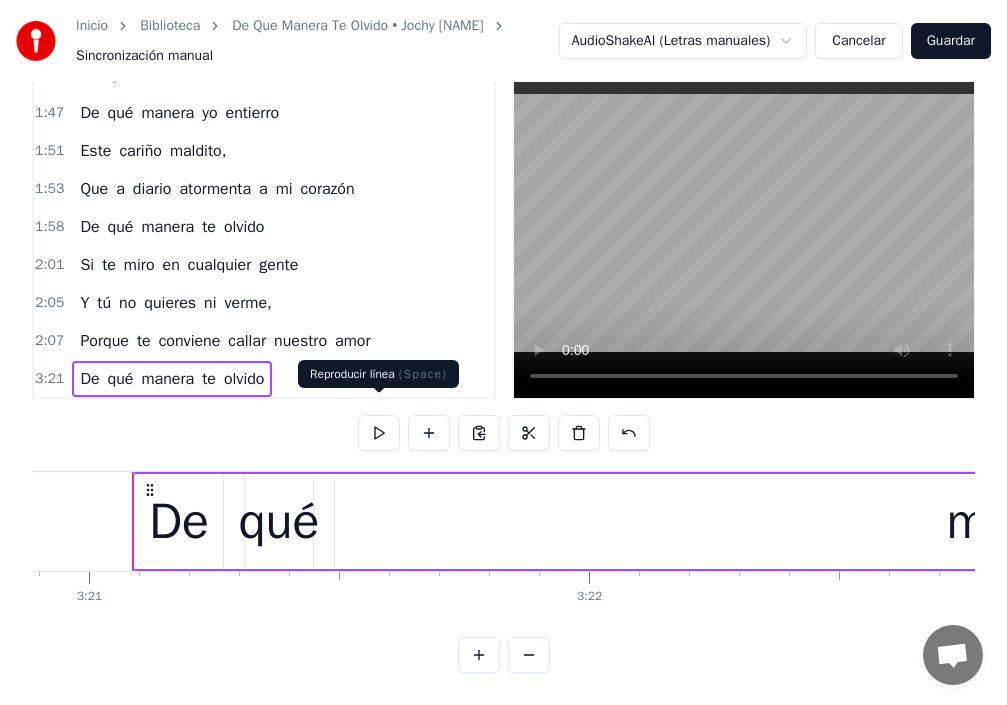 click at bounding box center [379, 433] 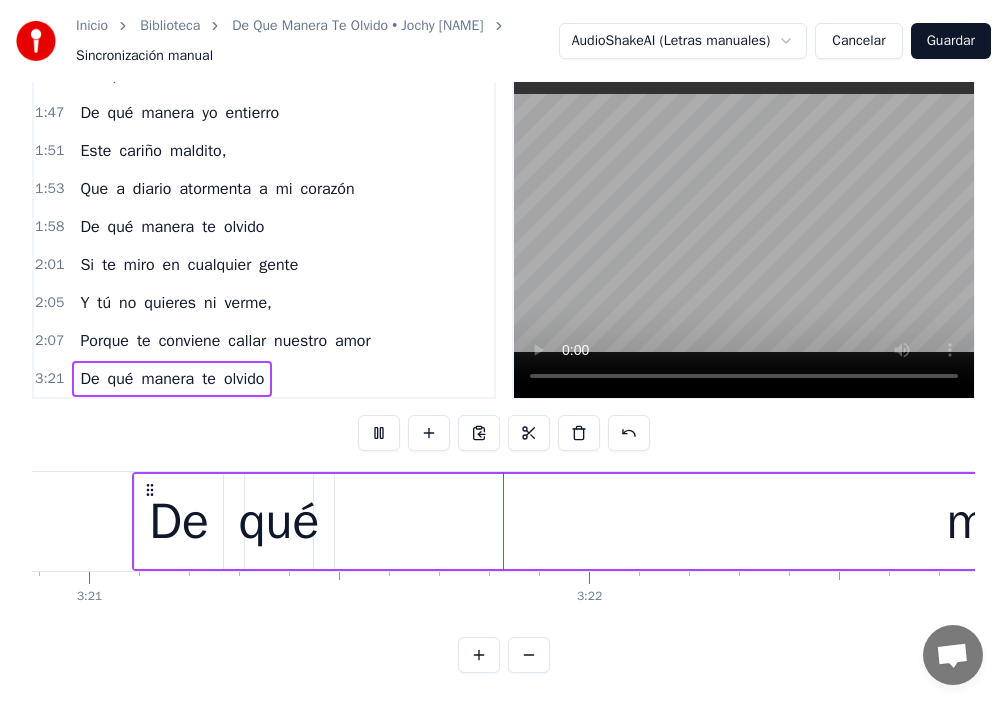 click at bounding box center [379, 433] 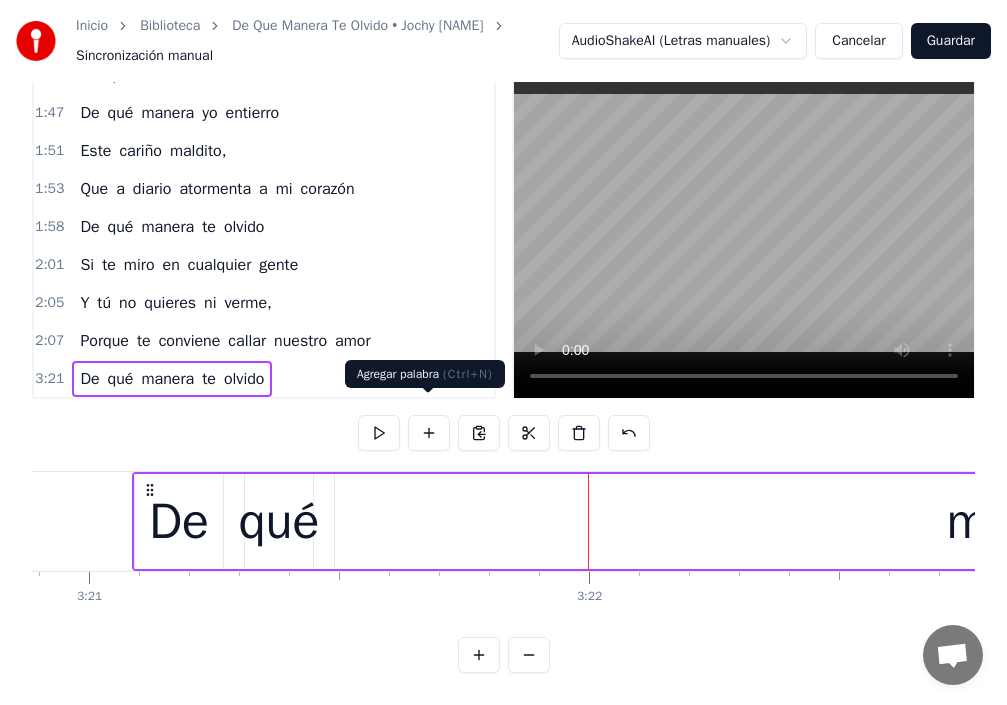 click at bounding box center [429, 433] 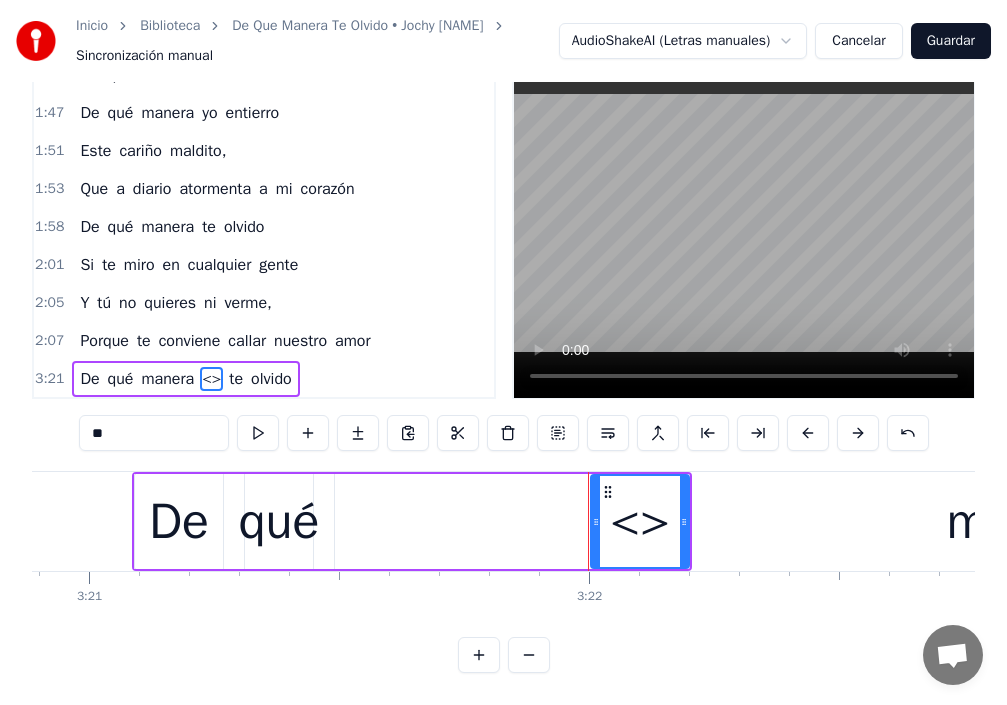 drag, startPoint x: 111, startPoint y: 413, endPoint x: 0, endPoint y: 415, distance: 111.01801 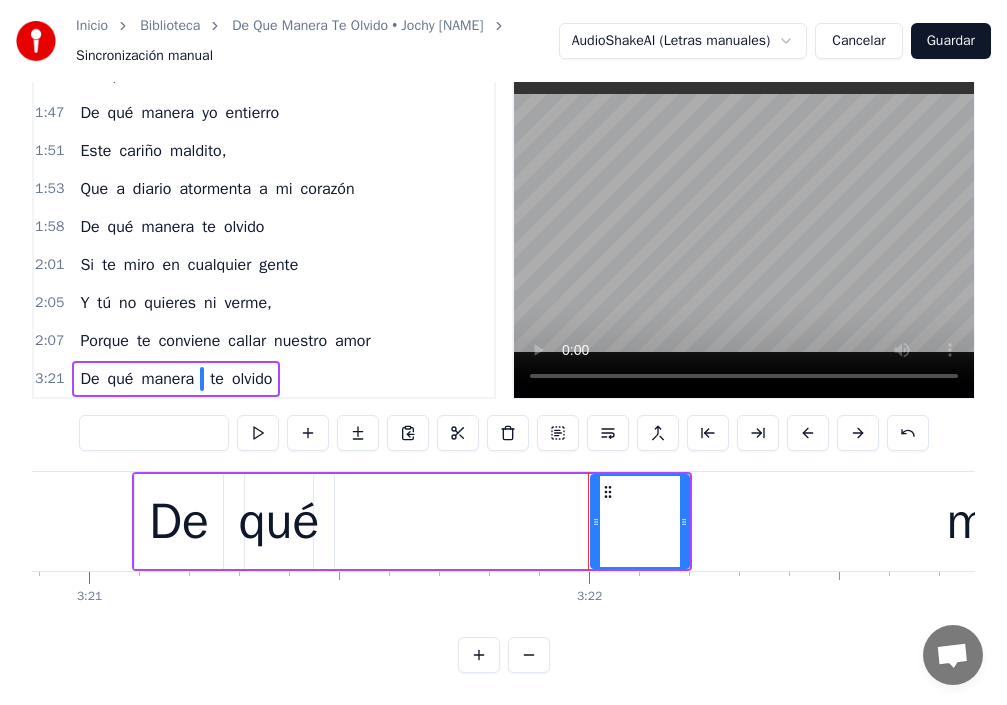 click on "olvido" at bounding box center [252, 379] 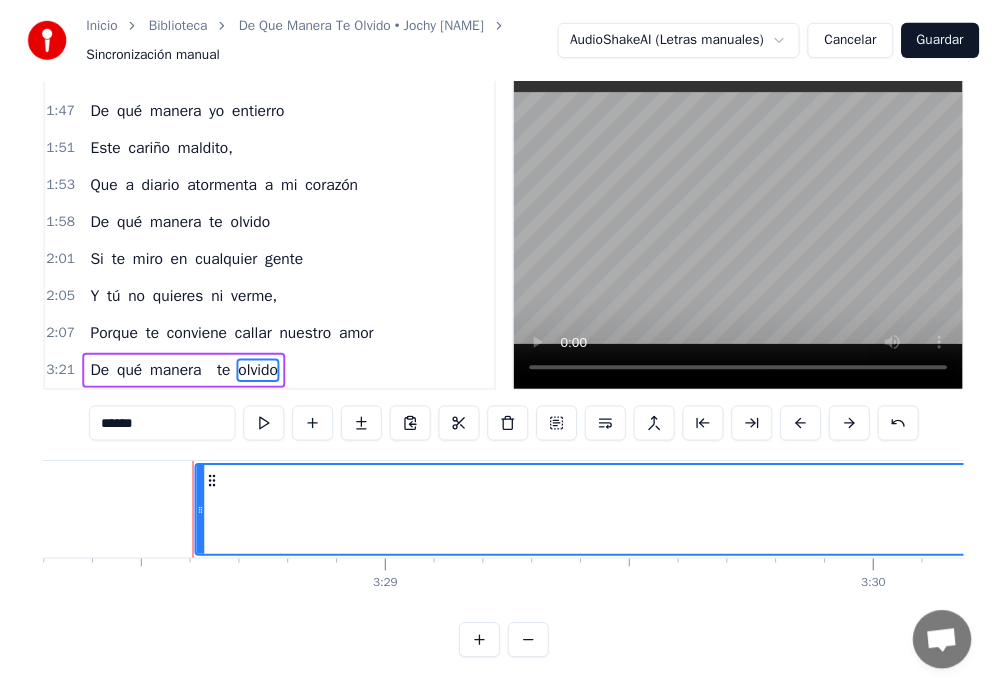 scroll, scrollTop: 0, scrollLeft: 104203, axis: horizontal 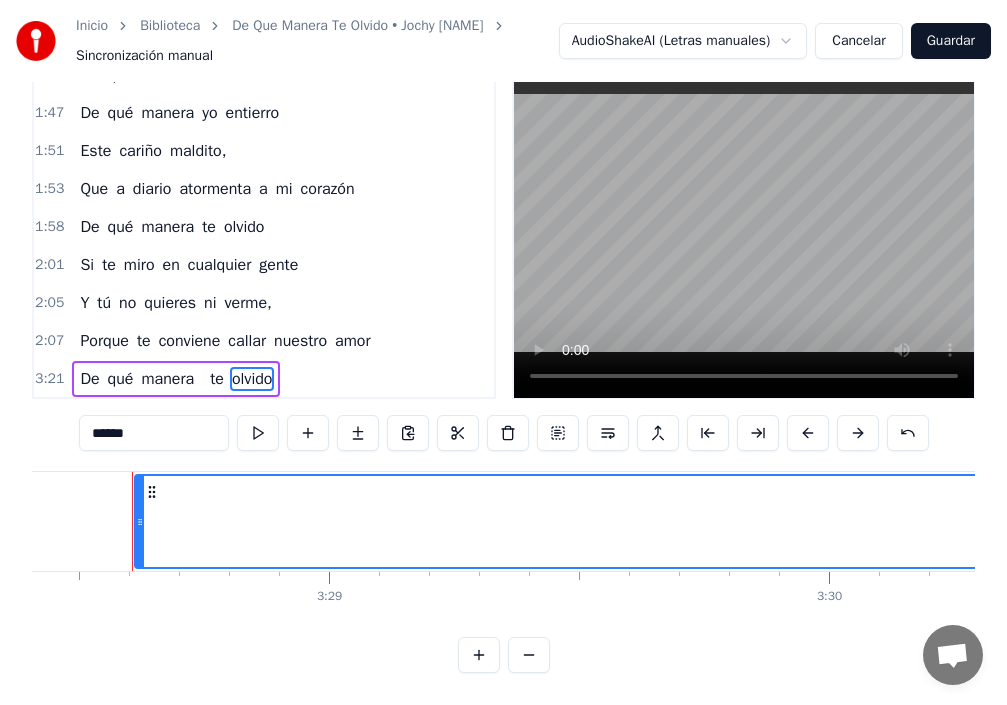 click on "******" at bounding box center [154, 433] 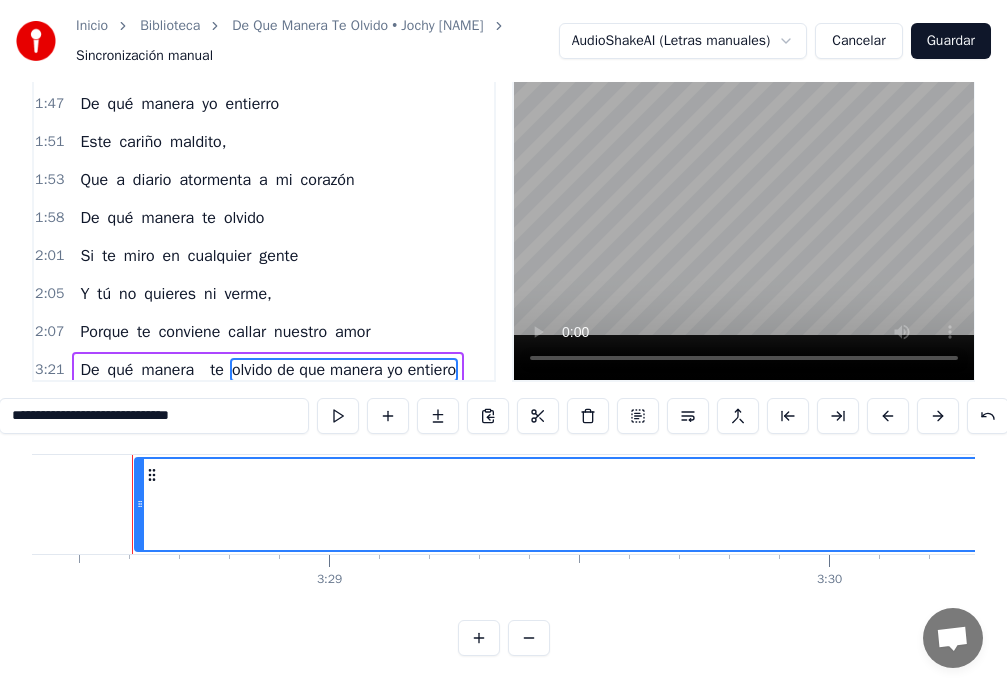 type on "**********" 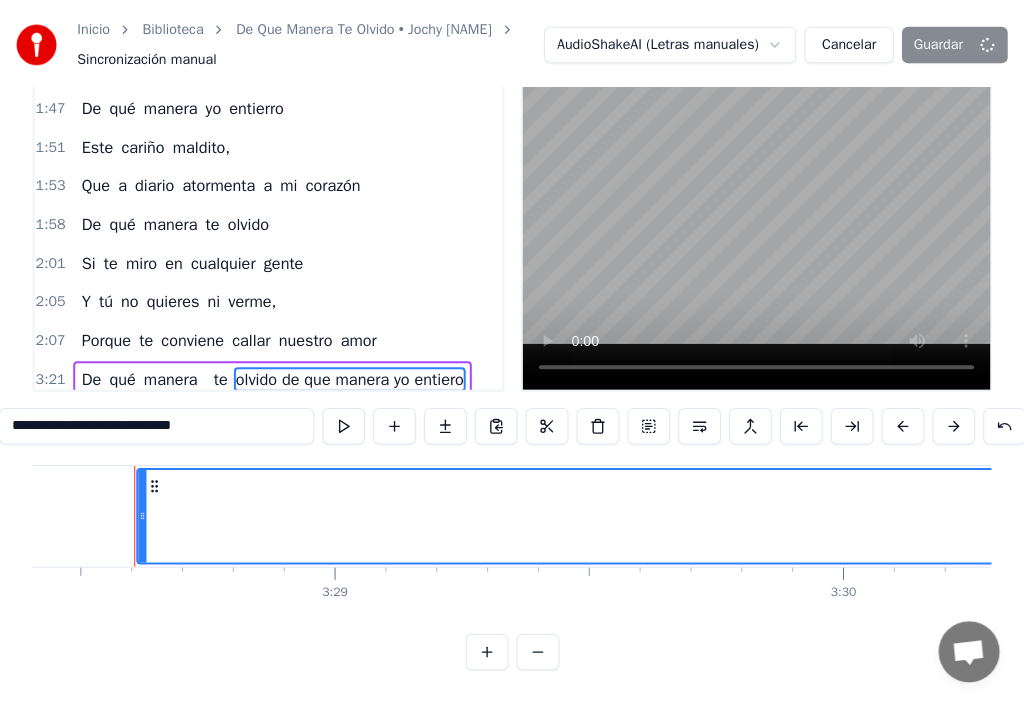 scroll, scrollTop: 84, scrollLeft: 0, axis: vertical 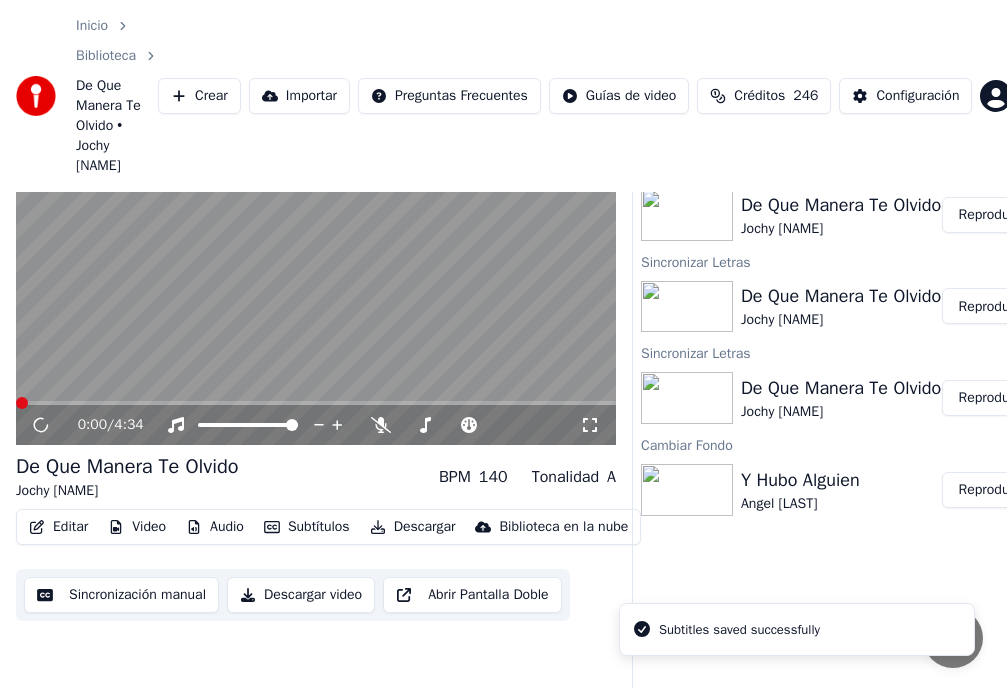 click on "Editar" at bounding box center [58, 527] 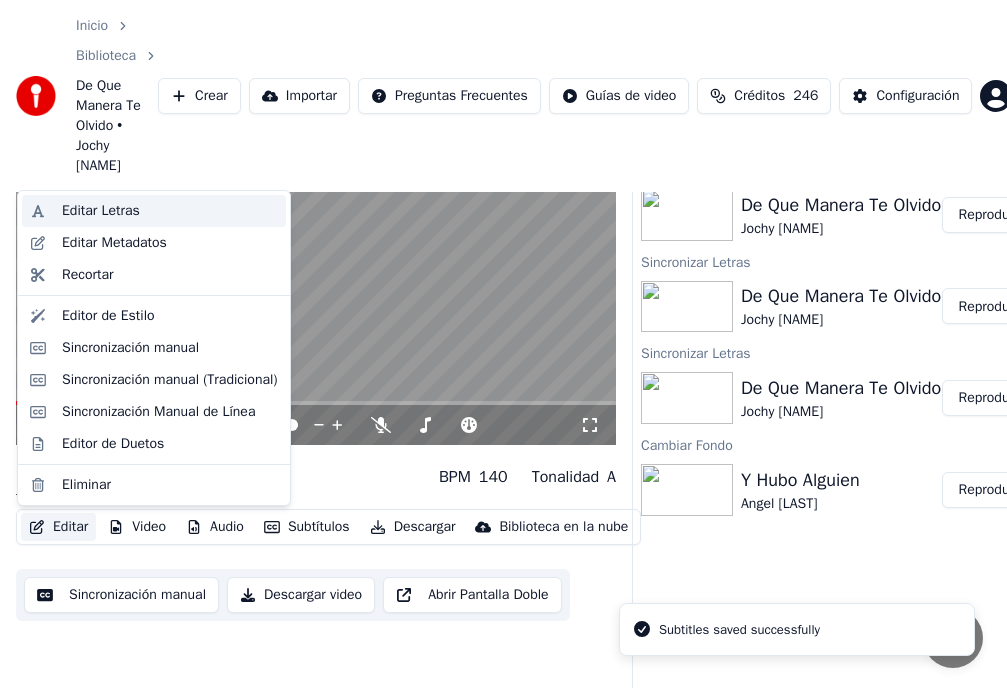 click on "Editar Letras" at bounding box center (101, 211) 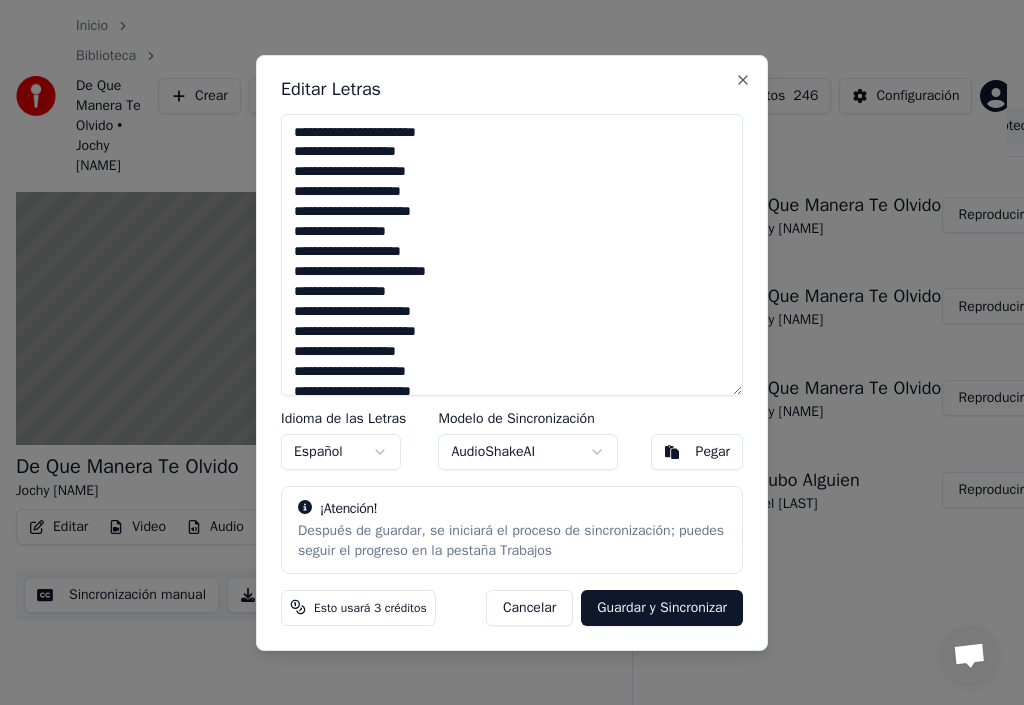 scroll, scrollTop: 395, scrollLeft: 0, axis: vertical 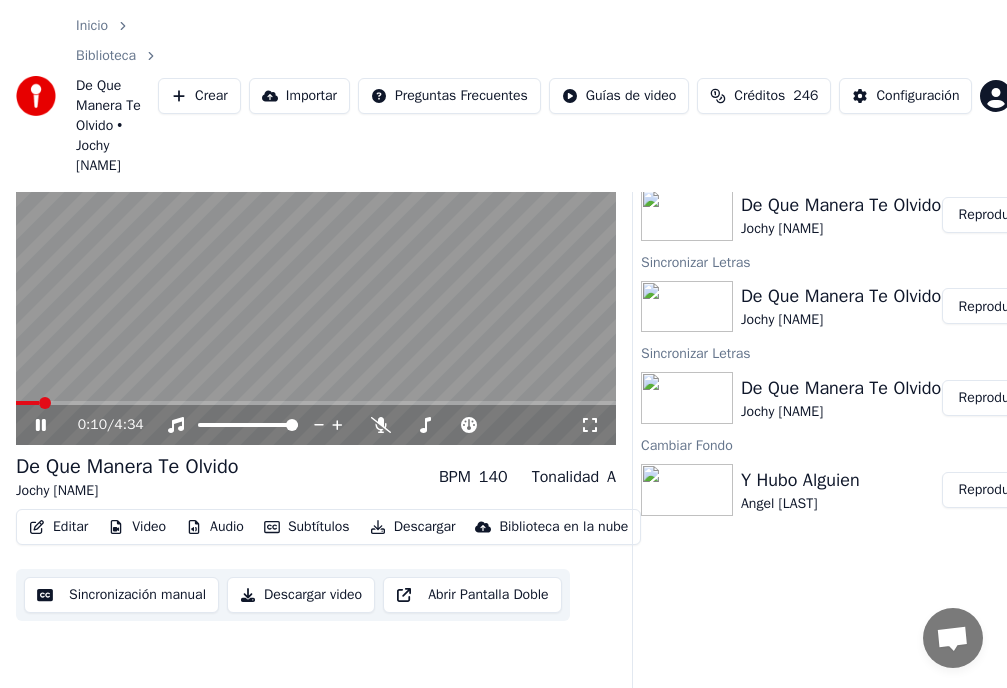click 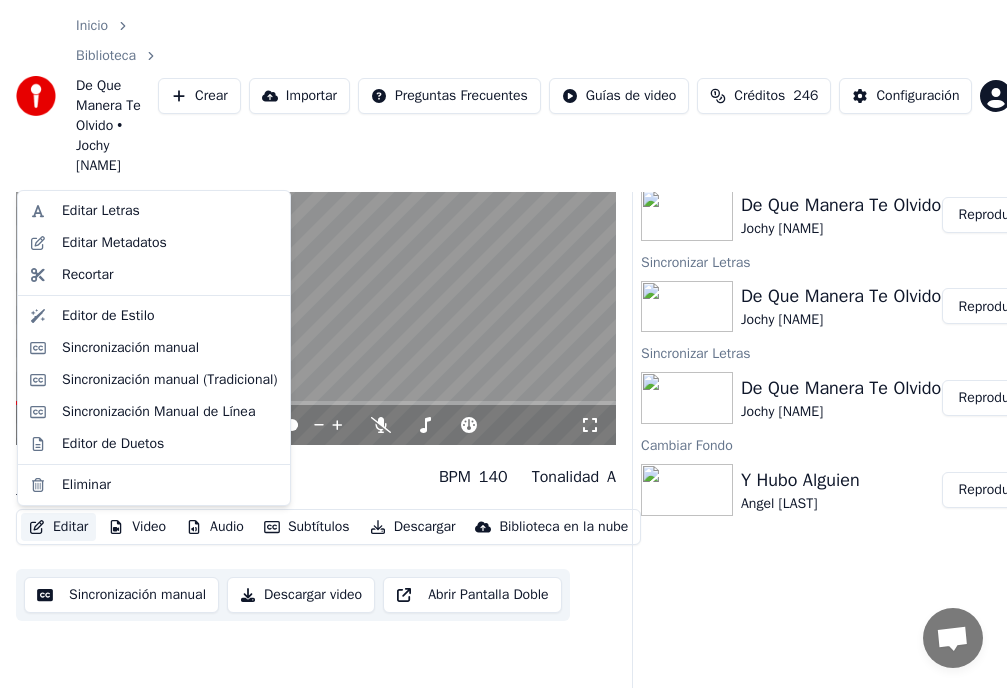 click on "Editar" at bounding box center [58, 527] 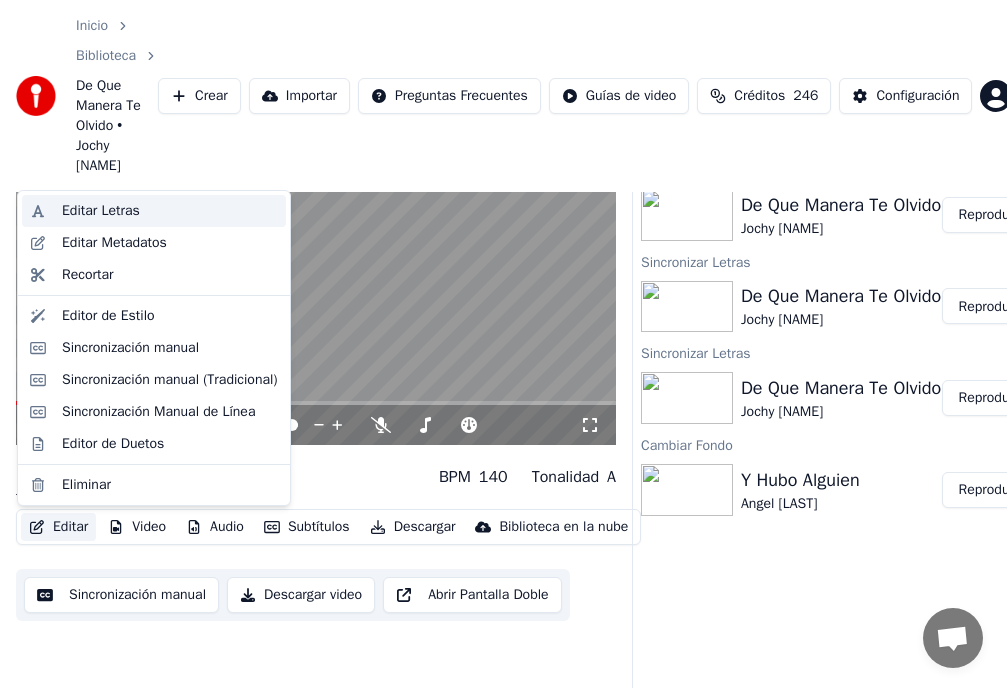 click on "Editar Letras" at bounding box center (101, 211) 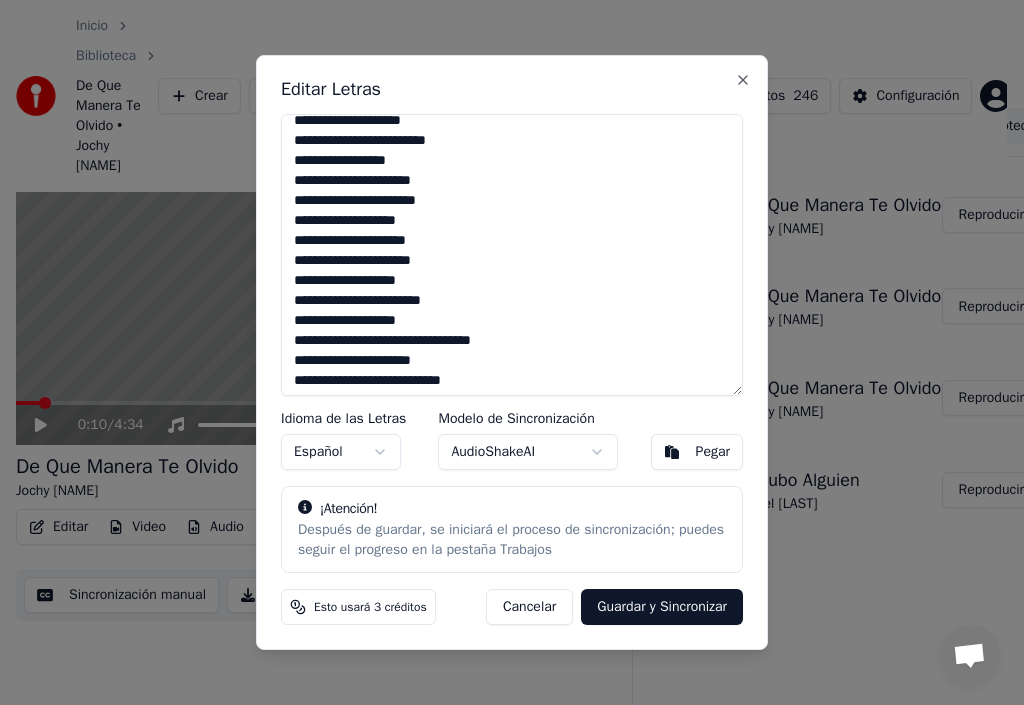 scroll, scrollTop: 395, scrollLeft: 0, axis: vertical 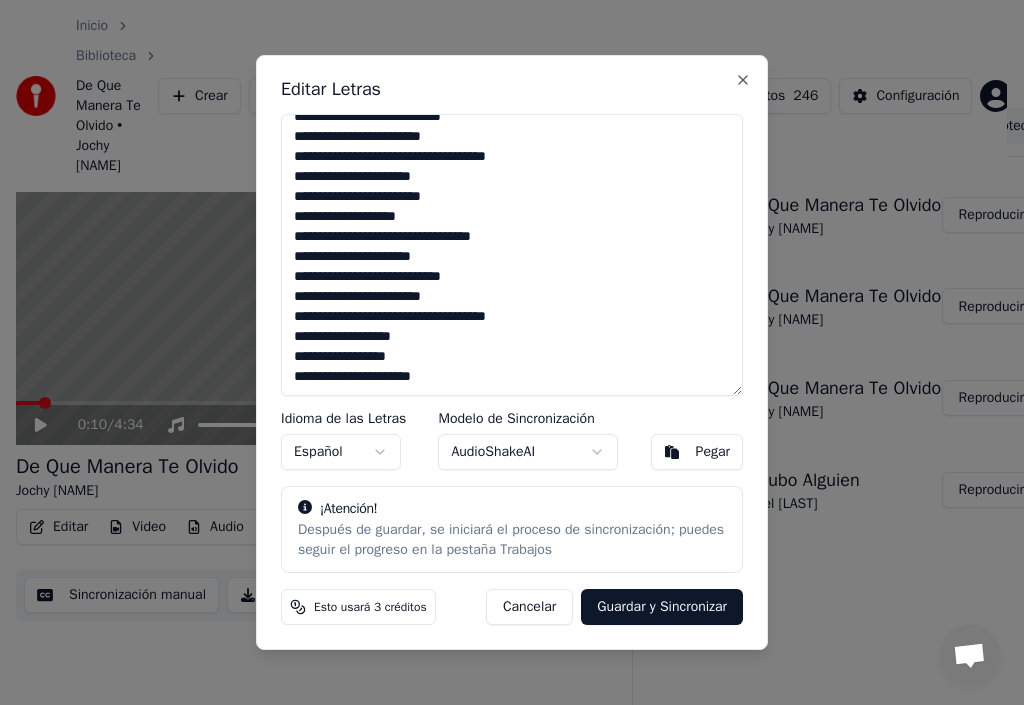 drag, startPoint x: 421, startPoint y: 341, endPoint x: 263, endPoint y: 349, distance: 158.20241 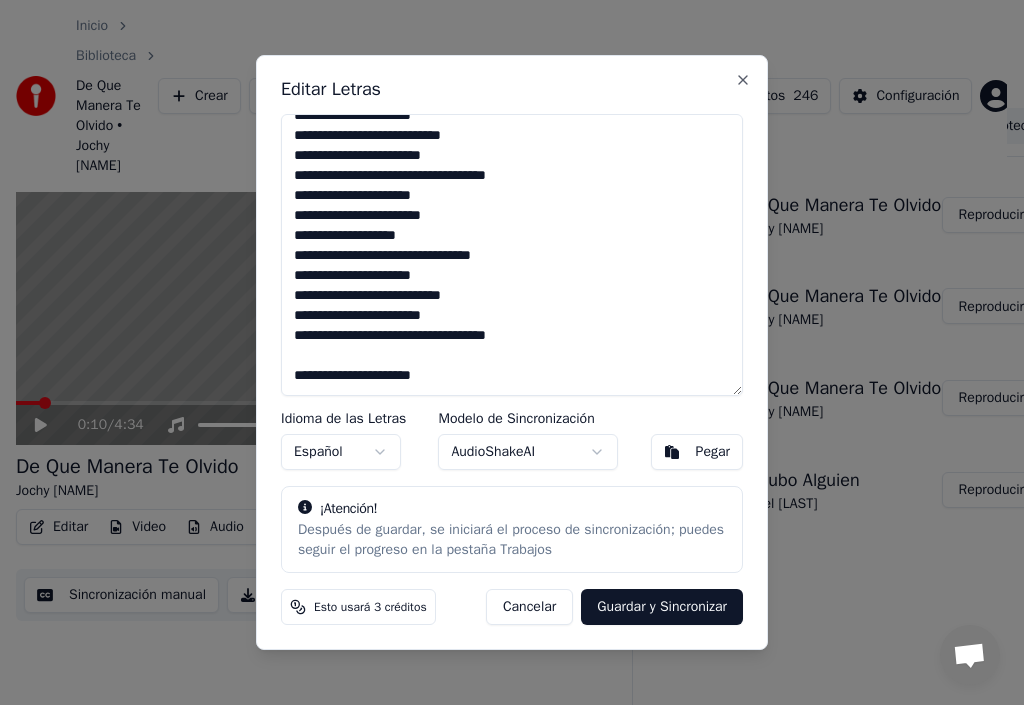 scroll, scrollTop: 376, scrollLeft: 0, axis: vertical 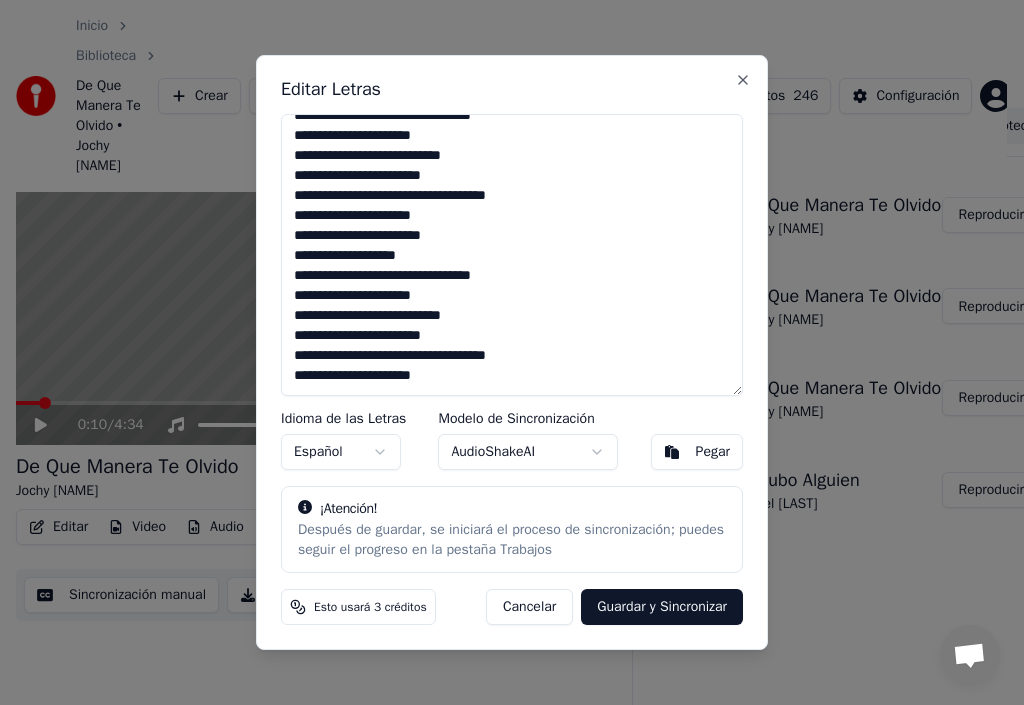 click on "**********" at bounding box center (512, 255) 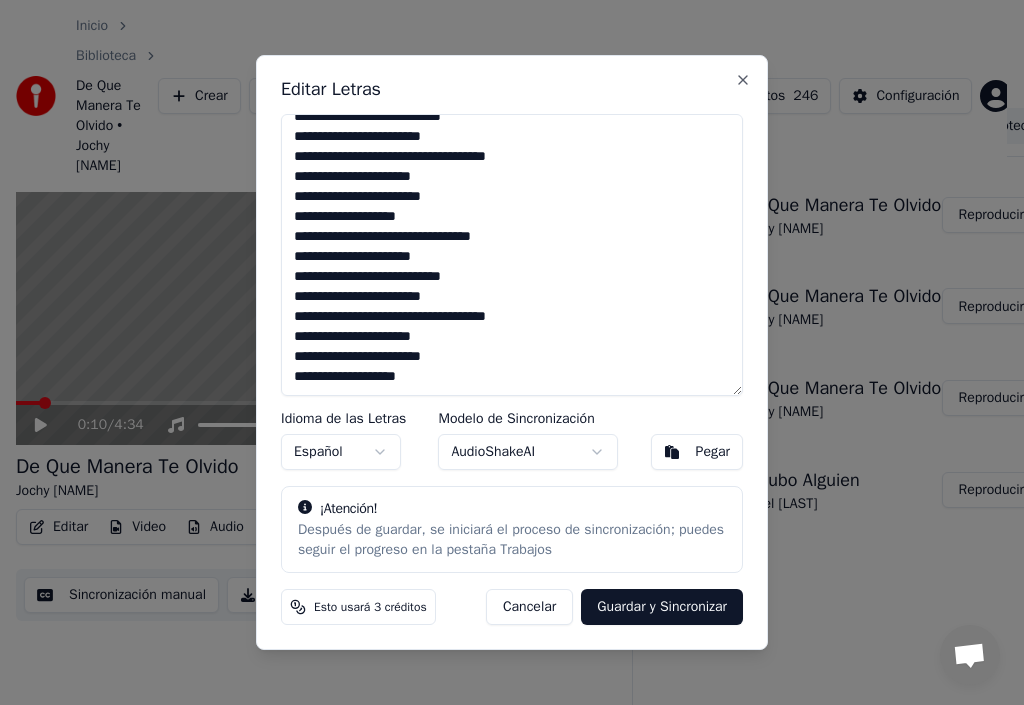 scroll, scrollTop: 407, scrollLeft: 0, axis: vertical 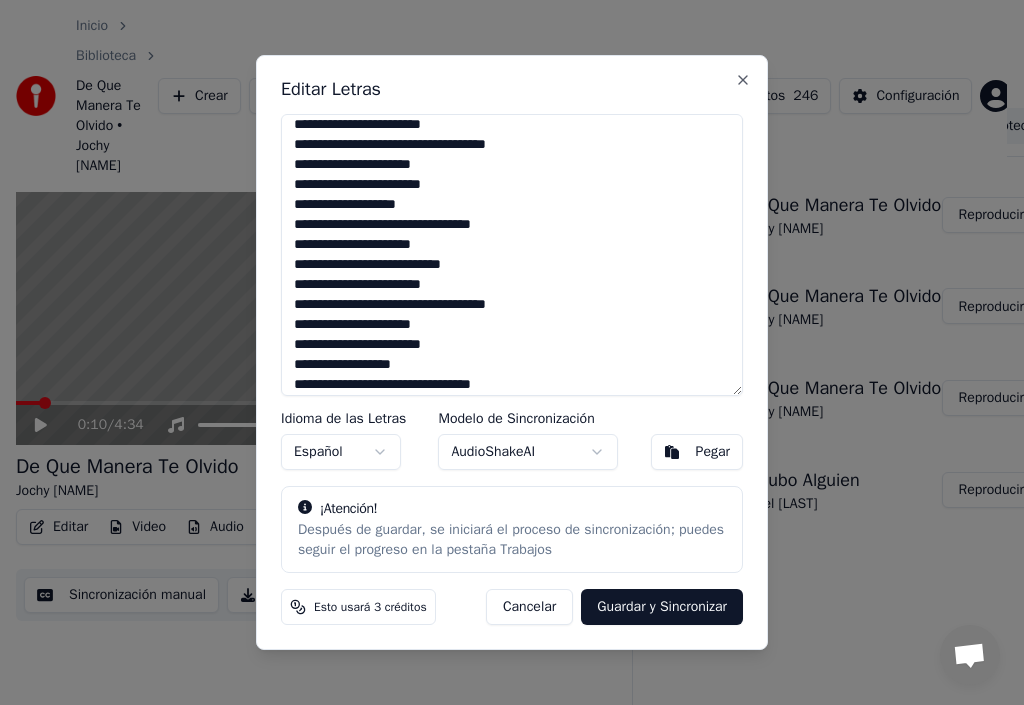 click on "**********" at bounding box center [512, 255] 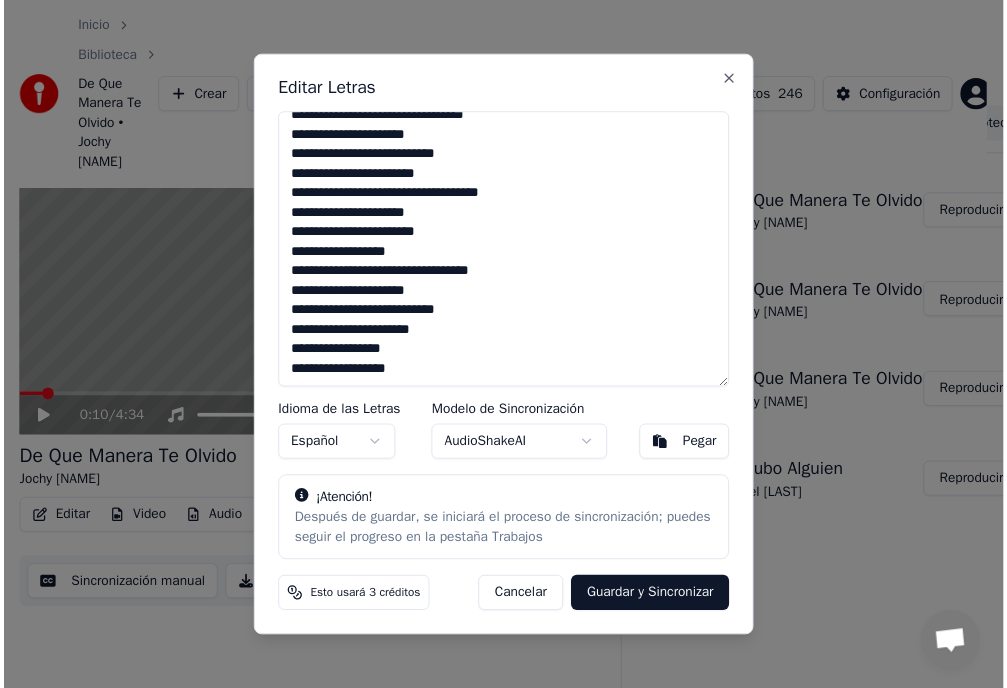 scroll, scrollTop: 515, scrollLeft: 0, axis: vertical 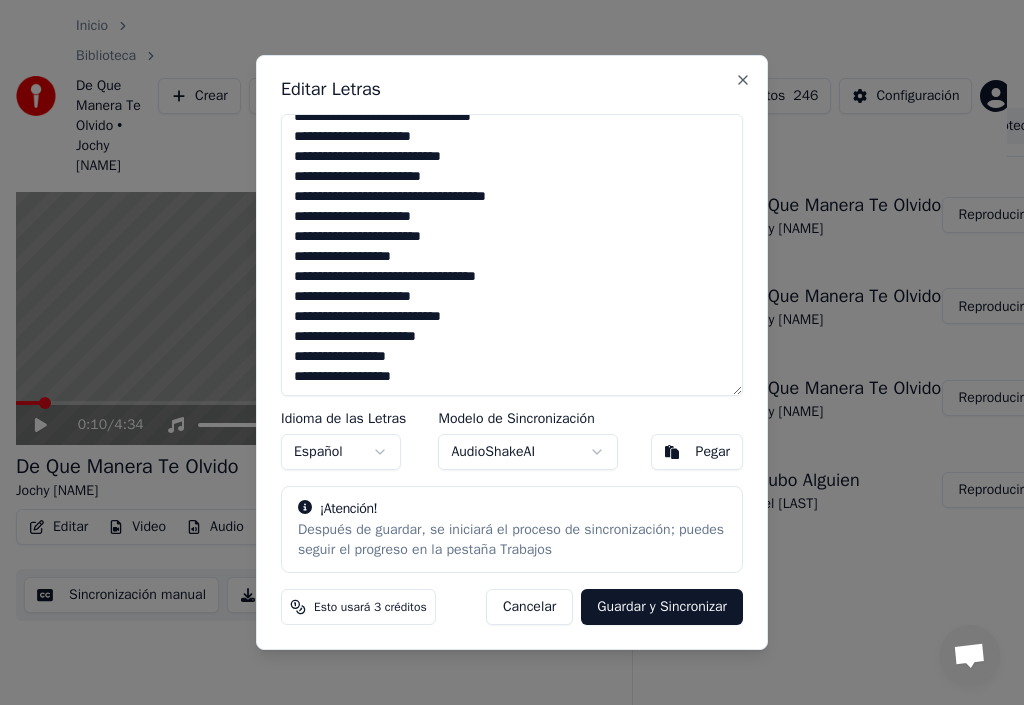 type on "**********" 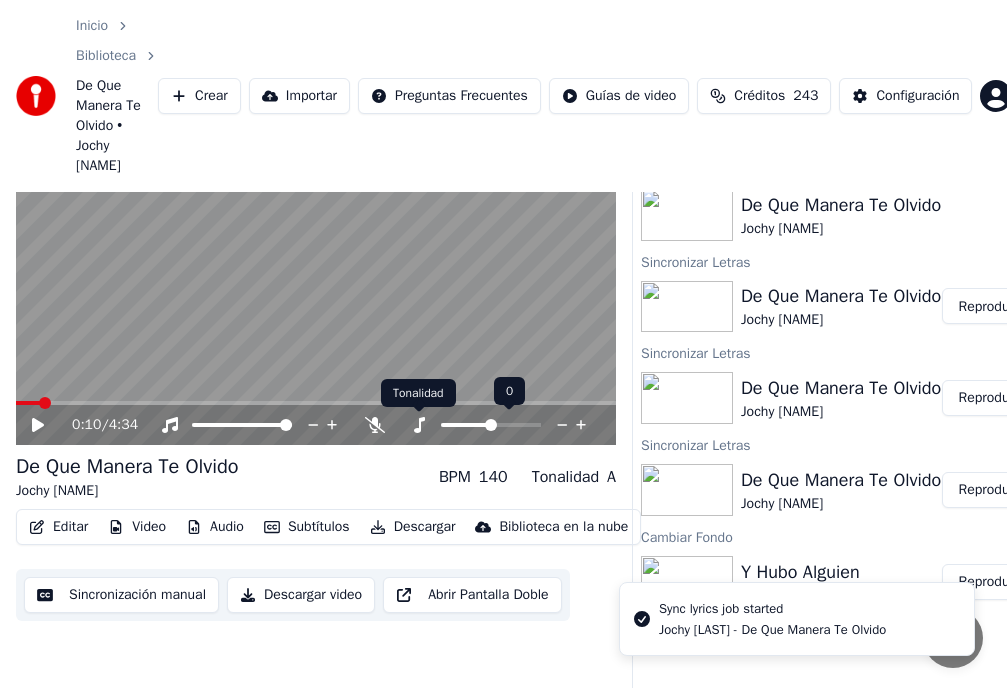 click on "Tonalidad Tonalidad" at bounding box center (418, 393) 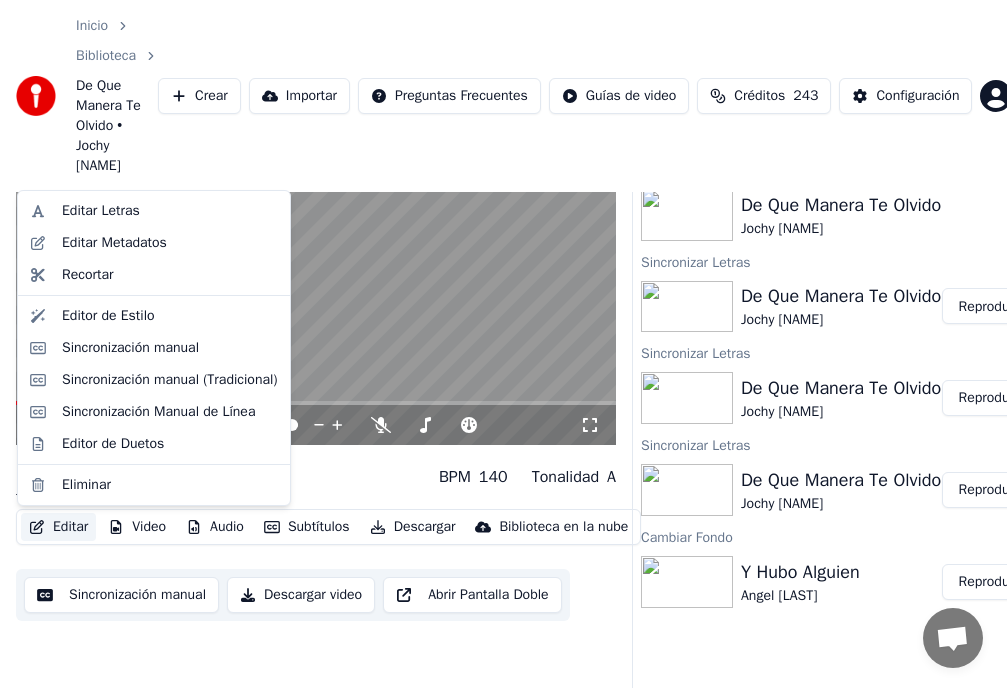 click on "Editar" at bounding box center (58, 527) 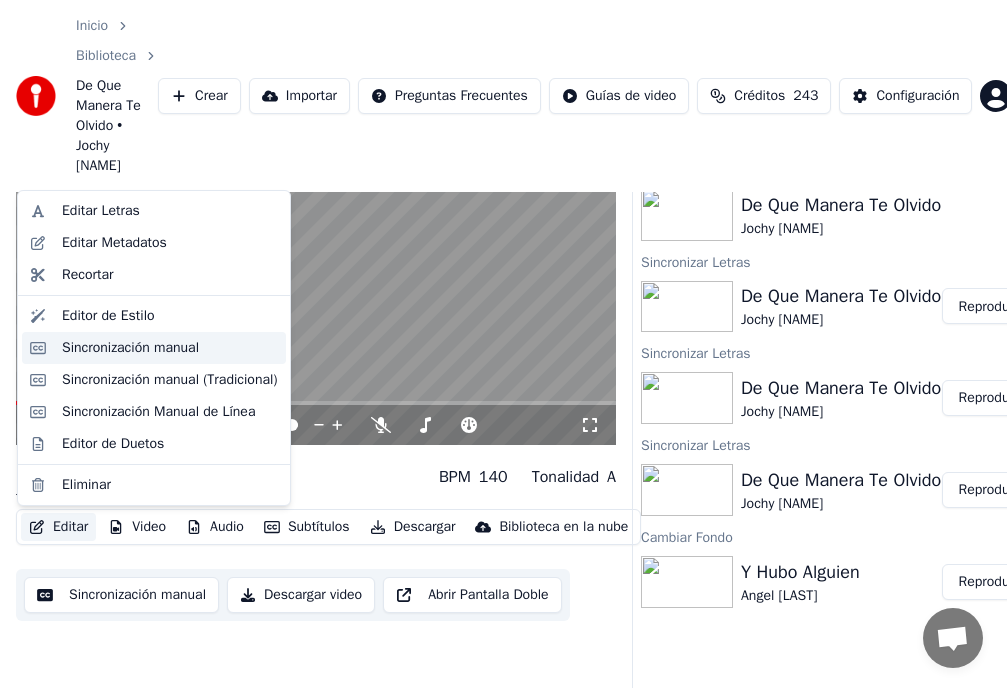 click on "Sincronización manual" at bounding box center [130, 348] 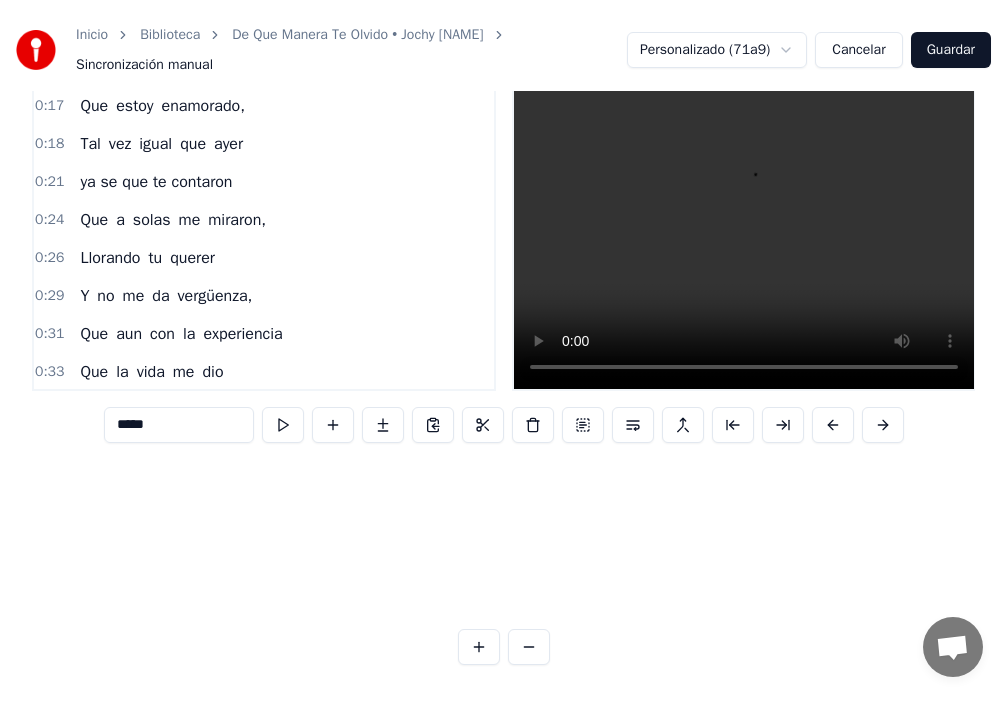 scroll, scrollTop: 0, scrollLeft: 0, axis: both 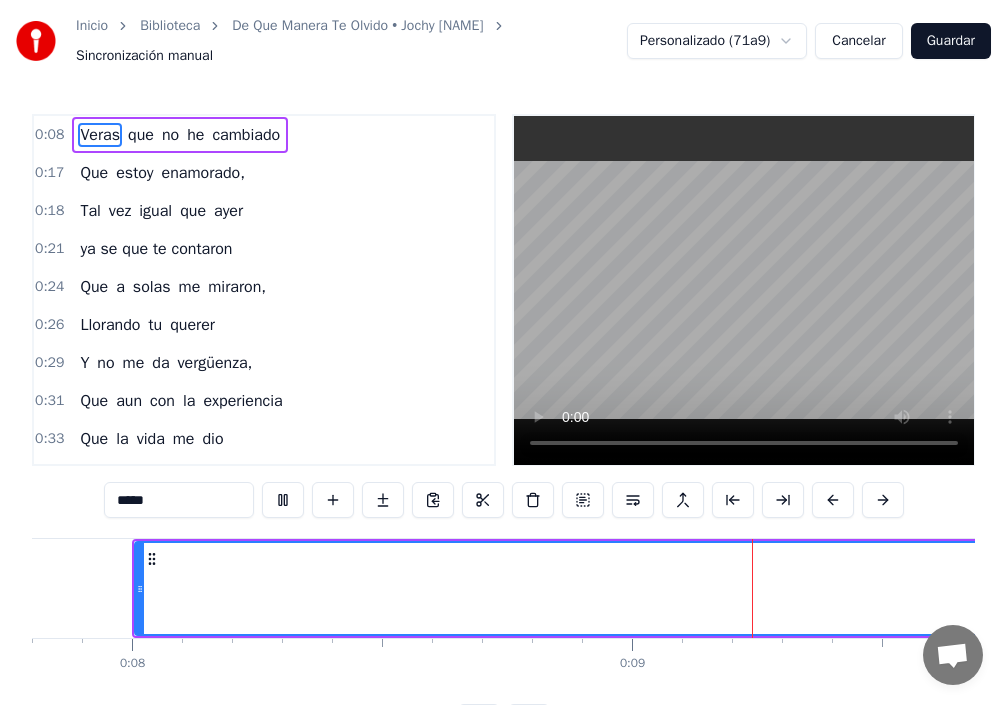 type 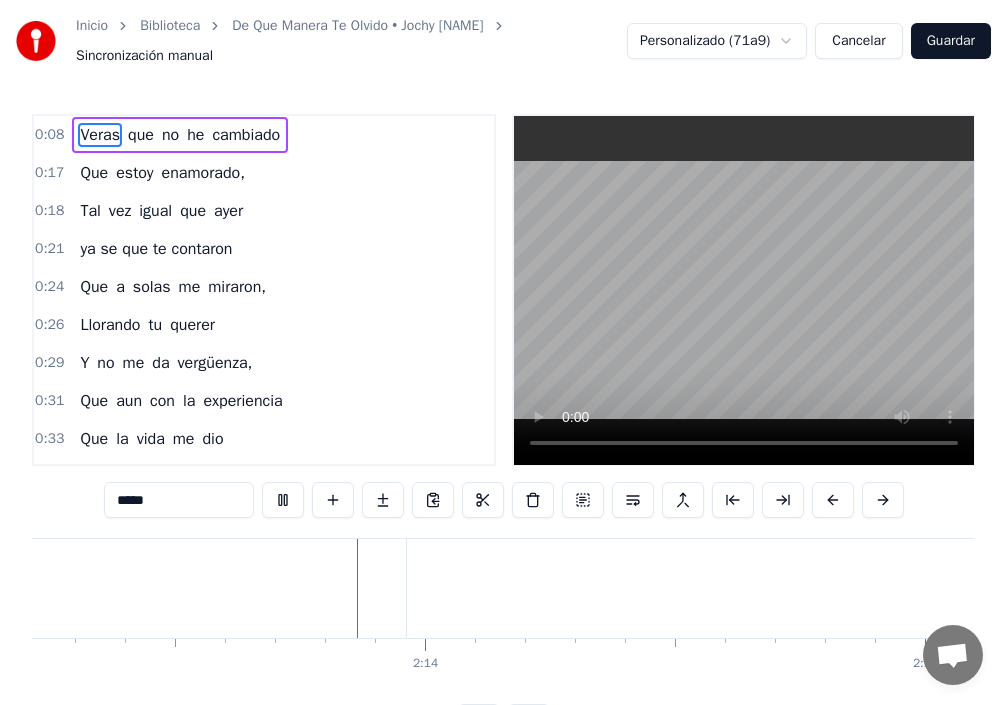 scroll, scrollTop: 0, scrollLeft: 66630, axis: horizontal 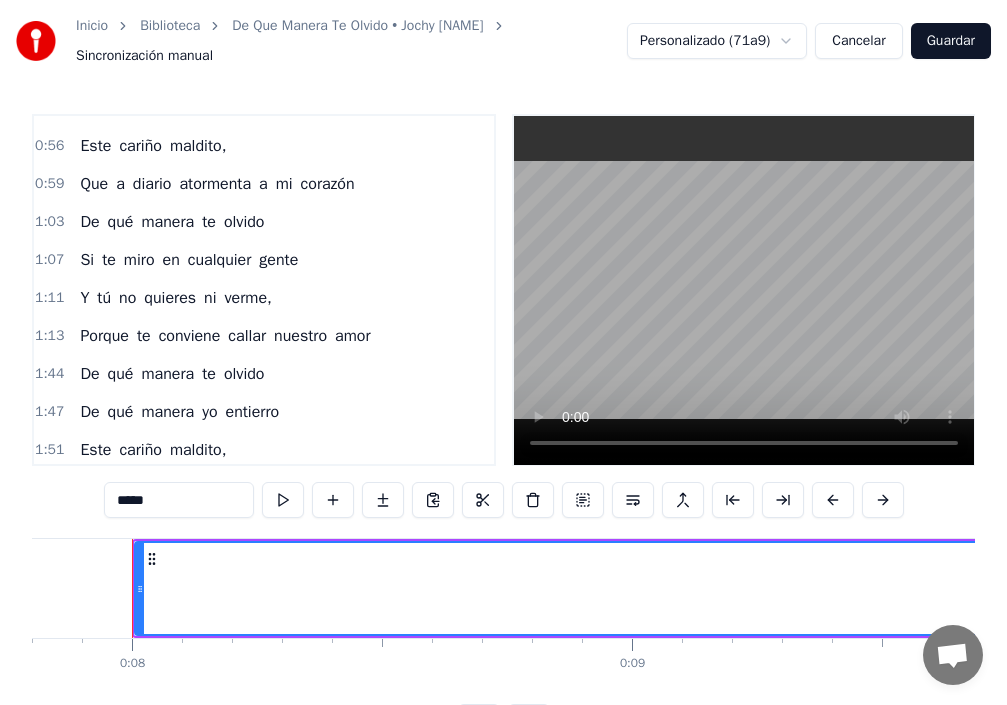 click on "Porque" at bounding box center [104, 336] 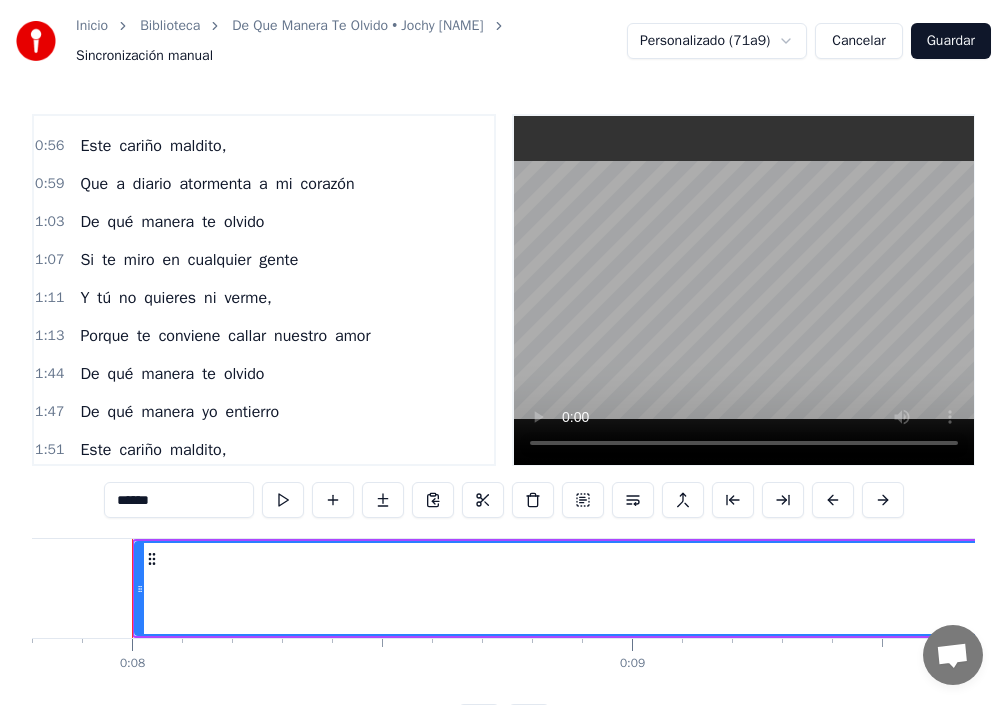 scroll, scrollTop: 642, scrollLeft: 0, axis: vertical 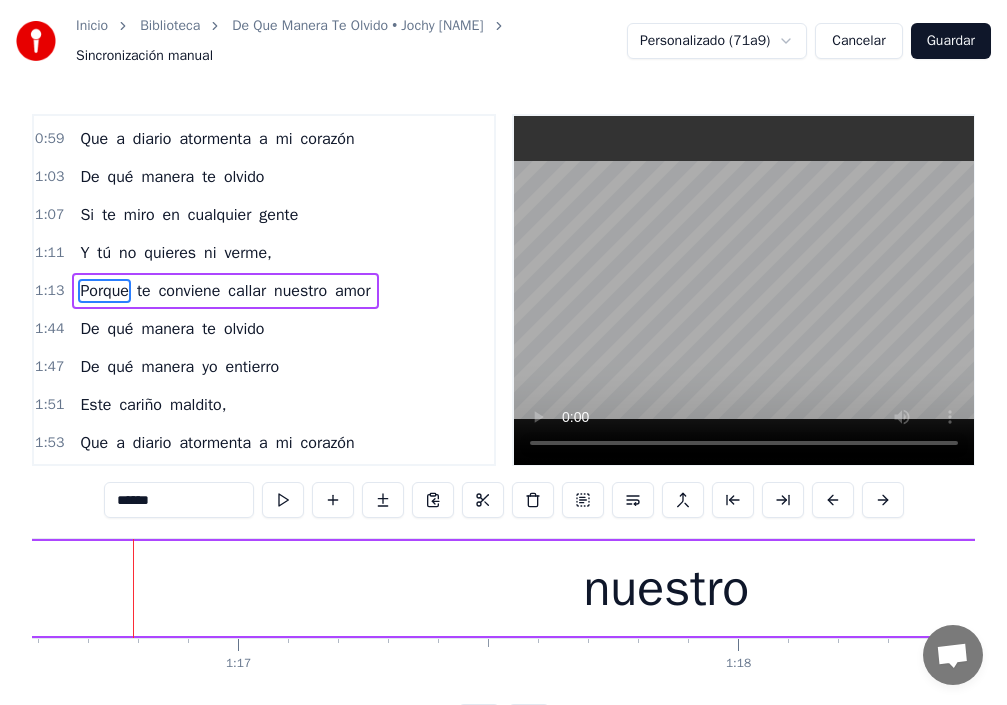 click on "nuestro" at bounding box center (300, 291) 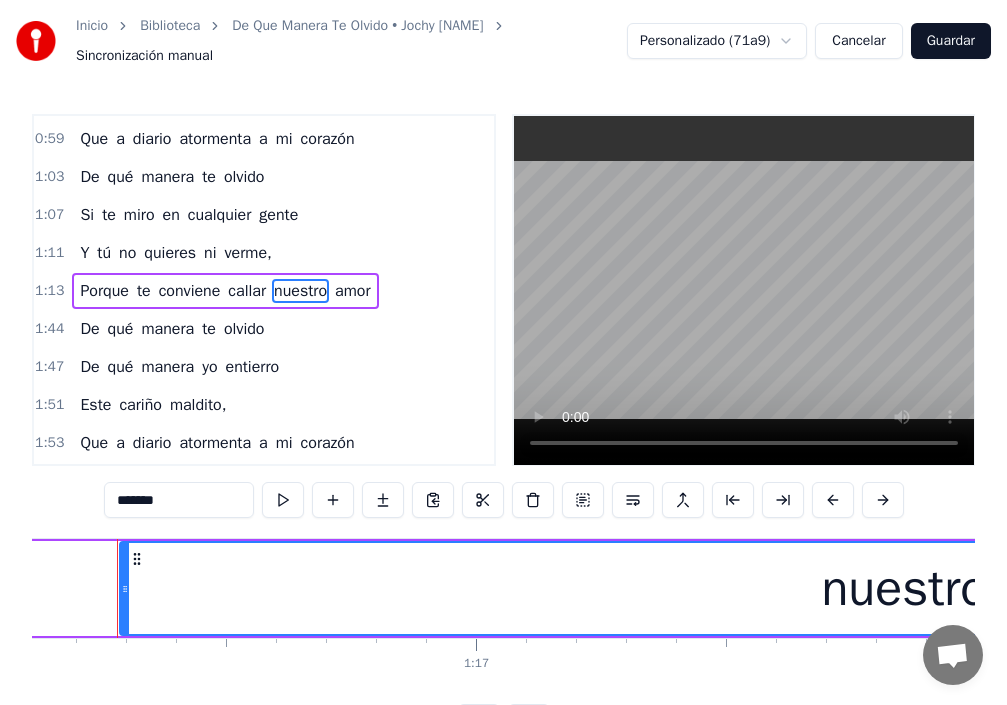 scroll, scrollTop: 0, scrollLeft: 38041, axis: horizontal 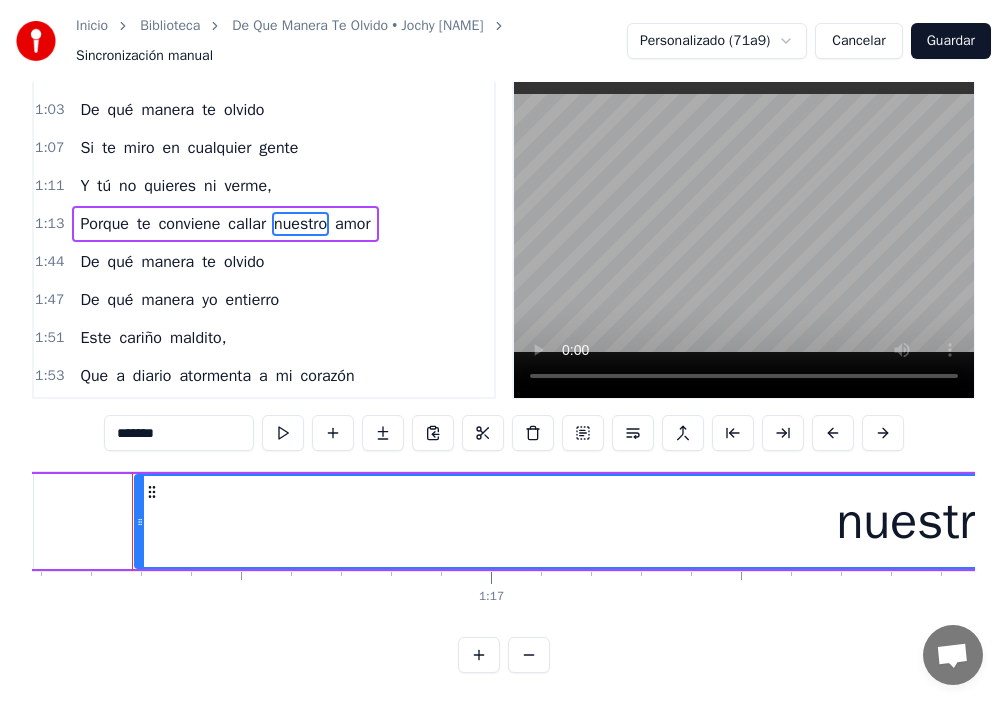 drag, startPoint x: 133, startPoint y: 521, endPoint x: 119, endPoint y: 520, distance: 14.035668 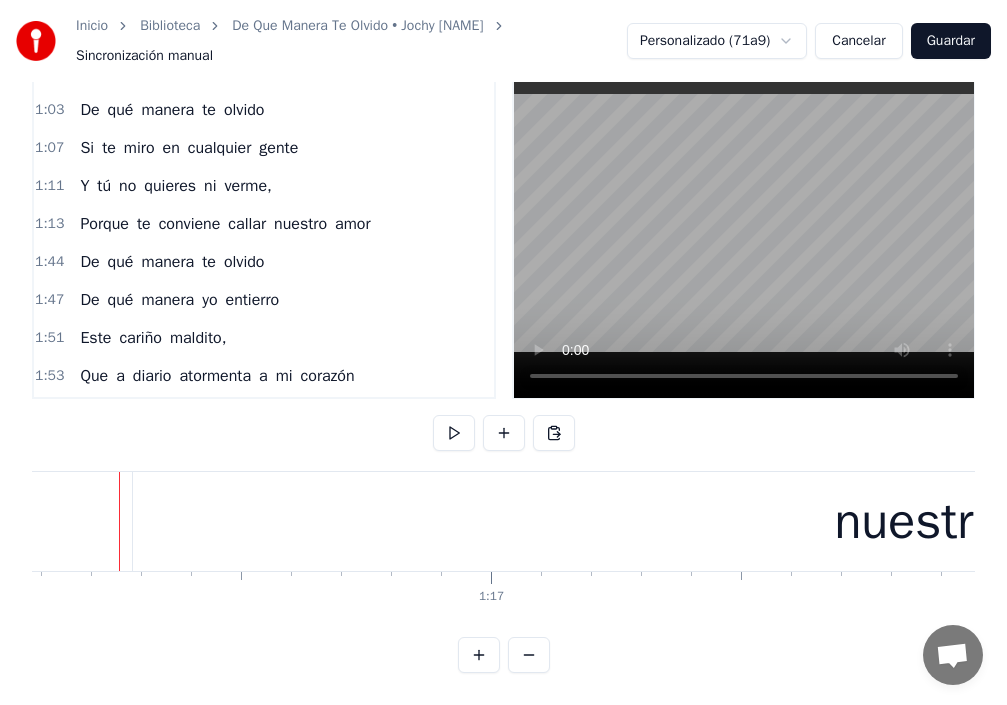 scroll, scrollTop: 0, scrollLeft: 38028, axis: horizontal 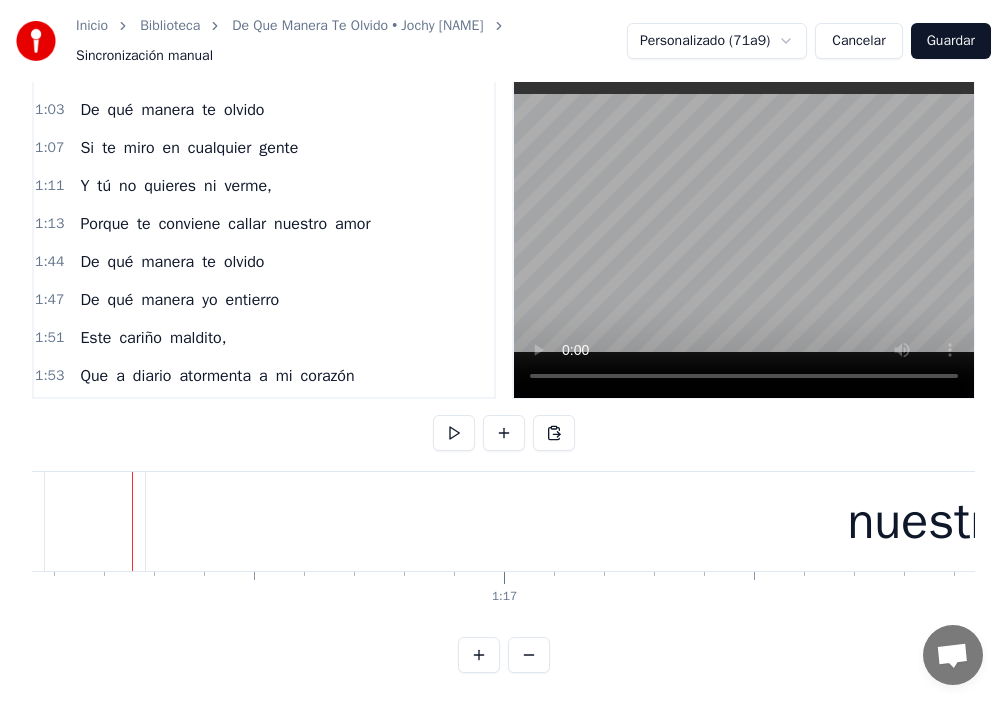 click on "Porque te conviene callar nuestro amor" at bounding box center (1337, 521) 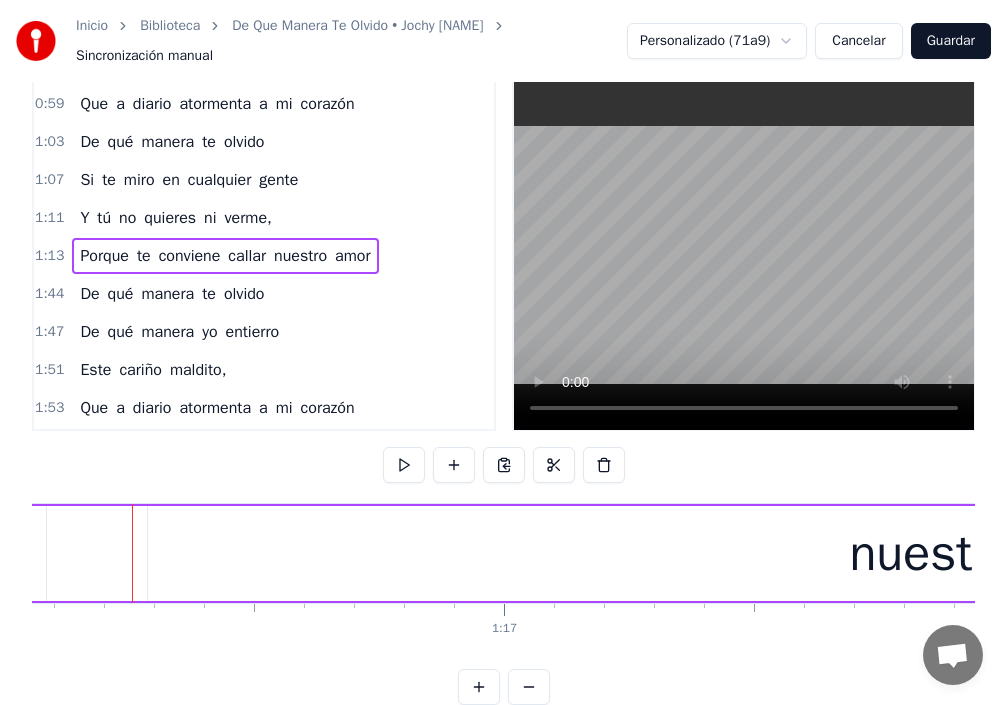 scroll, scrollTop: 0, scrollLeft: 0, axis: both 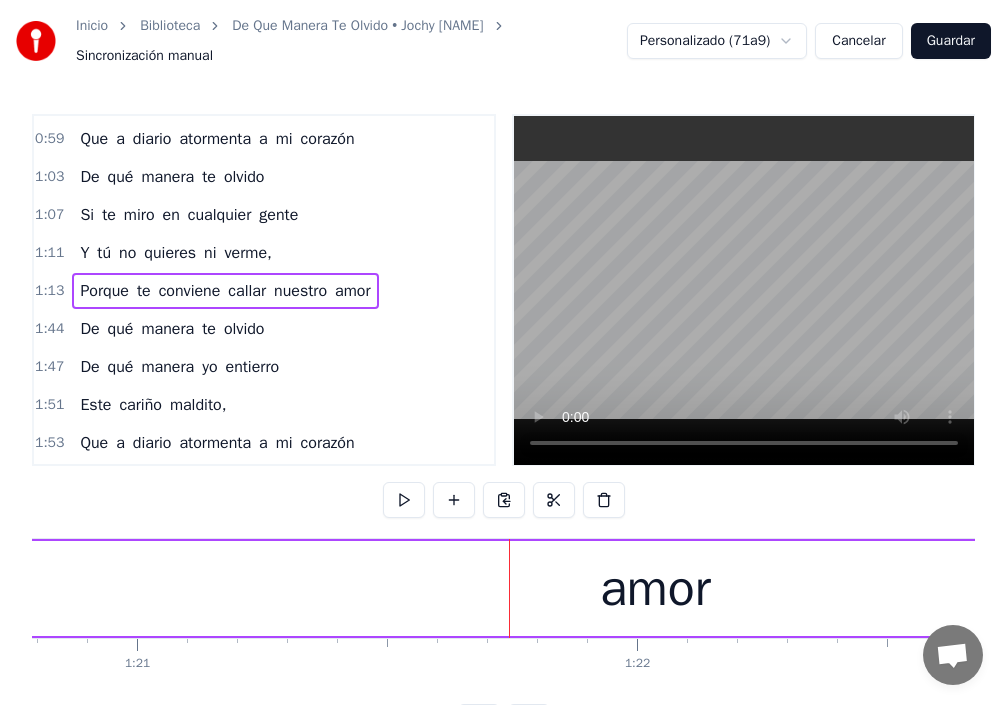 click on "amor" at bounding box center [352, 291] 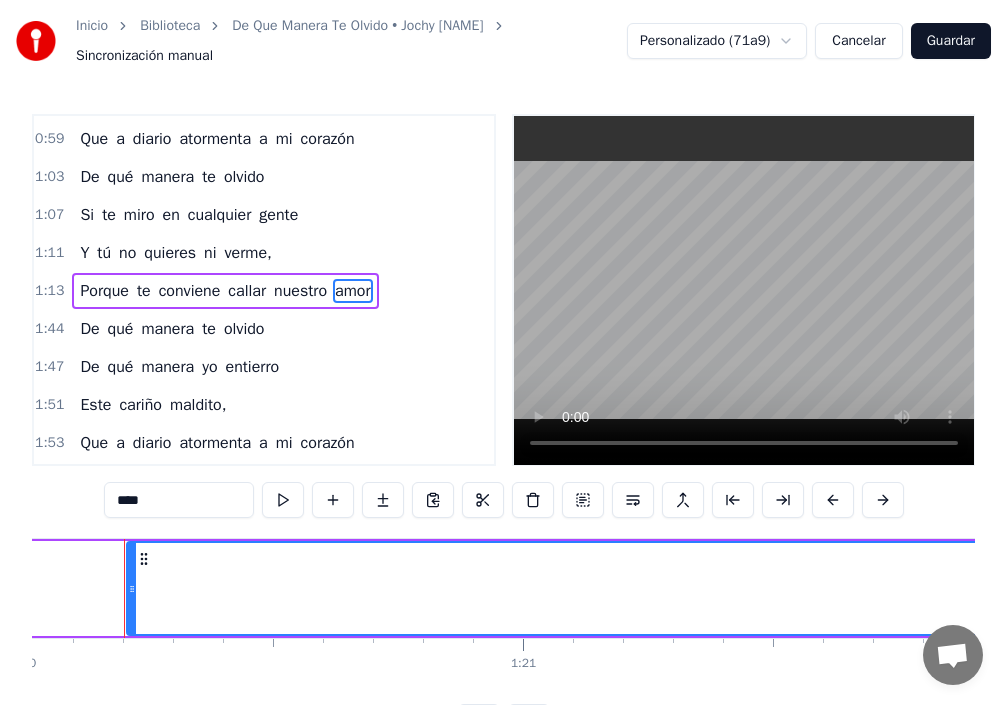 scroll, scrollTop: 0, scrollLeft: 40001, axis: horizontal 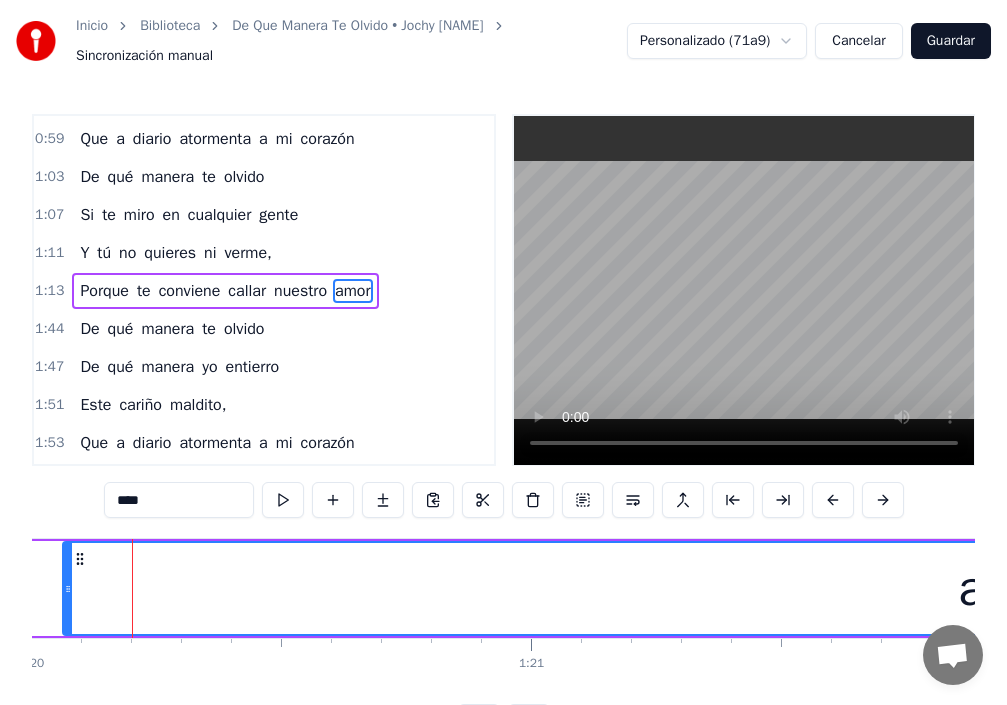 drag, startPoint x: 140, startPoint y: 602, endPoint x: 68, endPoint y: 586, distance: 73.756355 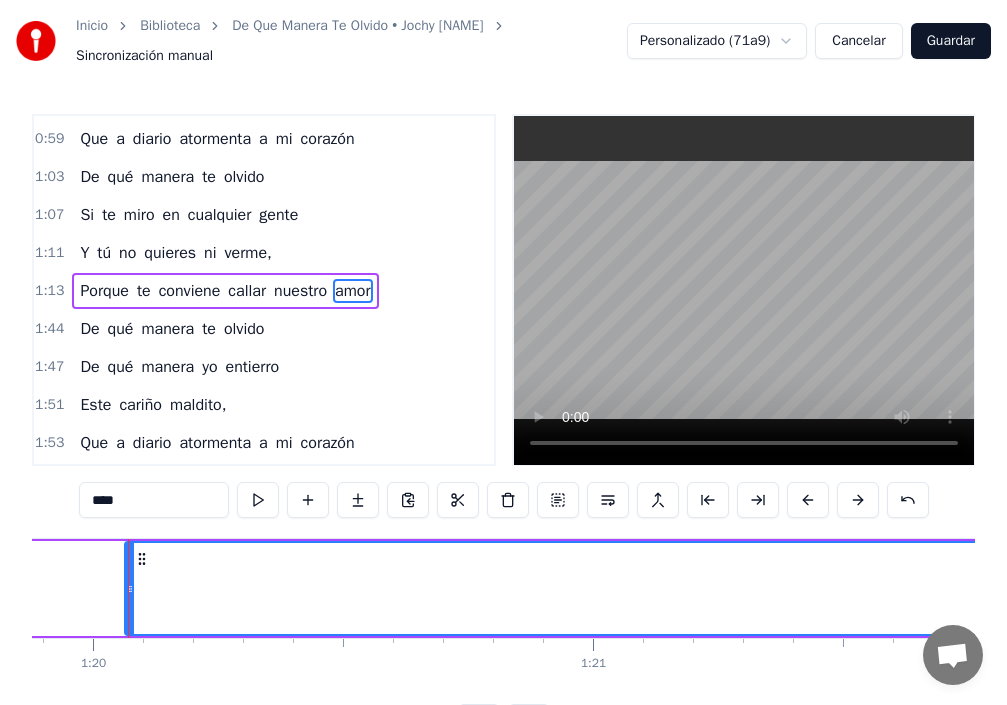 scroll, scrollTop: 0, scrollLeft: 39935, axis: horizontal 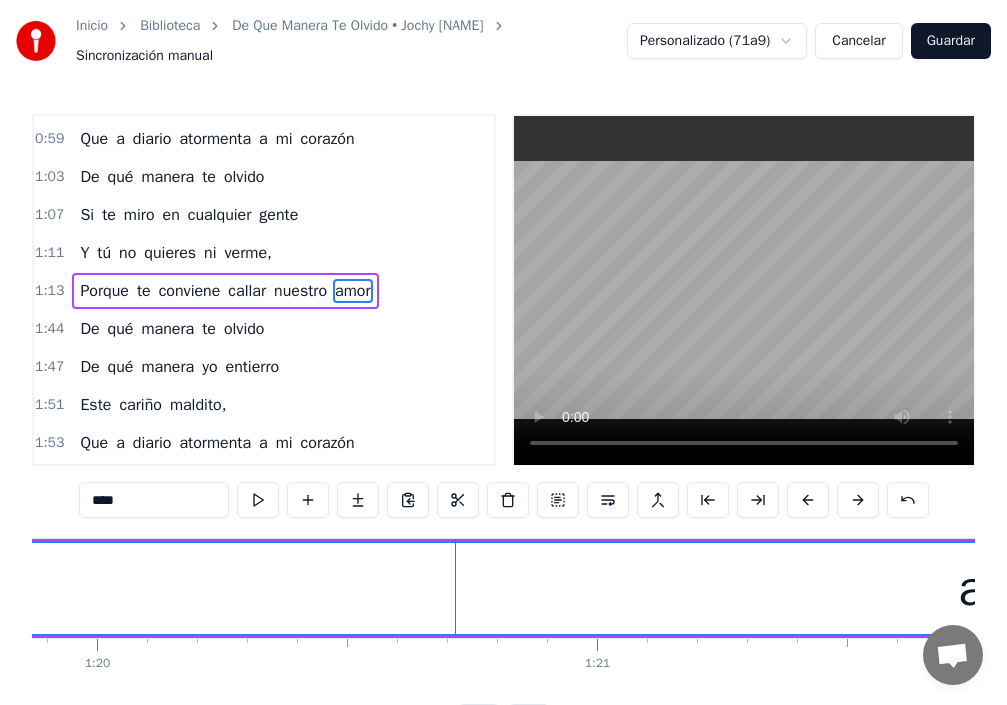 drag, startPoint x: 132, startPoint y: 593, endPoint x: 0, endPoint y: 582, distance: 132.45753 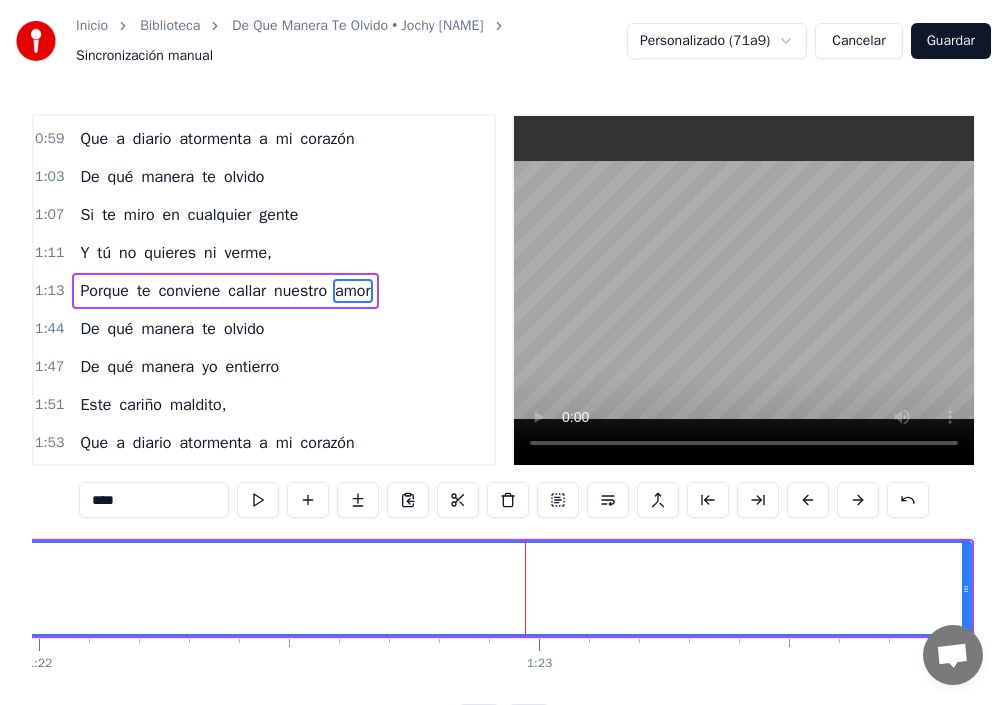 scroll, scrollTop: 0, scrollLeft: 41385, axis: horizontal 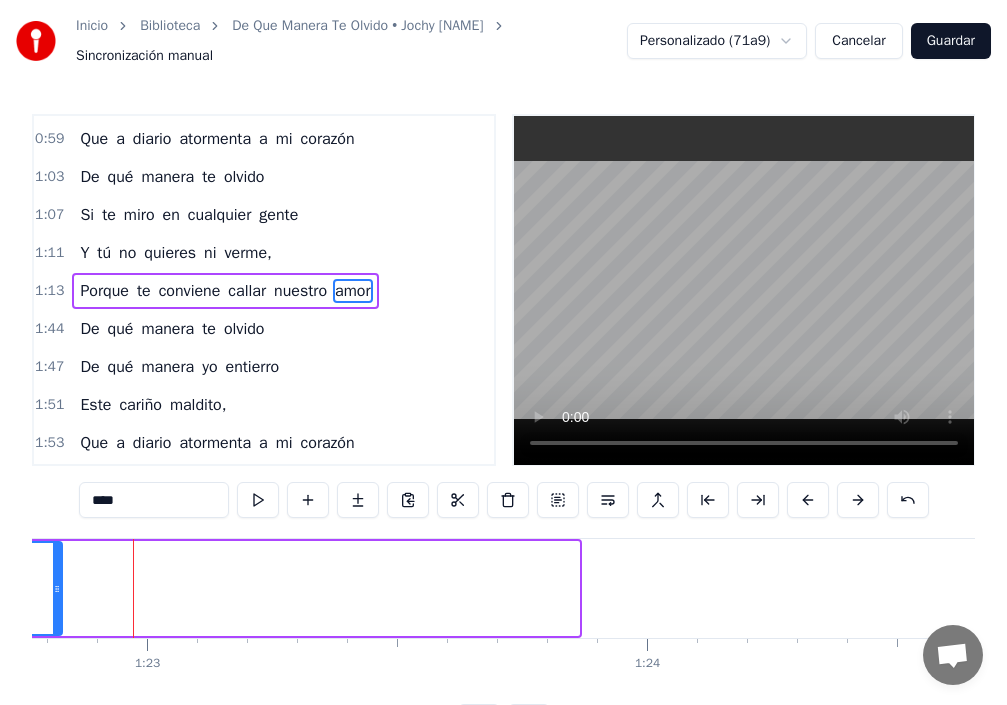 drag, startPoint x: 575, startPoint y: 589, endPoint x: 58, endPoint y: 552, distance: 518.32227 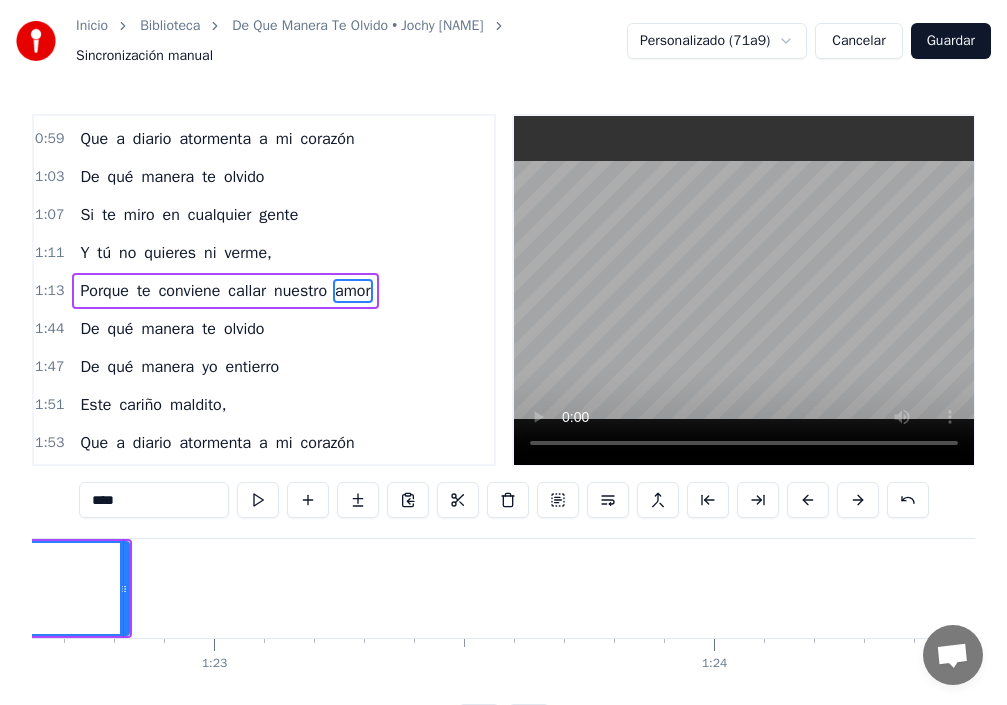 scroll, scrollTop: 0, scrollLeft: 41309, axis: horizontal 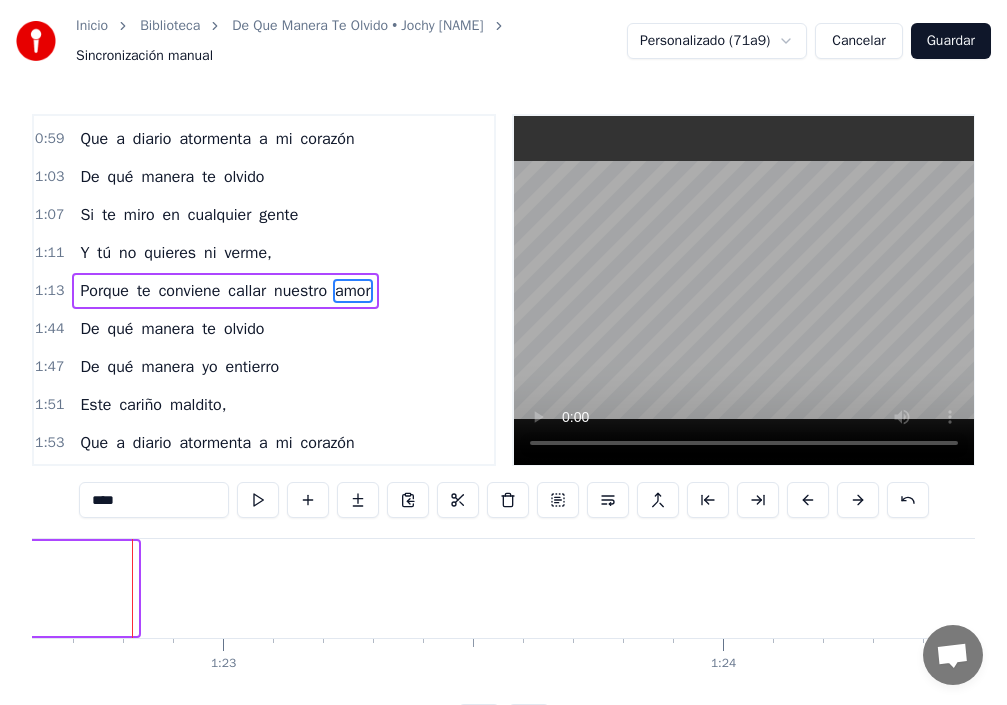 drag, startPoint x: 135, startPoint y: 590, endPoint x: 26, endPoint y: 587, distance: 109.041275 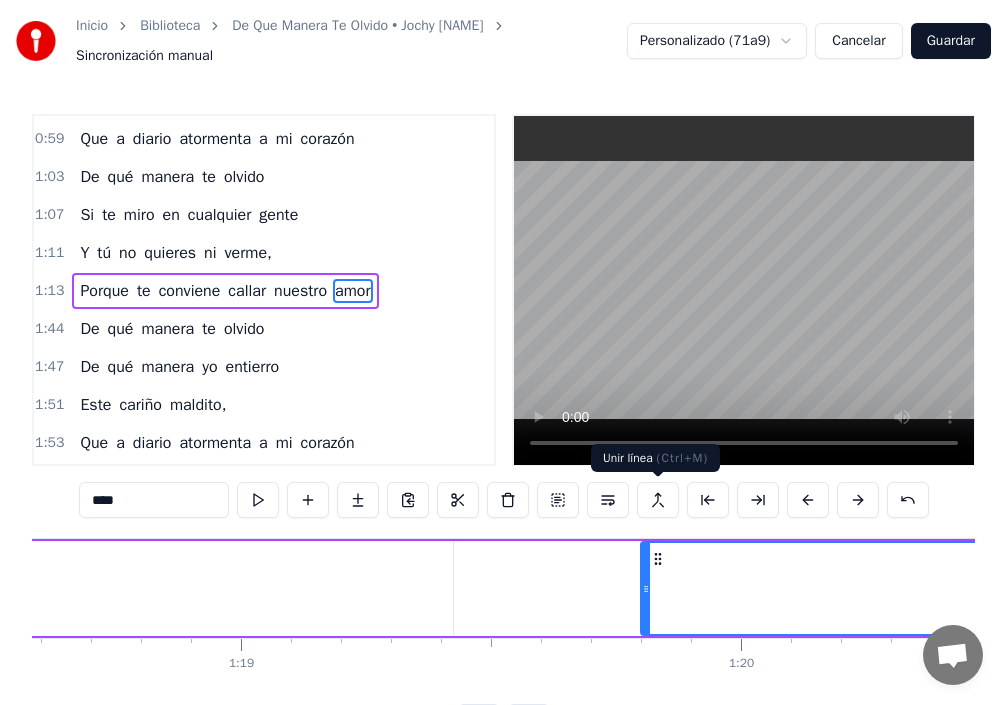scroll, scrollTop: 0, scrollLeft: 39072, axis: horizontal 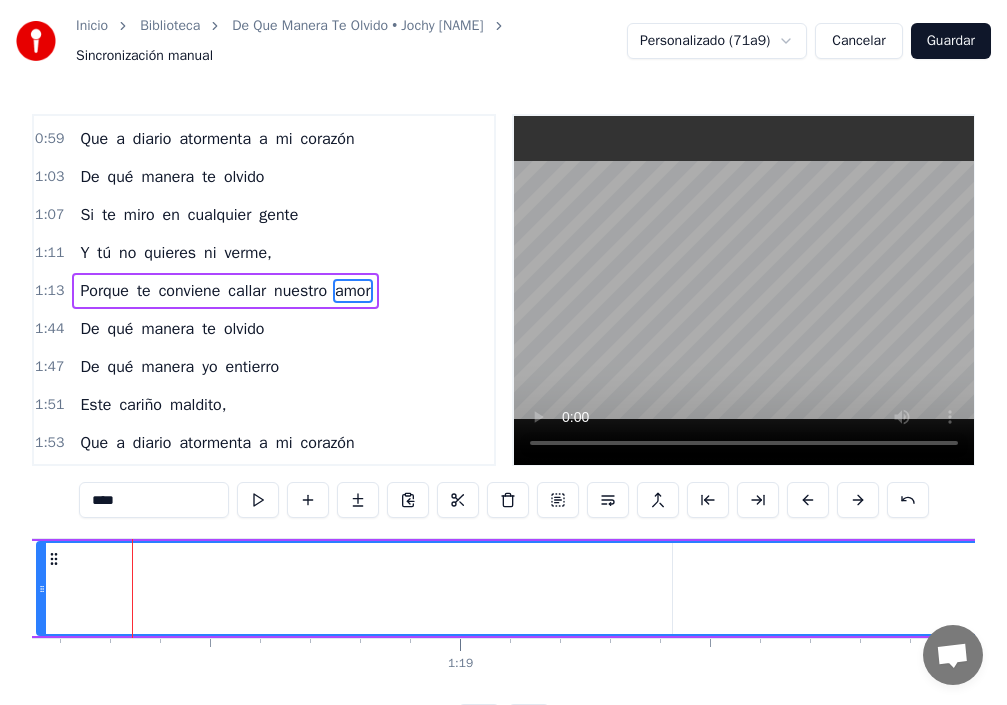 drag, startPoint x: 862, startPoint y: 590, endPoint x: 39, endPoint y: 564, distance: 823.4106 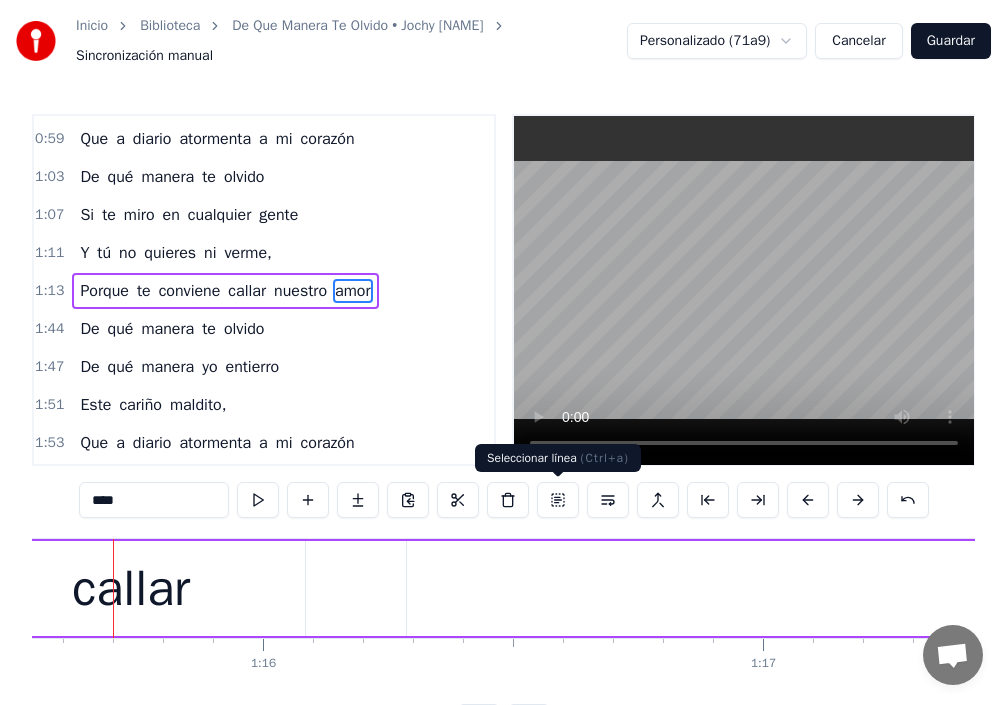 scroll, scrollTop: 0, scrollLeft: 37749, axis: horizontal 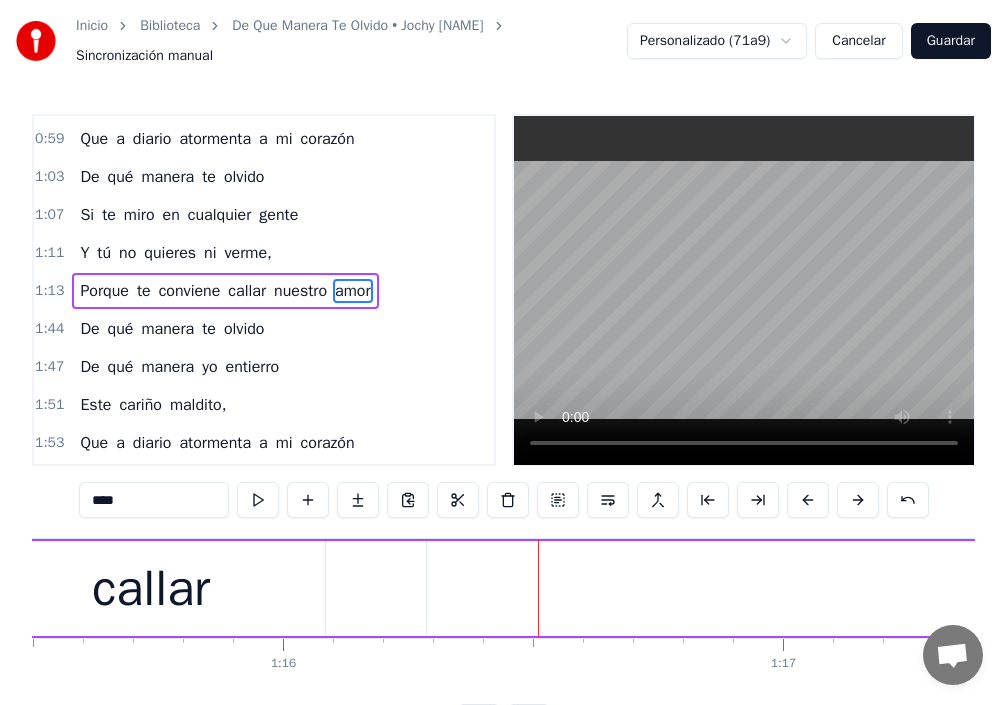 click on "nuestro" at bounding box center (300, 291) 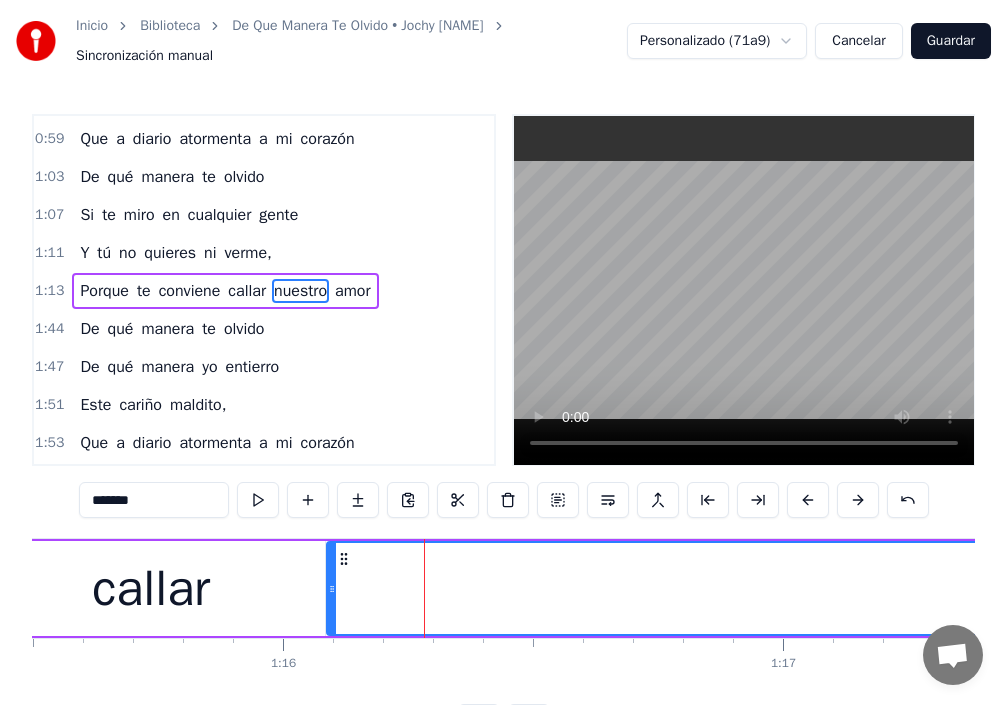 drag, startPoint x: 430, startPoint y: 607, endPoint x: 330, endPoint y: 595, distance: 100.71743 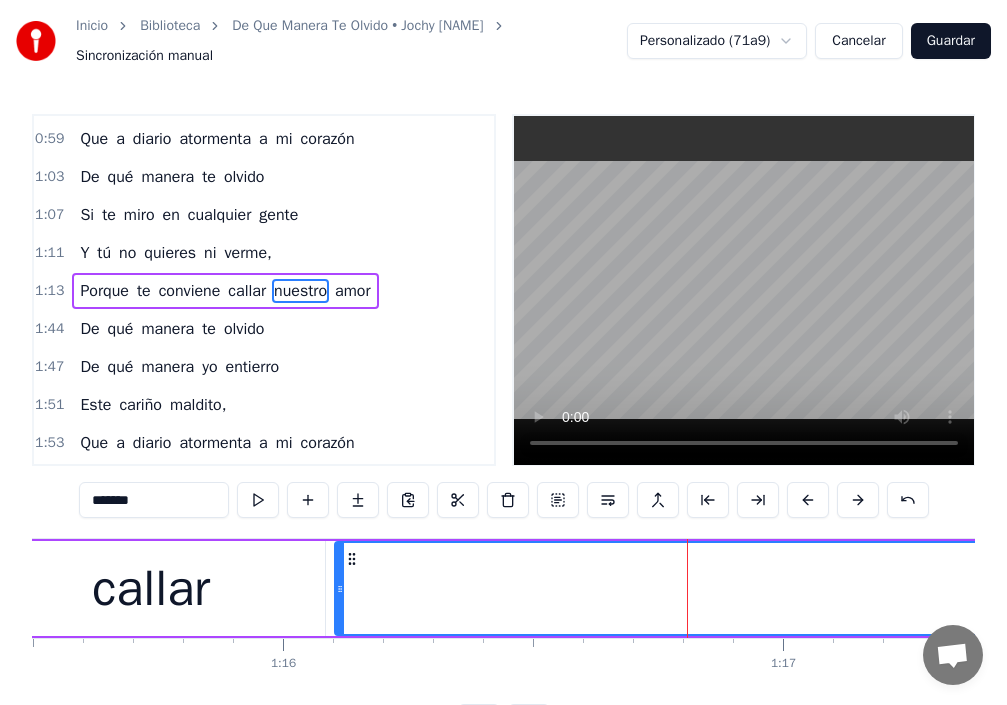click at bounding box center (340, 588) 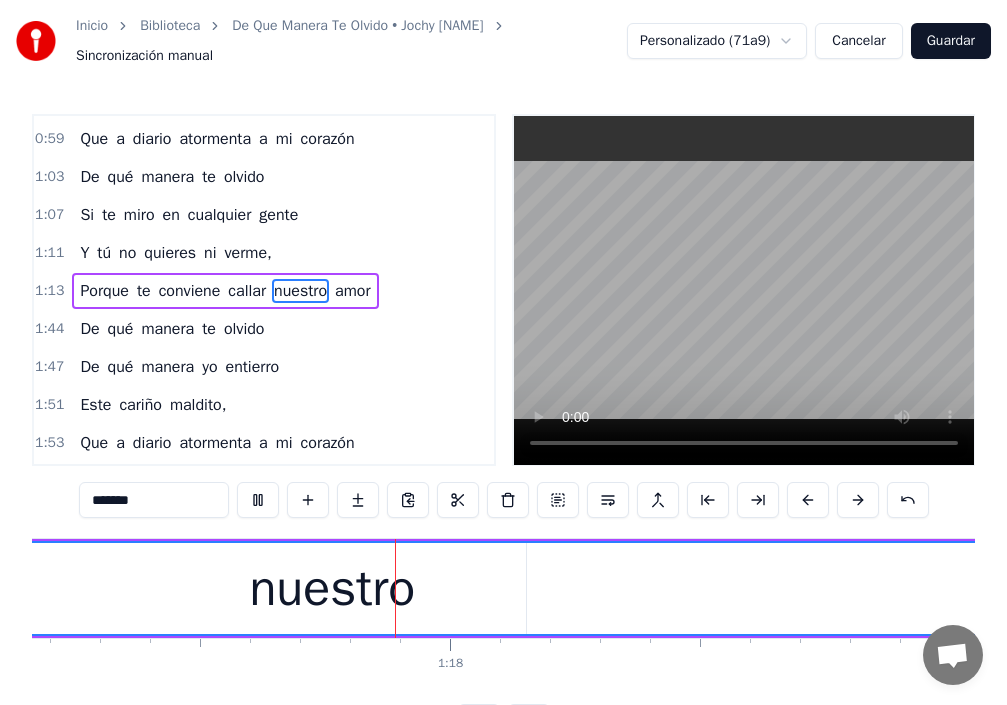 scroll, scrollTop: 0, scrollLeft: 38588, axis: horizontal 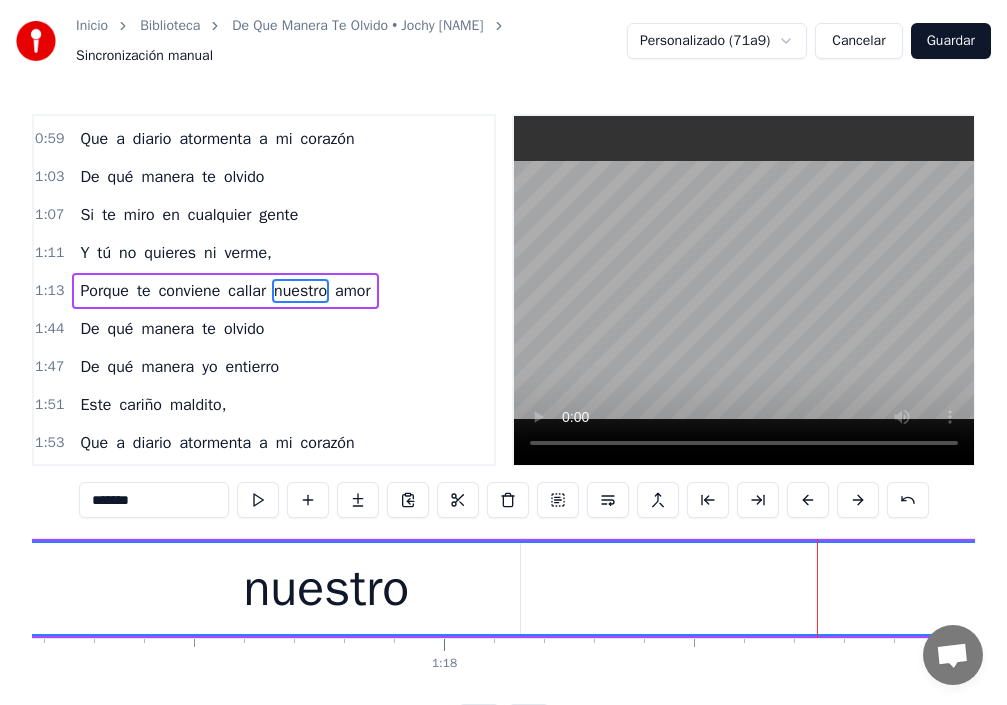 click on "nuestro" at bounding box center [326, 588] 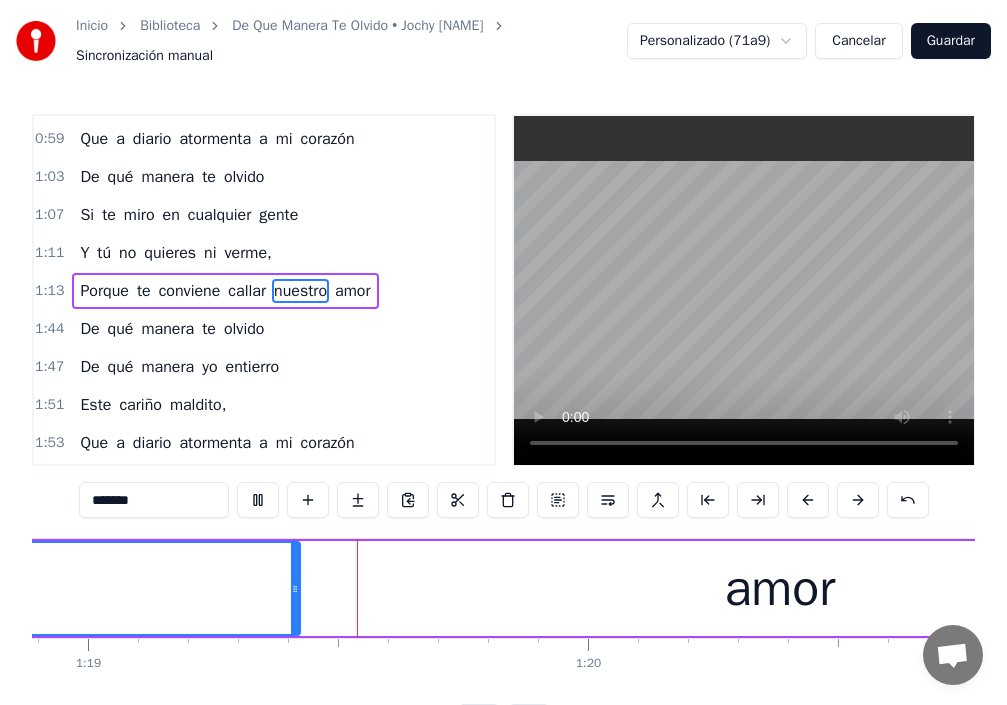 scroll, scrollTop: 0, scrollLeft: 39454, axis: horizontal 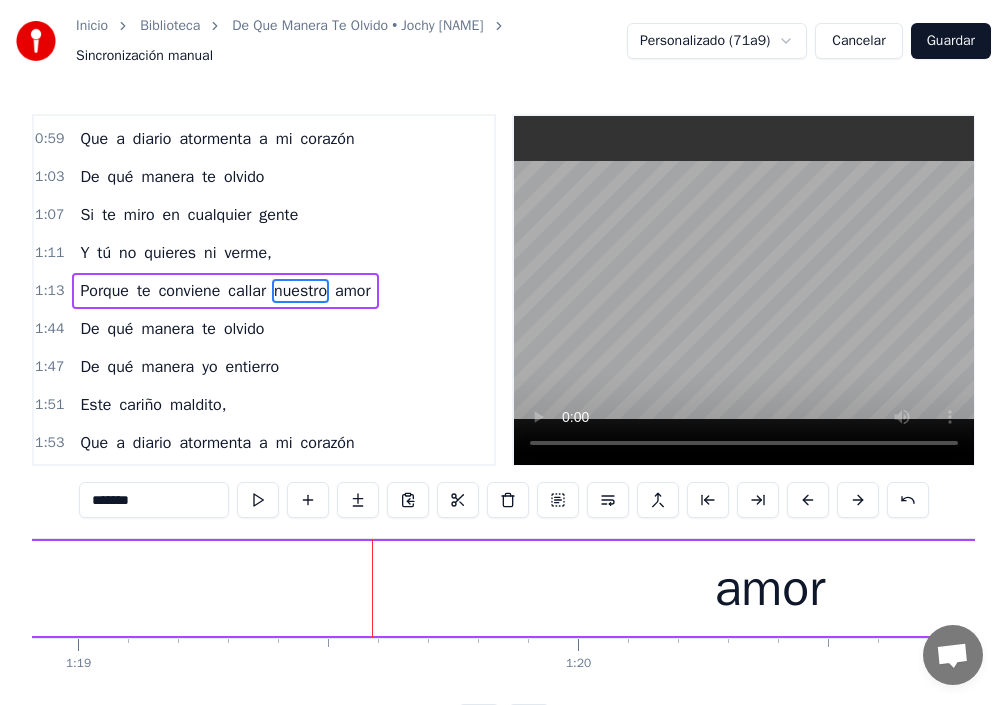 drag, startPoint x: 286, startPoint y: 594, endPoint x: 3, endPoint y: 560, distance: 285.0351 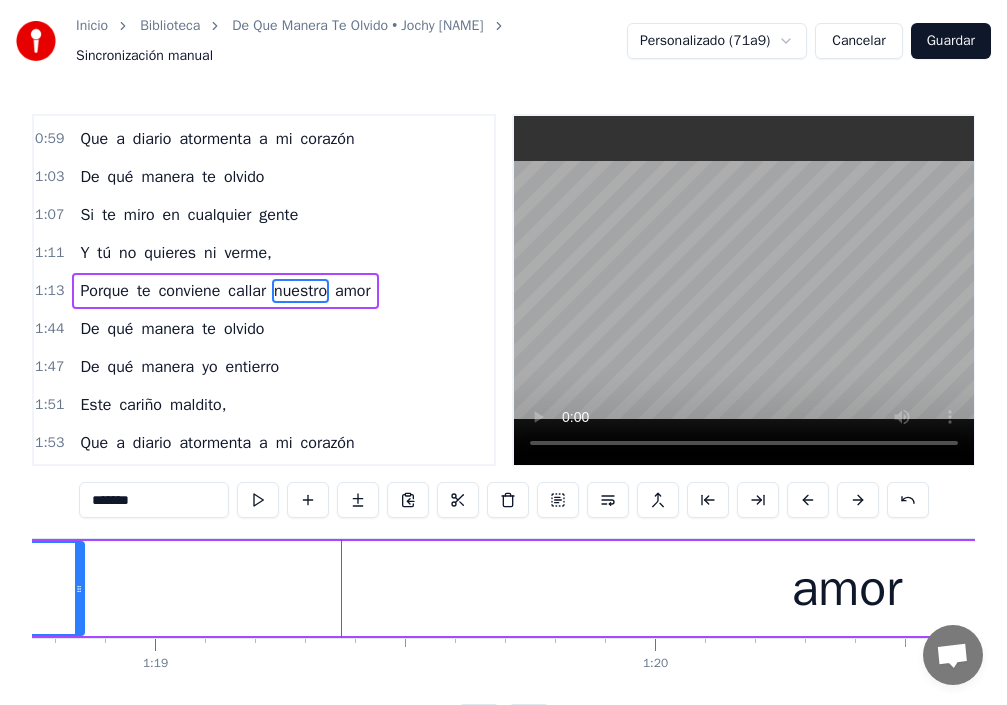 scroll, scrollTop: 0, scrollLeft: 39379, axis: horizontal 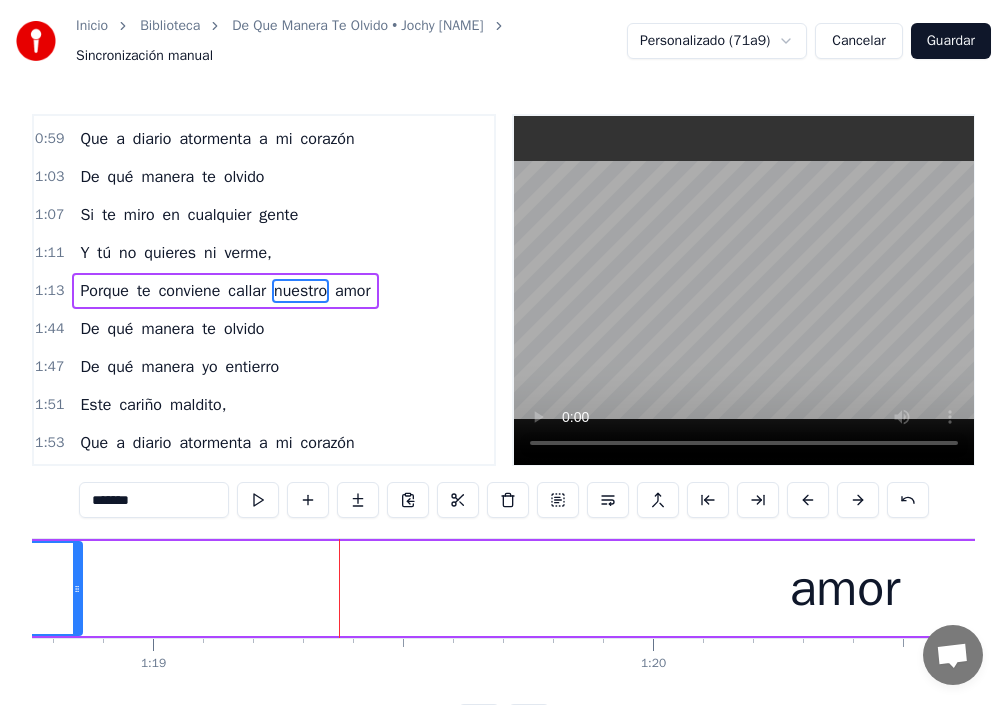 click on "amor" at bounding box center [352, 291] 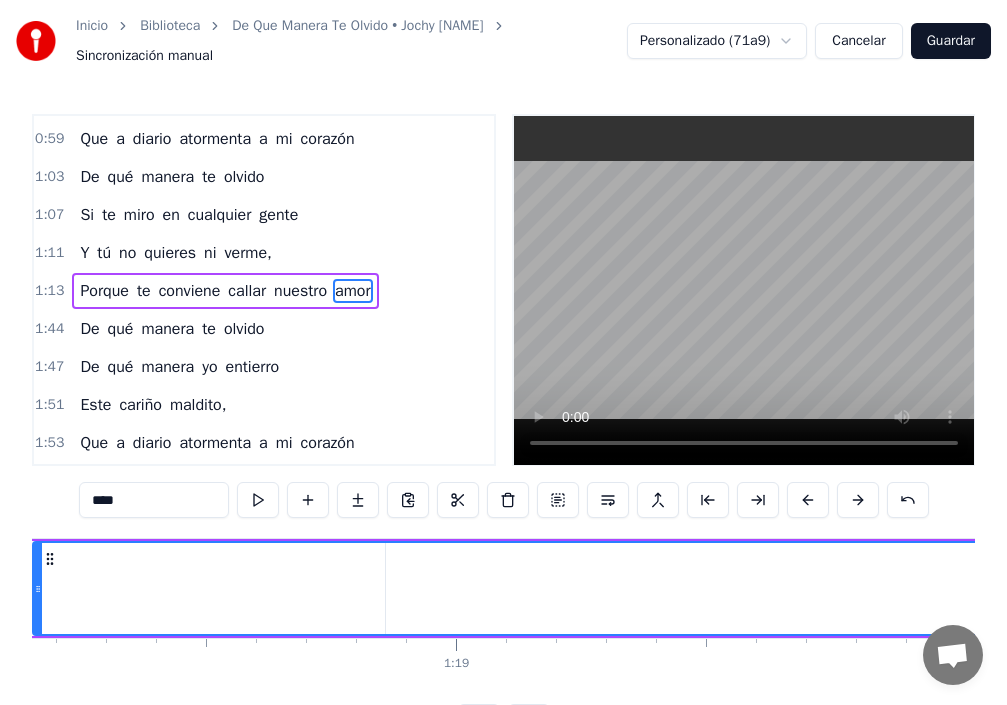 scroll, scrollTop: 0, scrollLeft: 38974, axis: horizontal 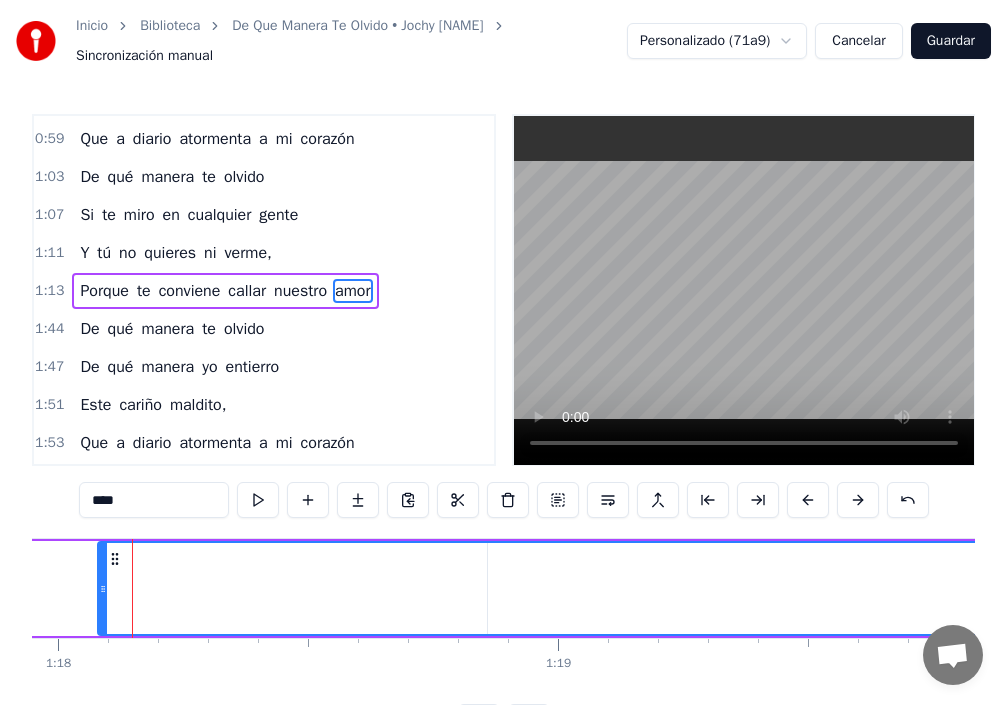 drag, startPoint x: 140, startPoint y: 588, endPoint x: 67, endPoint y: 582, distance: 73.24616 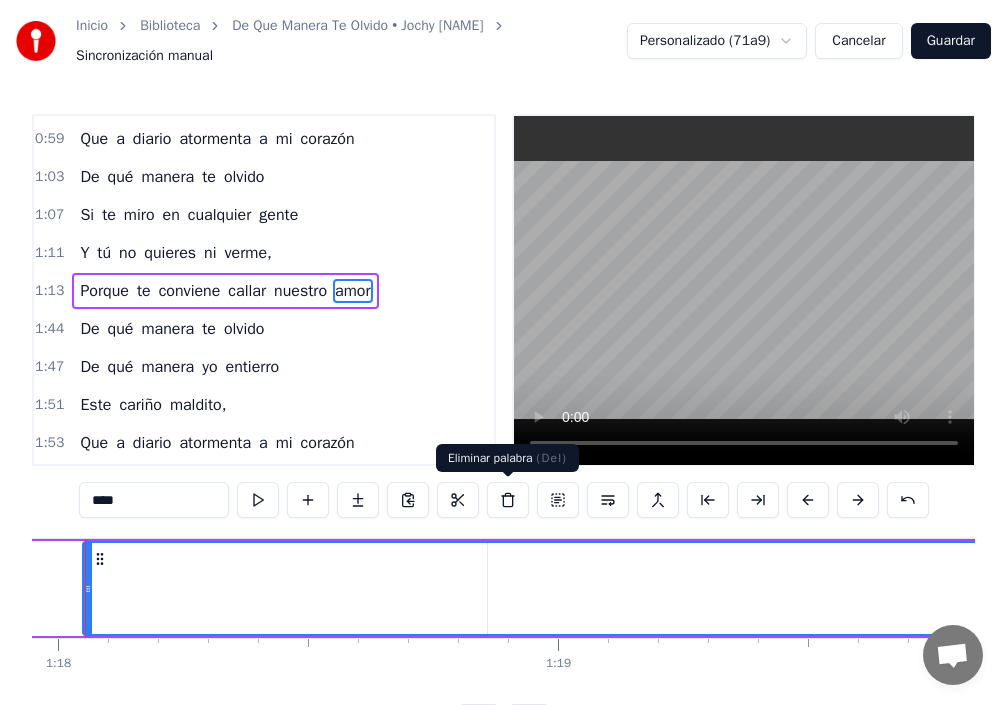 scroll, scrollTop: 0, scrollLeft: 38927, axis: horizontal 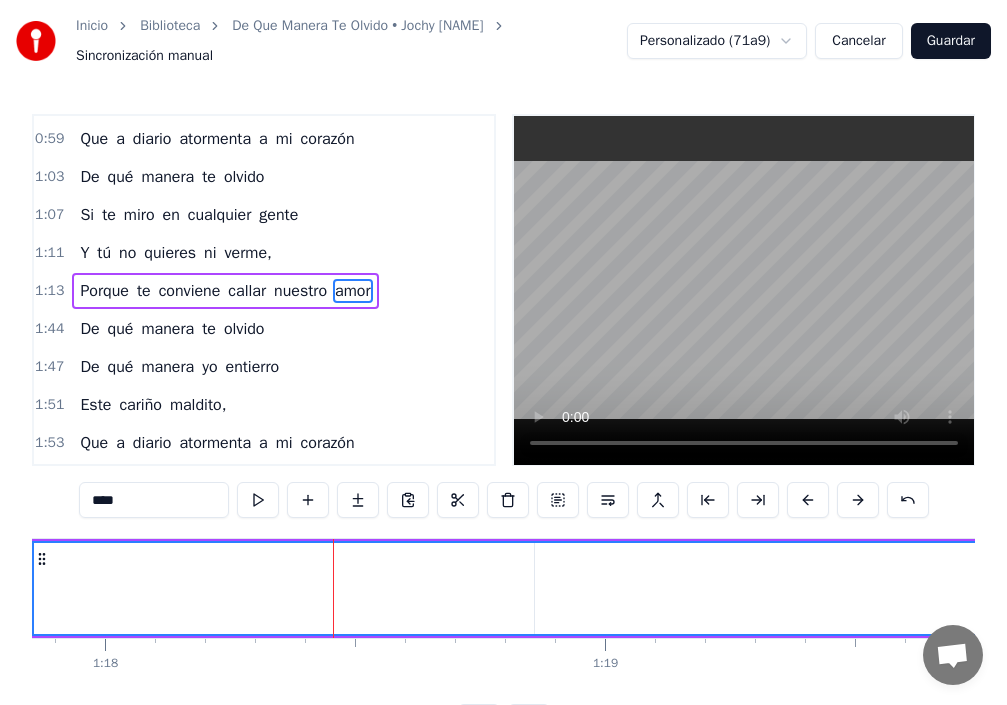 drag, startPoint x: 133, startPoint y: 593, endPoint x: 28, endPoint y: 589, distance: 105.076164 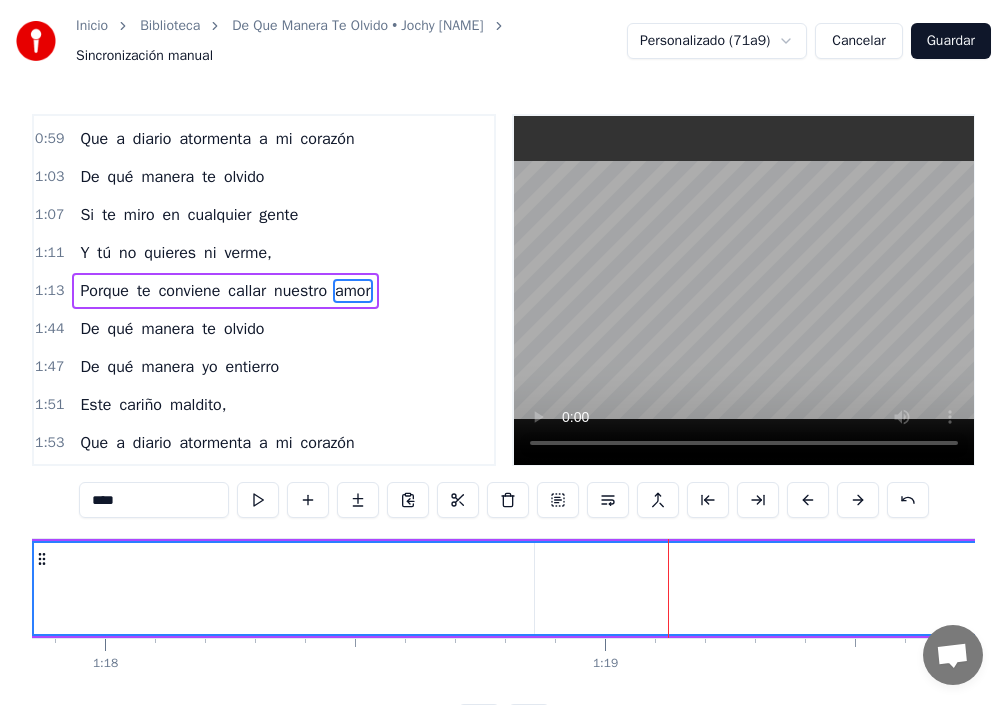 click 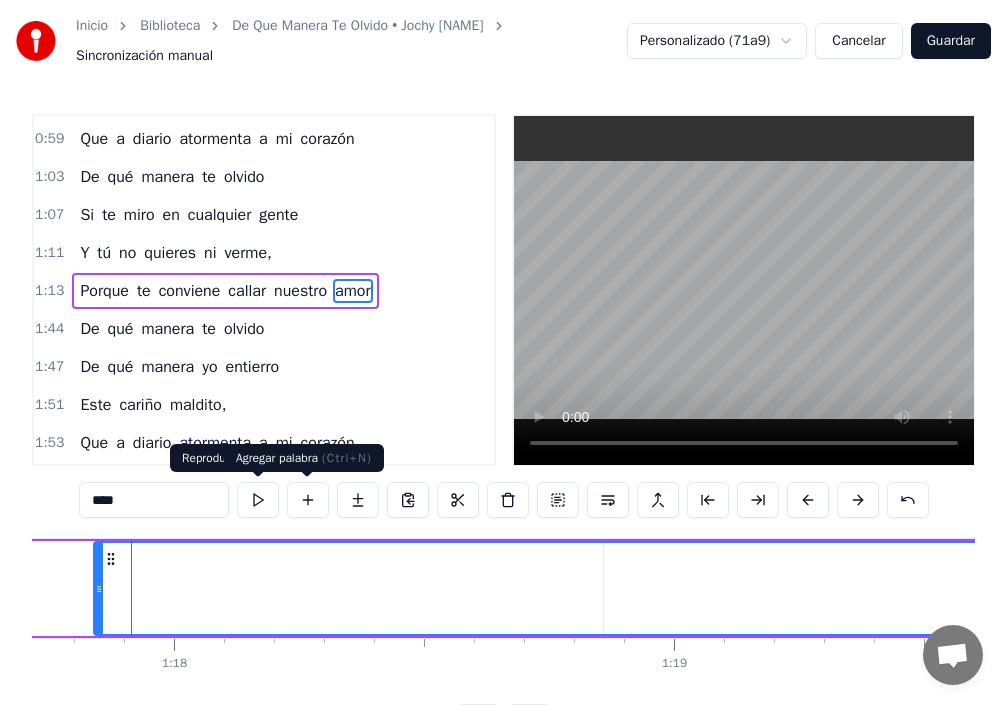 scroll, scrollTop: 0, scrollLeft: 38857, axis: horizontal 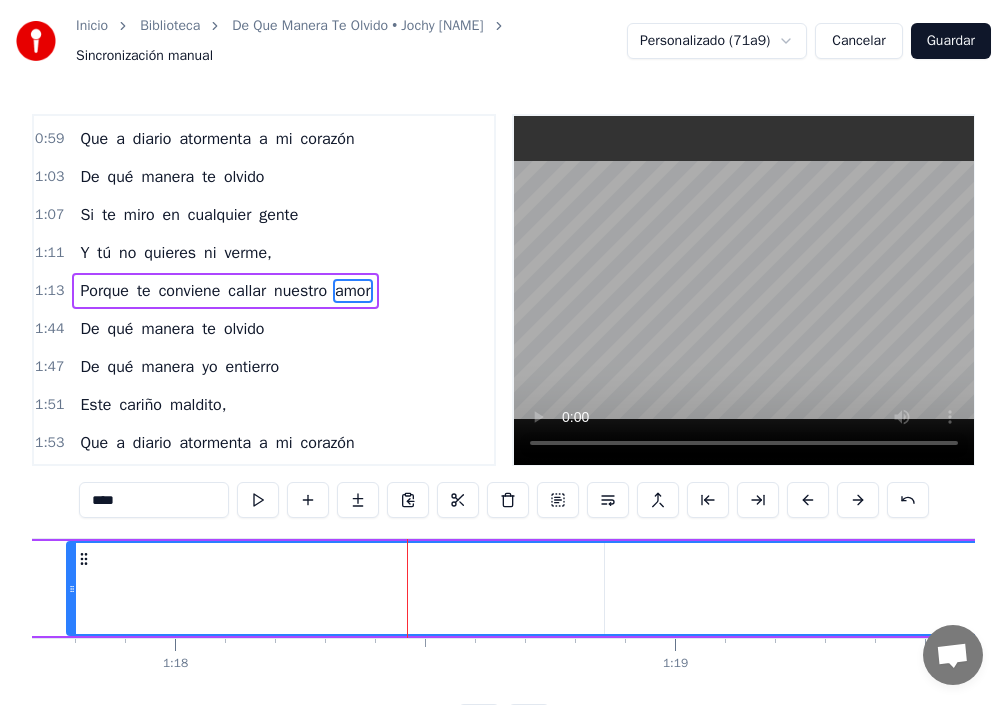 drag, startPoint x: 100, startPoint y: 590, endPoint x: 72, endPoint y: 593, distance: 28.160255 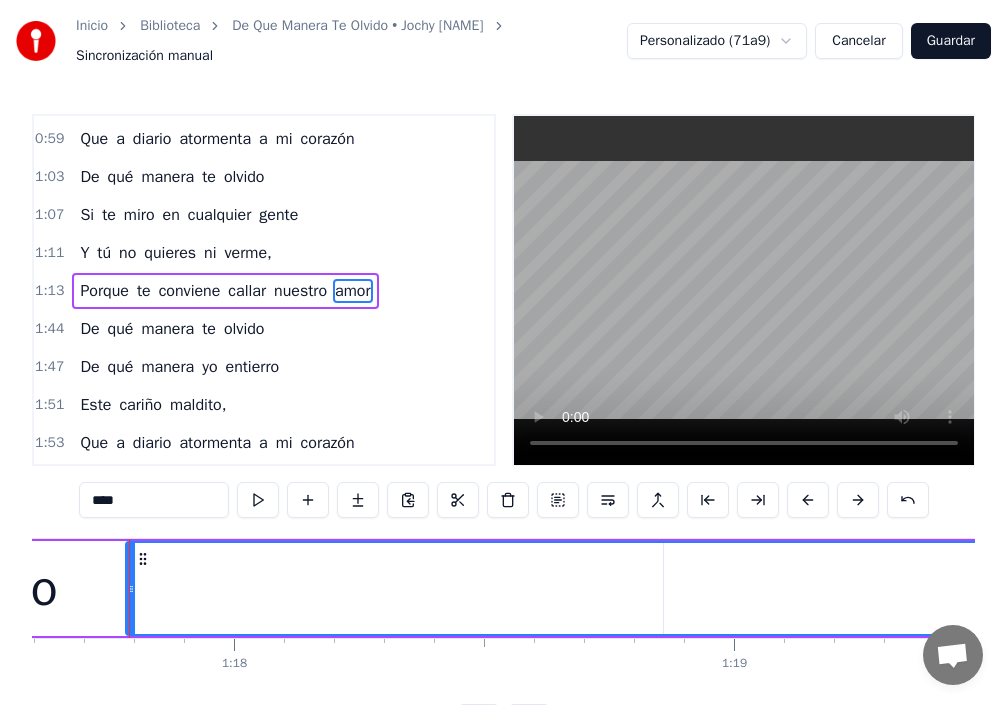 scroll, scrollTop: 0, scrollLeft: 38795, axis: horizontal 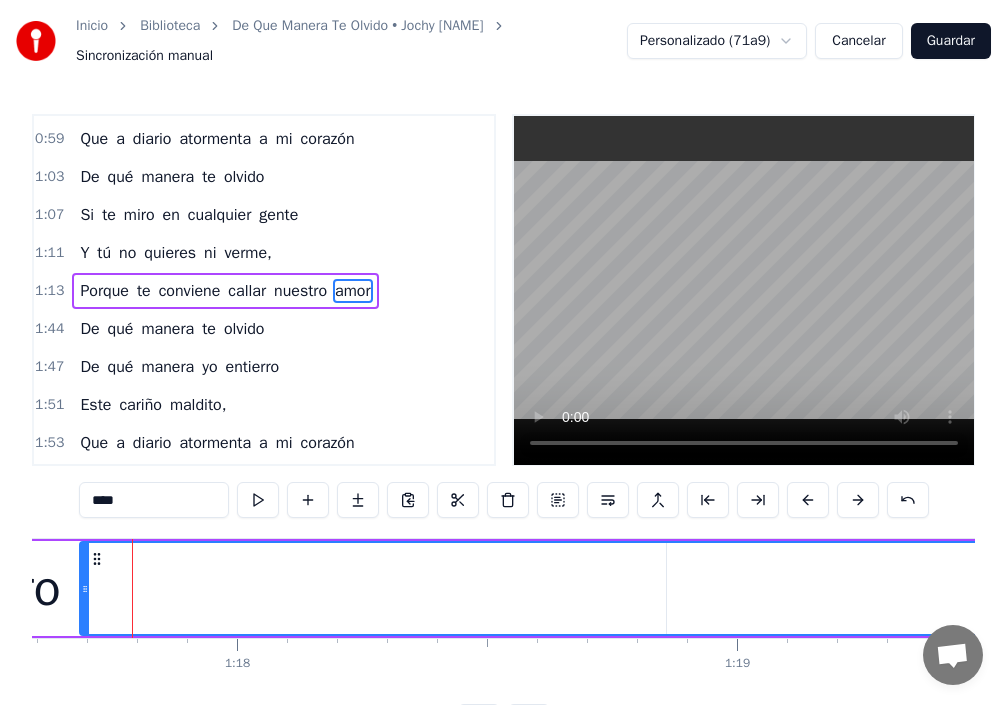 drag, startPoint x: 134, startPoint y: 594, endPoint x: 86, endPoint y: 596, distance: 48.04165 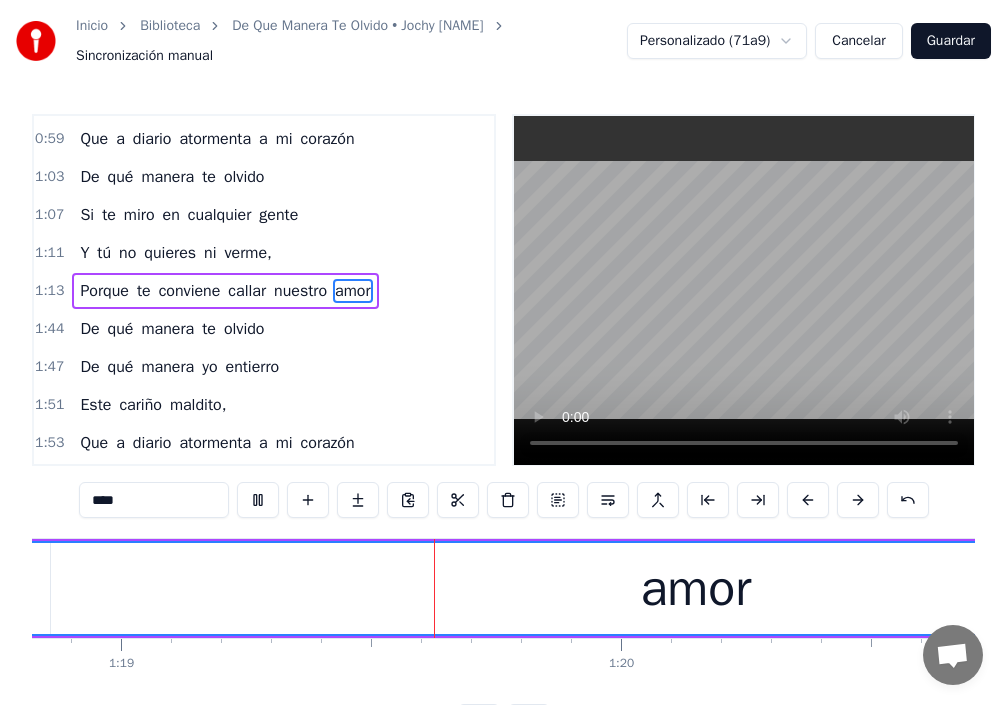 scroll, scrollTop: 0, scrollLeft: 39516, axis: horizontal 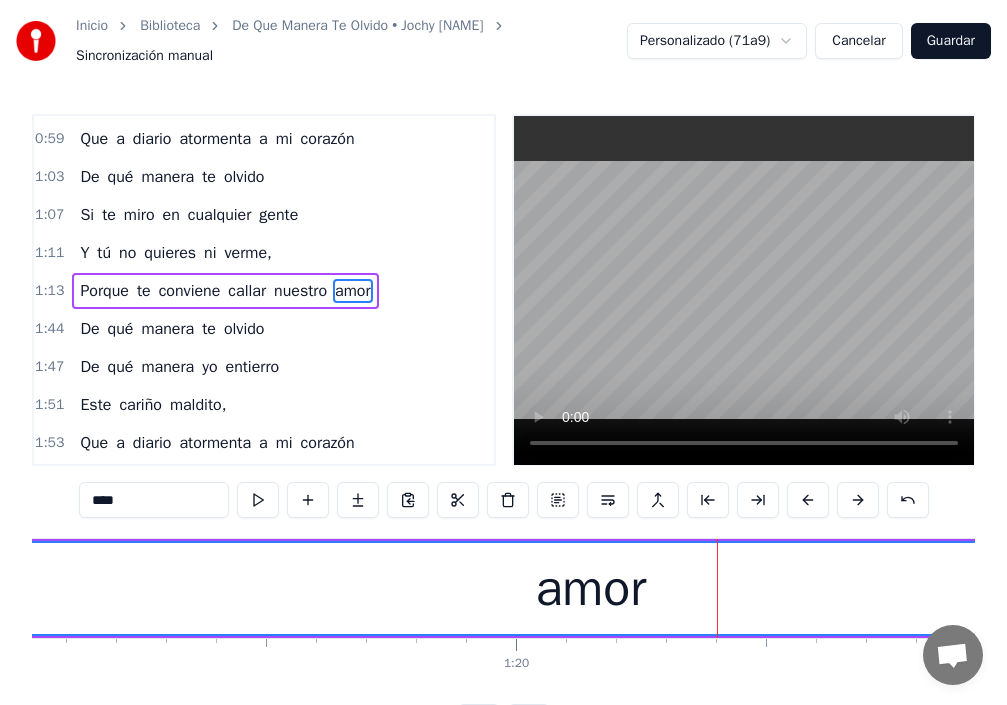 click on "amor" at bounding box center [590, 588] 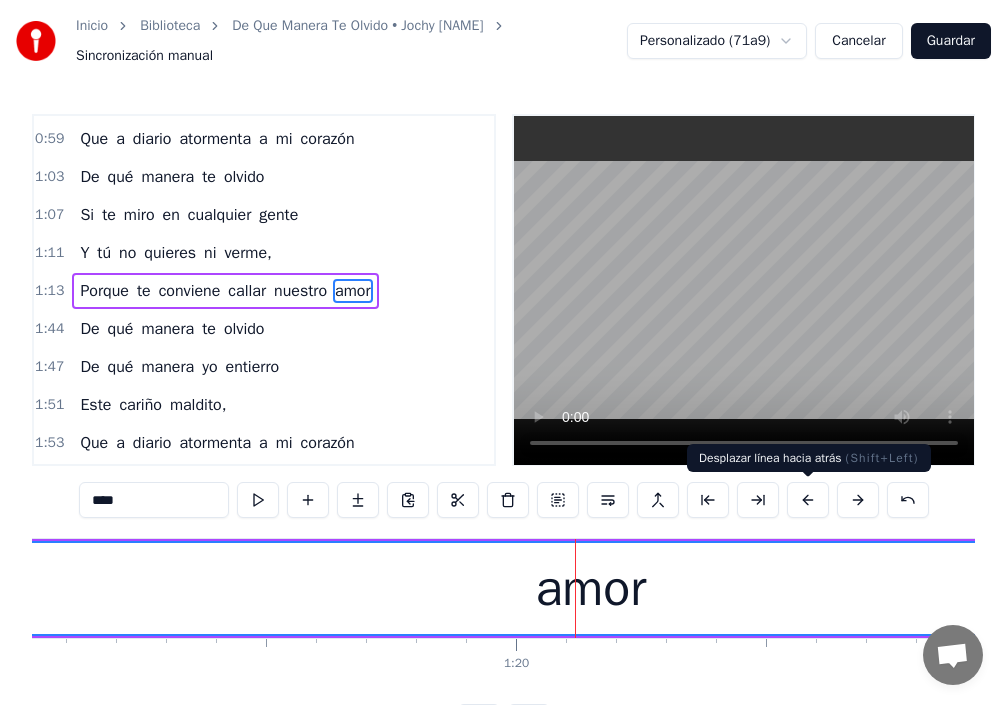 click at bounding box center [808, 500] 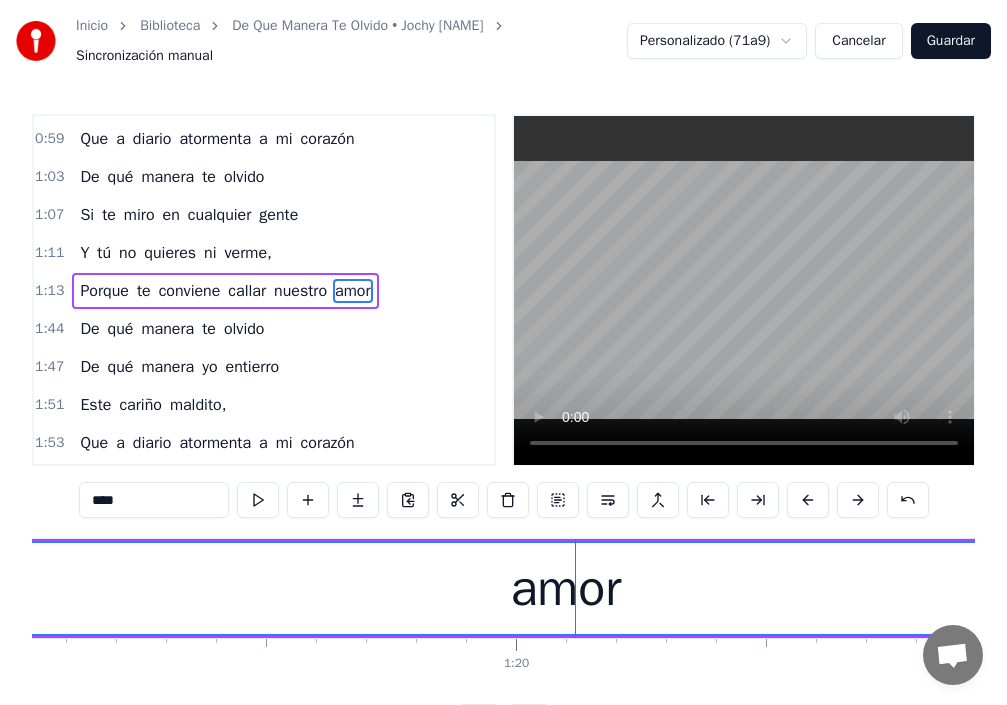 click at bounding box center (808, 500) 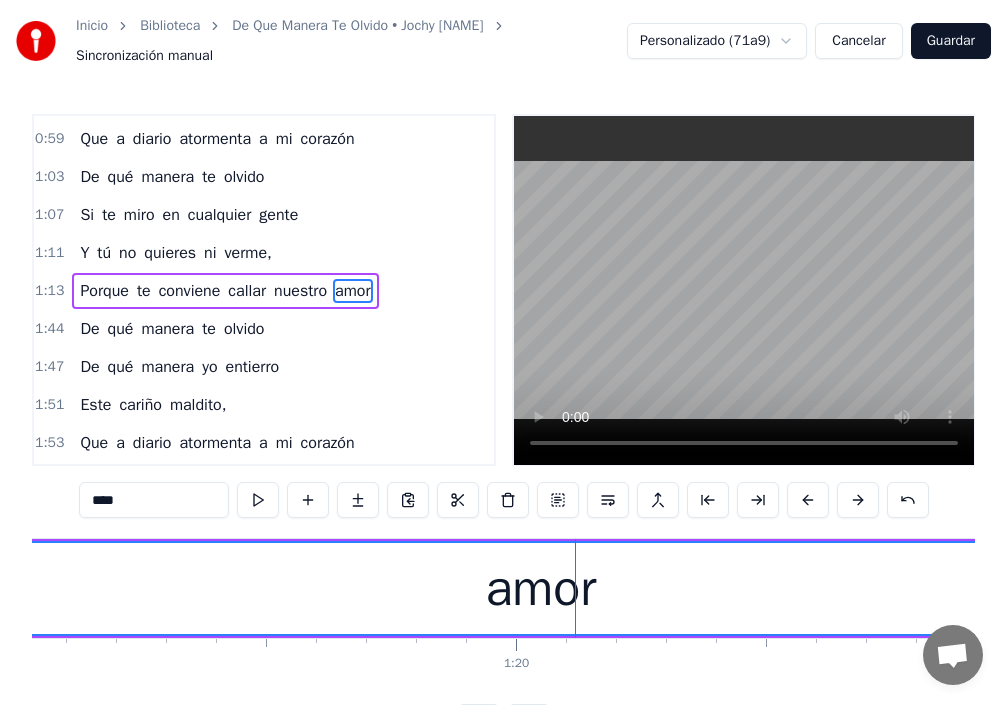 click at bounding box center (808, 500) 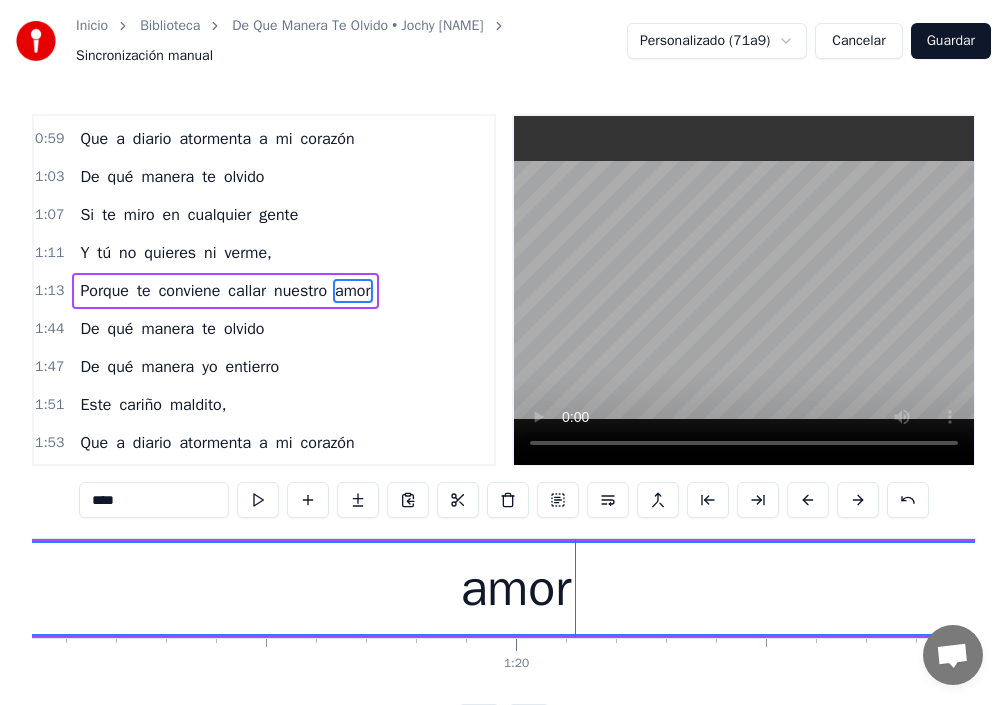 click at bounding box center (808, 500) 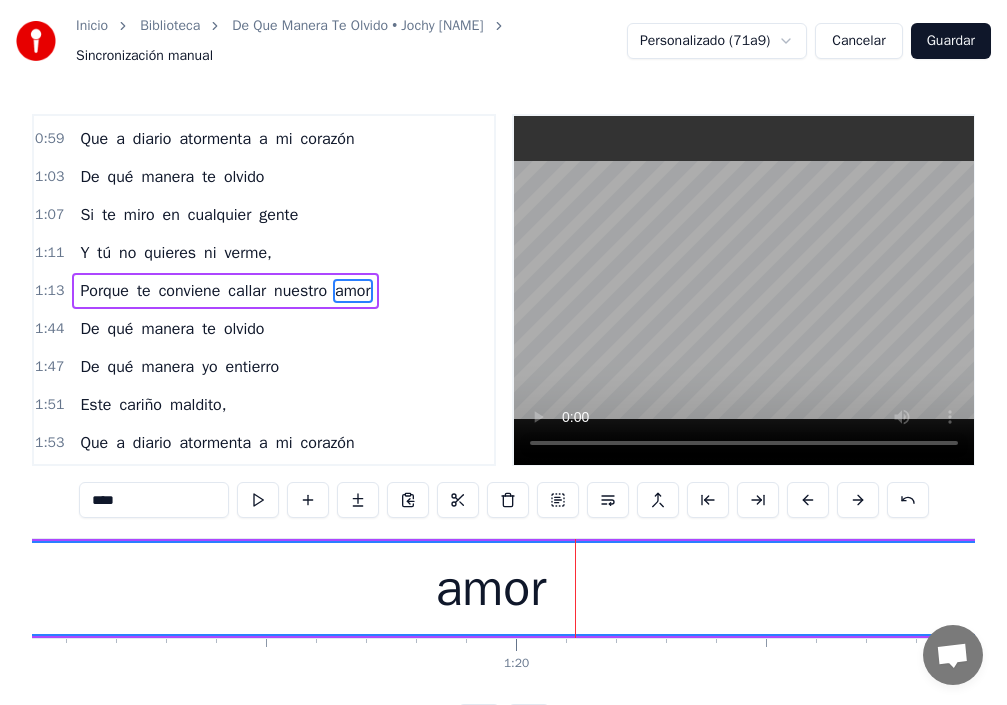 click at bounding box center (808, 500) 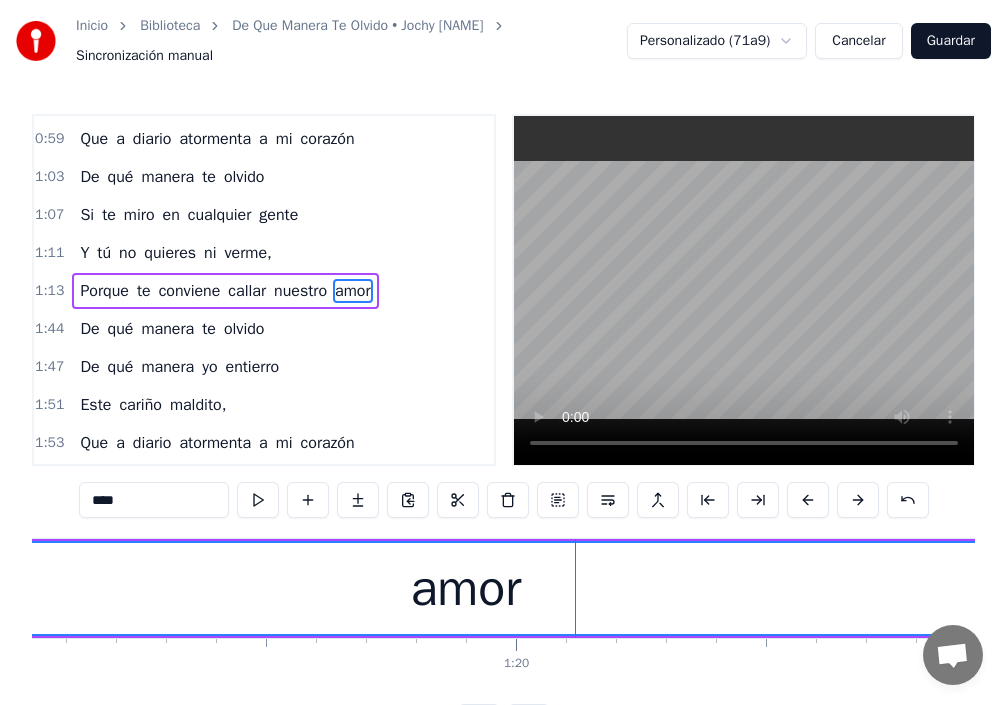 click at bounding box center (808, 500) 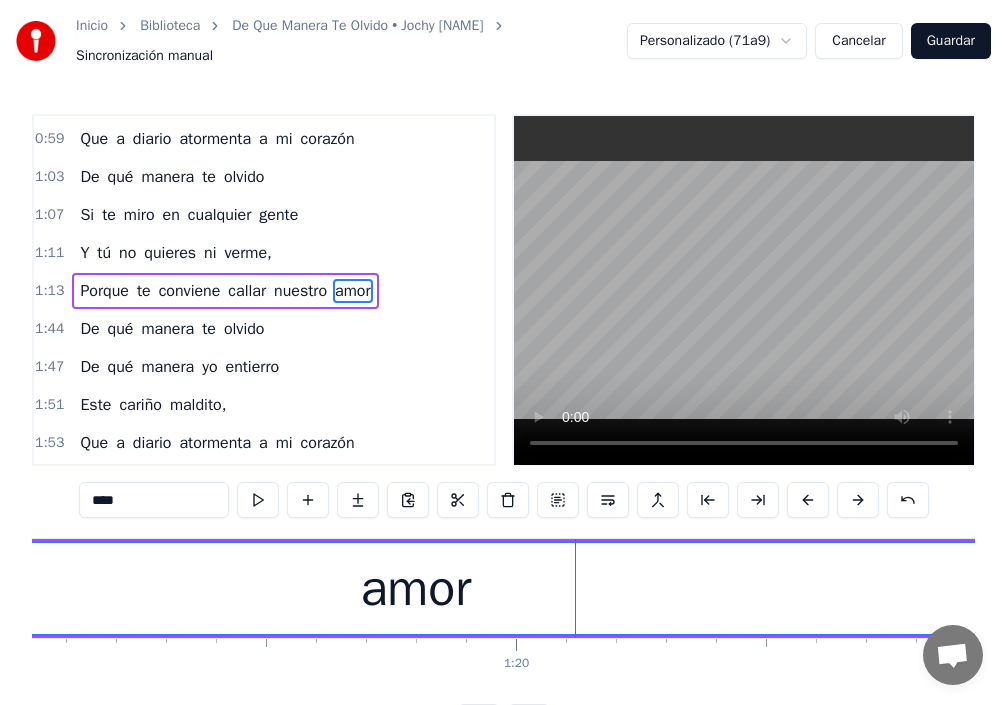 click at bounding box center [808, 500] 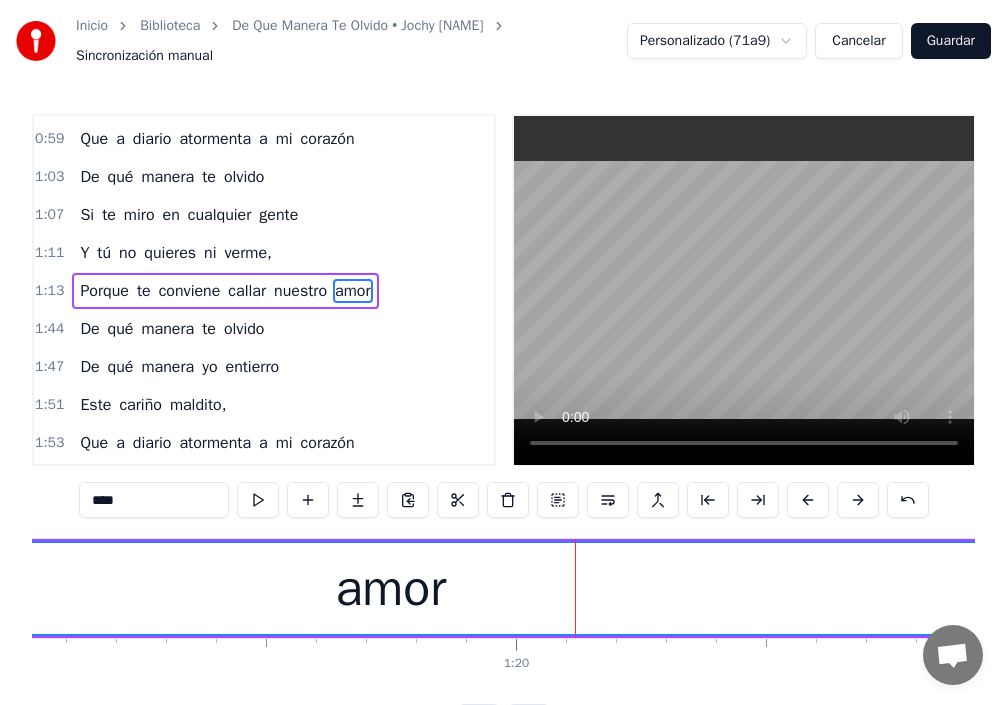 click at bounding box center (808, 500) 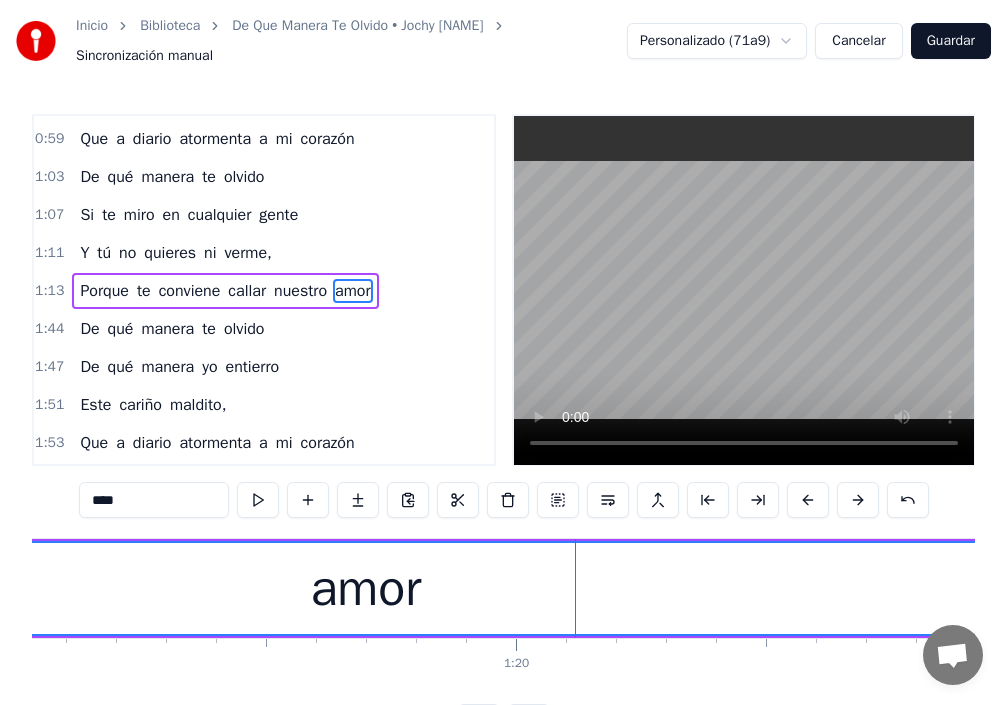 click at bounding box center (808, 500) 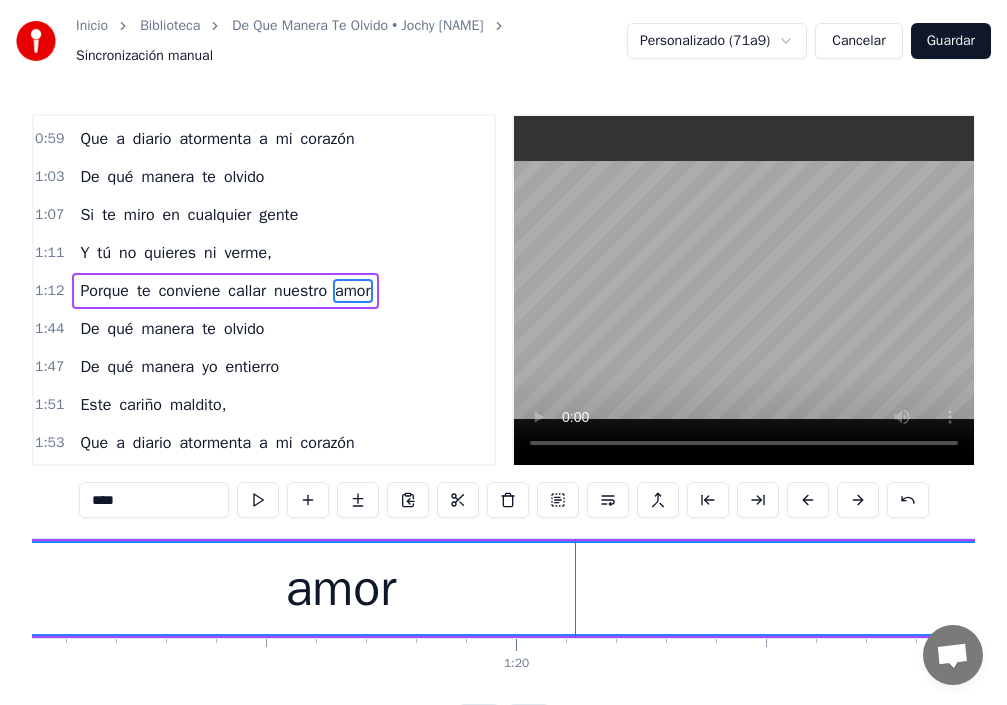 click at bounding box center (808, 500) 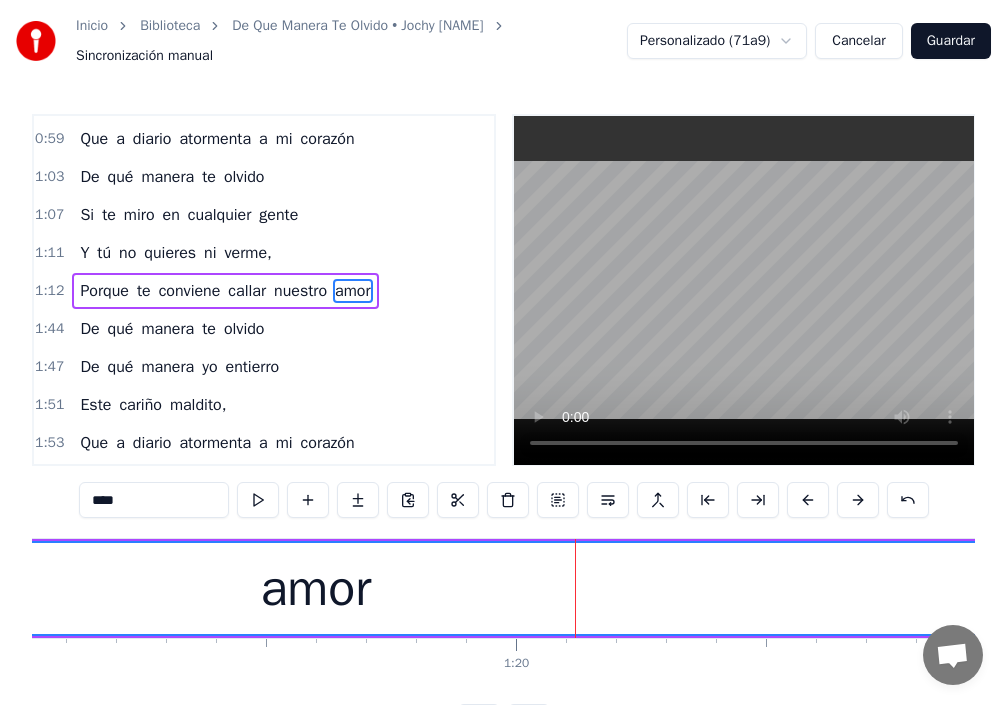 click at bounding box center (808, 500) 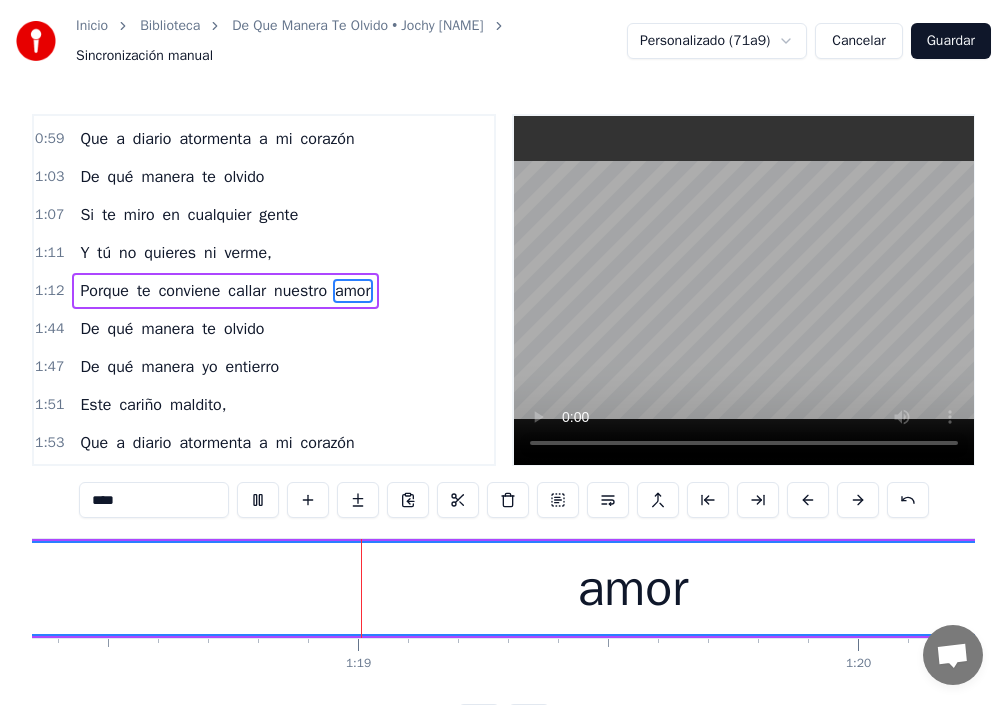 scroll, scrollTop: 0, scrollLeft: 39178, axis: horizontal 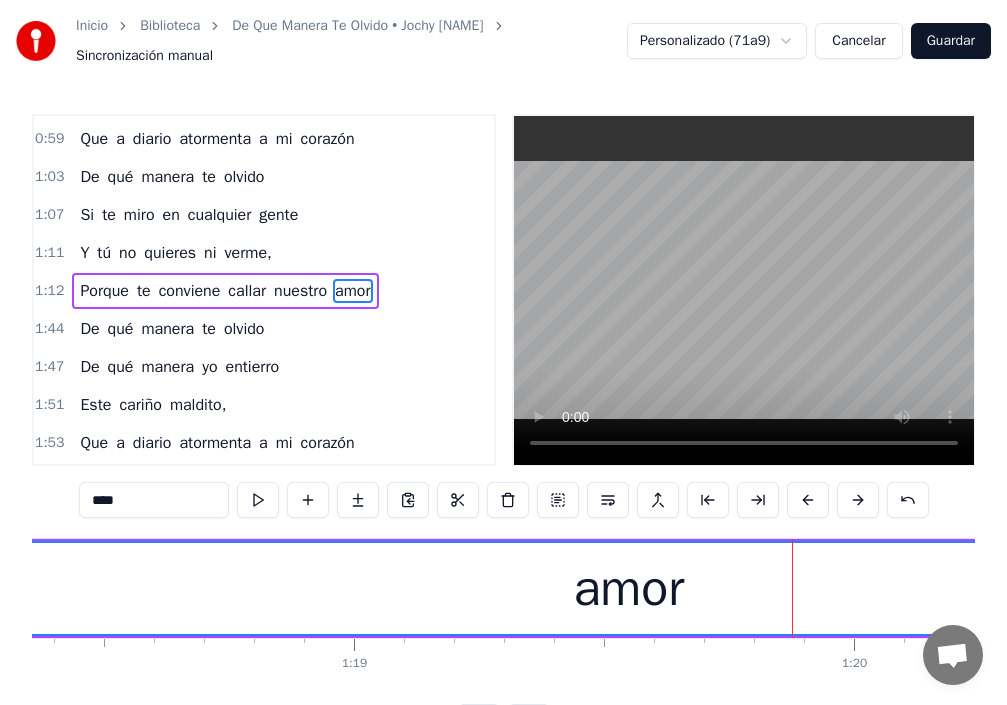 click on "amor" at bounding box center (628, 588) 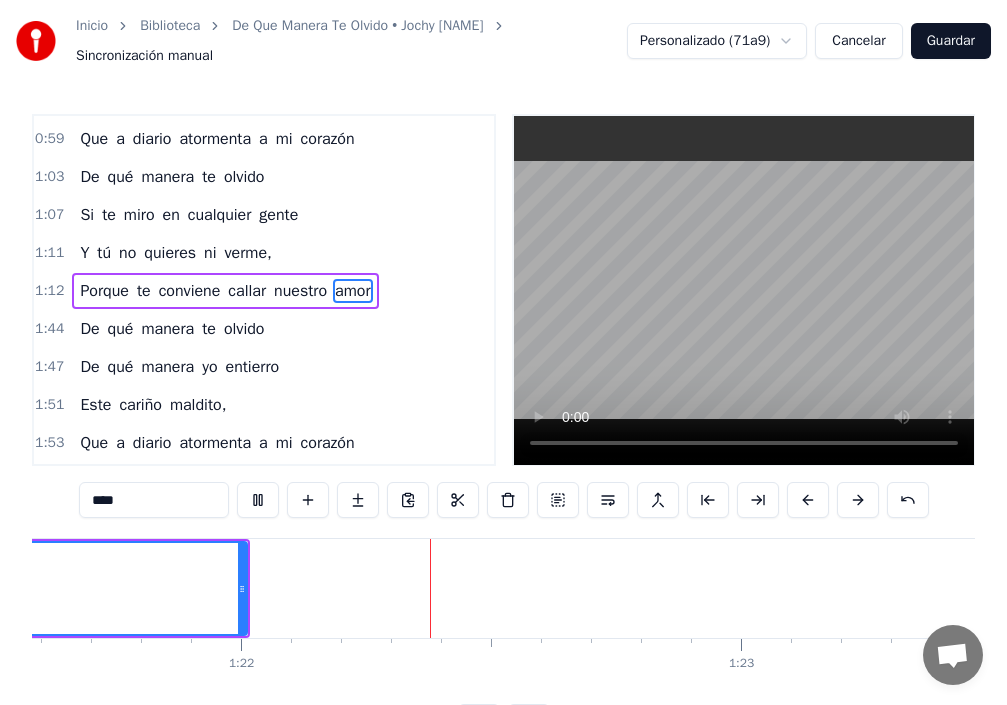 scroll, scrollTop: 0, scrollLeft: 40809, axis: horizontal 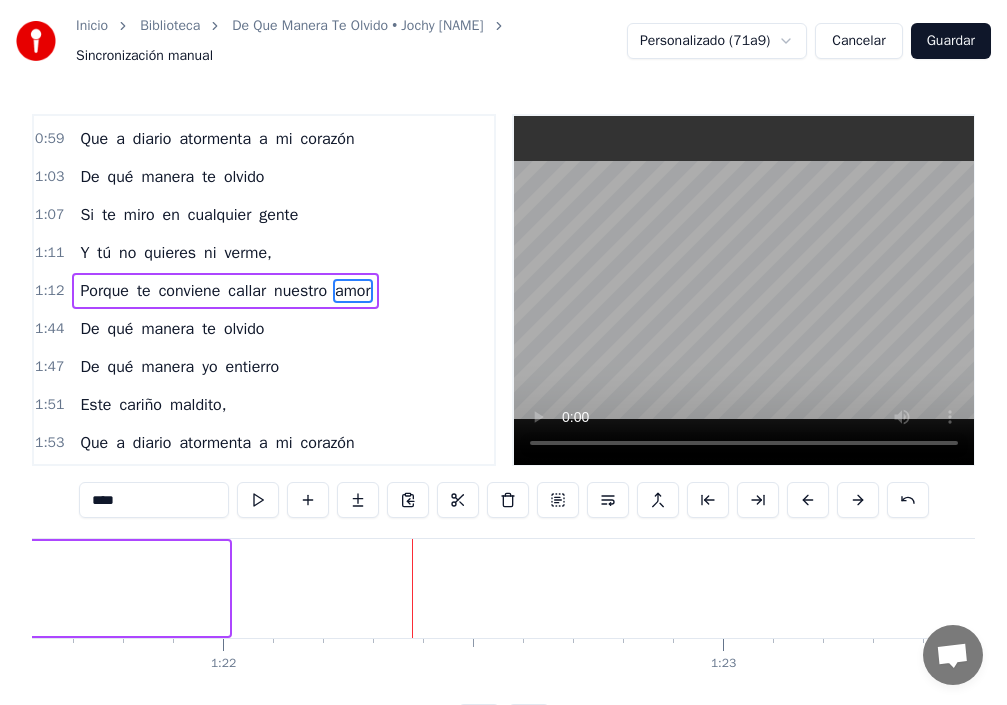drag, startPoint x: 224, startPoint y: 590, endPoint x: 25, endPoint y: 586, distance: 199.04019 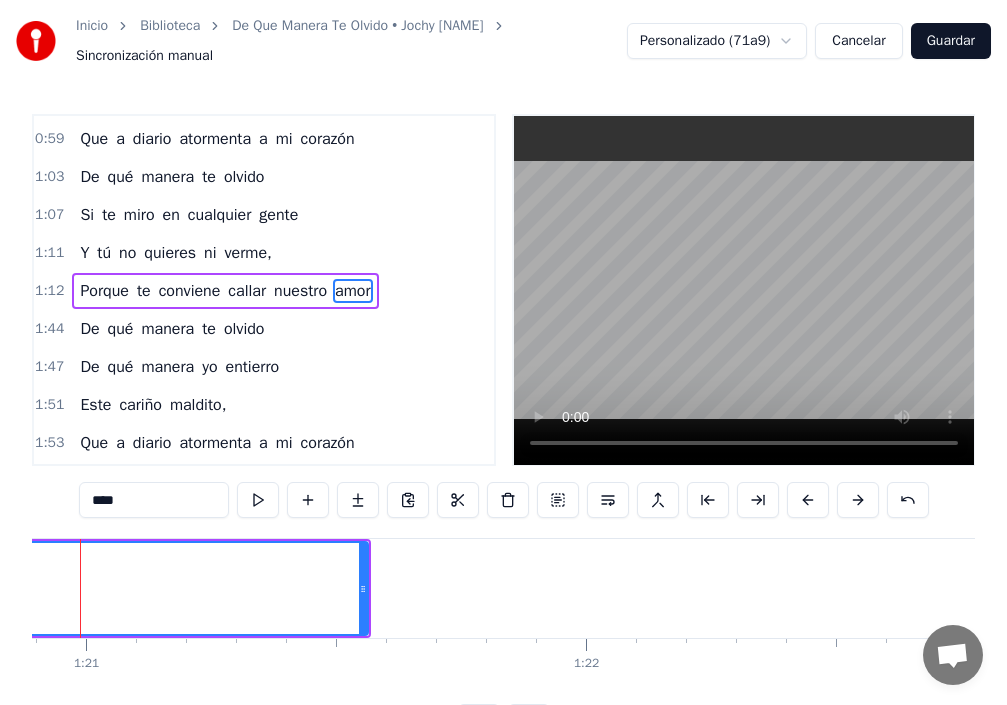 scroll, scrollTop: 0, scrollLeft: 40394, axis: horizontal 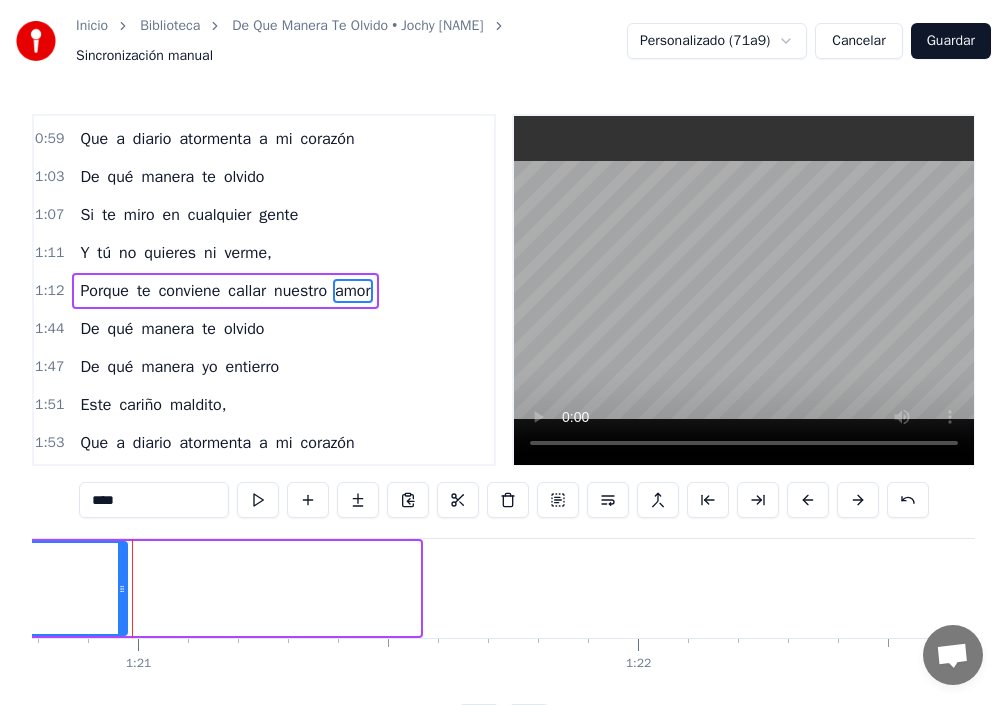 drag, startPoint x: 416, startPoint y: 591, endPoint x: 123, endPoint y: 588, distance: 293.01535 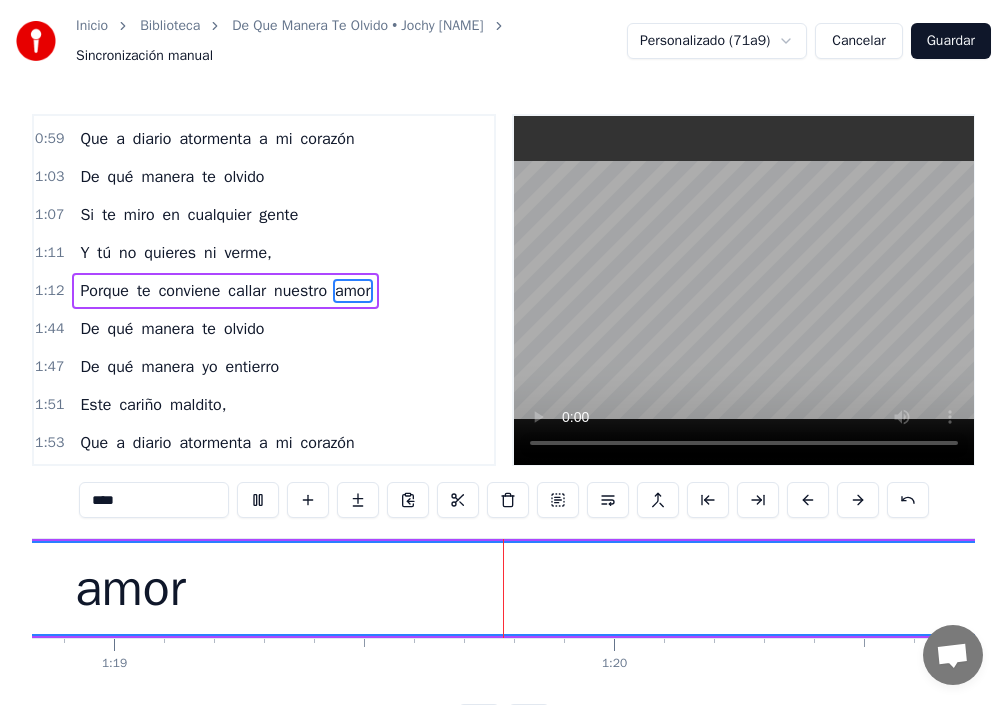 scroll, scrollTop: 0, scrollLeft: 39539, axis: horizontal 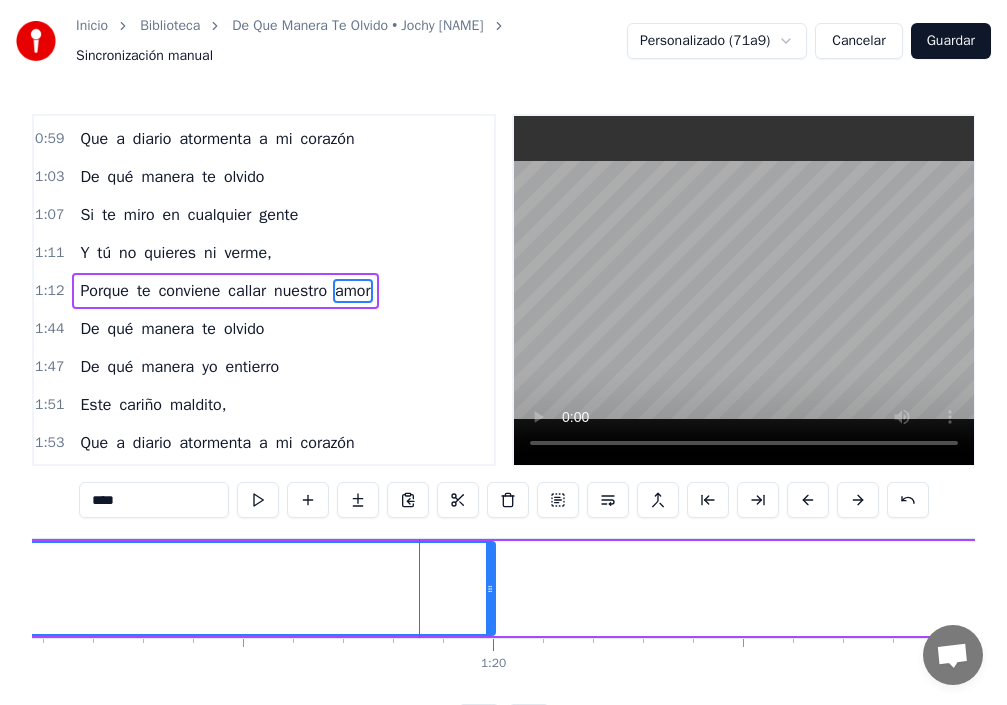 drag, startPoint x: 973, startPoint y: 589, endPoint x: 486, endPoint y: 636, distance: 489.26273 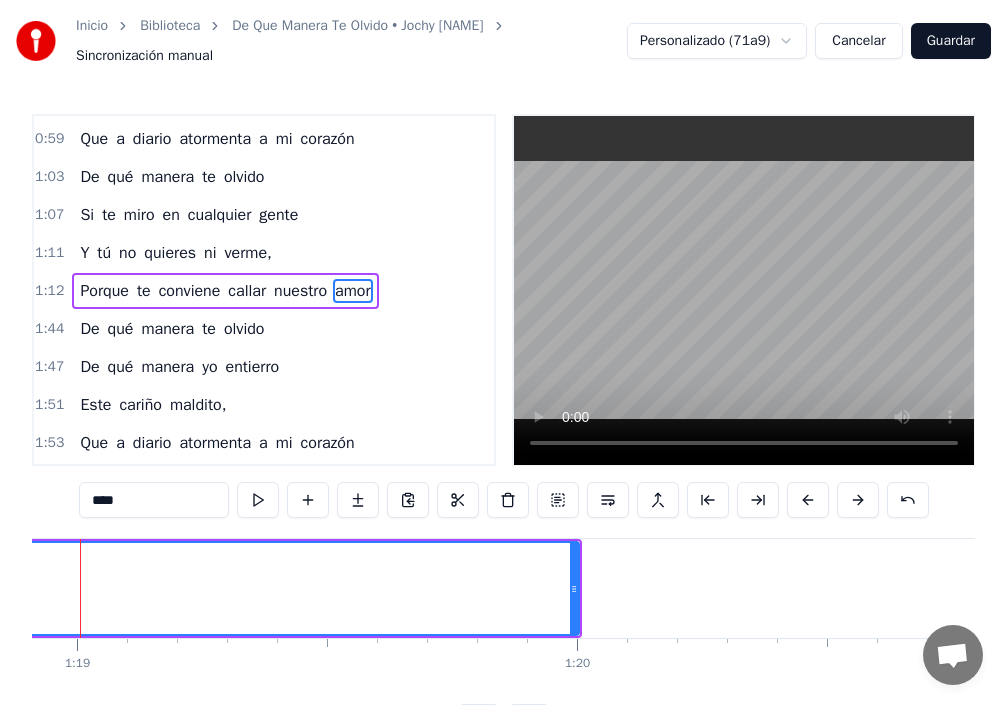 scroll, scrollTop: 0, scrollLeft: 39402, axis: horizontal 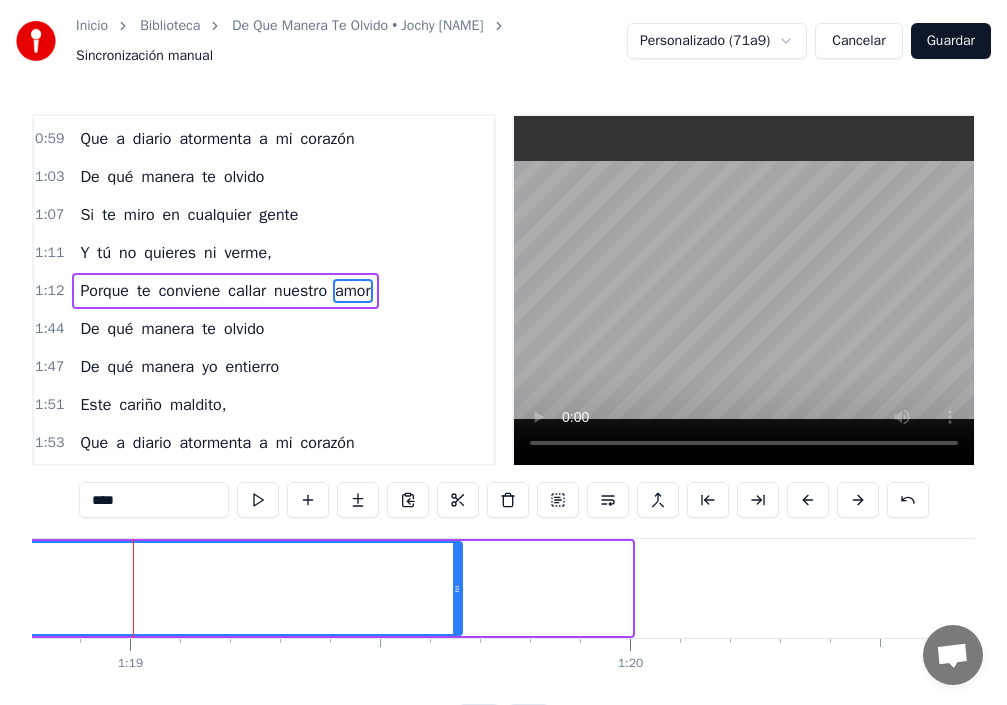 drag, startPoint x: 631, startPoint y: 591, endPoint x: 419, endPoint y: 600, distance: 212.19095 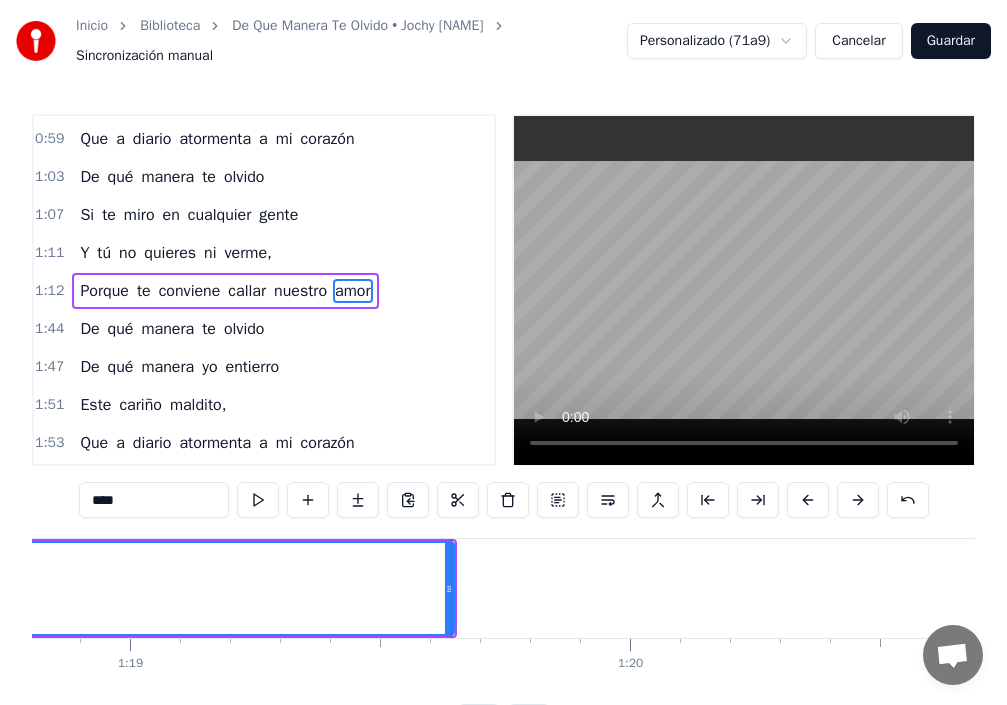 click on "amor" at bounding box center (-187, 588) 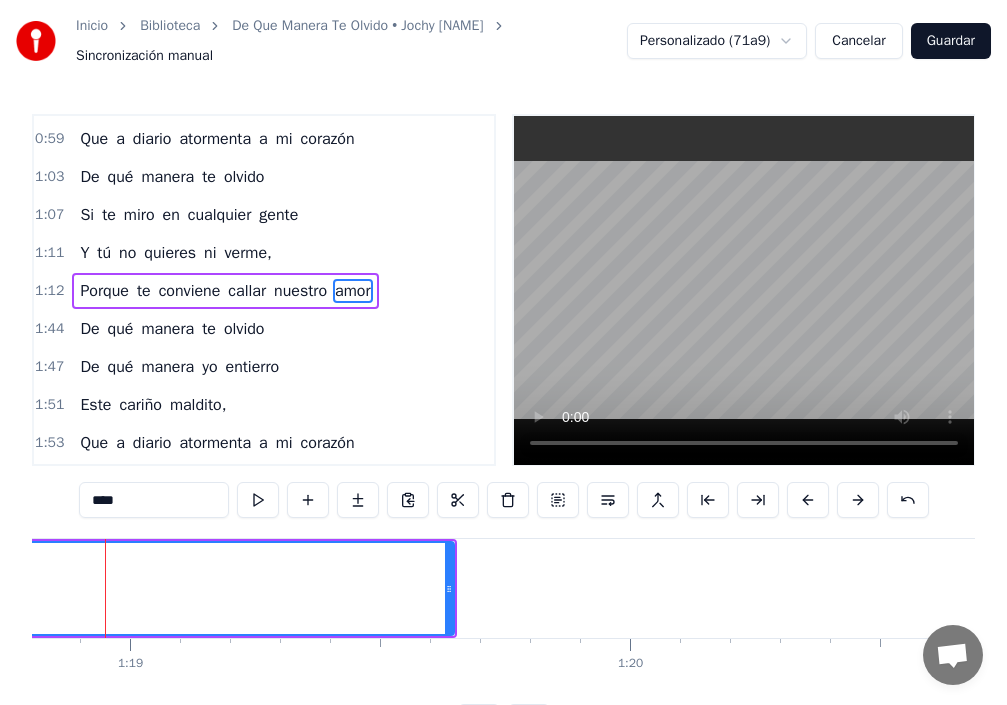 scroll, scrollTop: 0, scrollLeft: 39375, axis: horizontal 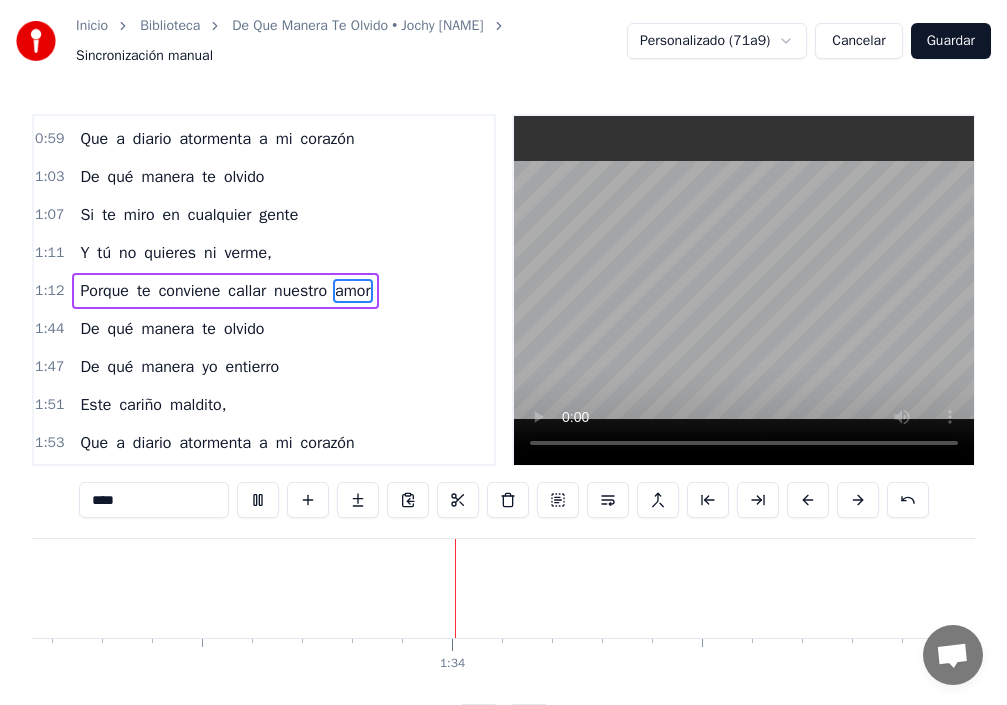 click on "1:47 De qué manera yo entierro" at bounding box center [264, 367] 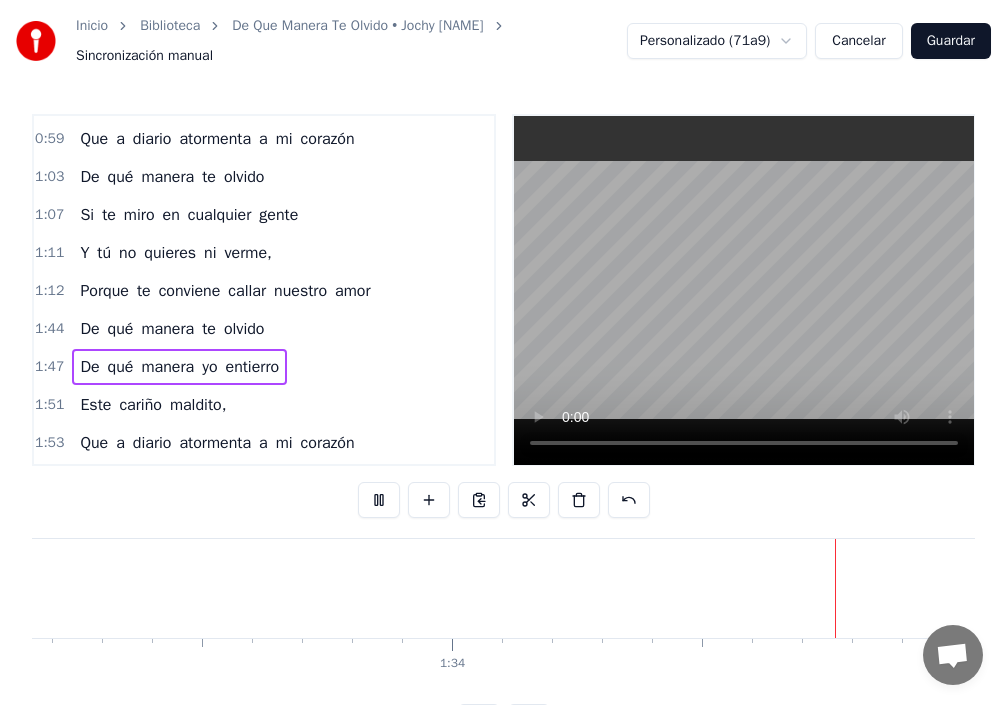 click on "1:44 De qué manera te olvido" at bounding box center (264, 329) 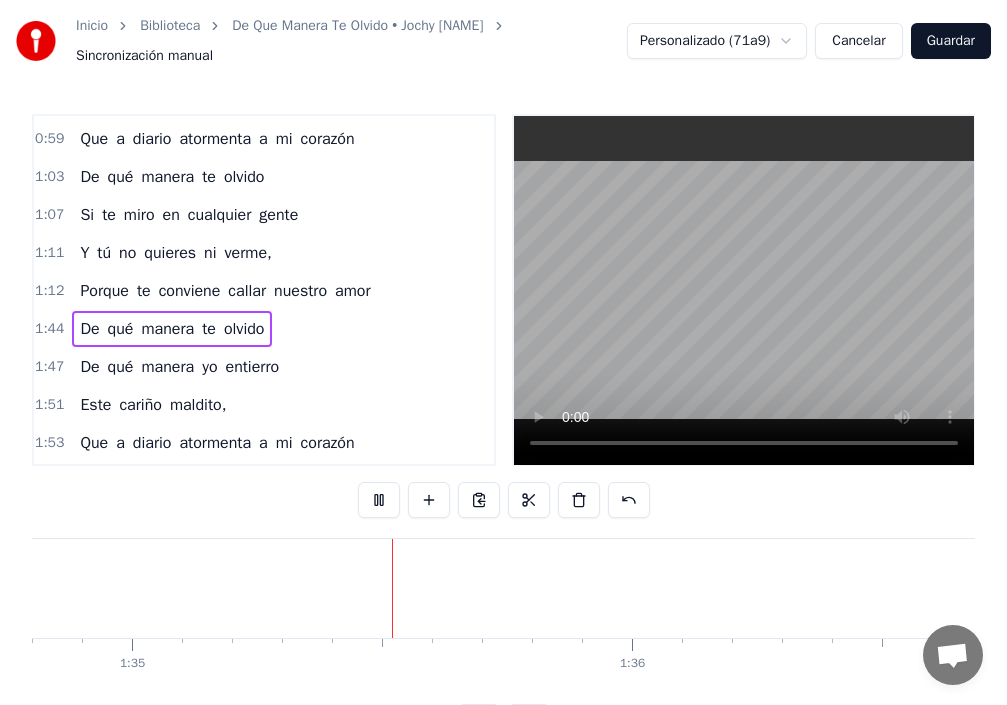 scroll, scrollTop: 0, scrollLeft: 47404, axis: horizontal 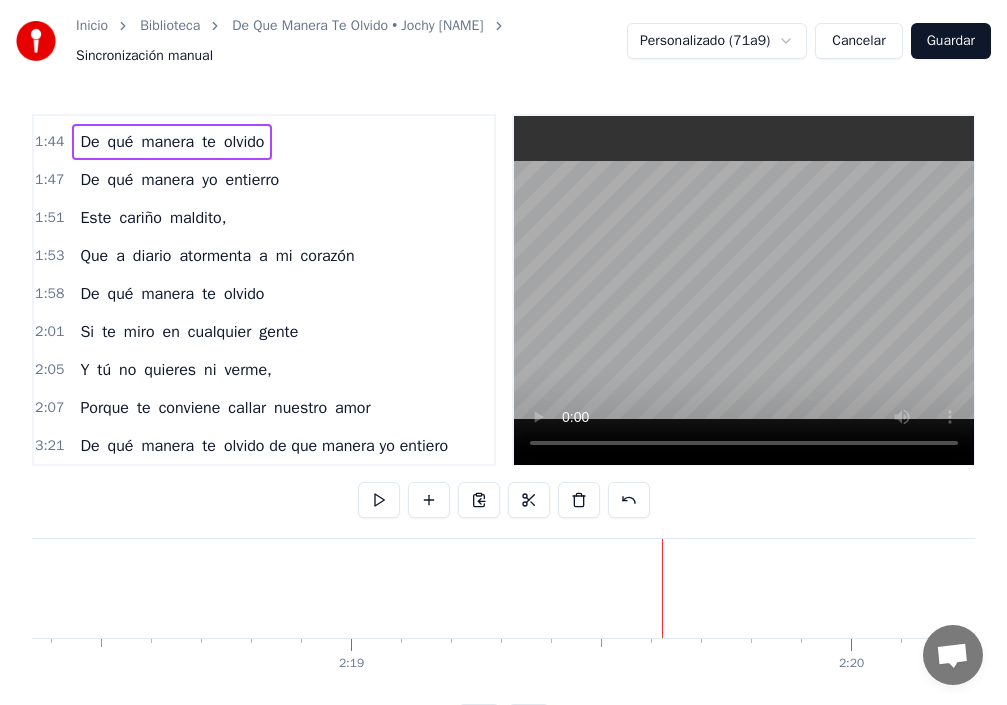 click on "Guardar" at bounding box center (951, 41) 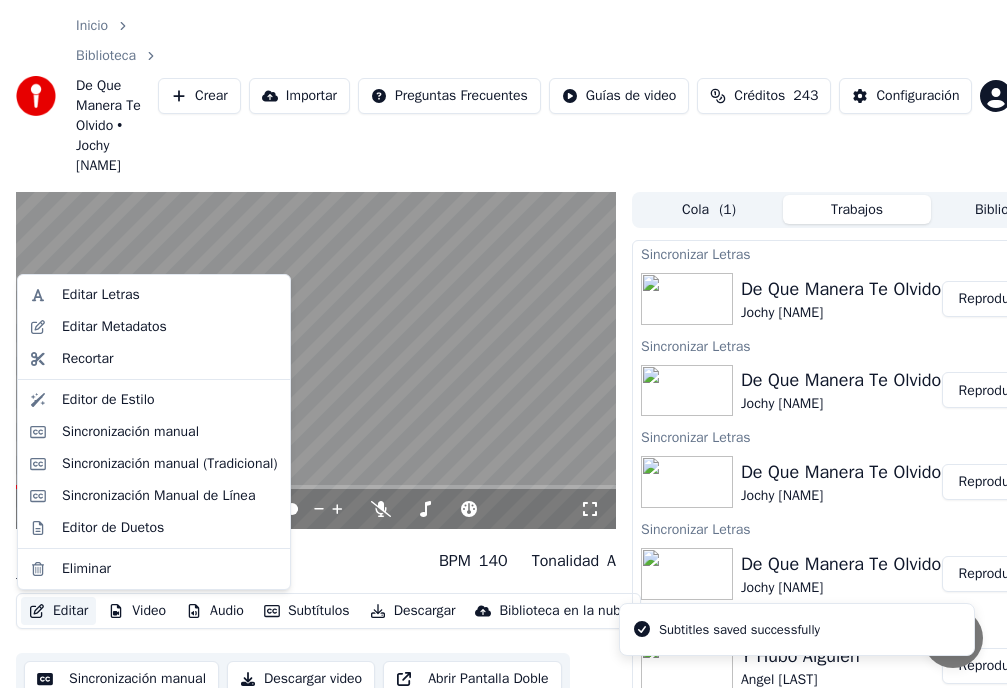 click on "Editar" at bounding box center (58, 611) 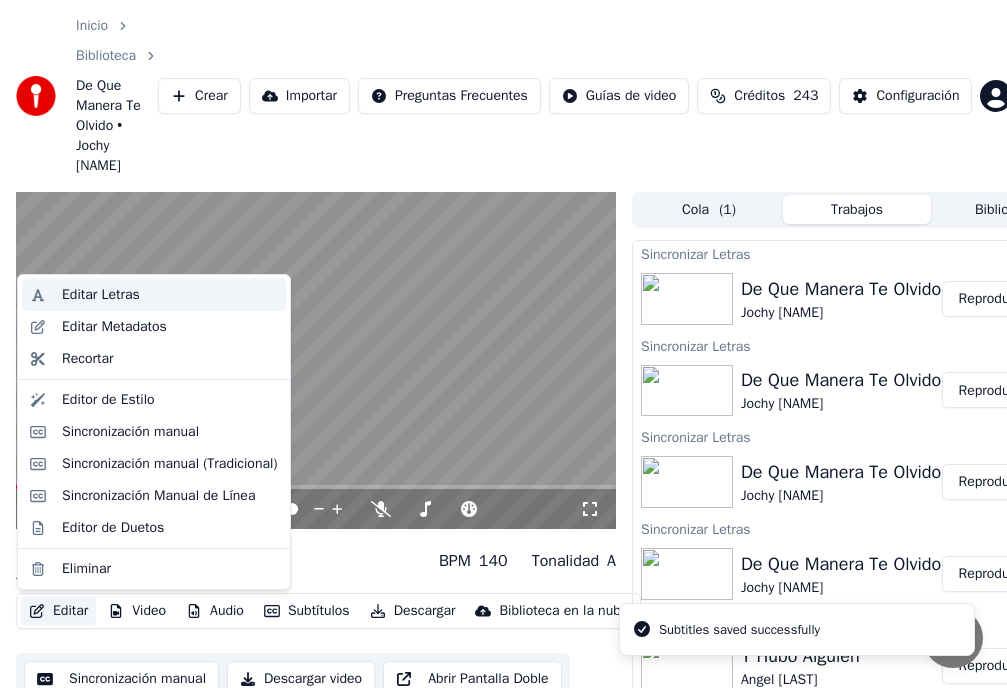 click on "Editar Letras" at bounding box center [170, 295] 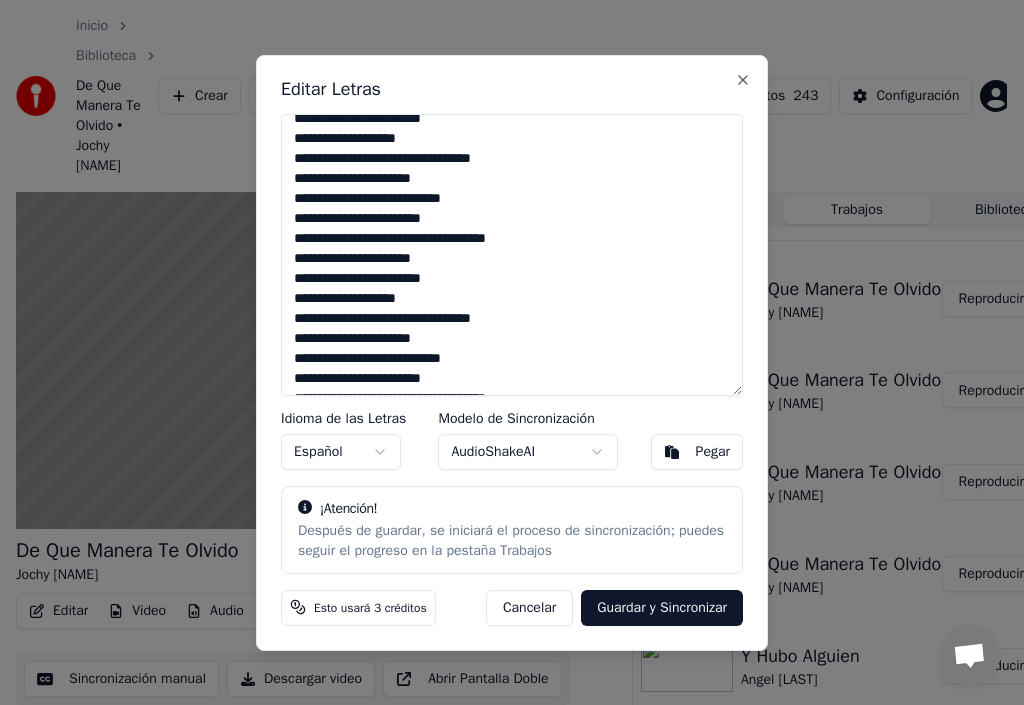 scroll, scrollTop: 515, scrollLeft: 0, axis: vertical 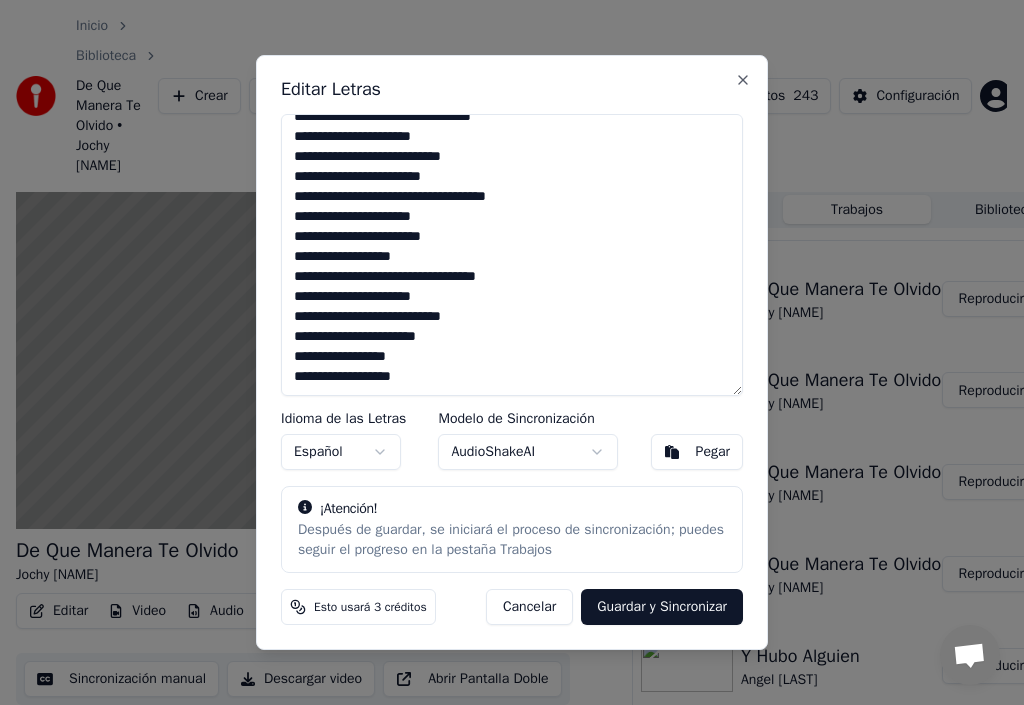 click on "Guardar y Sincronizar" at bounding box center [662, 607] 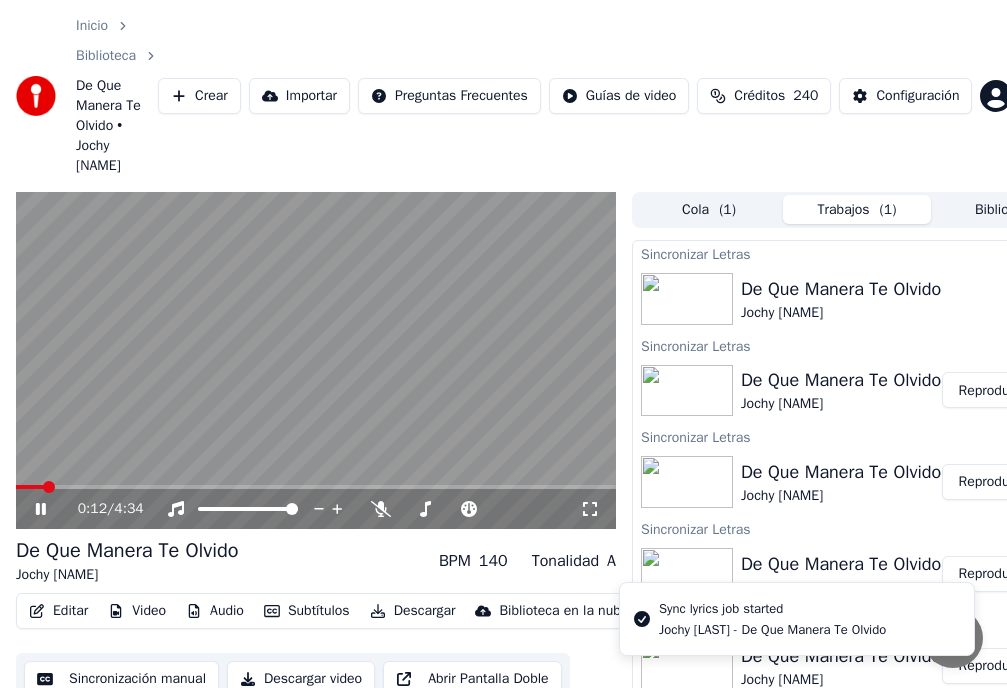 click 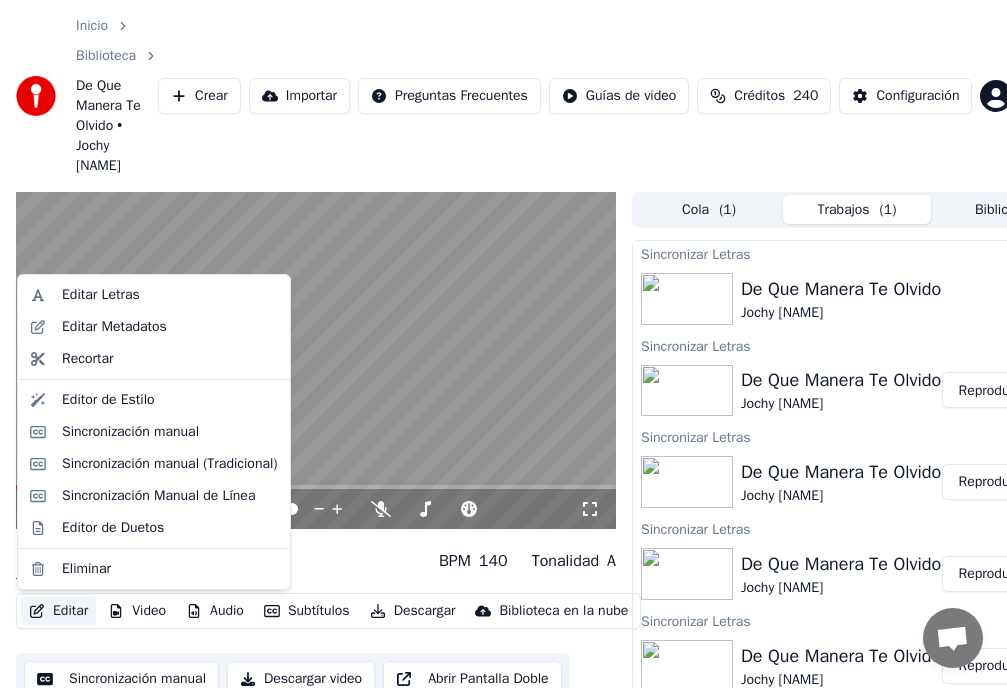 click on "Editar" at bounding box center [58, 611] 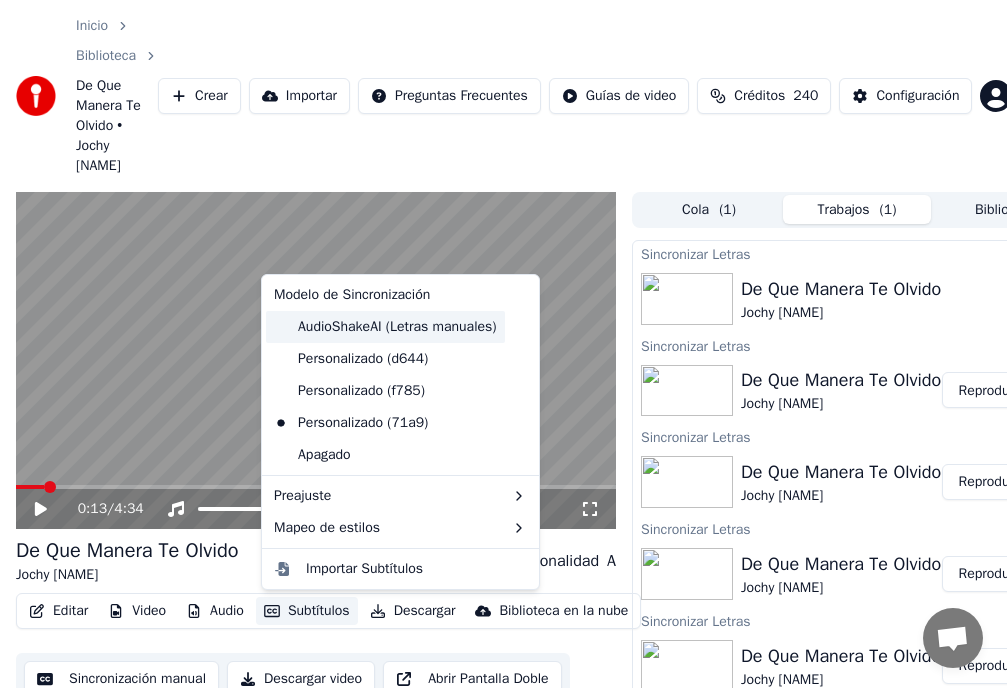 click on "AudioShakeAI (Letras manuales)" at bounding box center [385, 327] 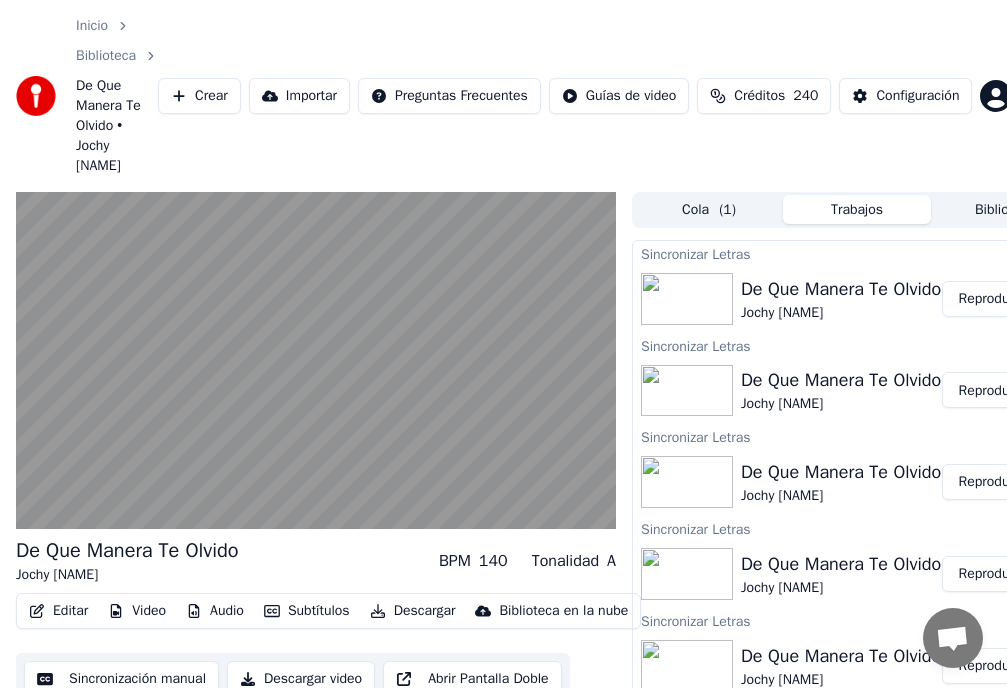 click on "Editar" at bounding box center [58, 611] 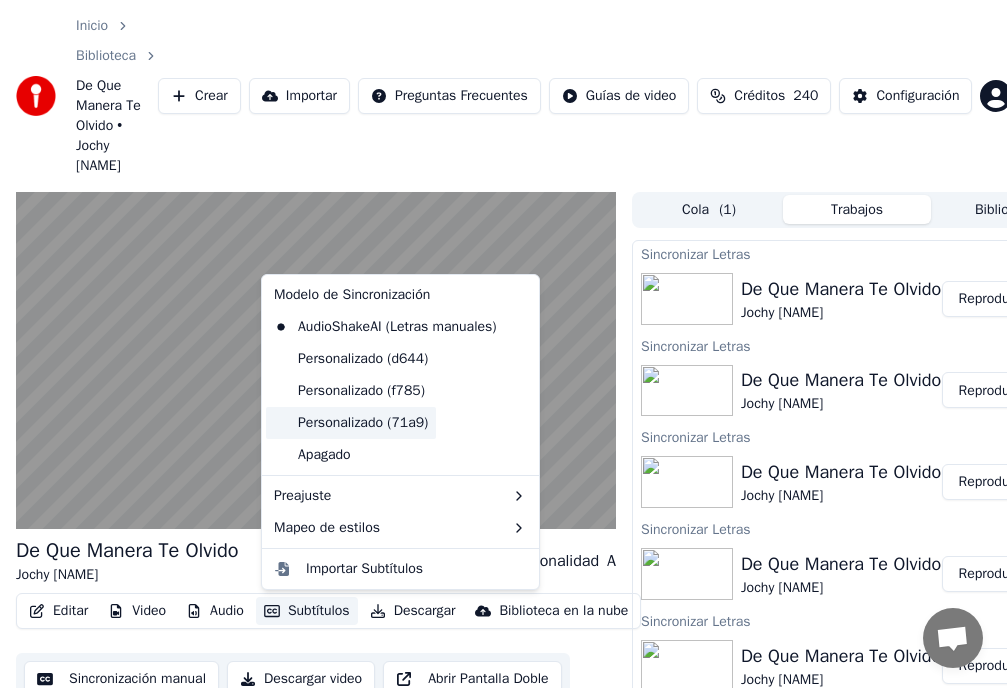click on "Personalizado (71a9)" at bounding box center (351, 423) 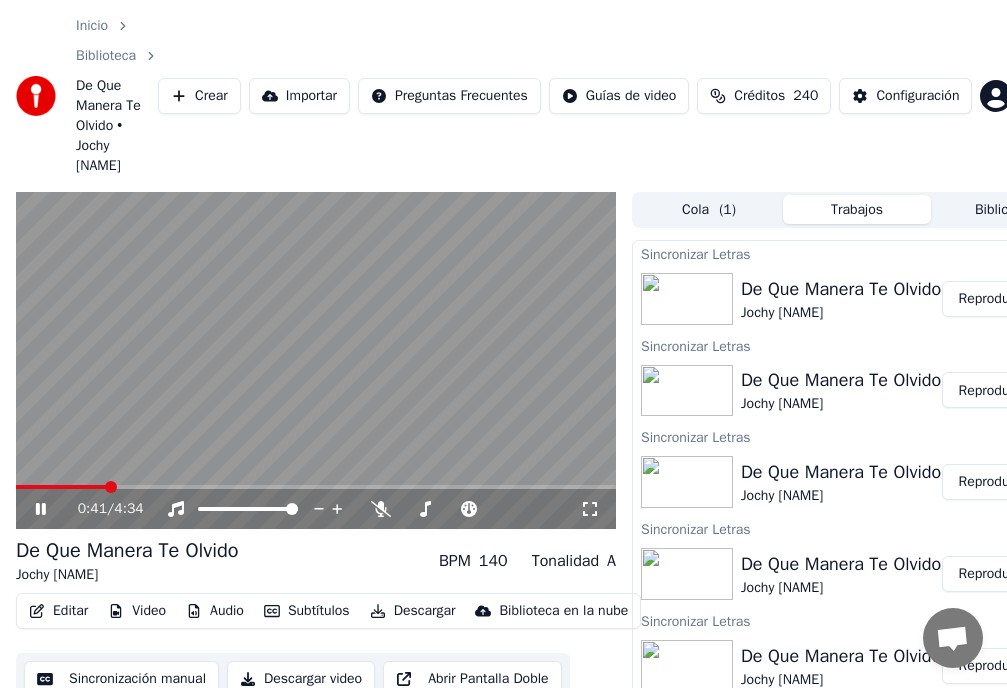 click on "Subtítulos" at bounding box center (307, 611) 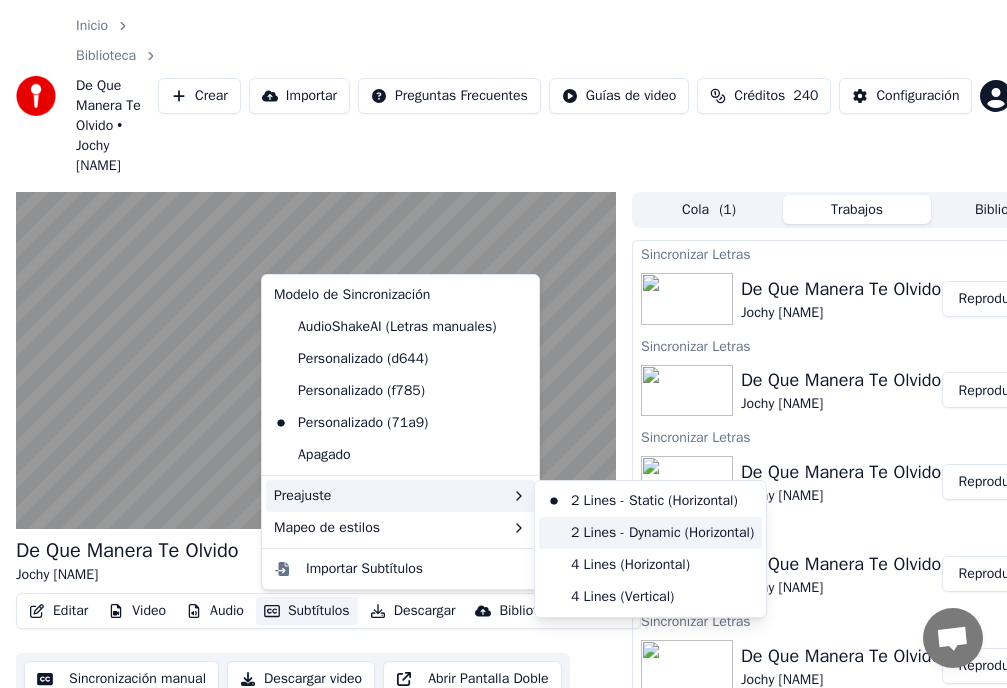 click on "2 Lines - Dynamic (Horizontal)" at bounding box center [650, 533] 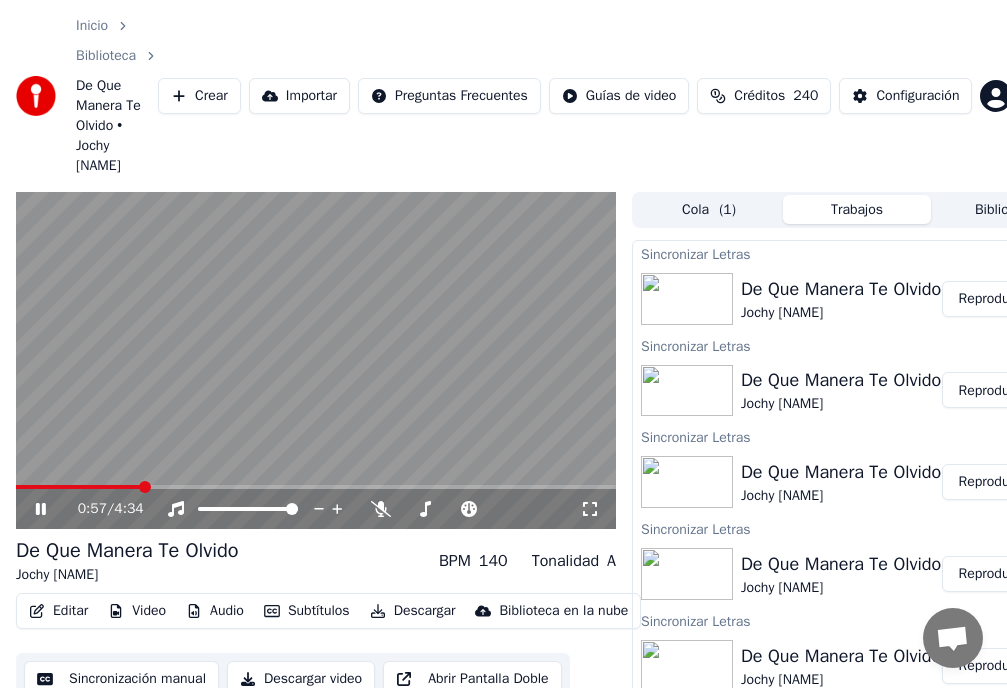 click 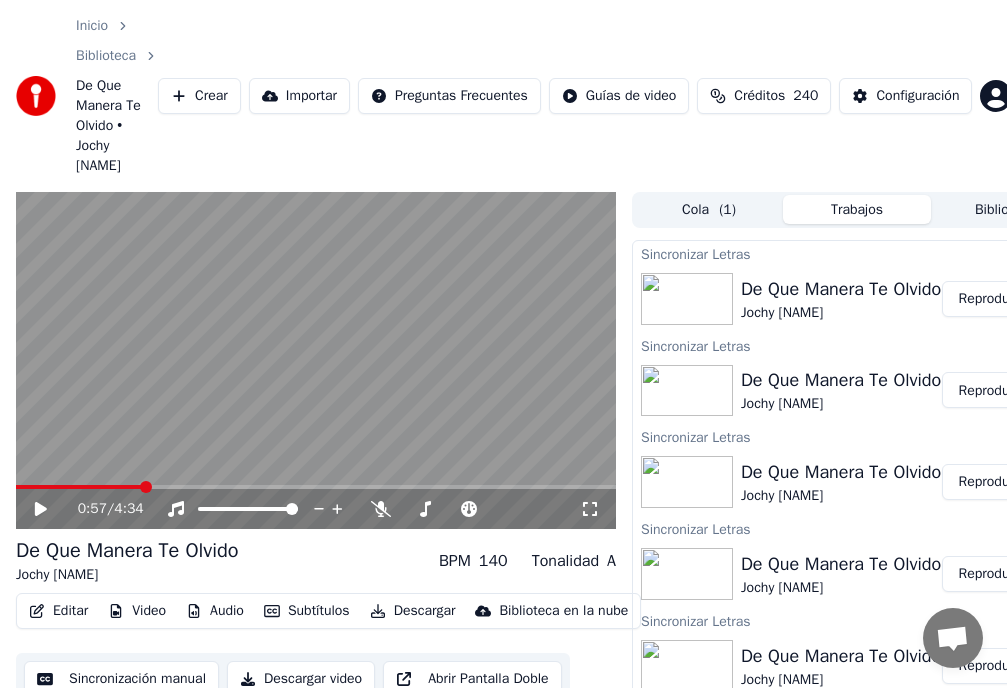 click on "Editar" at bounding box center (58, 611) 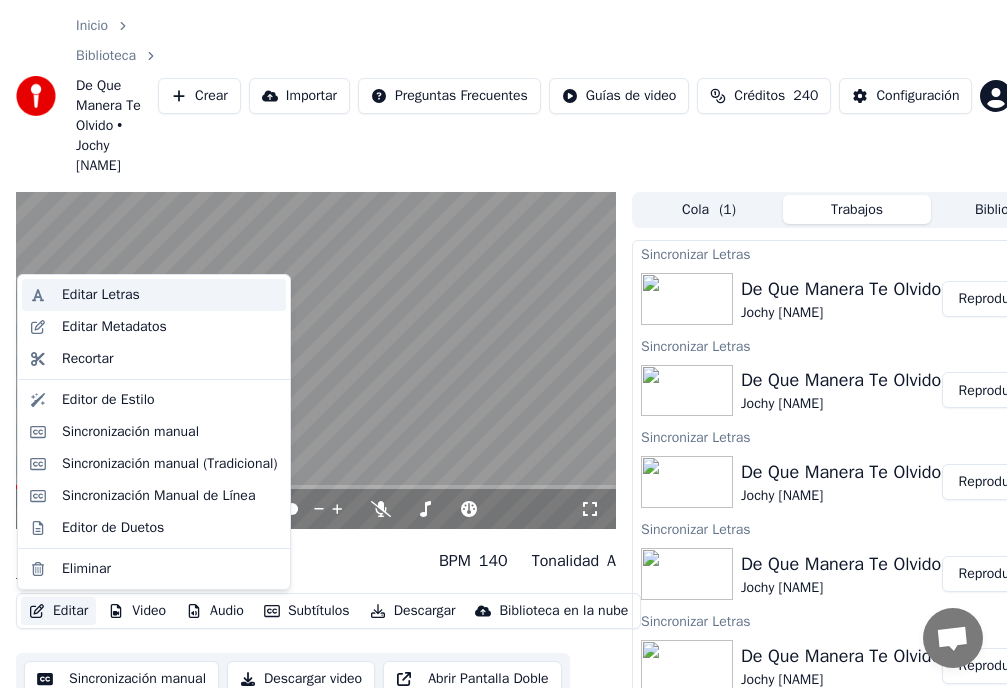 click on "Editar Letras" at bounding box center (101, 295) 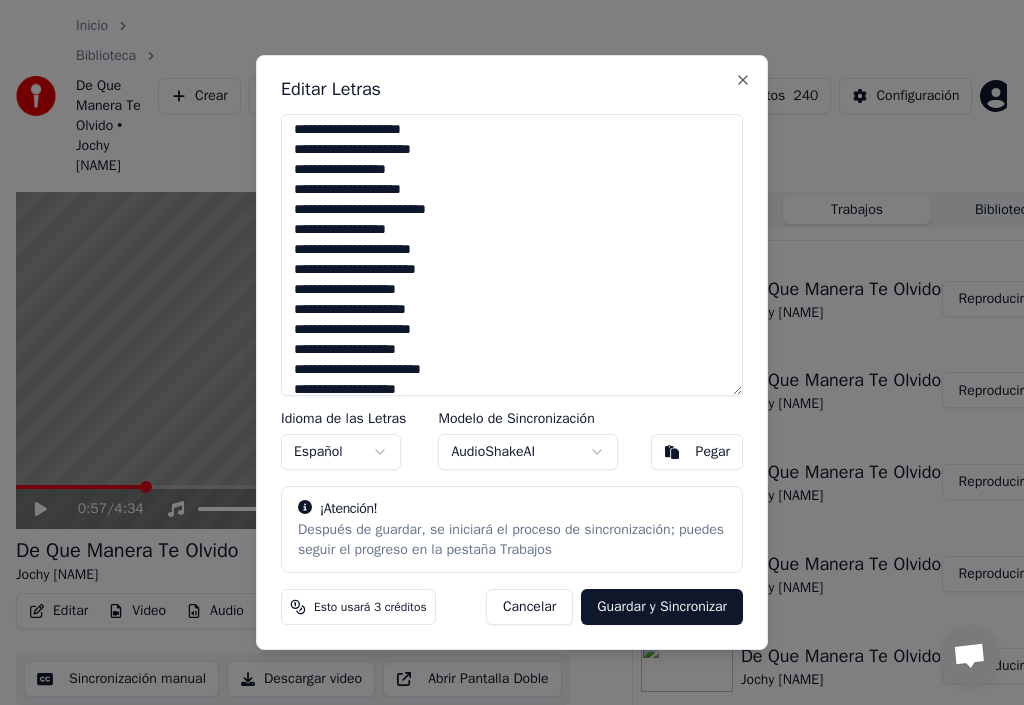 scroll, scrollTop: 100, scrollLeft: 0, axis: vertical 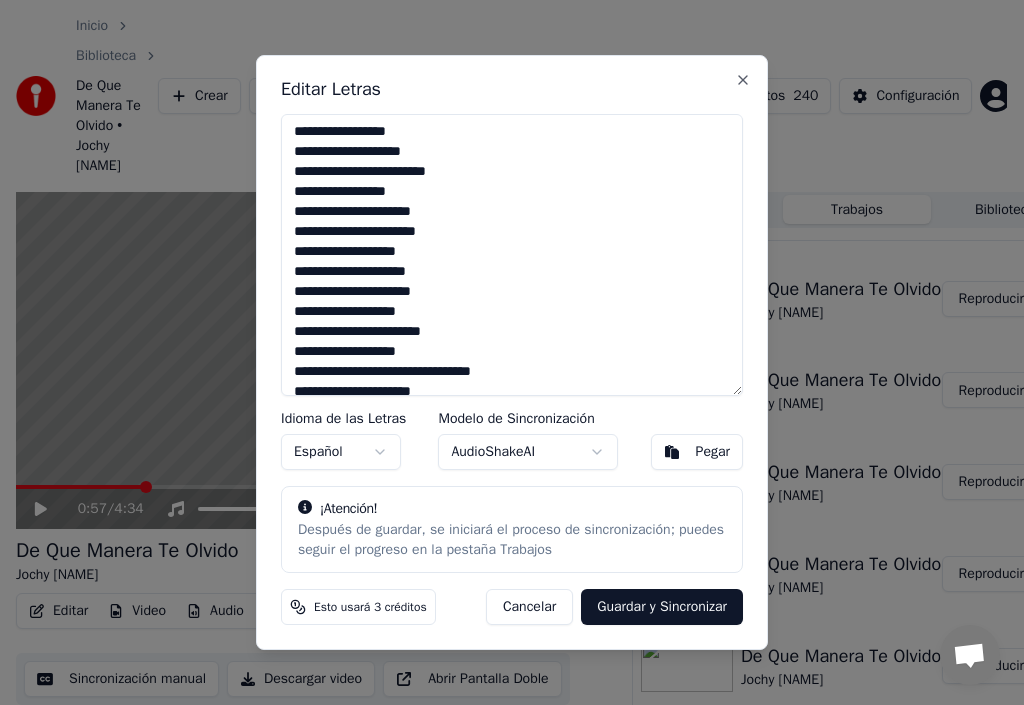 click on "**********" at bounding box center (512, 255) 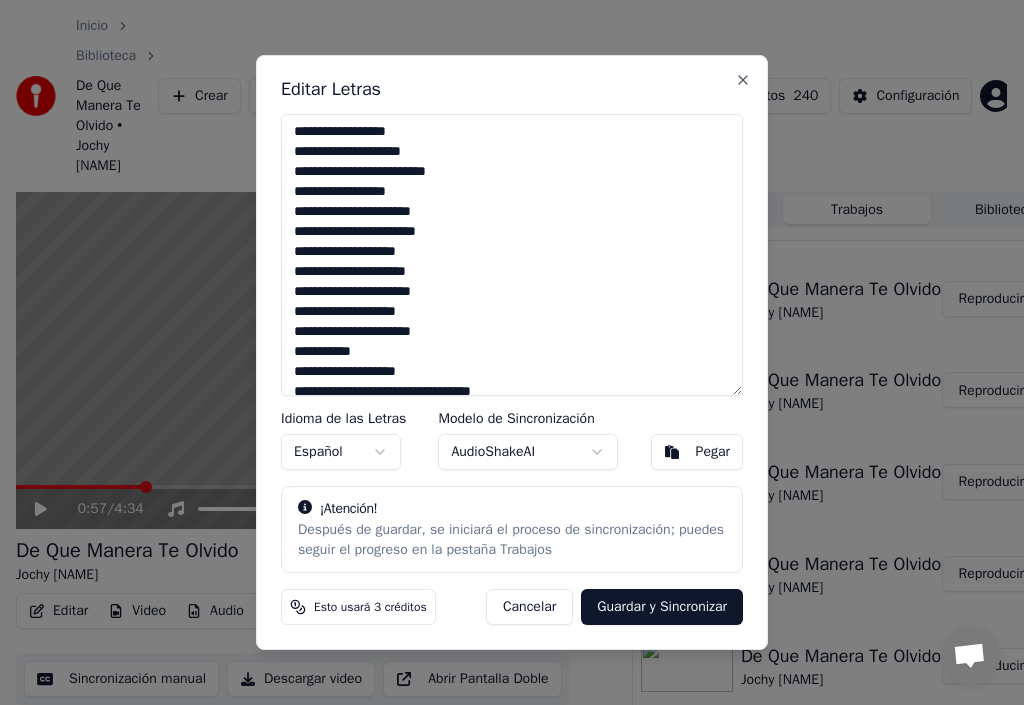 scroll, scrollTop: 327, scrollLeft: 0, axis: vertical 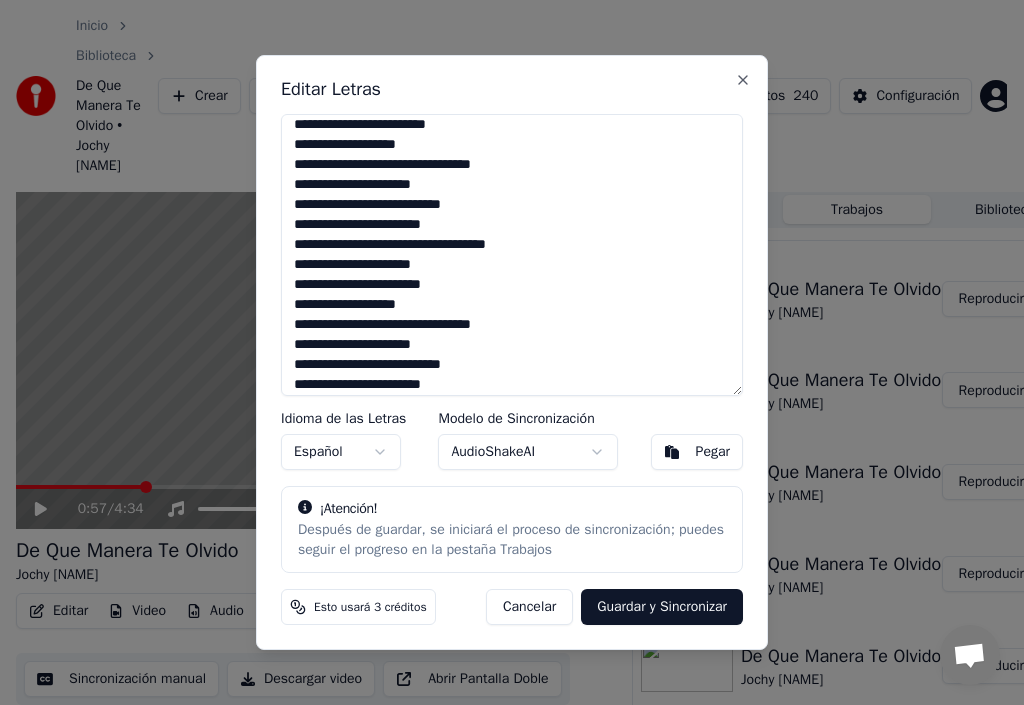 type on "**********" 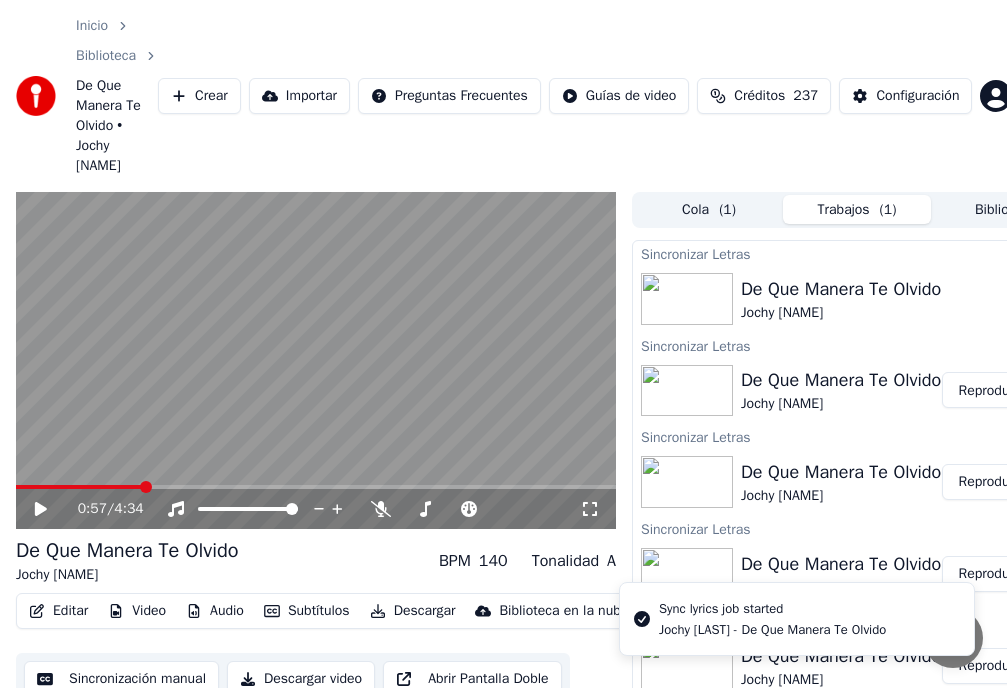 click 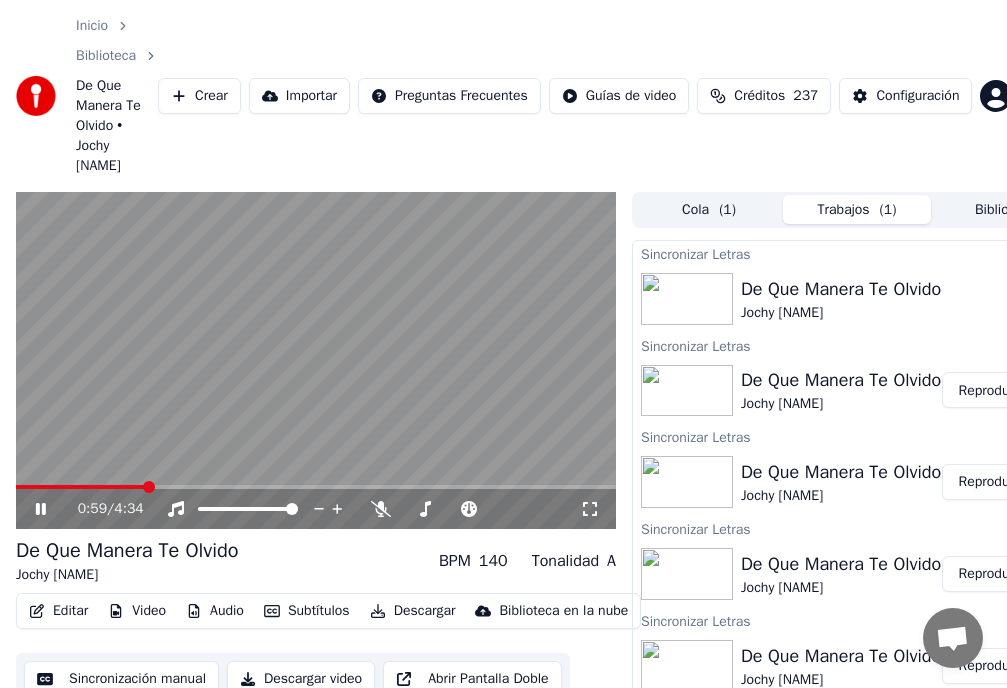 click at bounding box center (81, 487) 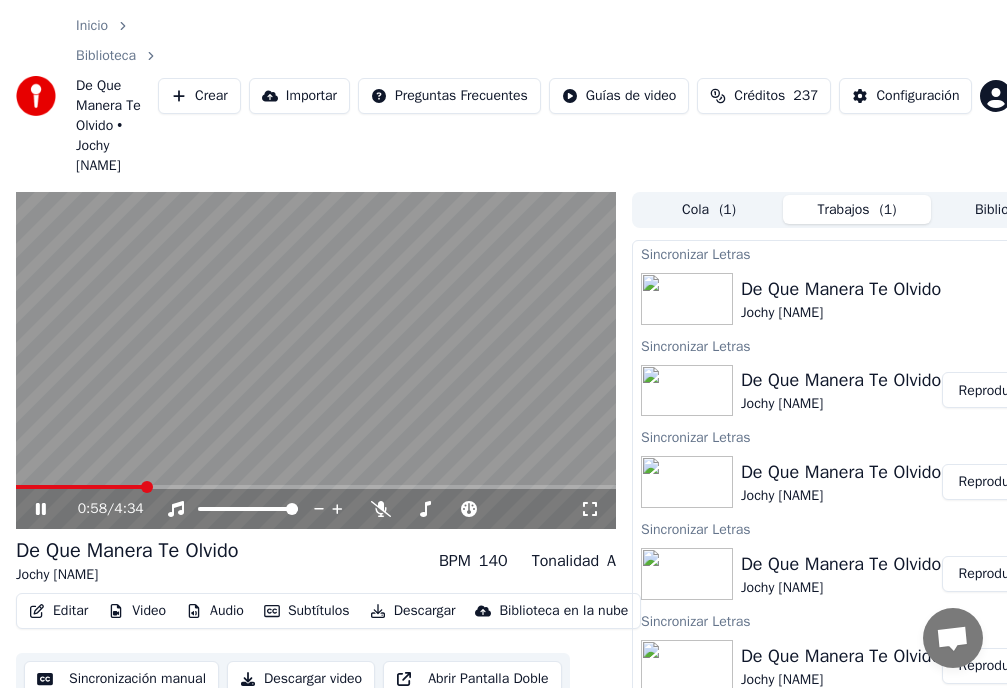 click at bounding box center [316, 361] 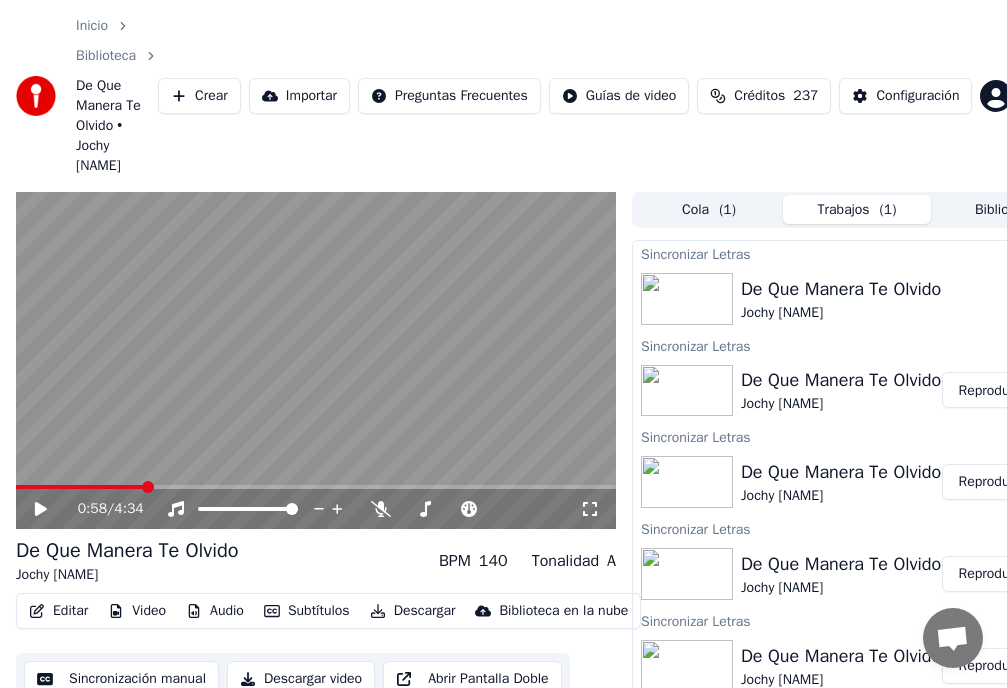click at bounding box center [80, 487] 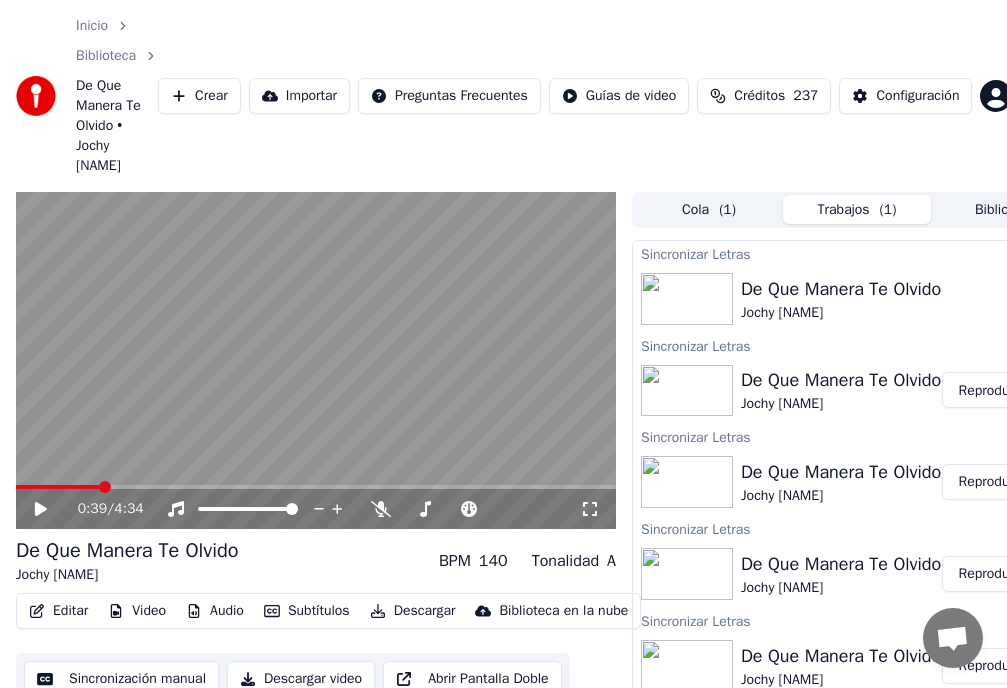 click on "0:39 / 4:34" at bounding box center (316, 509) 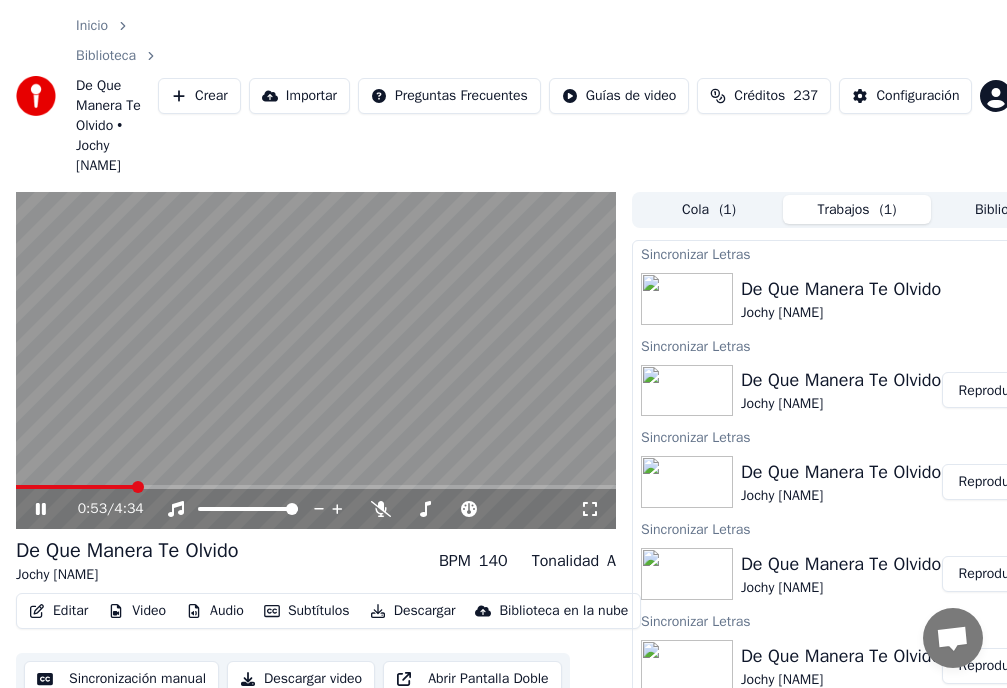 click 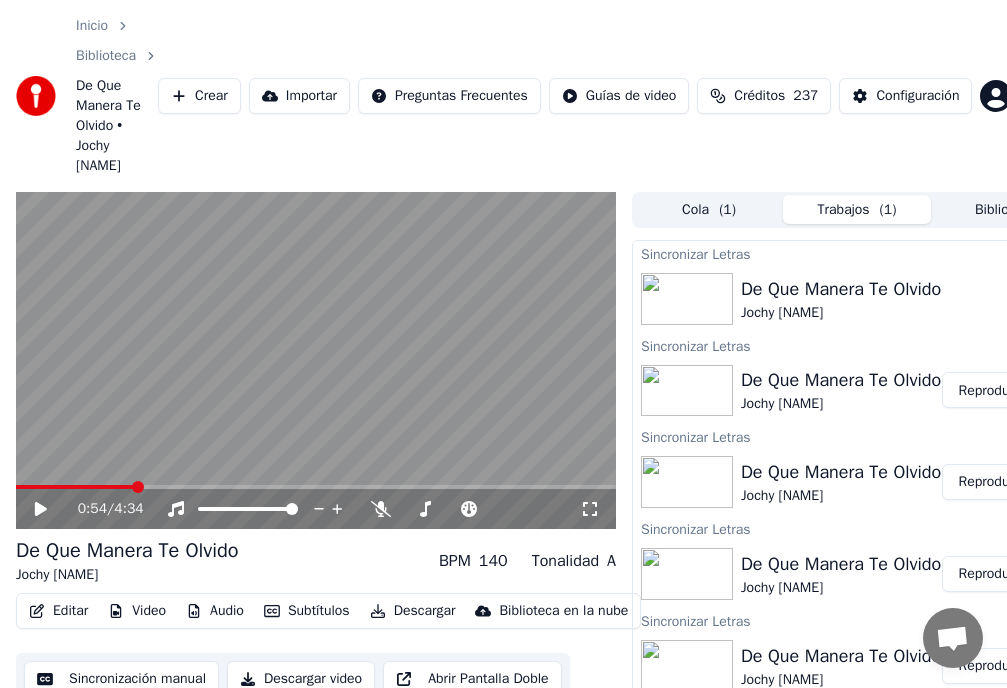 click on "Editar" at bounding box center [58, 611] 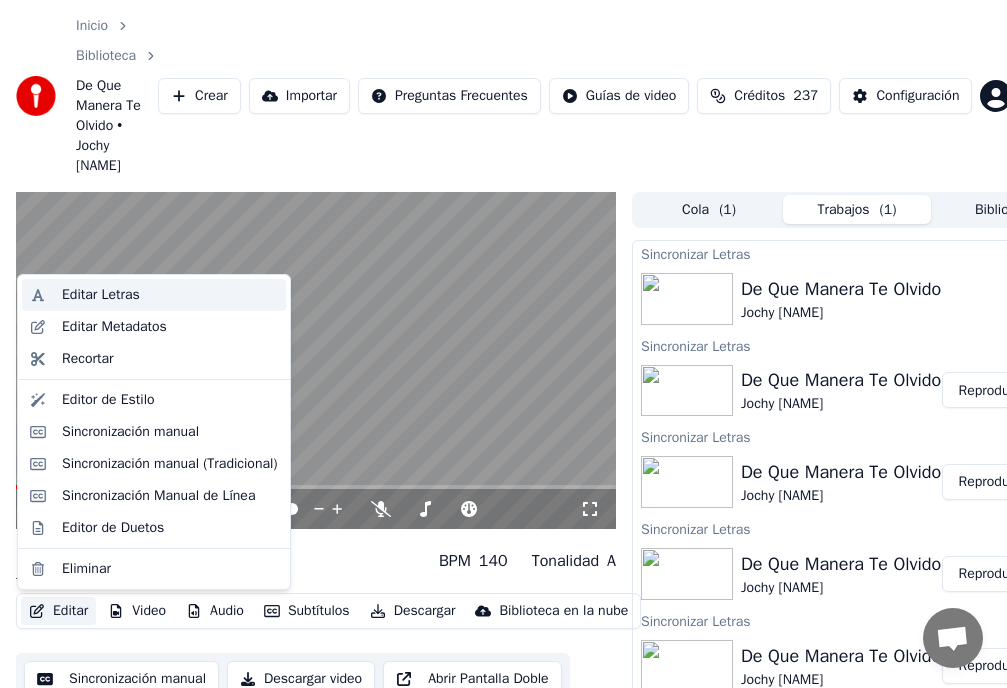 click on "Editar Letras" at bounding box center [101, 295] 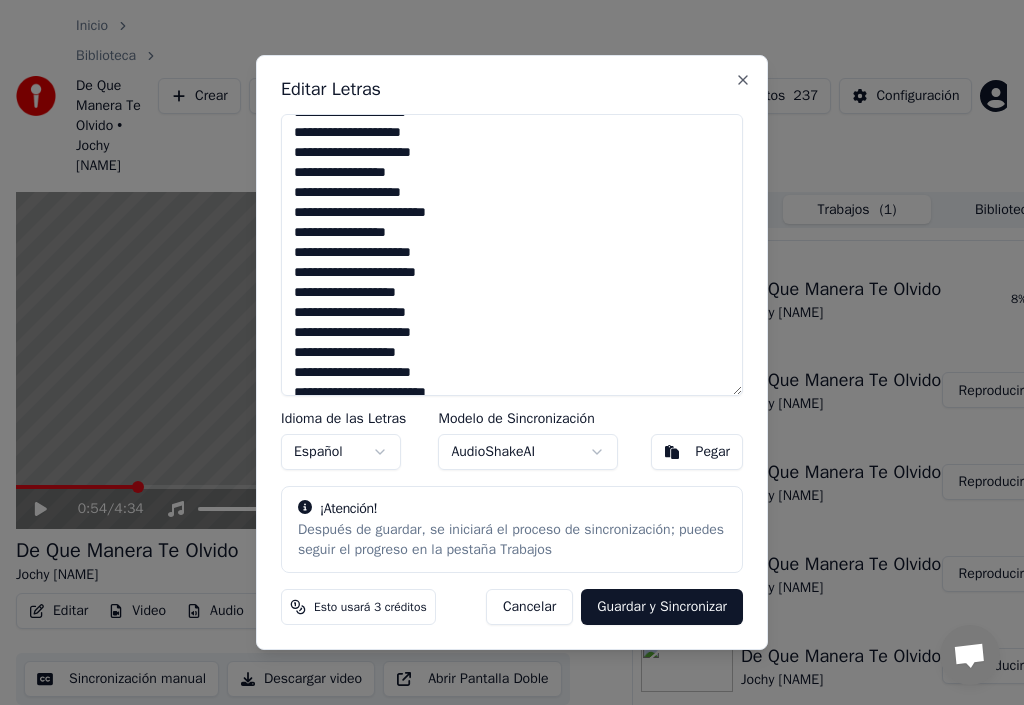 scroll, scrollTop: 100, scrollLeft: 0, axis: vertical 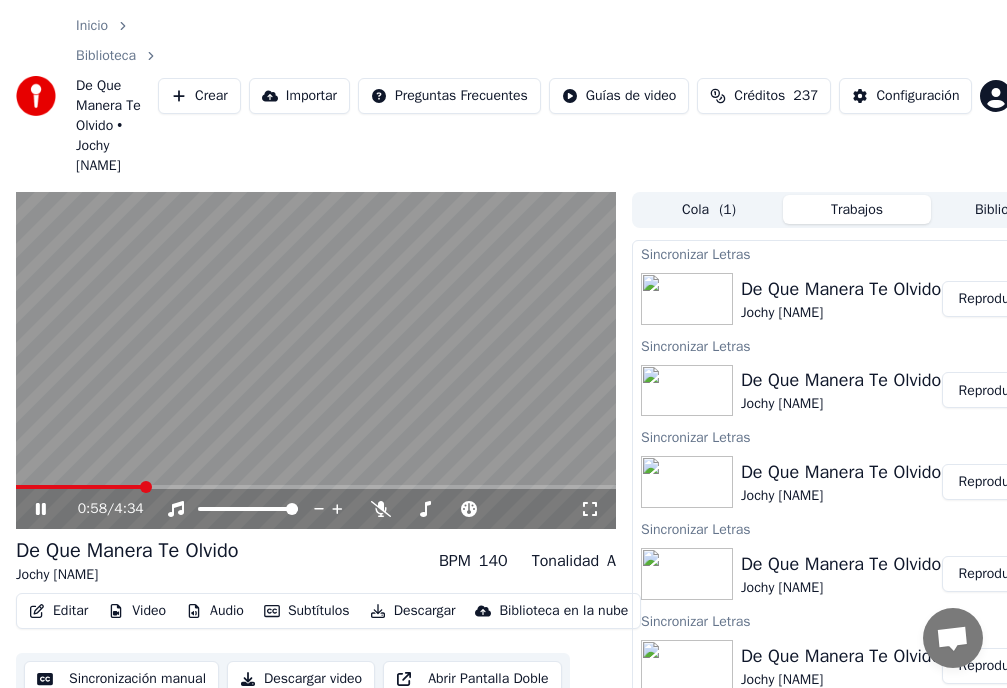 click on "0:58  /  4:34" at bounding box center (316, 509) 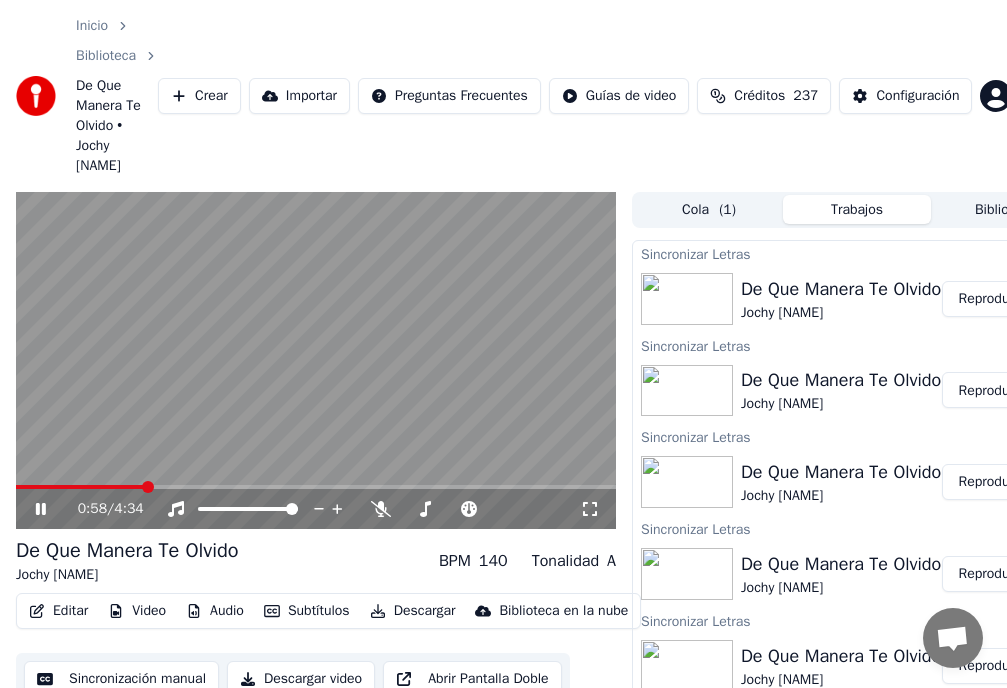 click 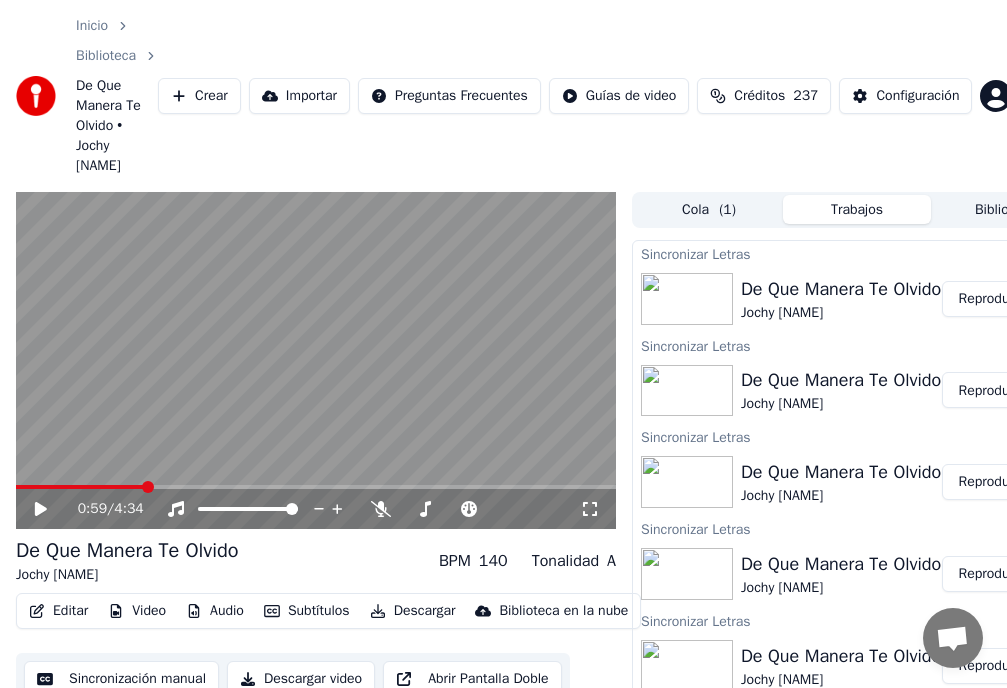 click on "Editar" at bounding box center (58, 611) 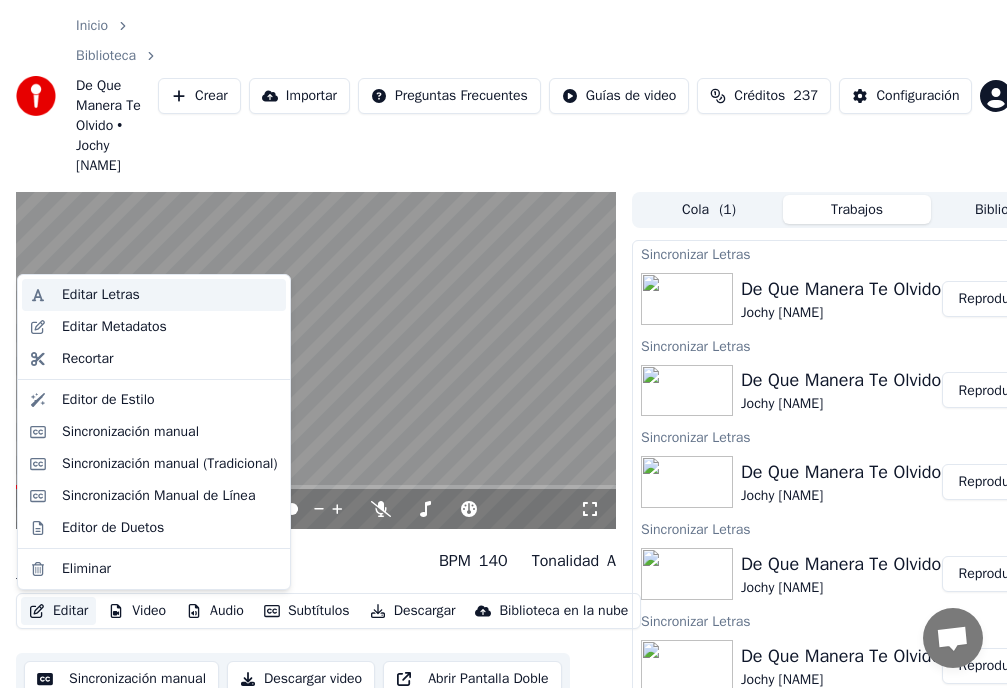 click on "Editar Letras" at bounding box center [101, 295] 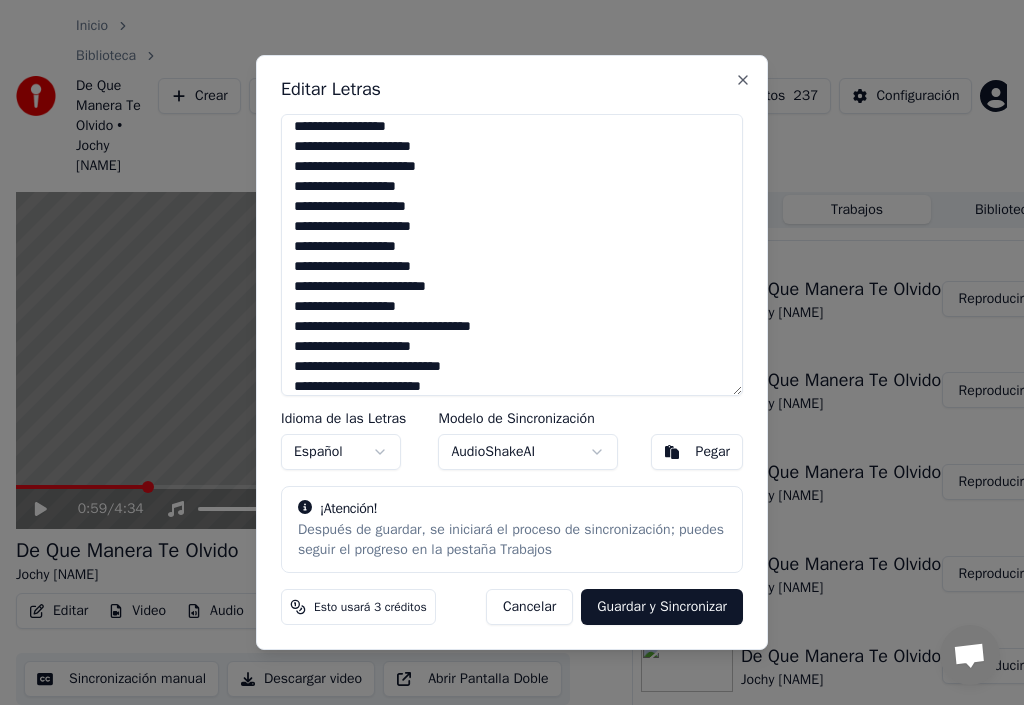 scroll, scrollTop: 200, scrollLeft: 0, axis: vertical 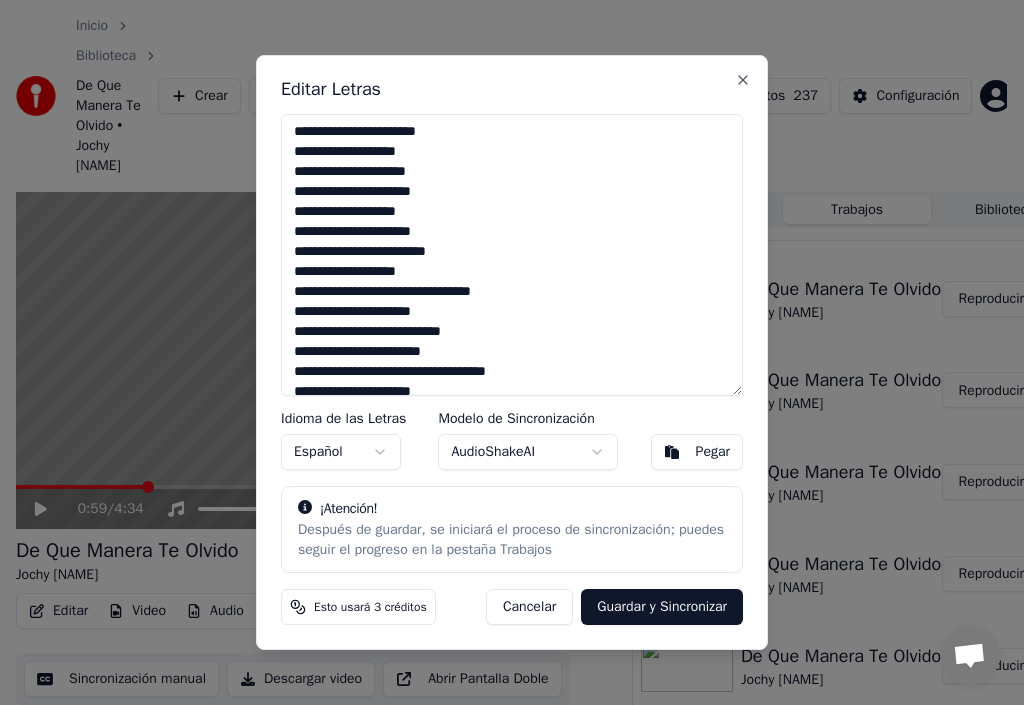 click on "**********" at bounding box center [512, 255] 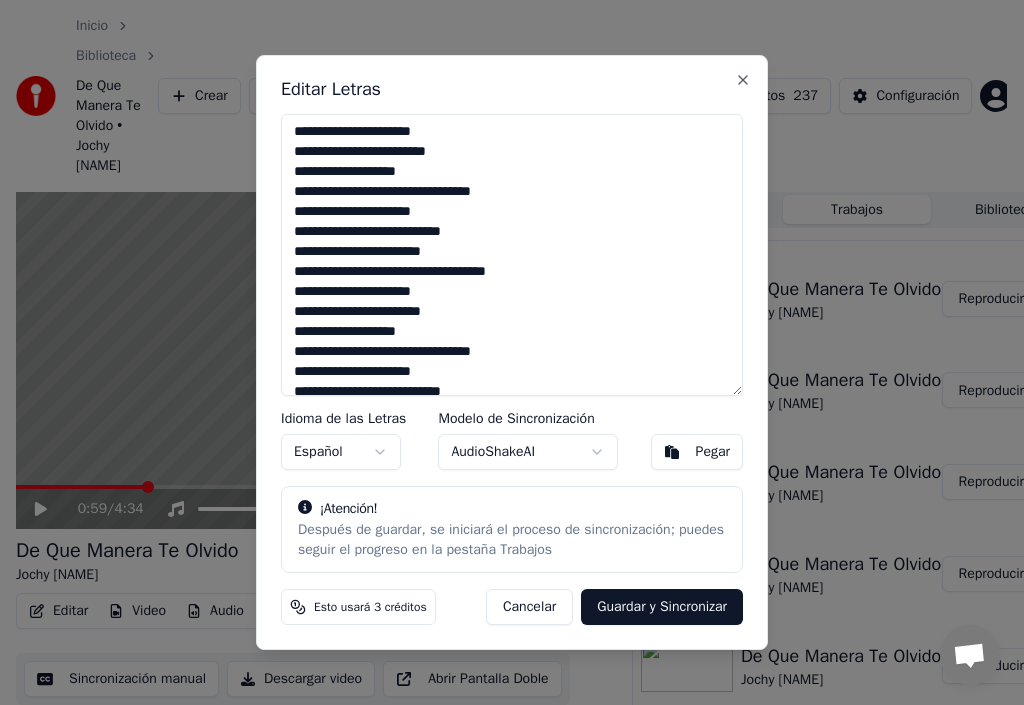 type on "**********" 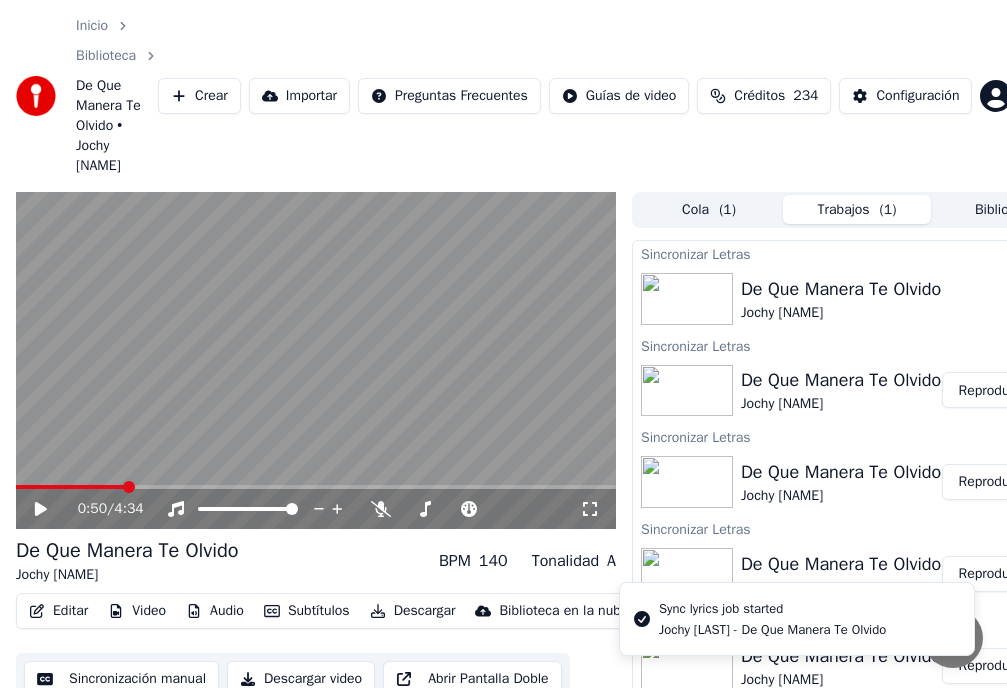 click at bounding box center [70, 487] 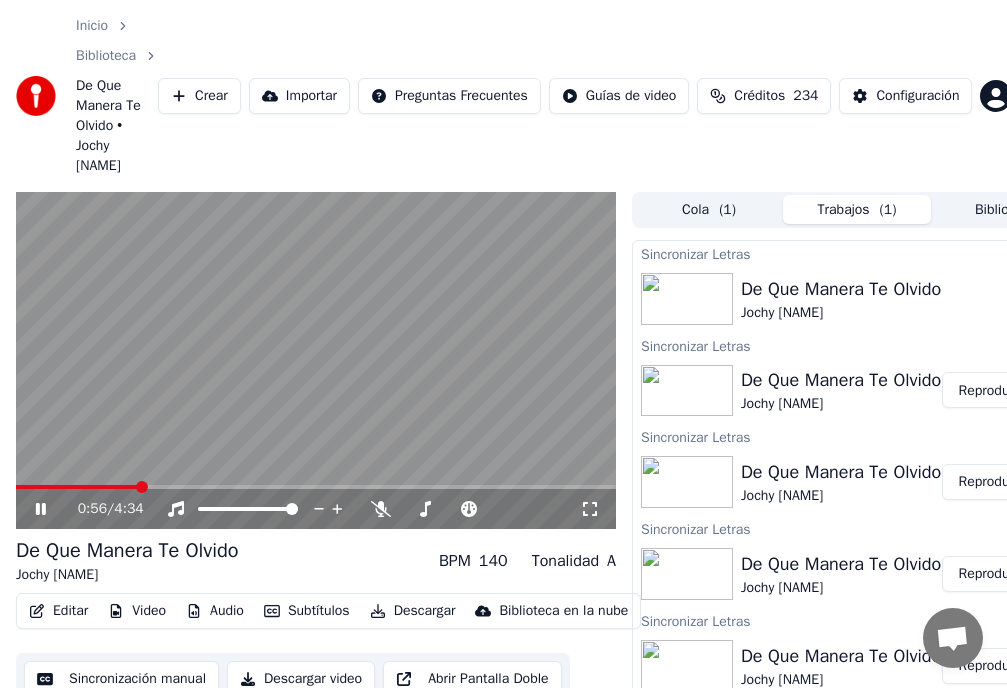 click 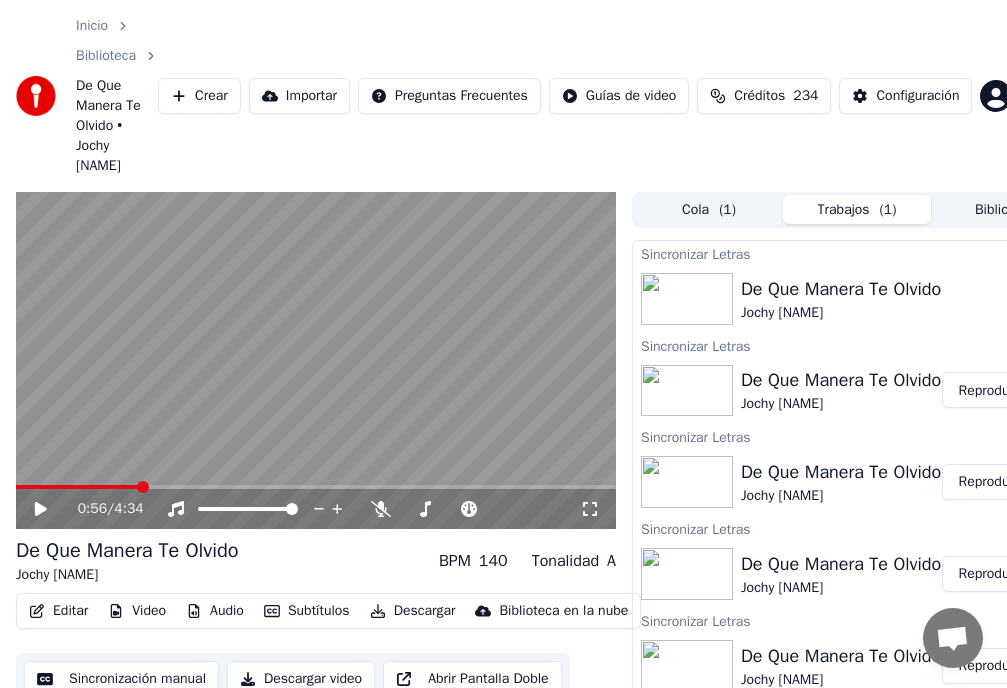 click on "Editar" at bounding box center (58, 611) 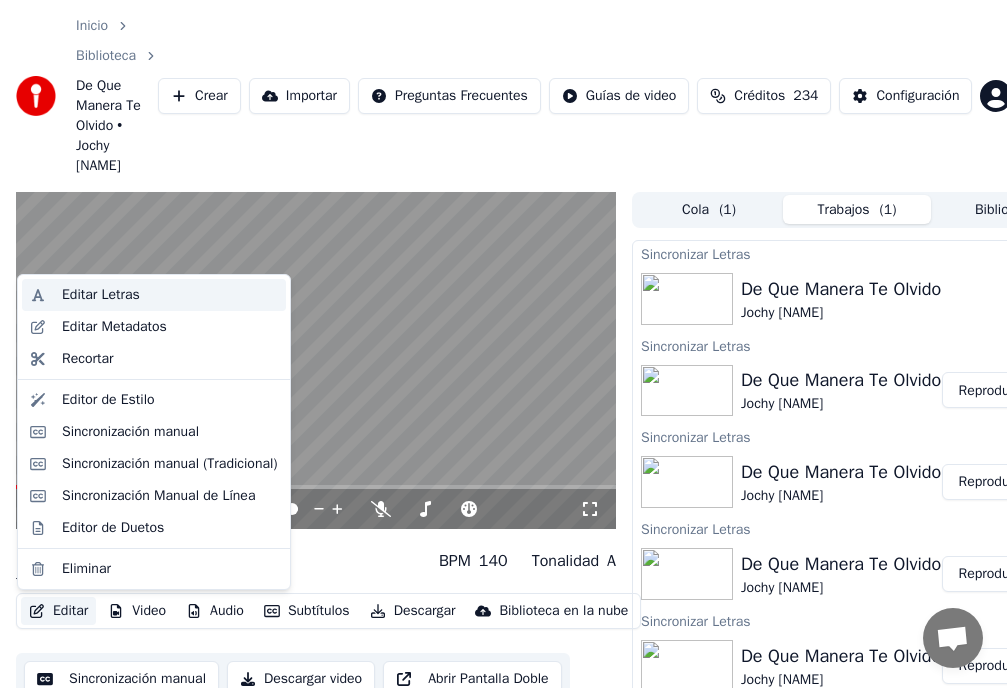 click on "Editar Letras" at bounding box center [101, 295] 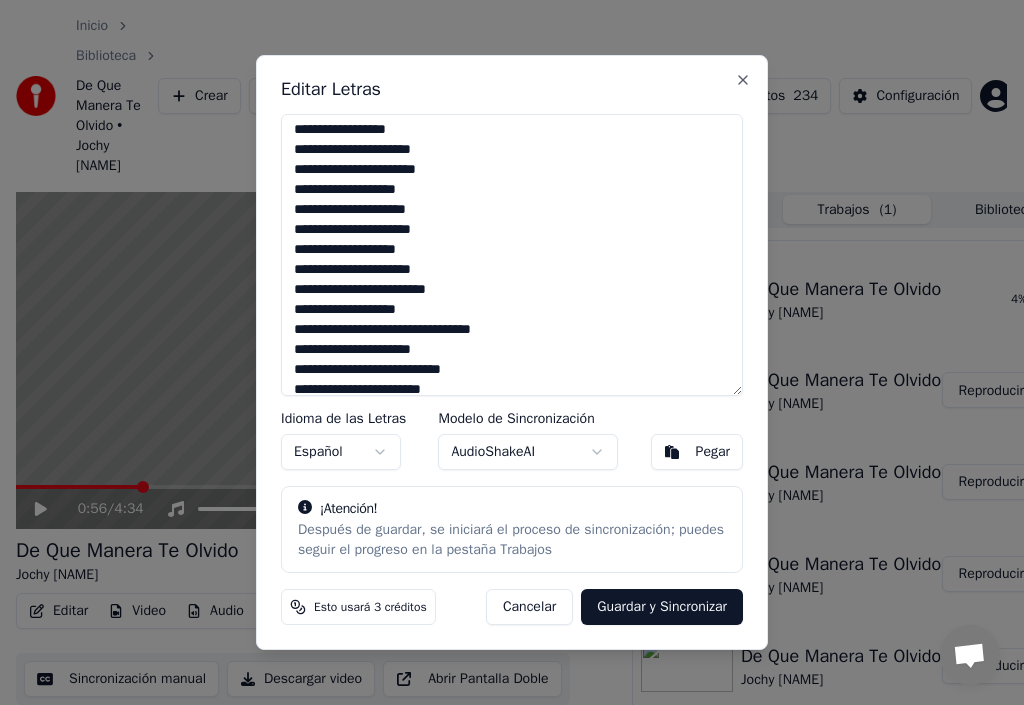 scroll, scrollTop: 200, scrollLeft: 0, axis: vertical 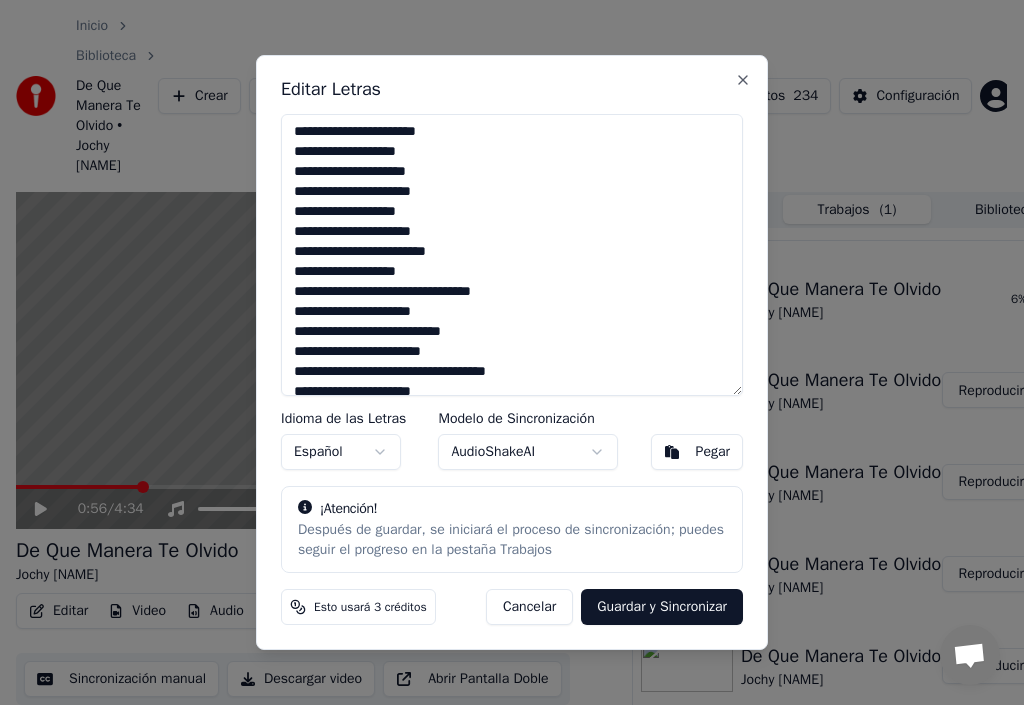 click on "Guardar y Sincronizar" at bounding box center [662, 607] 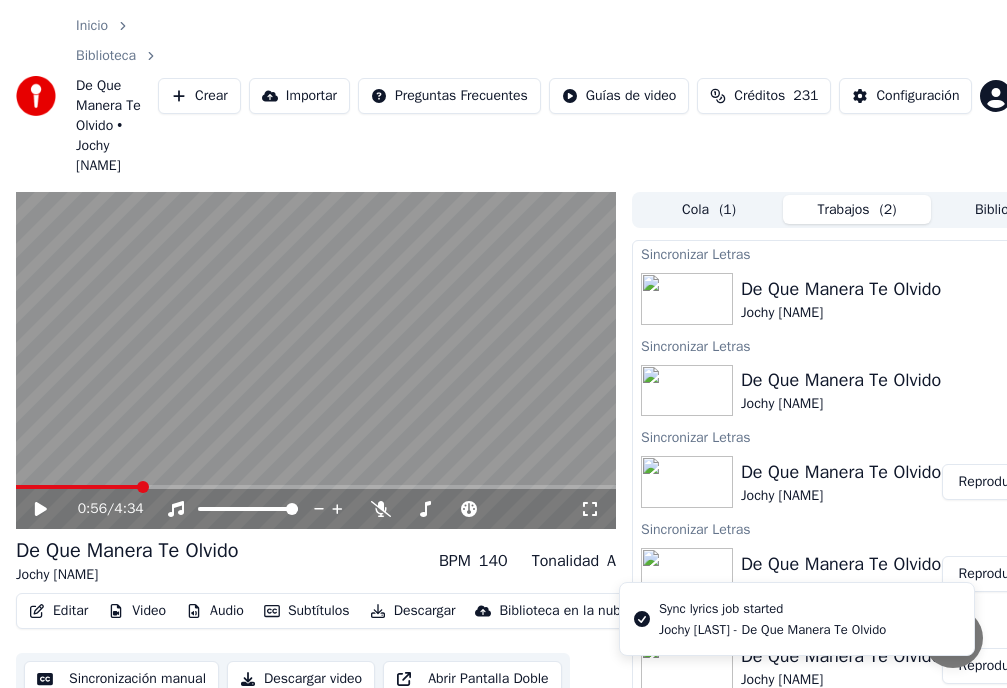 click at bounding box center [77, 487] 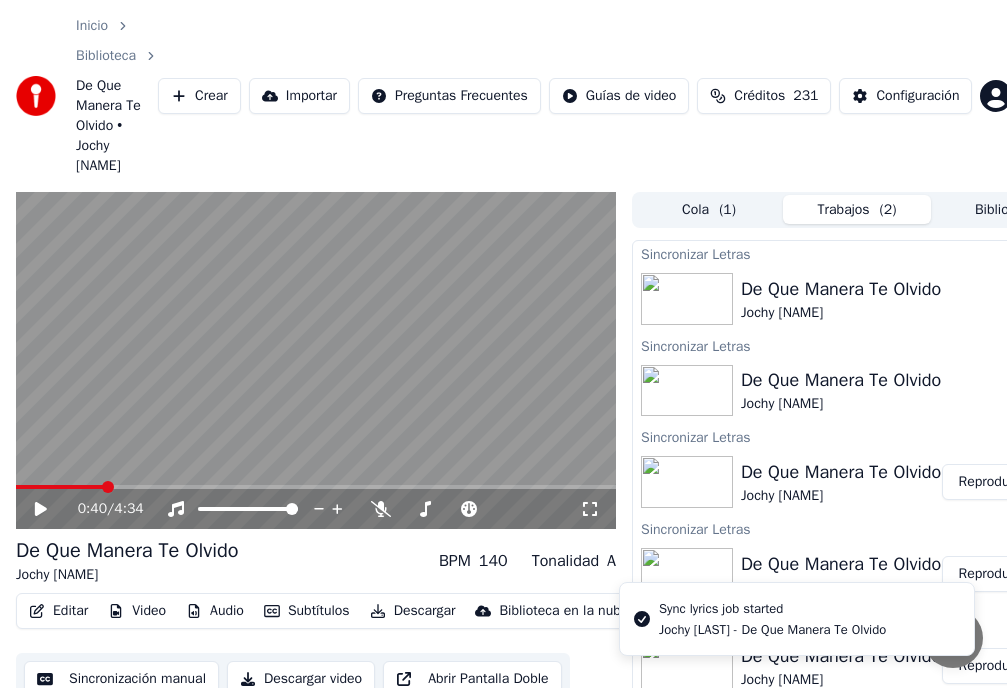 click 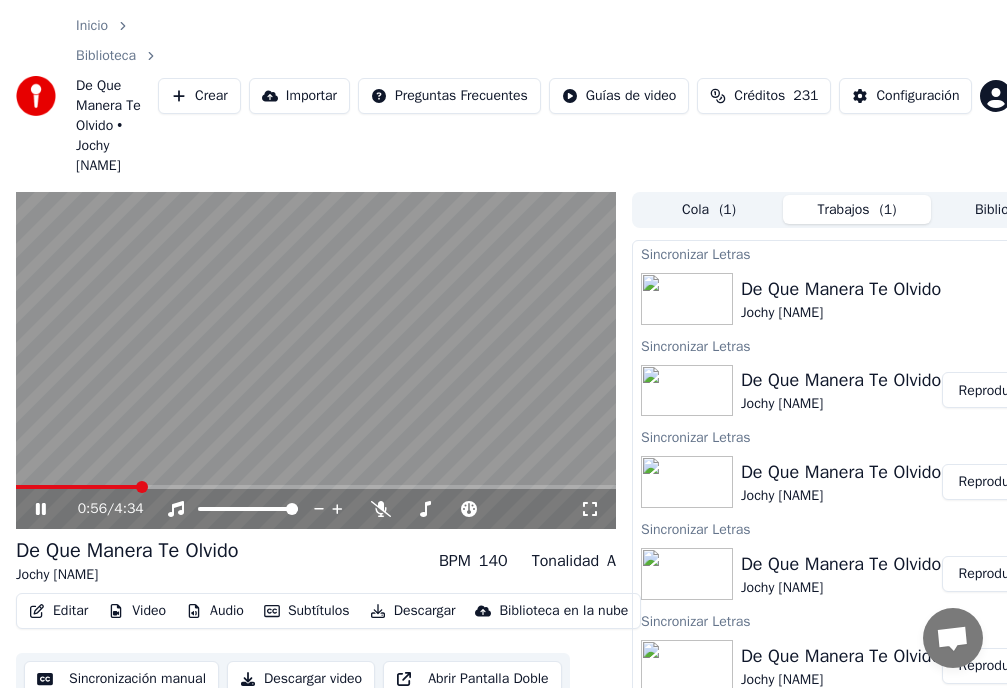 click at bounding box center (77, 487) 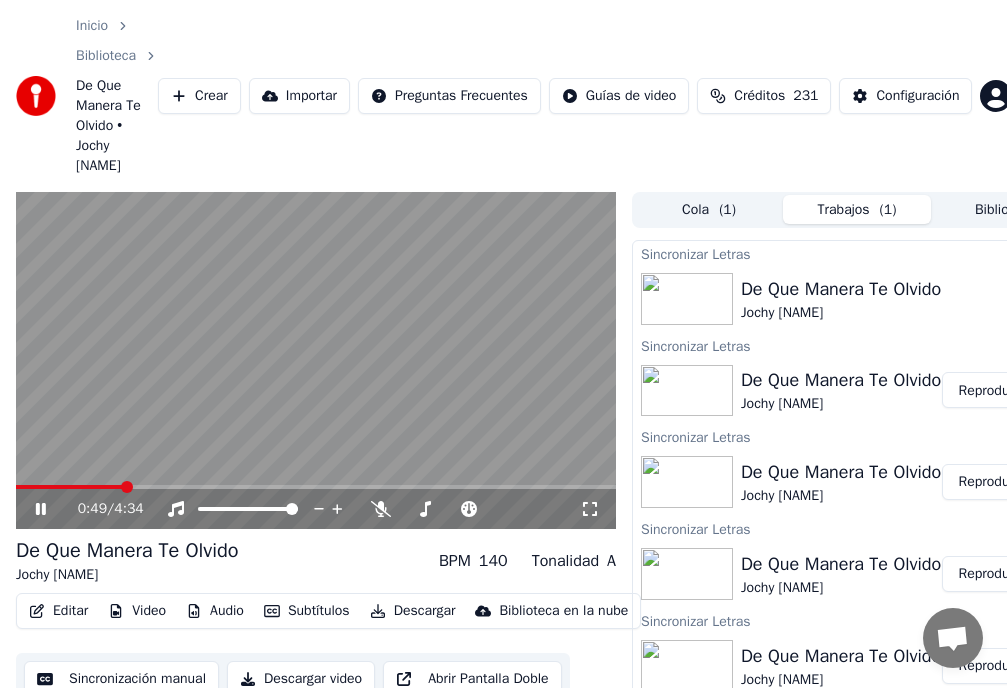 click at bounding box center [69, 487] 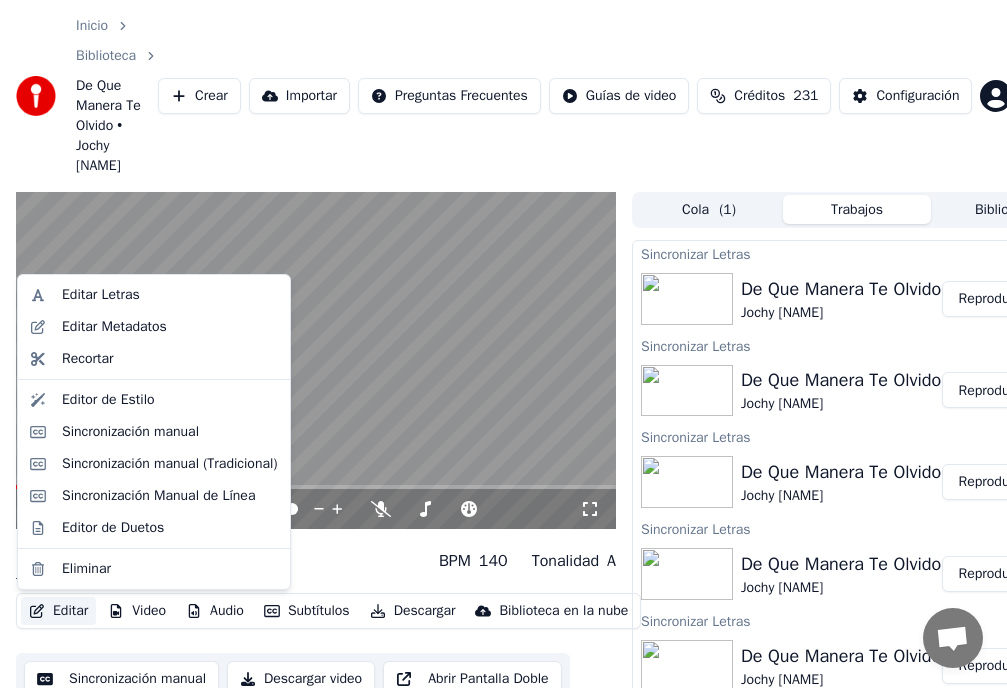 click on "Editar" at bounding box center (58, 611) 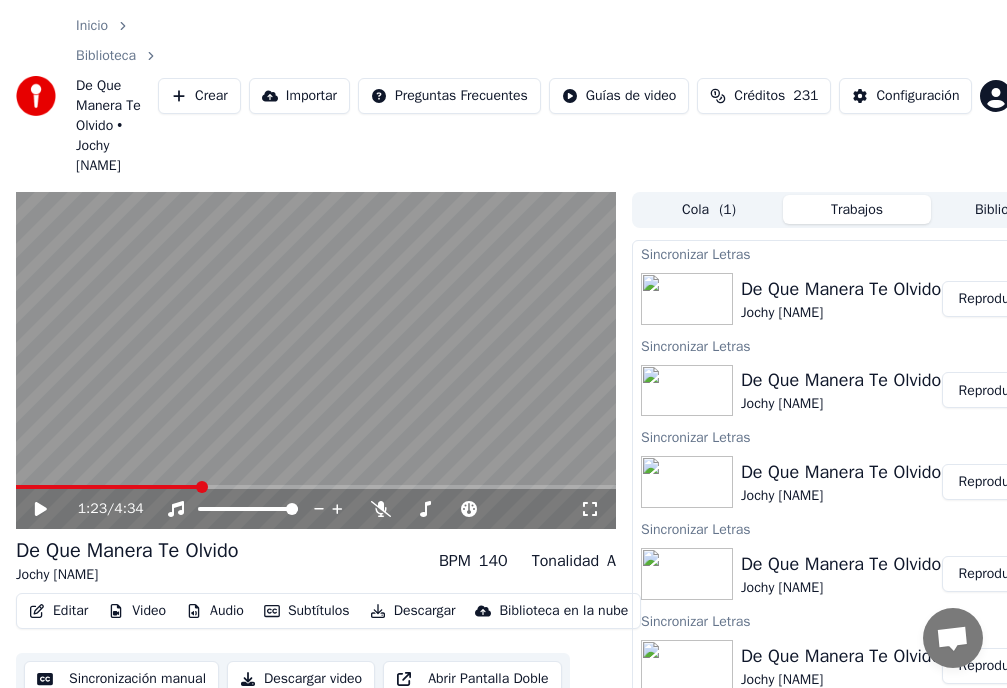 click on "Editar" at bounding box center (58, 611) 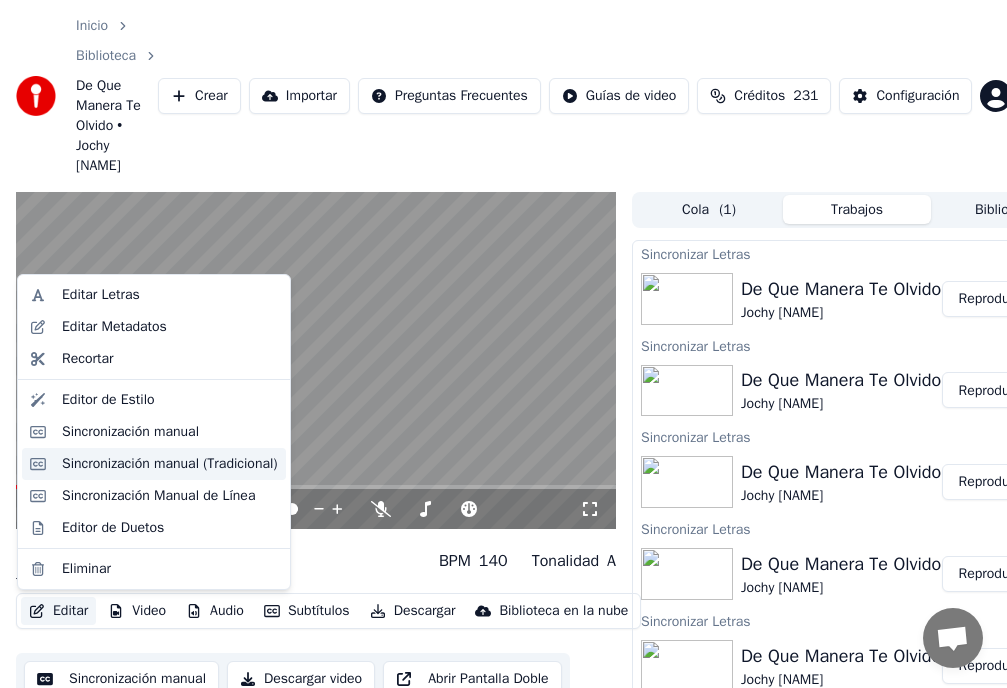 click on "Sincronización manual (Tradicional)" at bounding box center (170, 464) 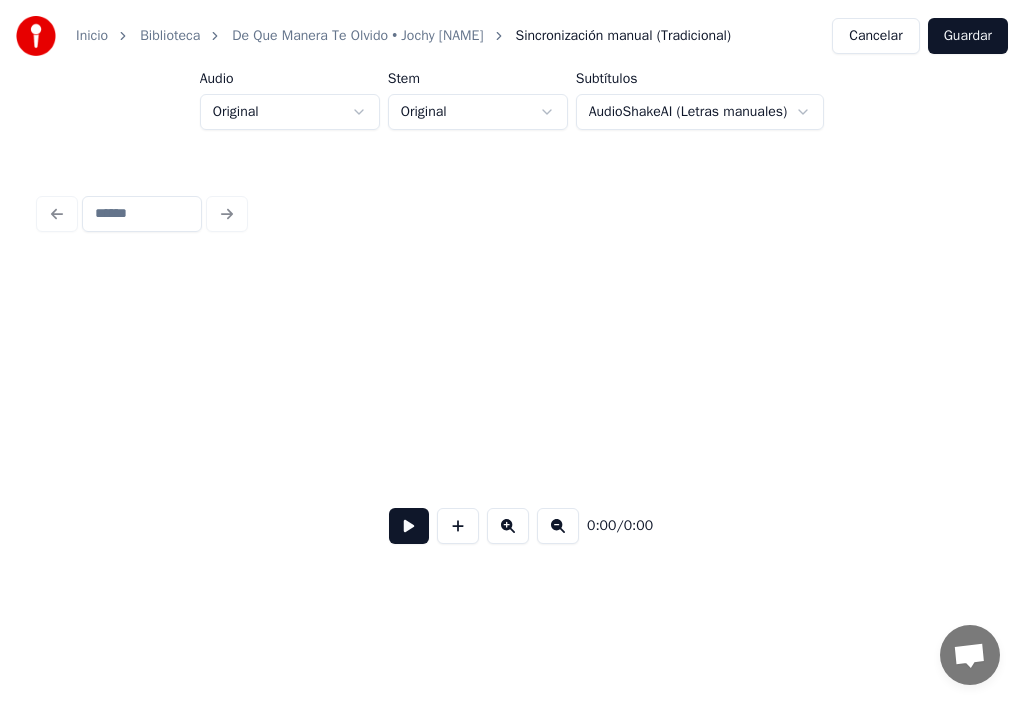scroll, scrollTop: 0, scrollLeft: 9600, axis: horizontal 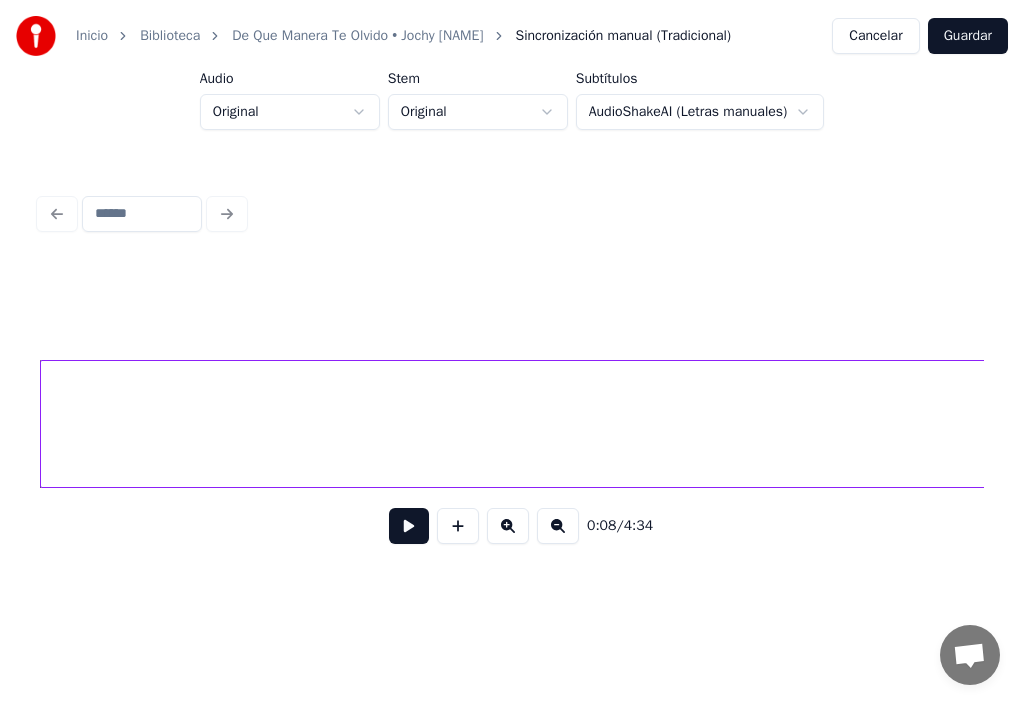 click on "Inicio" at bounding box center (92, 36) 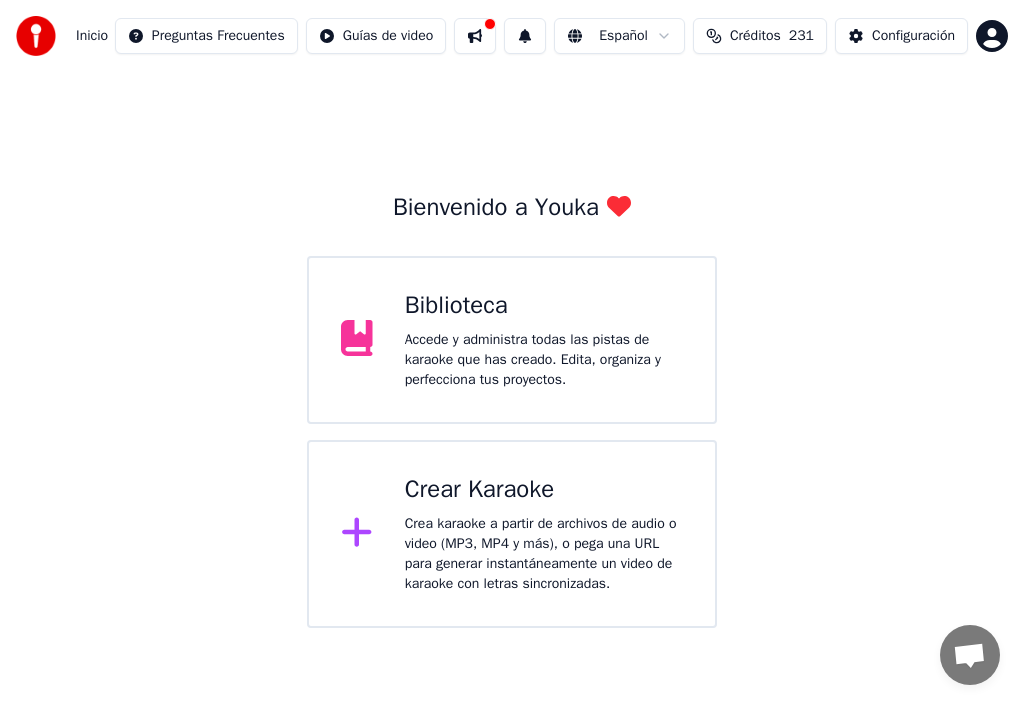 click on "Accede y administra todas las pistas de karaoke que has creado. Edita, organiza y perfecciona tus proyectos." at bounding box center [544, 360] 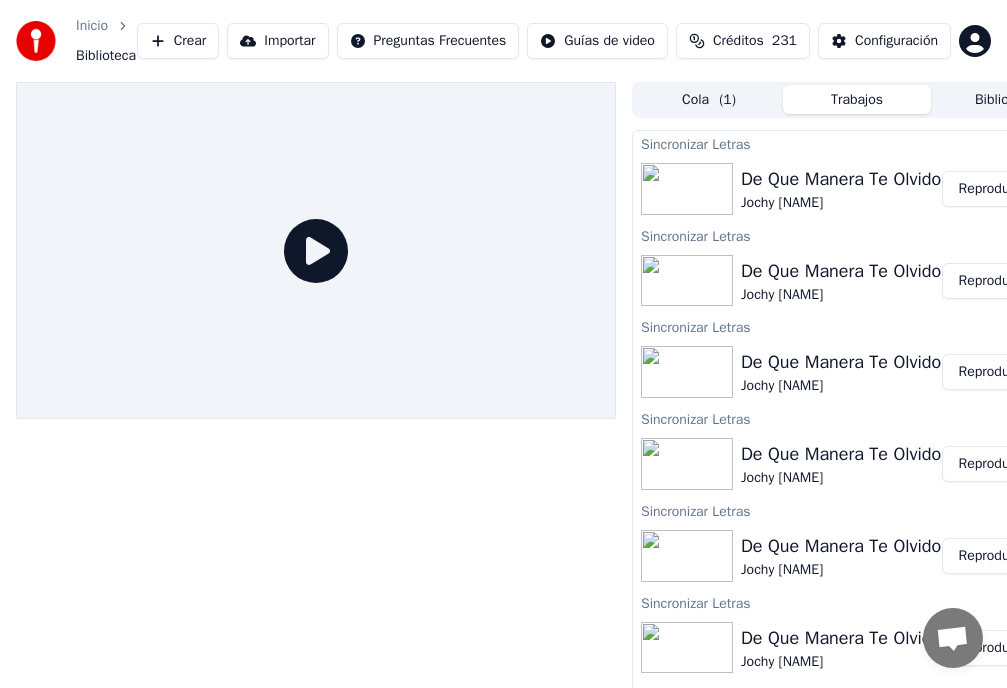 click on "Reproducir" at bounding box center (991, 189) 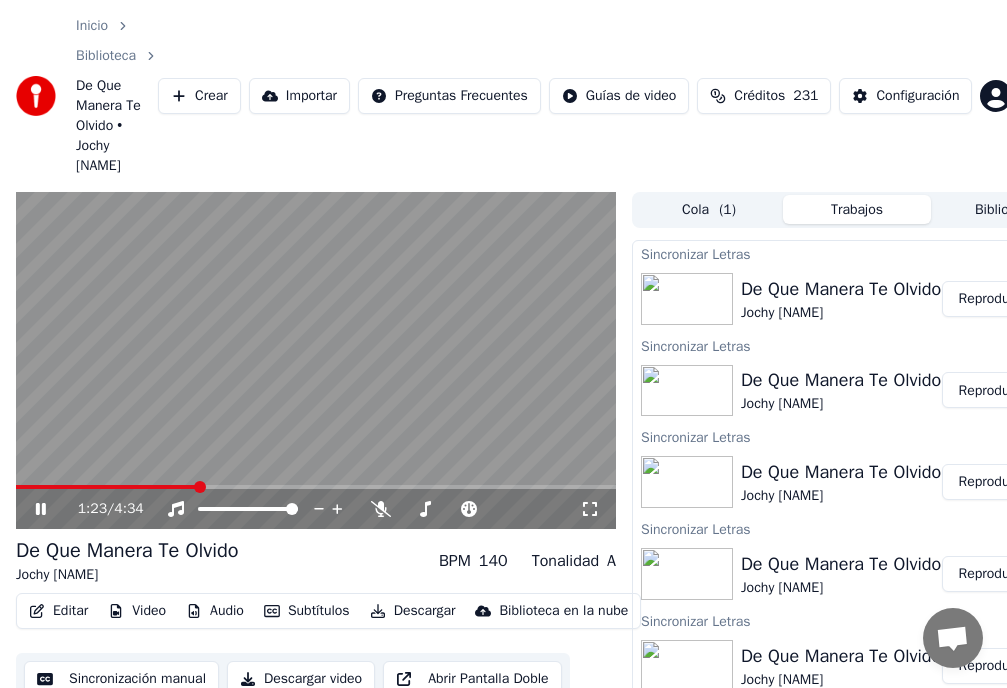 click on "1:23  /  4:34" at bounding box center (316, 509) 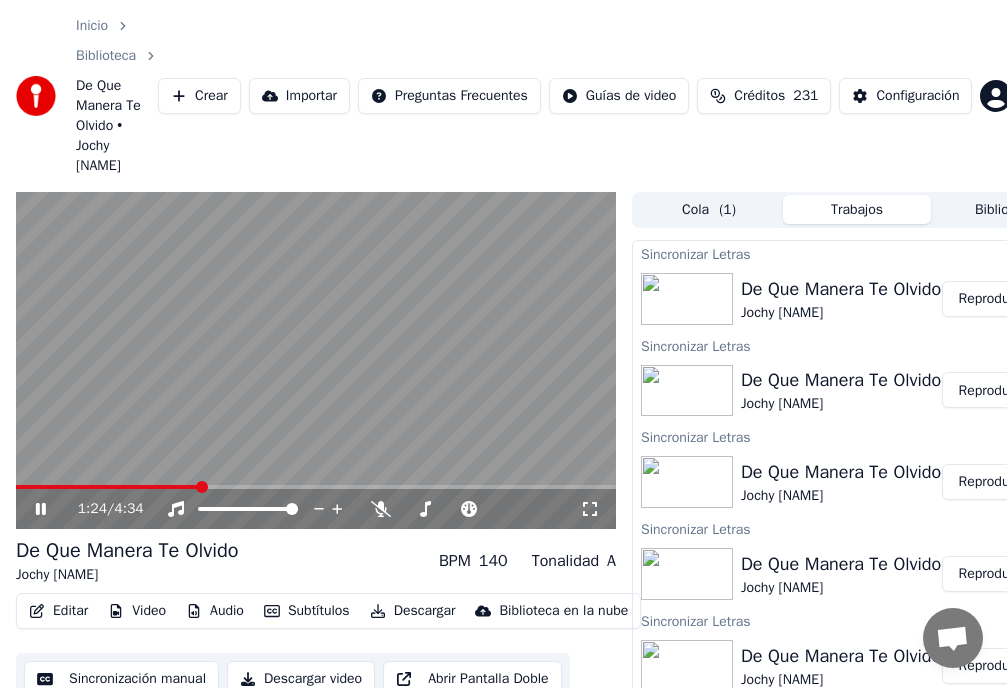 click 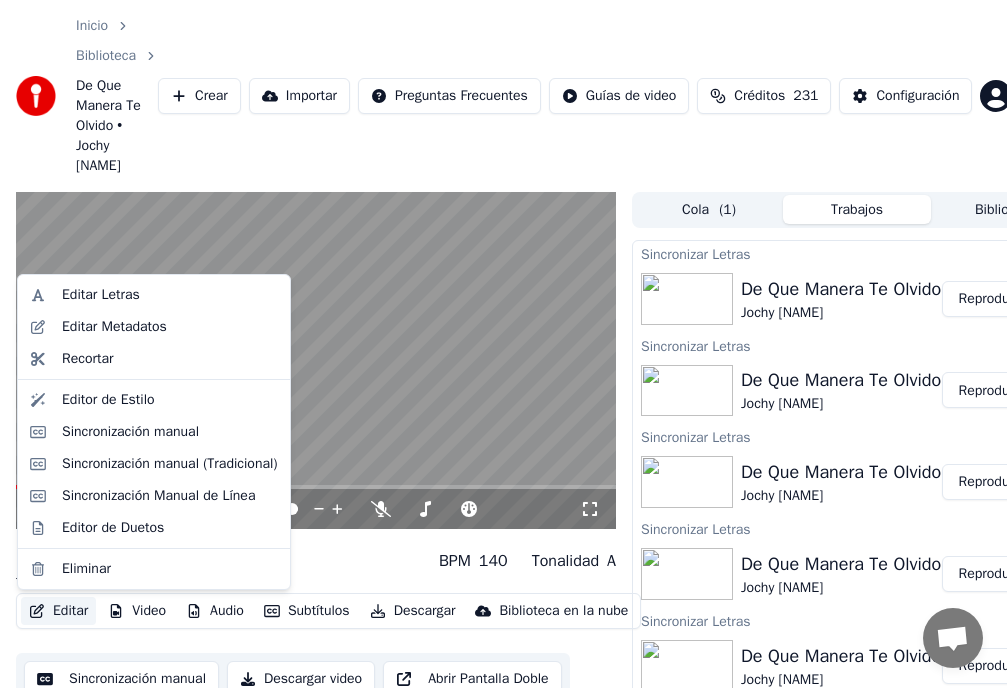 click on "Editar" at bounding box center (58, 611) 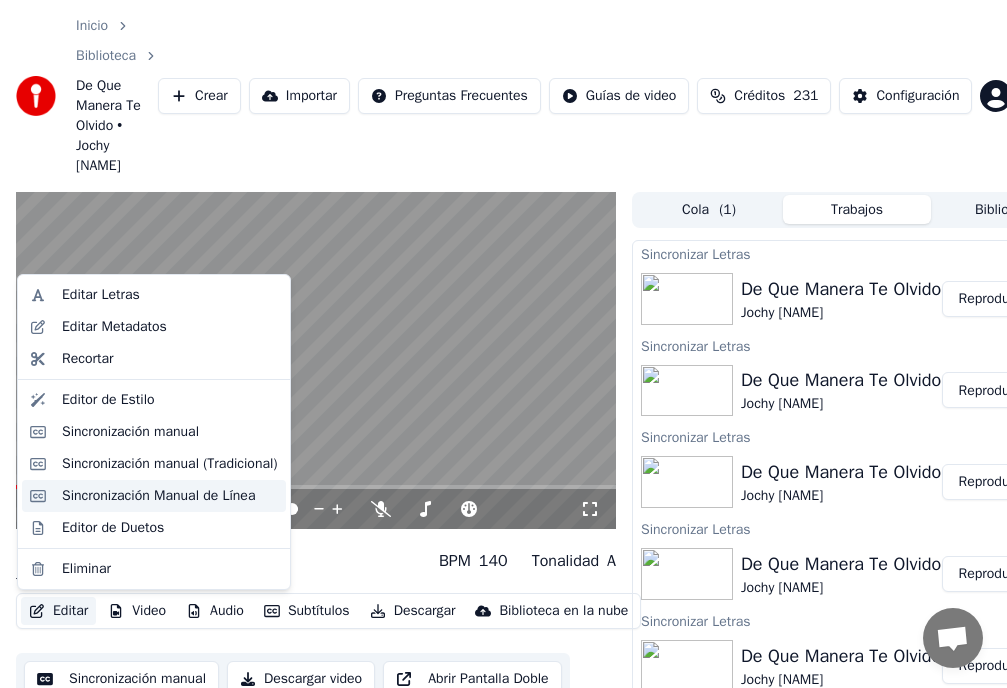 click on "Sincronización Manual de Línea" at bounding box center [158, 496] 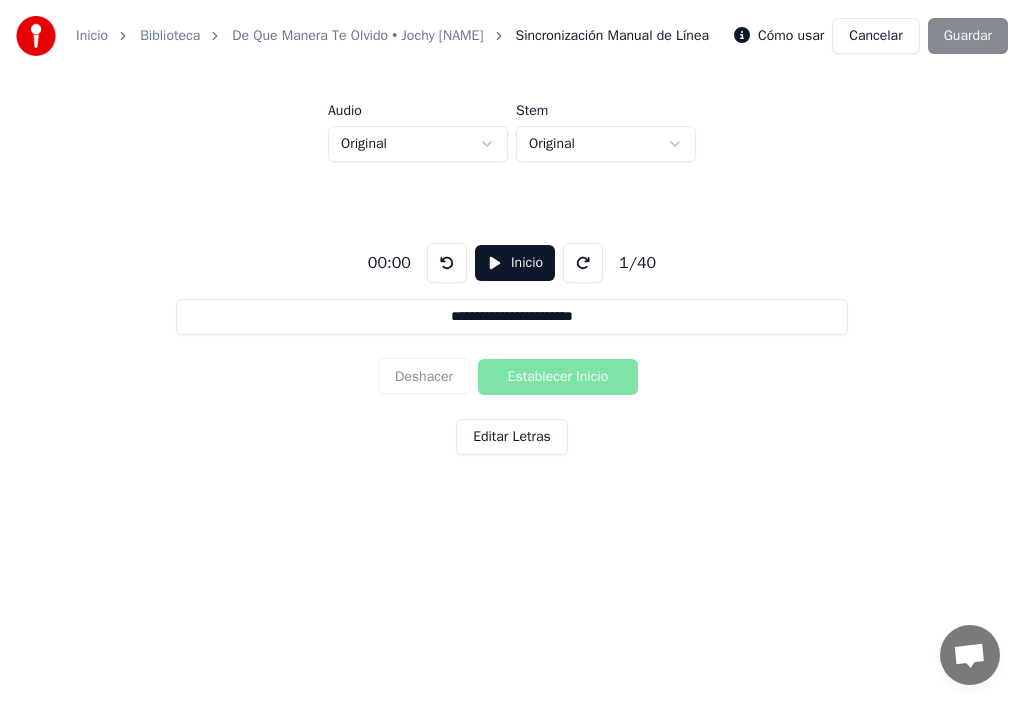 click on "Inicio" at bounding box center (92, 36) 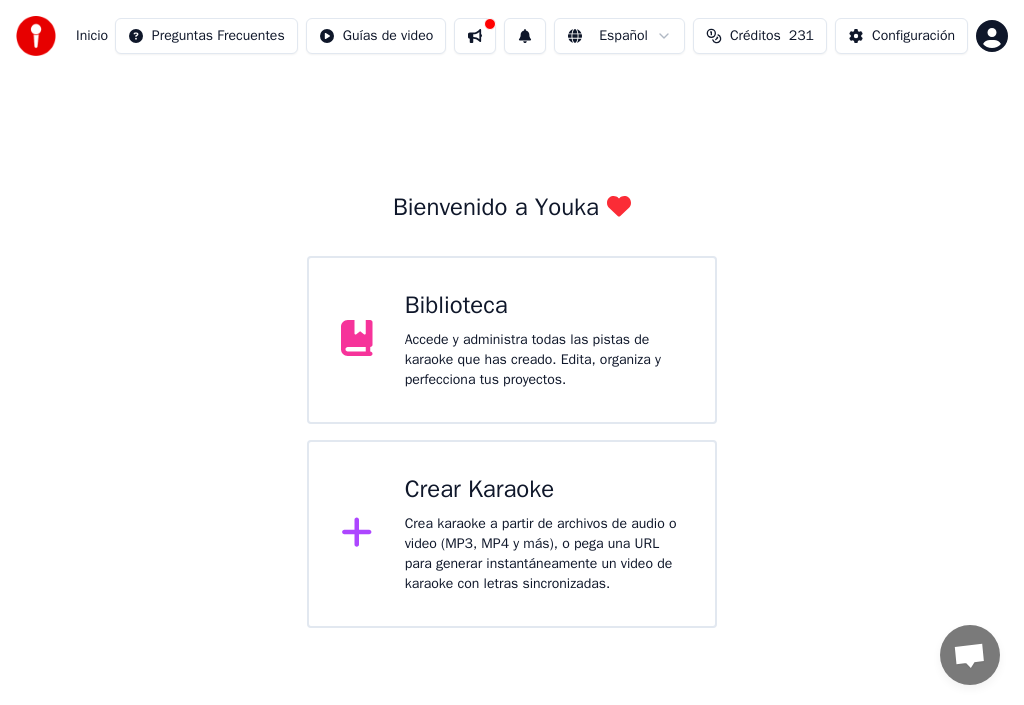click on "Biblioteca" at bounding box center [544, 306] 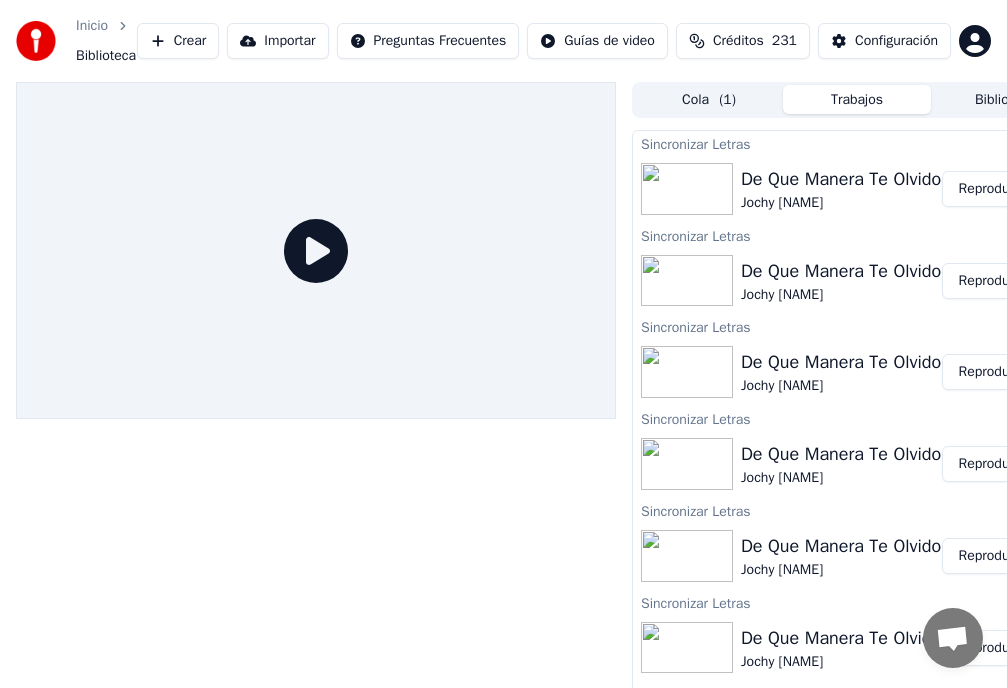 click on "Reproducir" at bounding box center (991, 189) 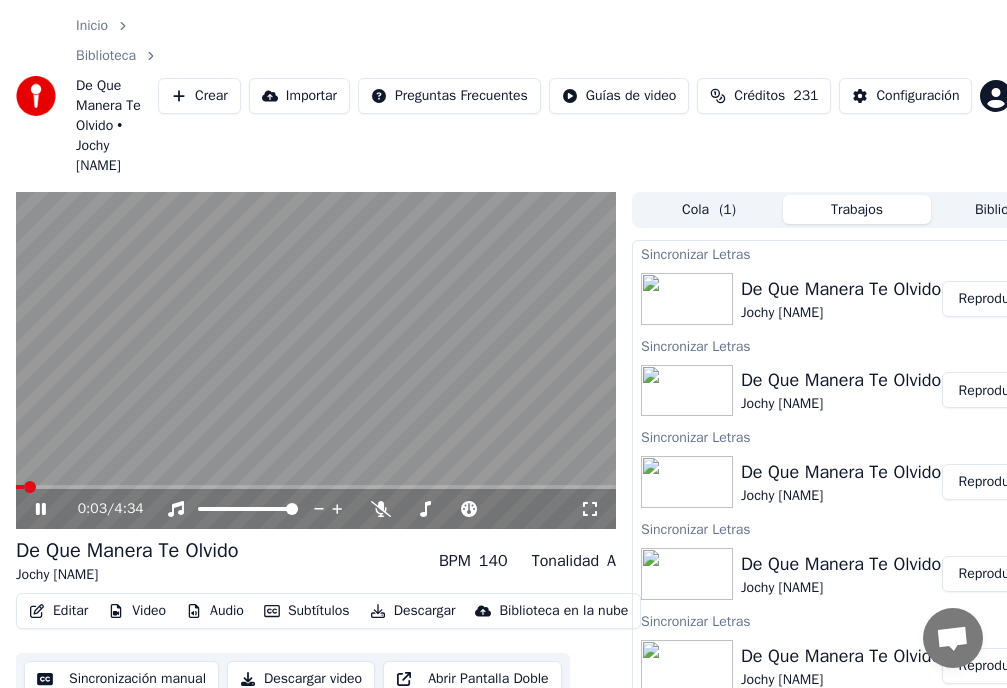 click at bounding box center [316, 487] 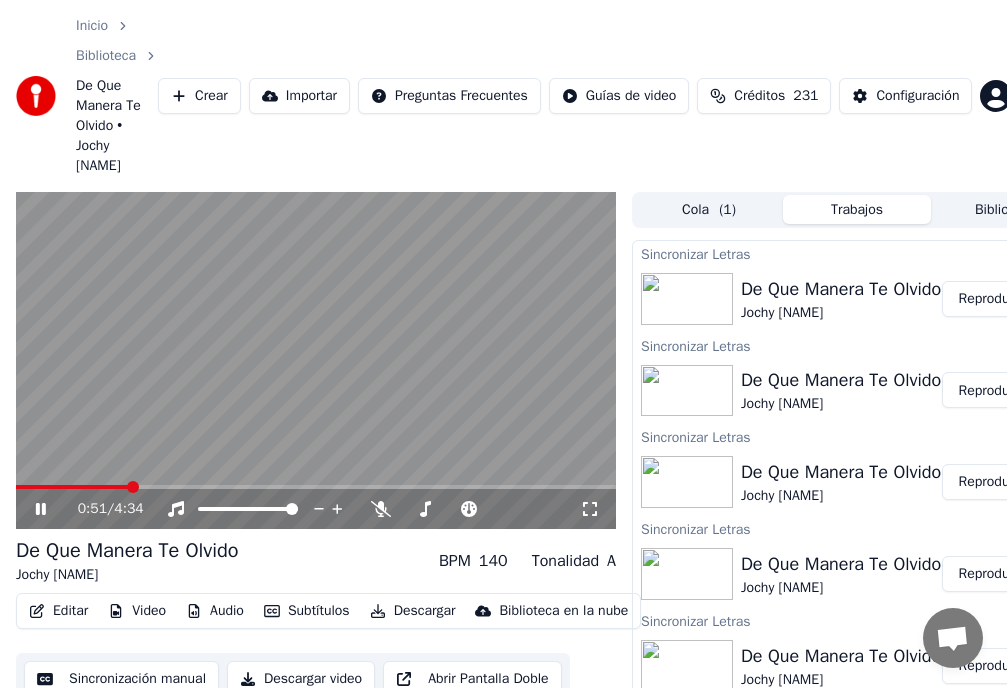 click at bounding box center (316, 487) 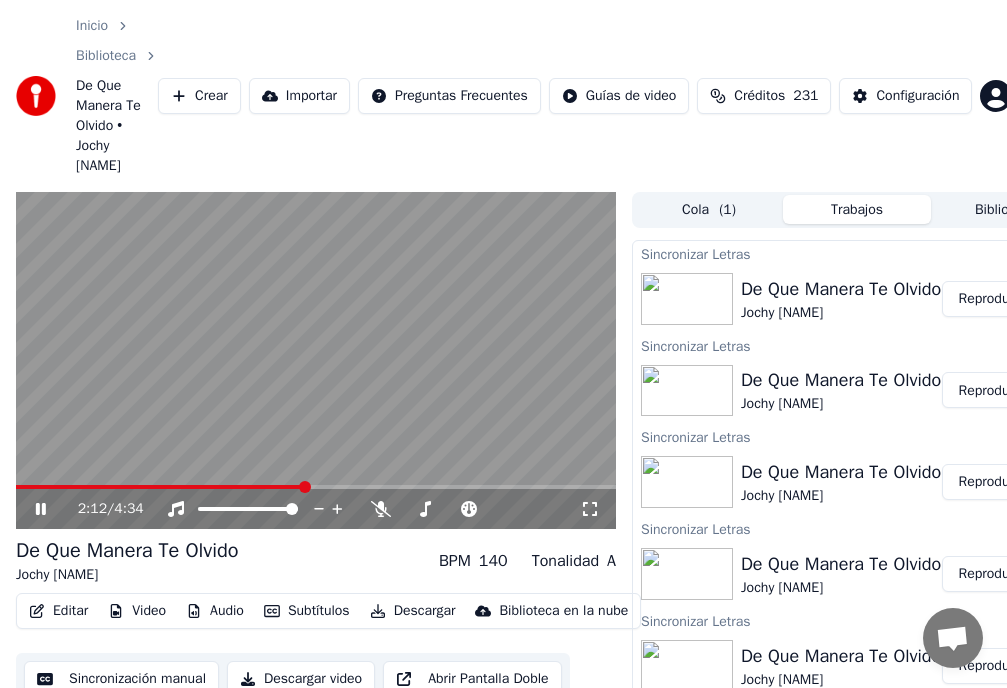 click 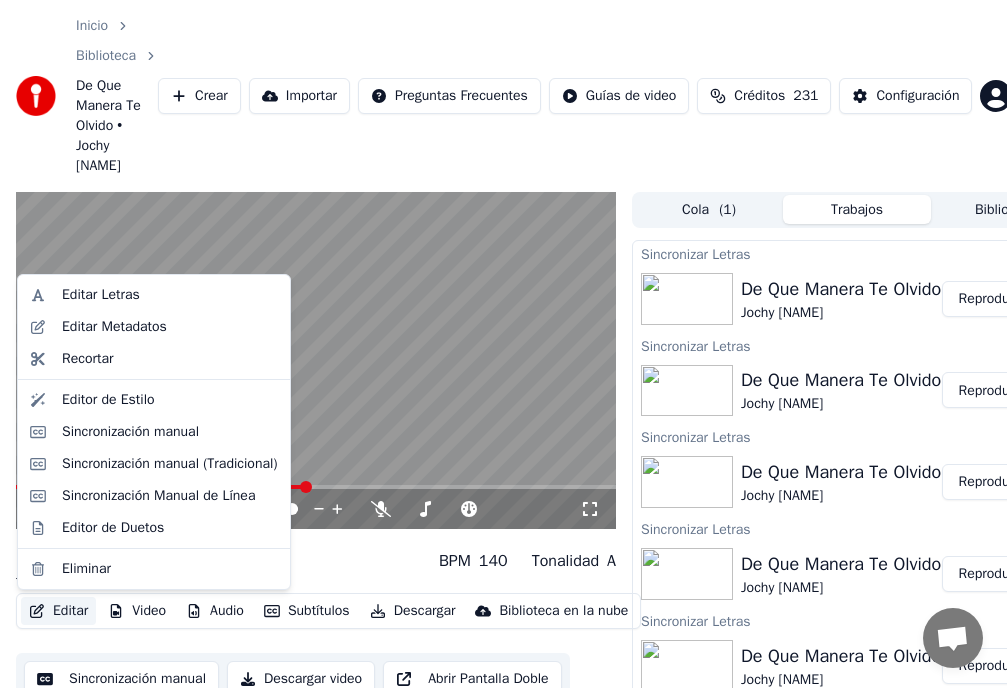 click on "Editar" at bounding box center [58, 611] 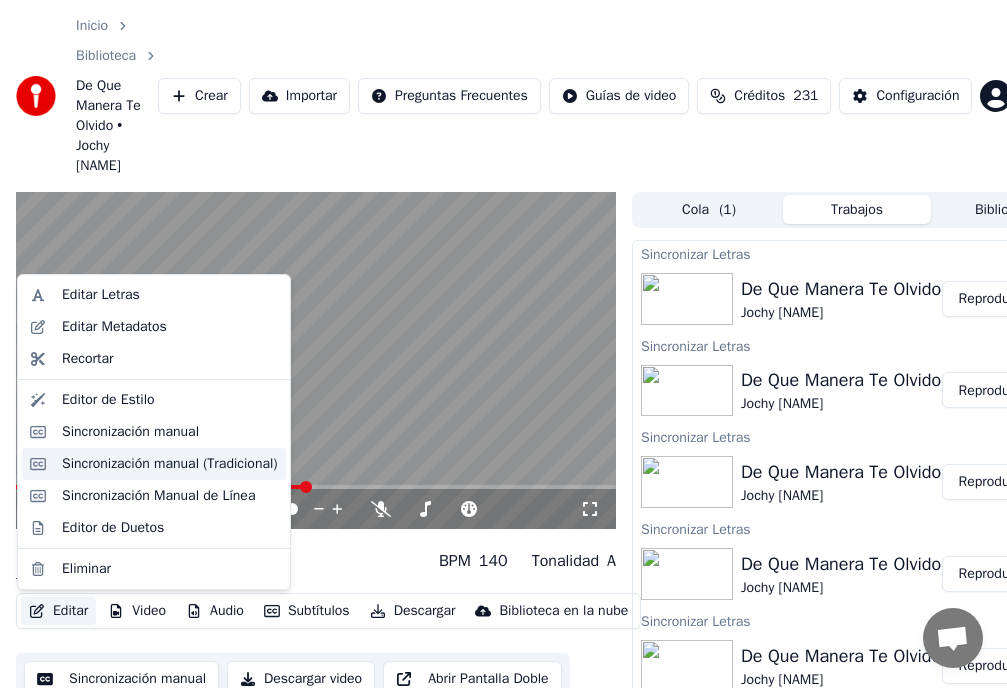 click on "Sincronización manual (Tradicional)" at bounding box center (170, 464) 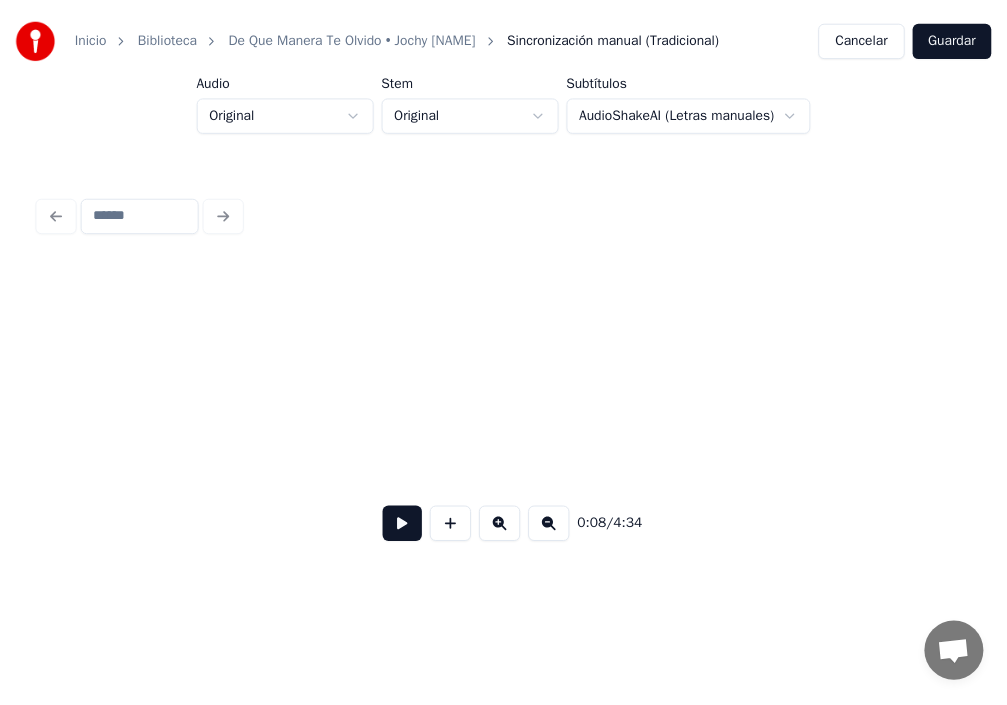 scroll, scrollTop: 0, scrollLeft: 9600, axis: horizontal 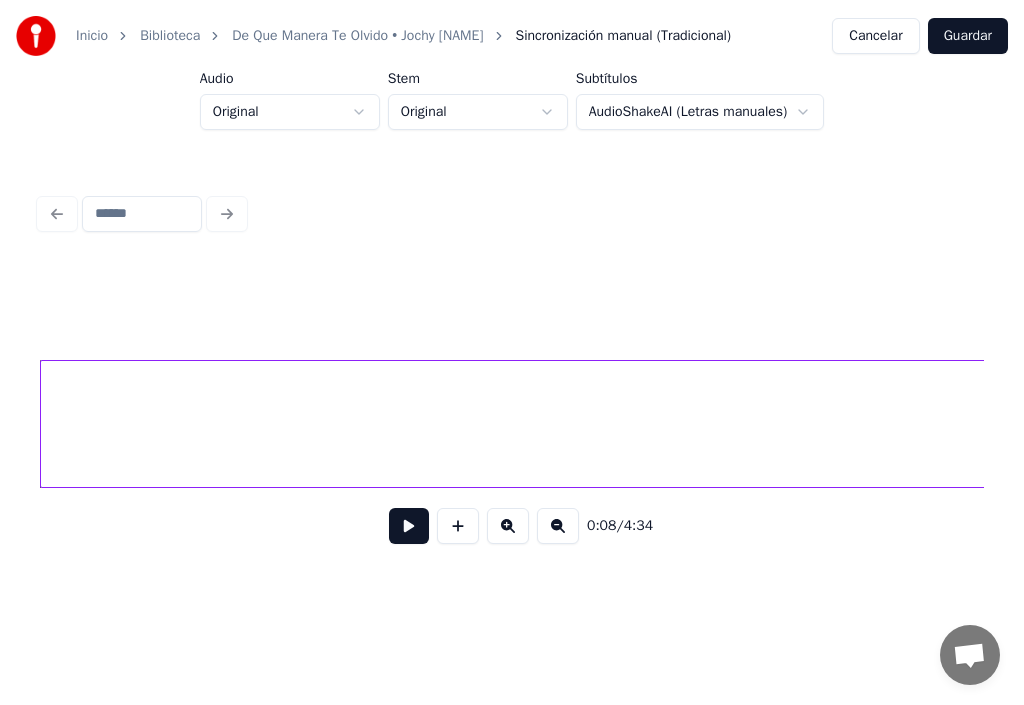 click on "Inicio" at bounding box center (92, 36) 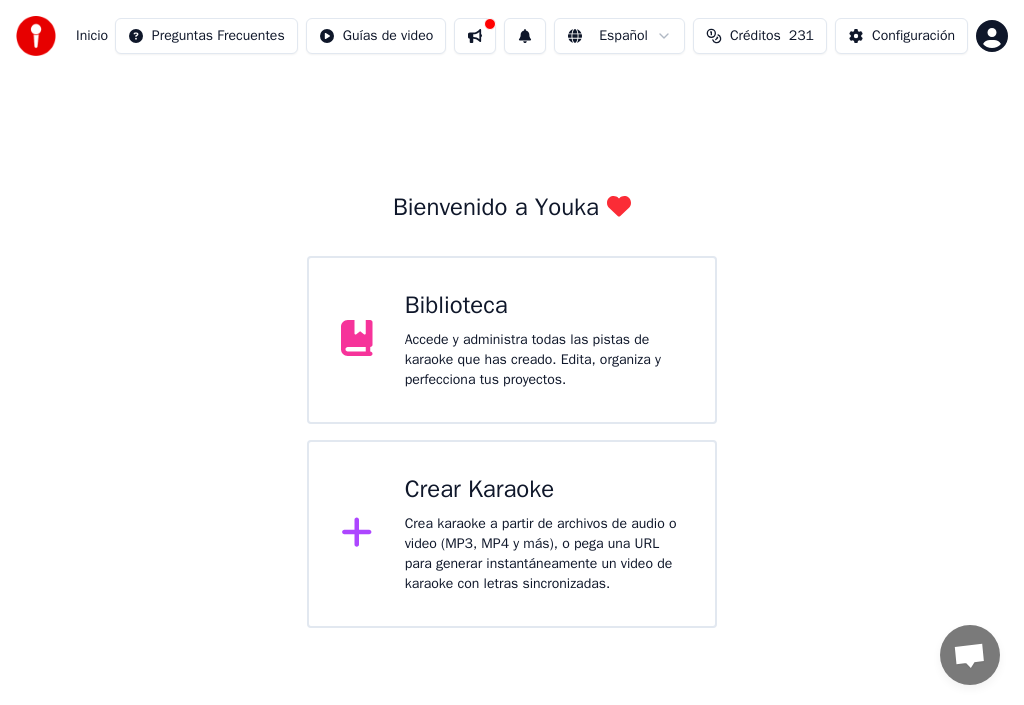 click on "Accede y administra todas las pistas de karaoke que has creado. Edita, organiza y perfecciona tus proyectos." at bounding box center (544, 360) 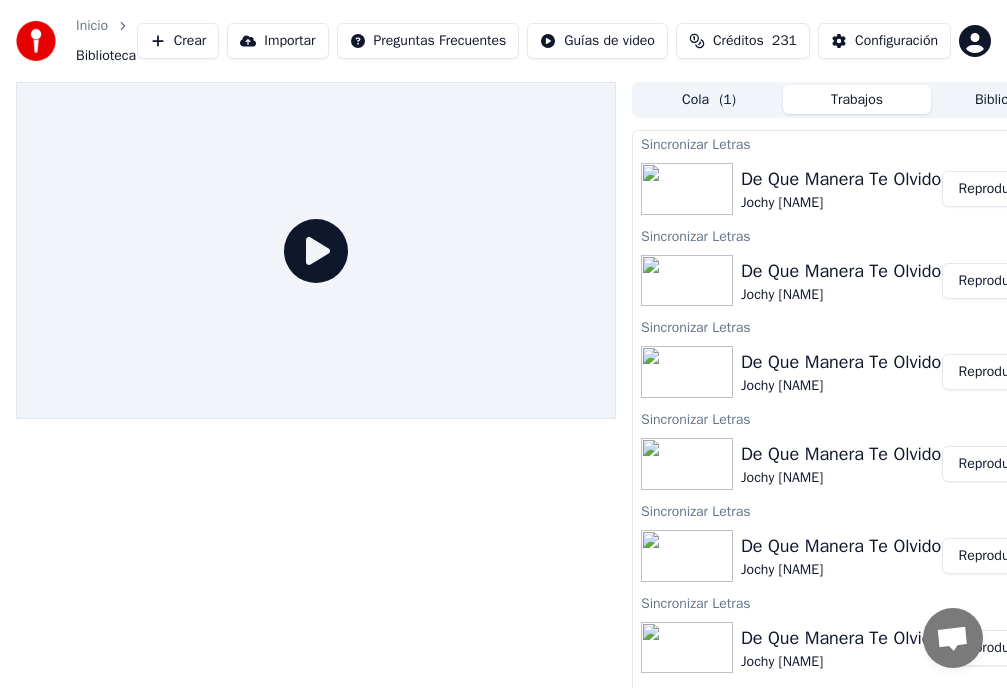 click on "Reproducir" at bounding box center (991, 189) 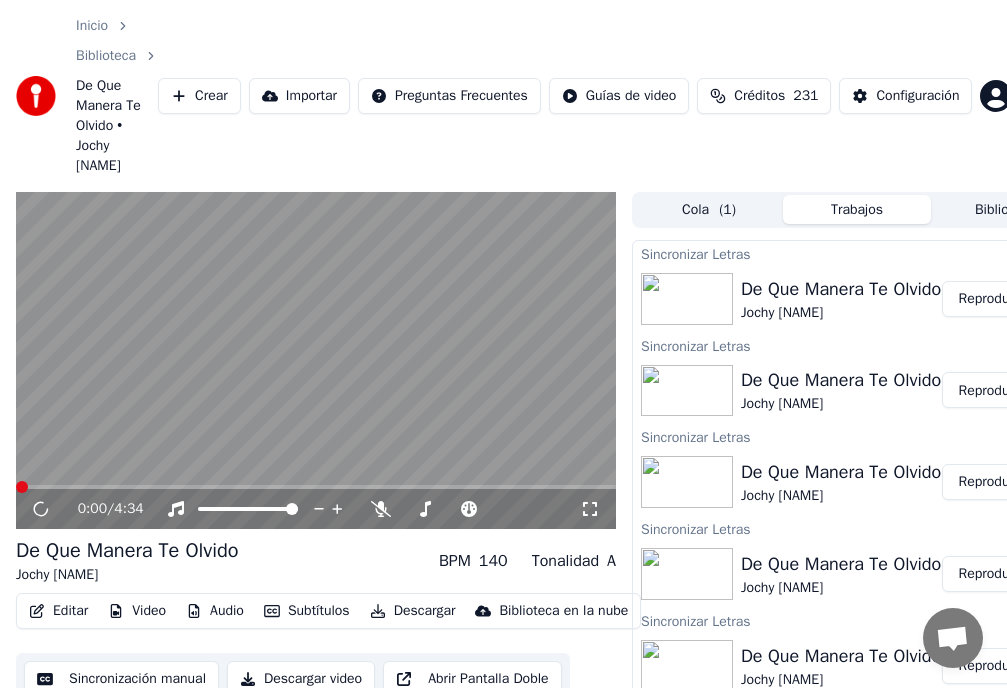 click on "Editar" at bounding box center (58, 611) 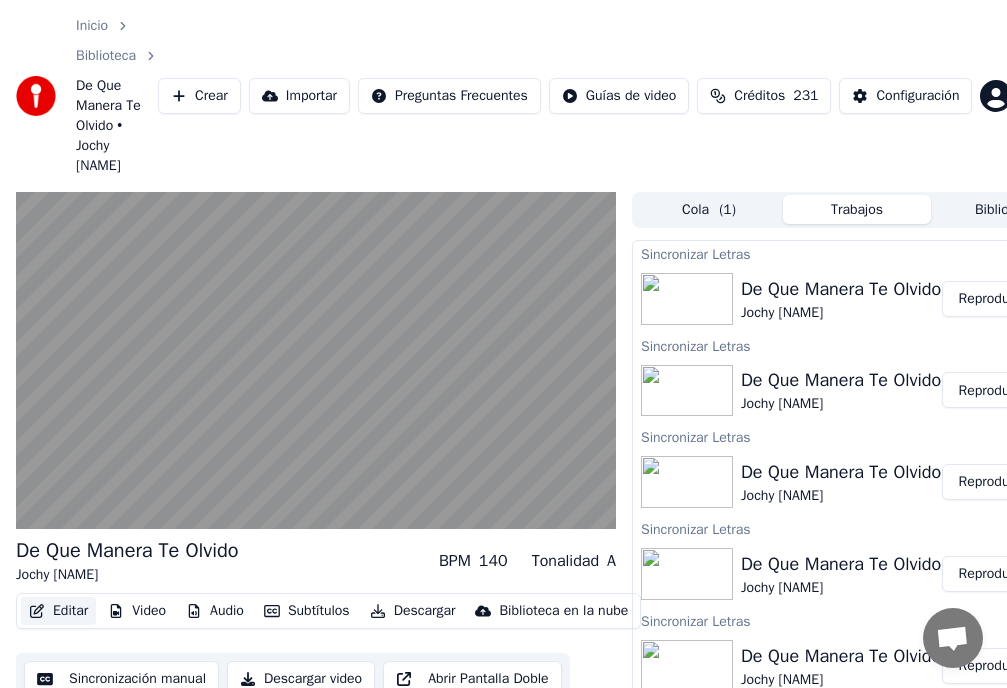 click on "Editar" at bounding box center (58, 611) 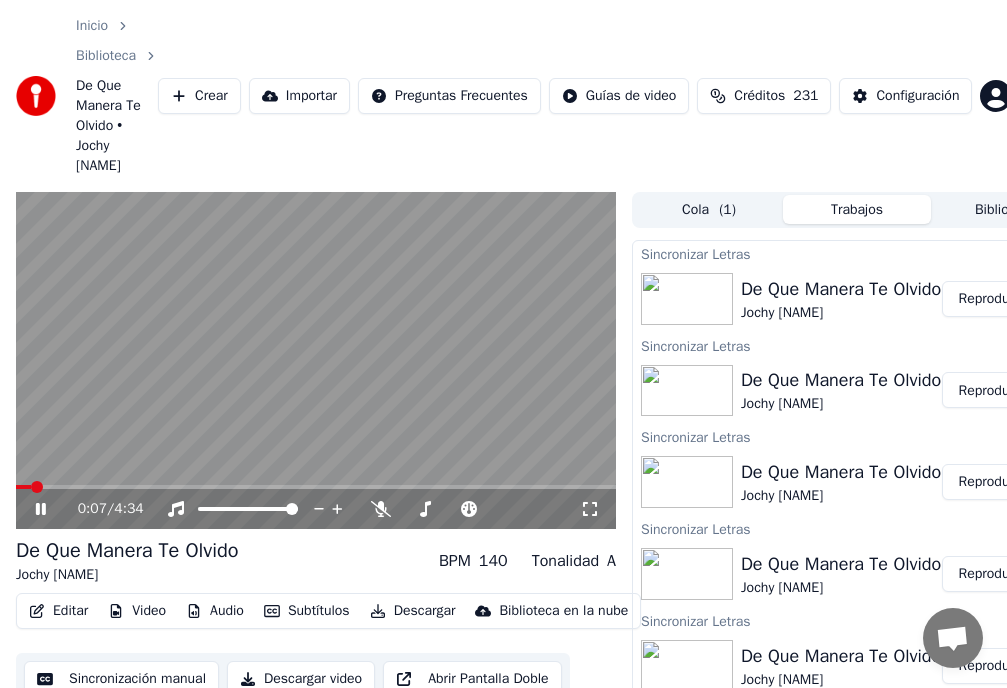click at bounding box center (316, 361) 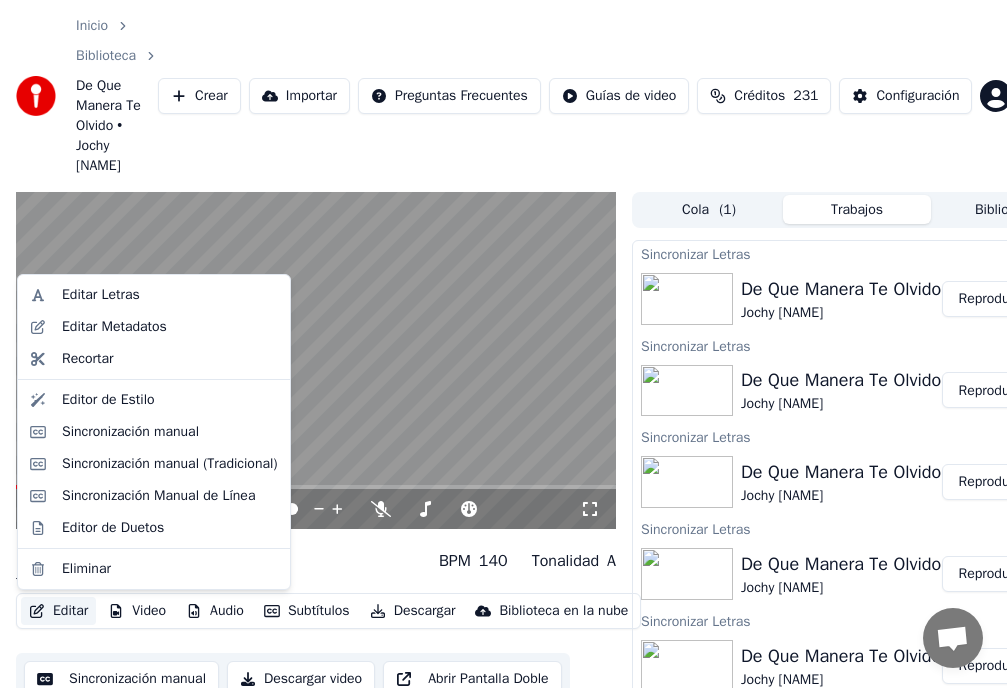 click on "Editar" at bounding box center [58, 611] 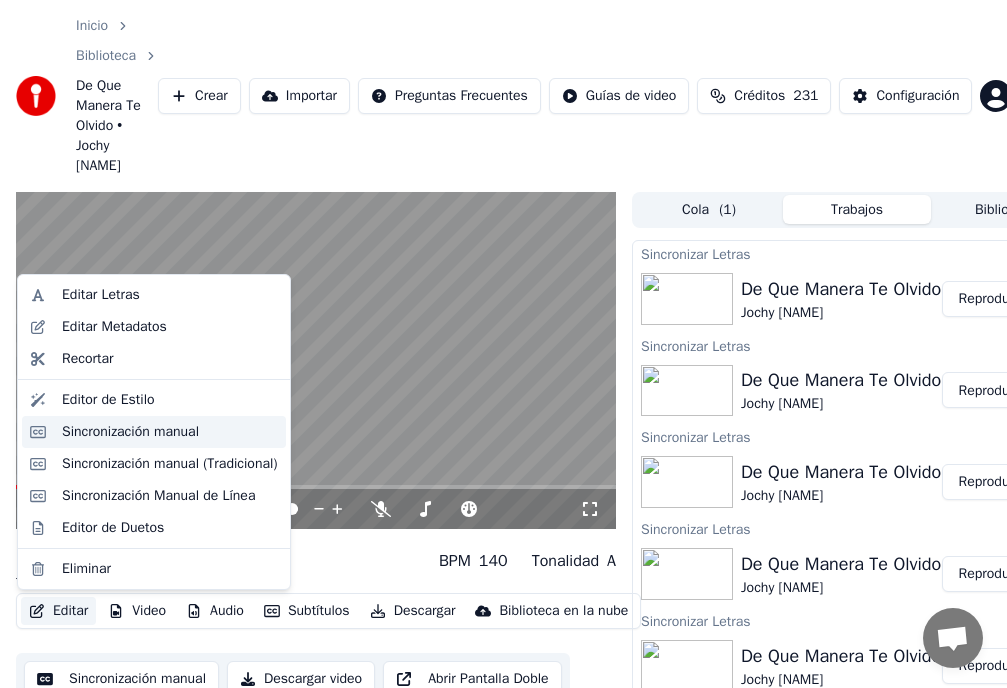 click on "Sincronización manual" at bounding box center (130, 432) 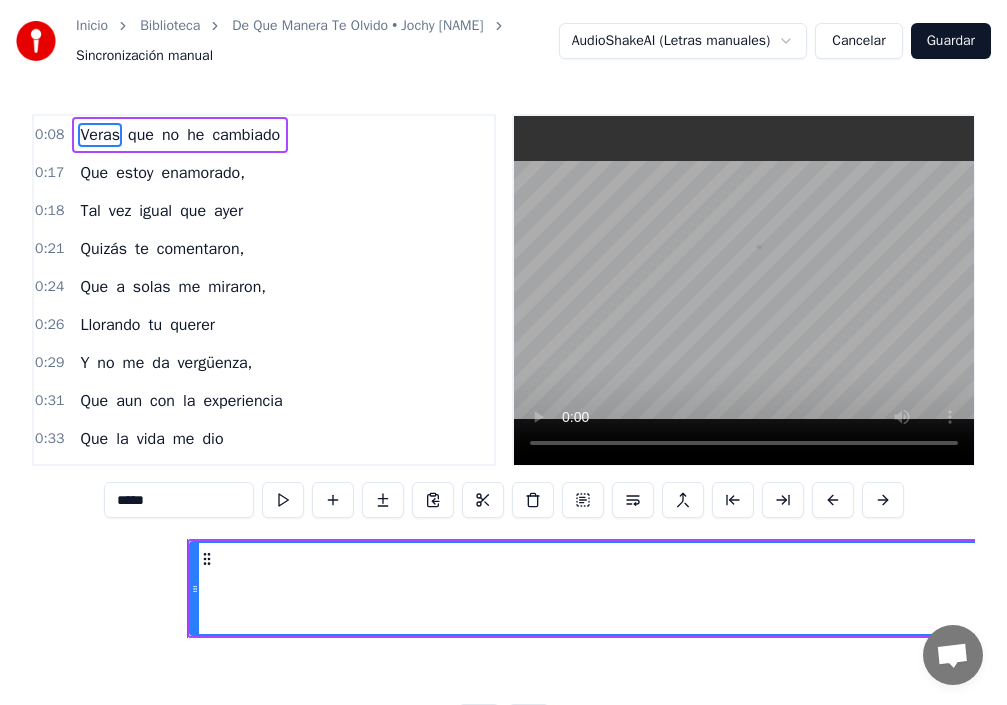 scroll, scrollTop: 0, scrollLeft: 3900, axis: horizontal 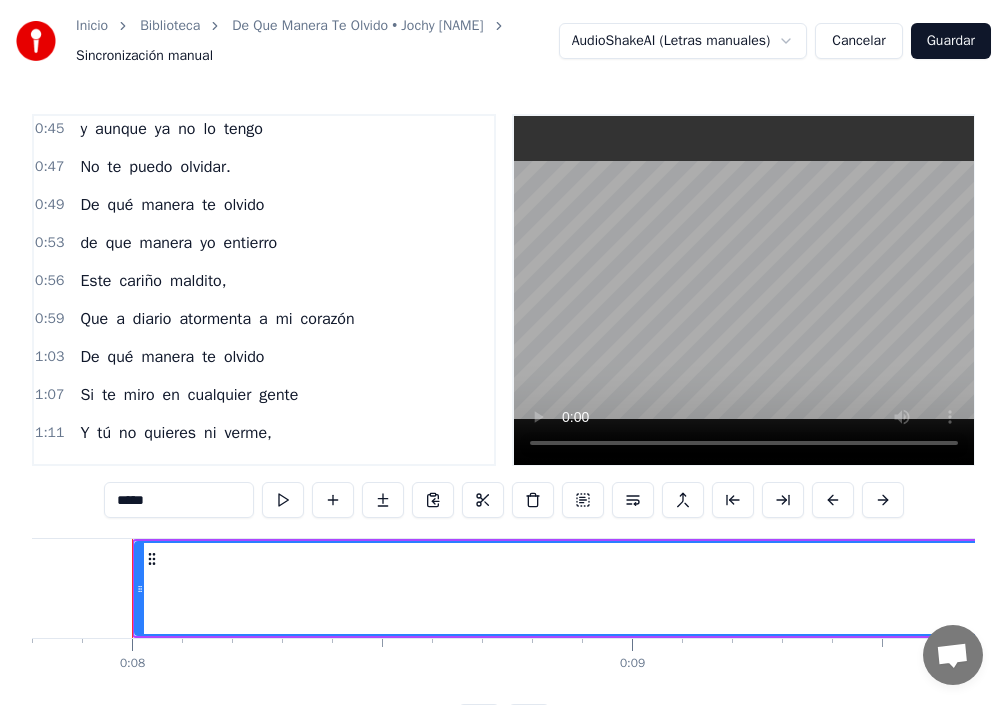 click on "quieres" at bounding box center (170, 433) 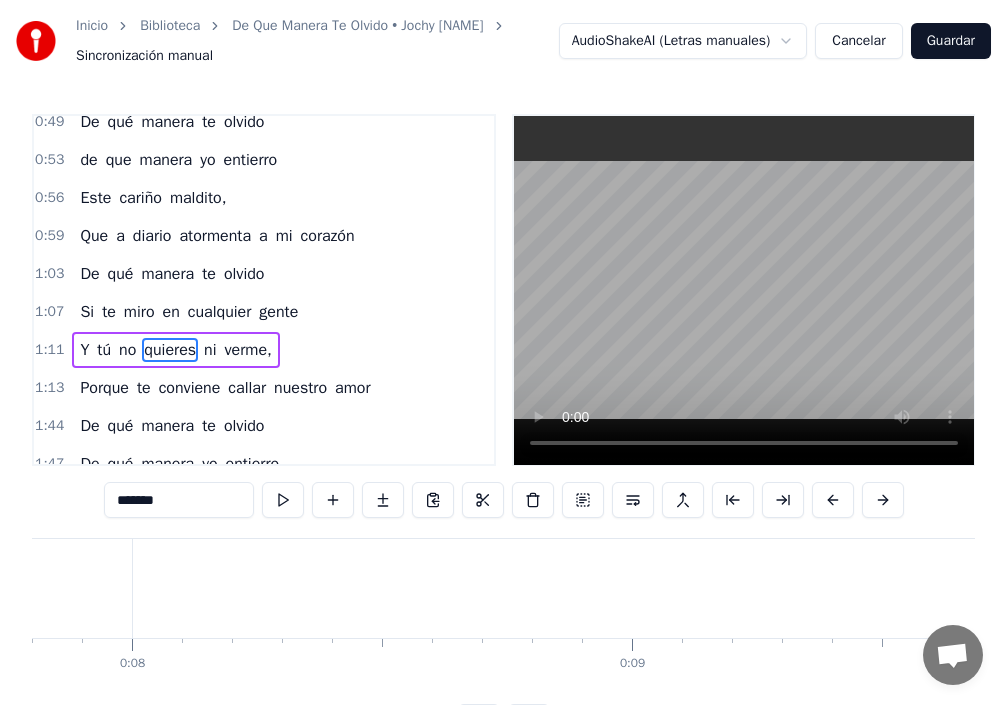scroll, scrollTop: 642, scrollLeft: 0, axis: vertical 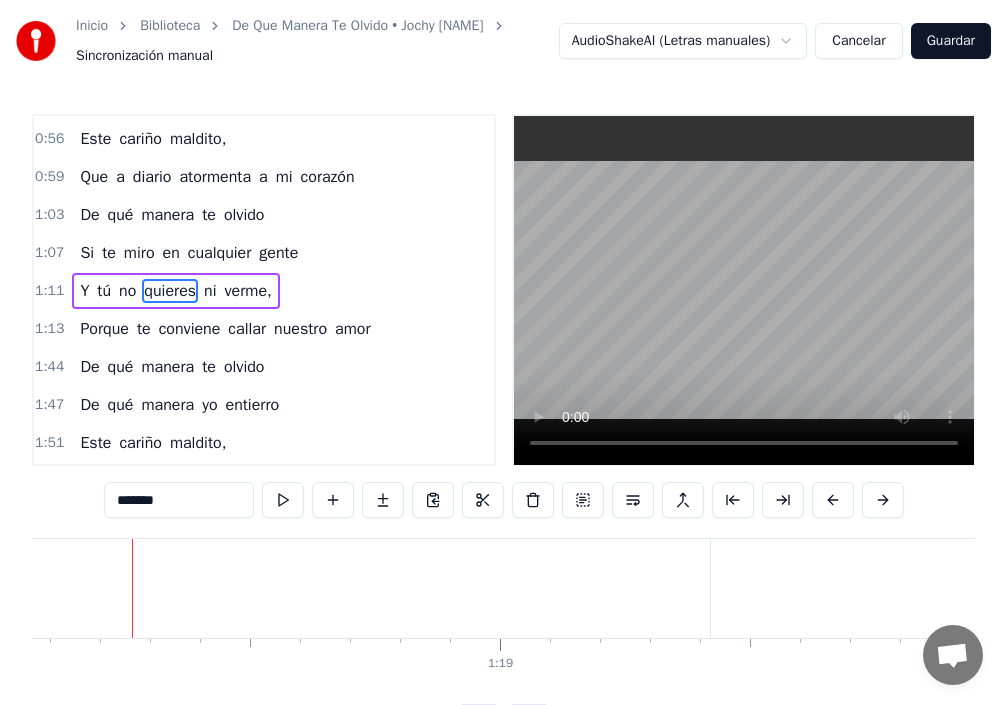 click on "amor" at bounding box center [352, 329] 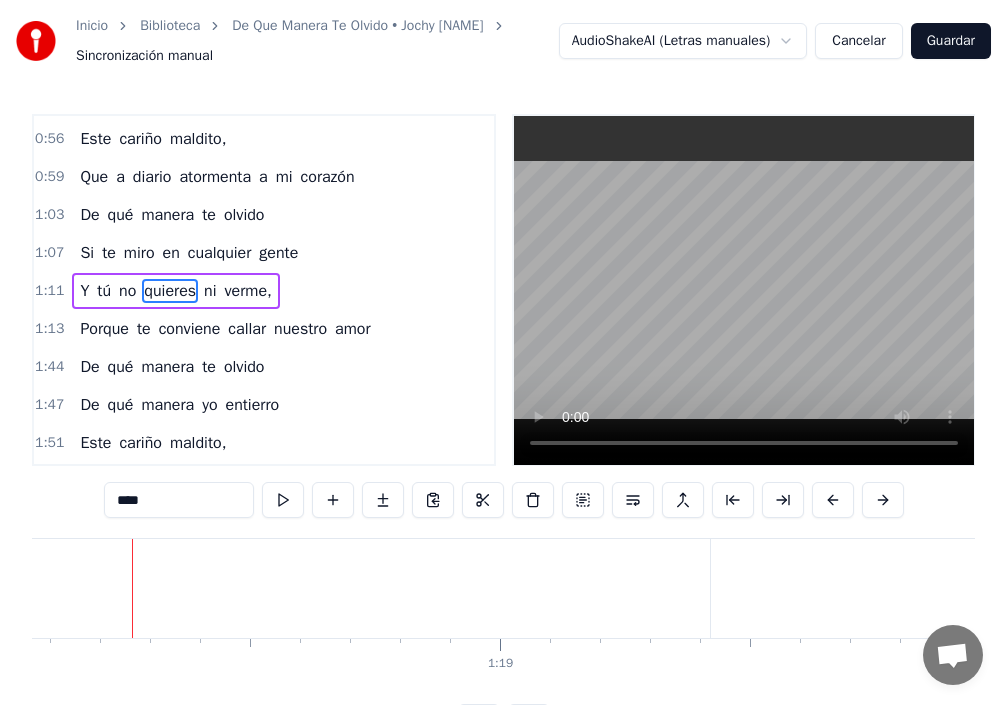scroll, scrollTop: 680, scrollLeft: 0, axis: vertical 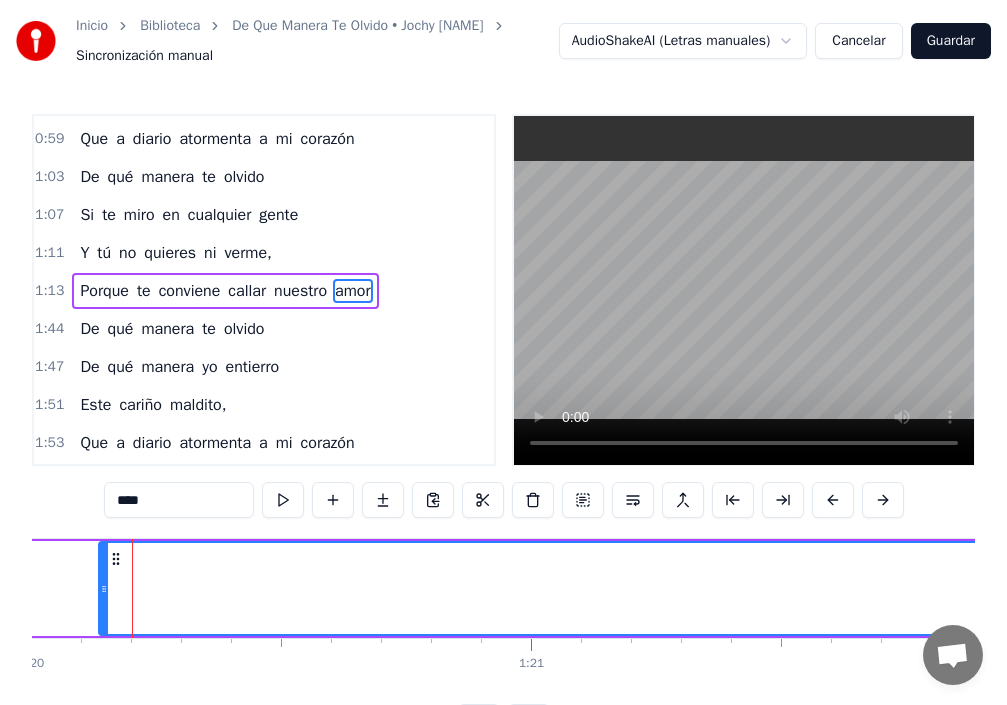 drag, startPoint x: 137, startPoint y: 586, endPoint x: 101, endPoint y: 587, distance: 36.013885 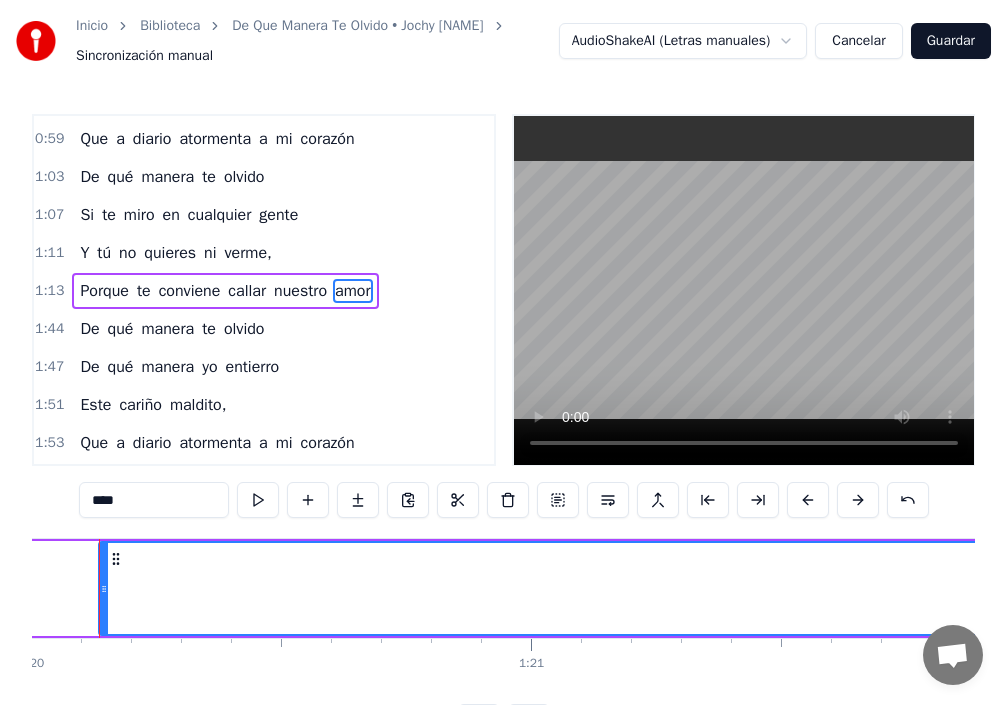 scroll, scrollTop: 0, scrollLeft: 39968, axis: horizontal 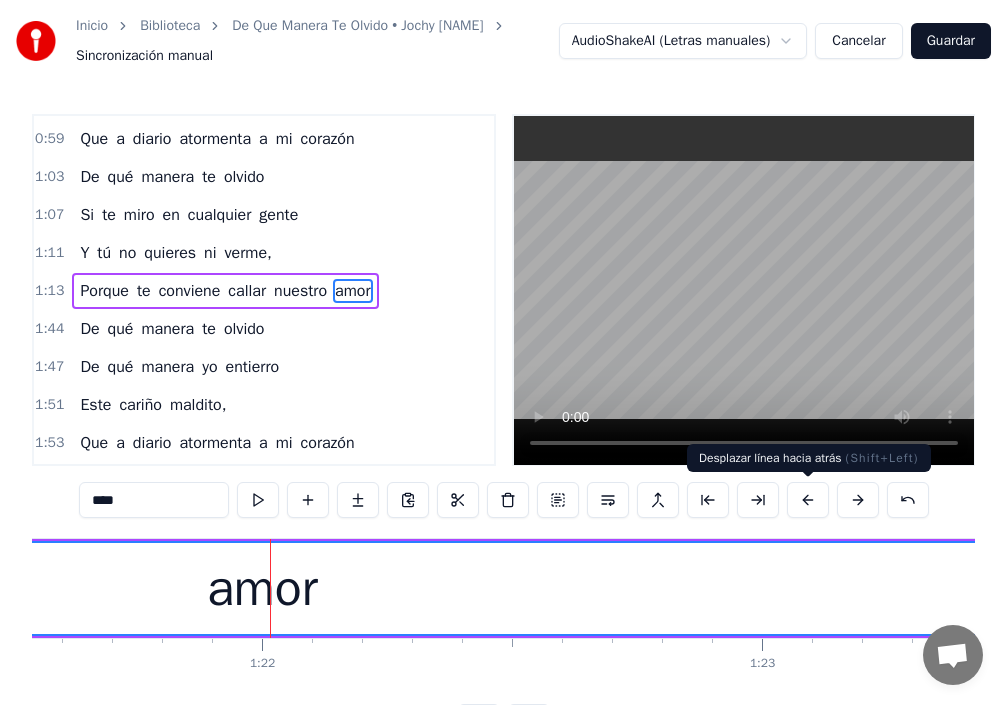click at bounding box center [808, 500] 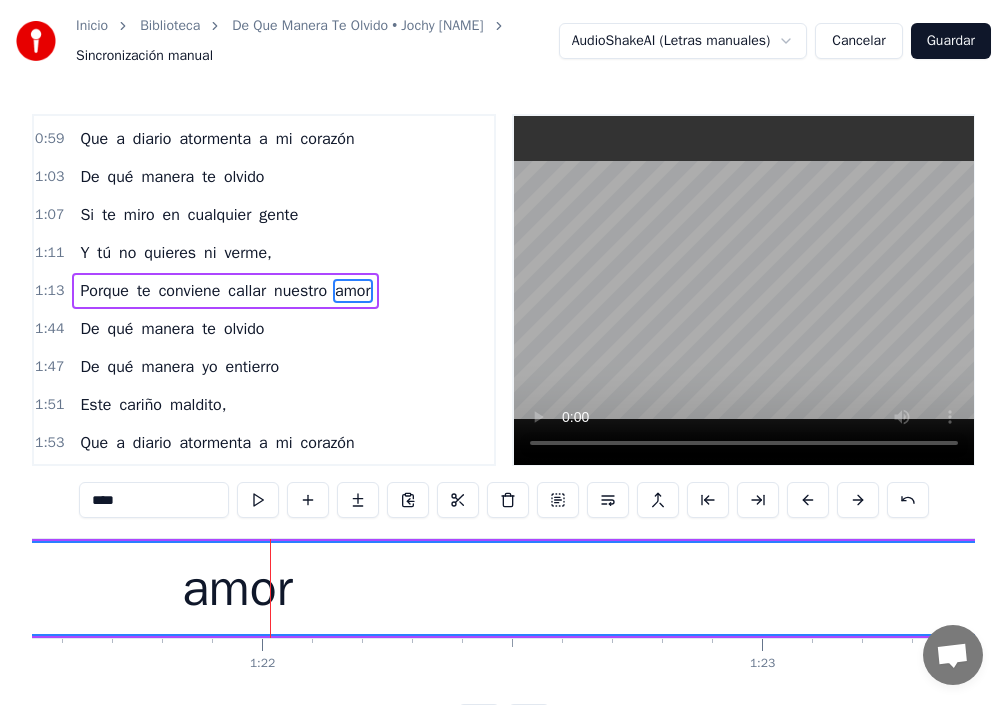 click at bounding box center [808, 500] 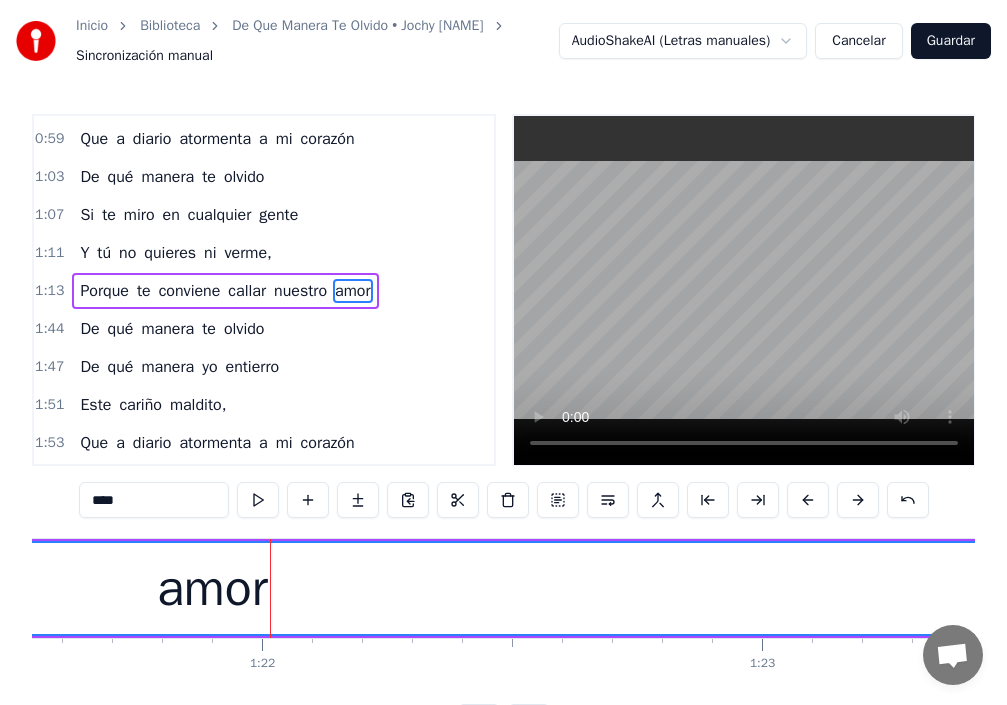 click at bounding box center (808, 500) 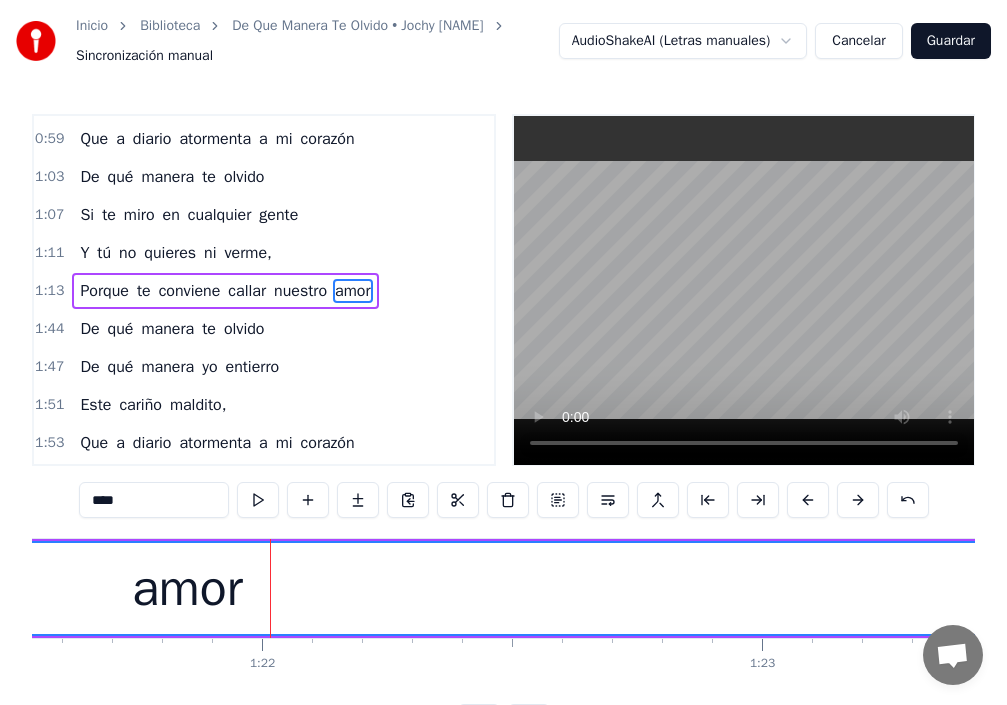 click at bounding box center (808, 500) 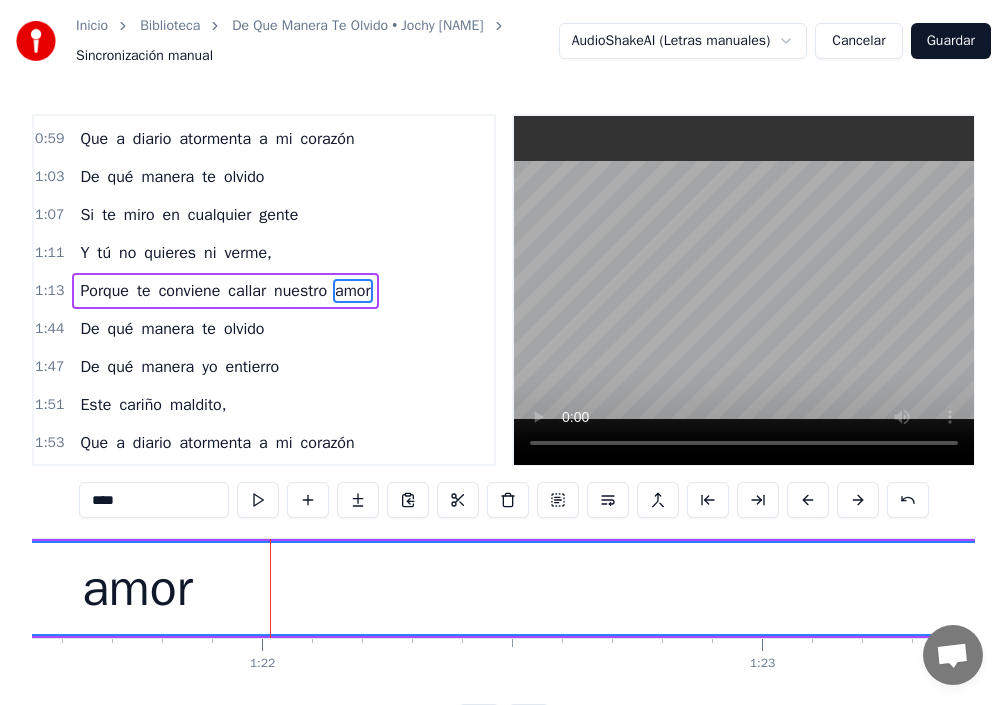 click at bounding box center [808, 500] 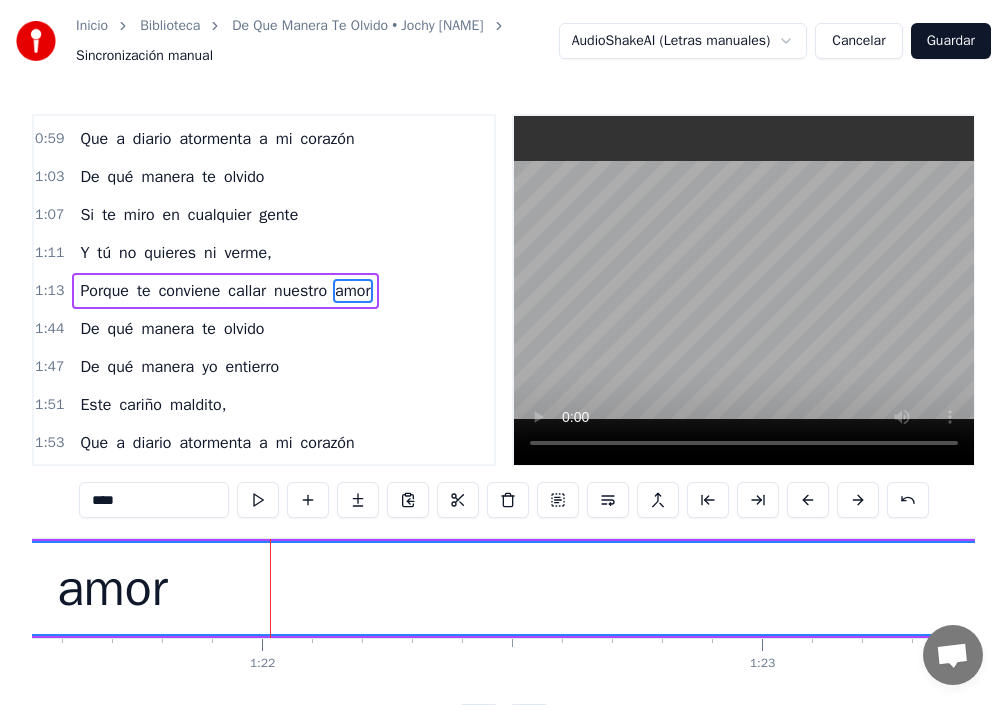 type 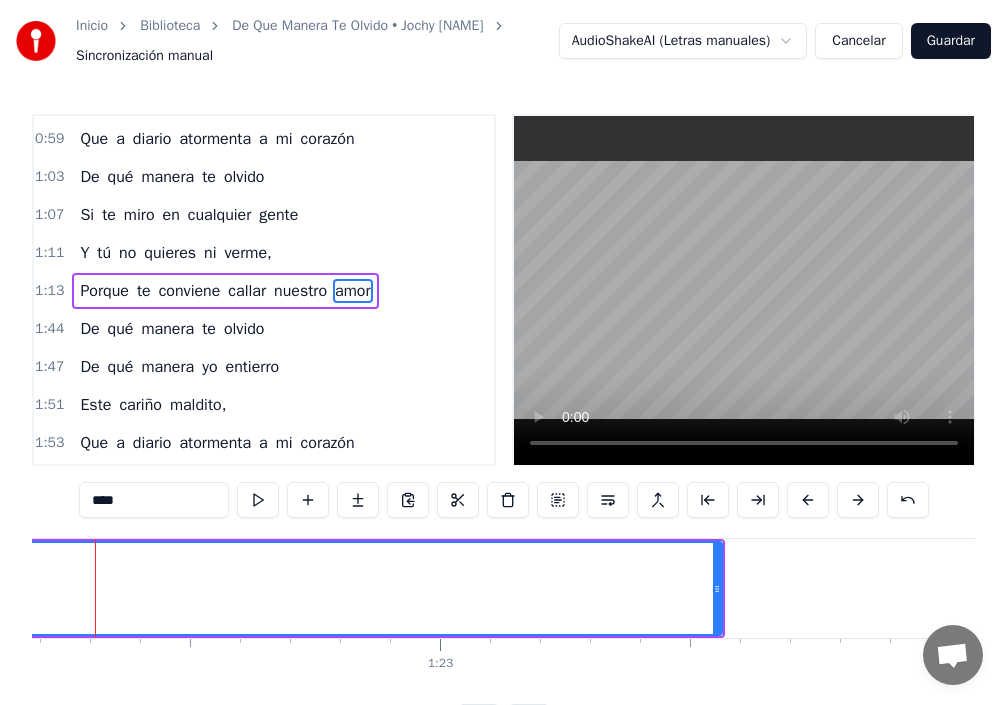 scroll, scrollTop: 0, scrollLeft: 41055, axis: horizontal 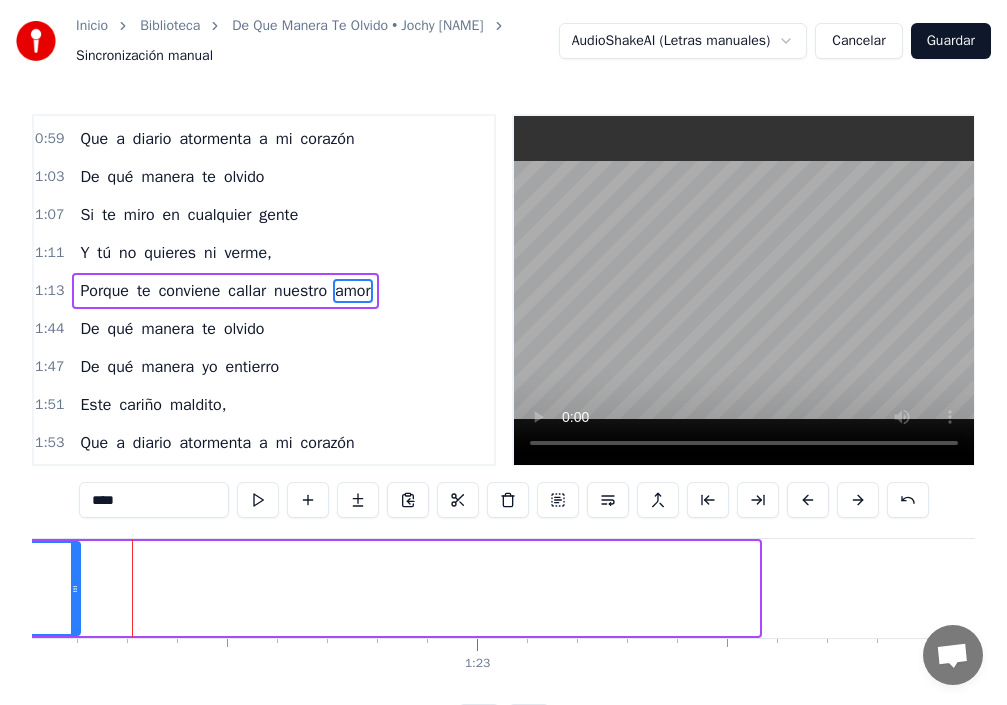 drag, startPoint x: 755, startPoint y: 594, endPoint x: 76, endPoint y: 578, distance: 679.1885 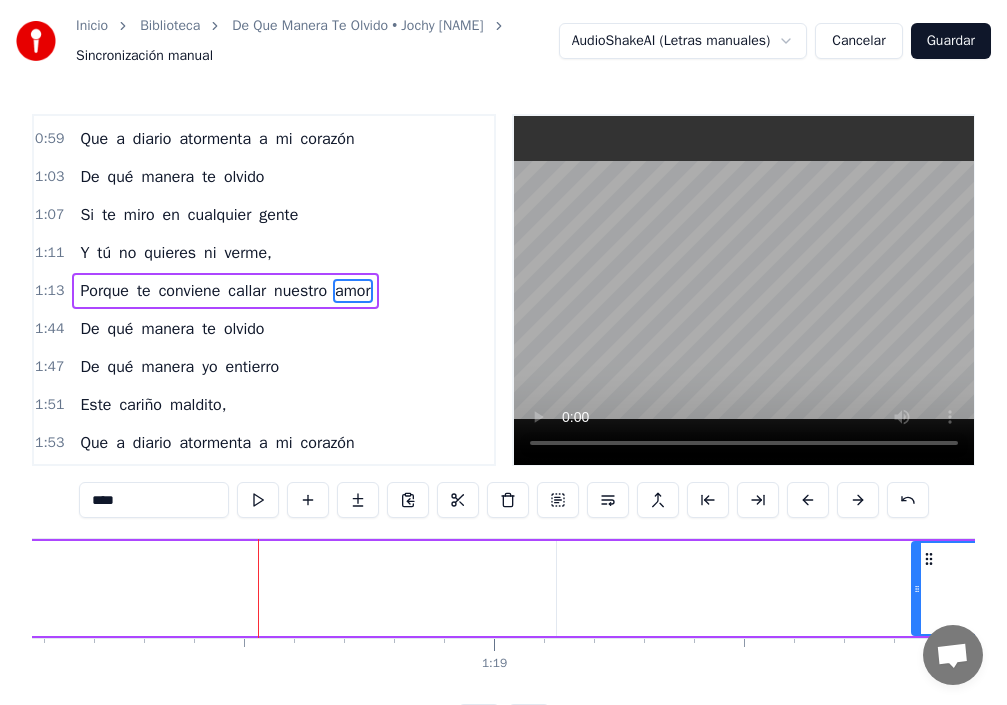 scroll, scrollTop: 0, scrollLeft: 39164, axis: horizontal 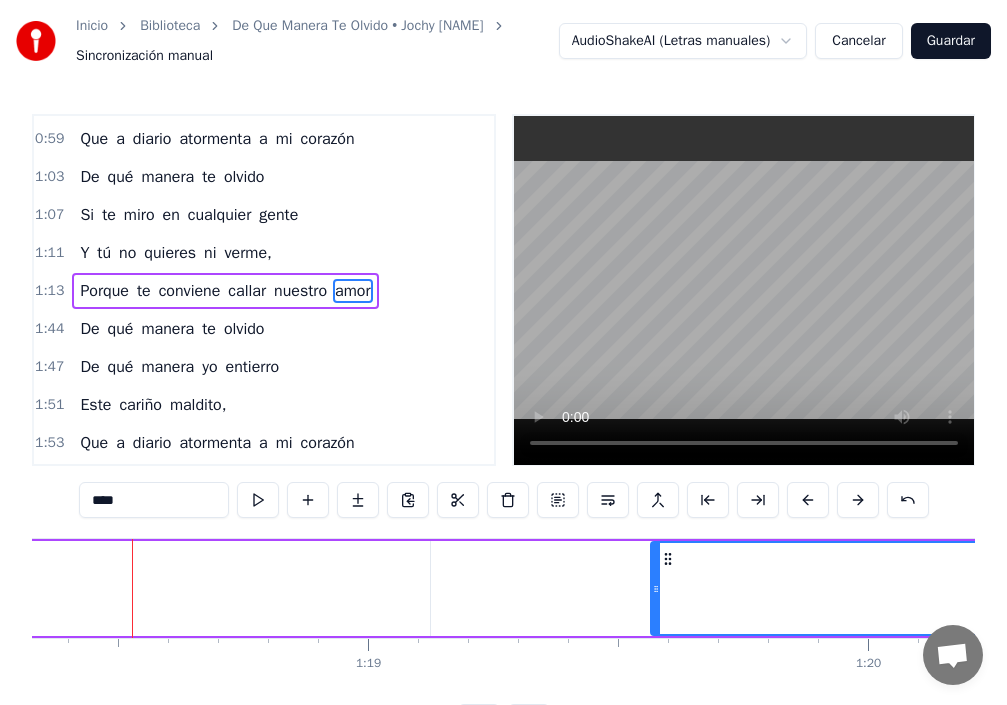 drag, startPoint x: 788, startPoint y: 592, endPoint x: 602, endPoint y: 588, distance: 186.043 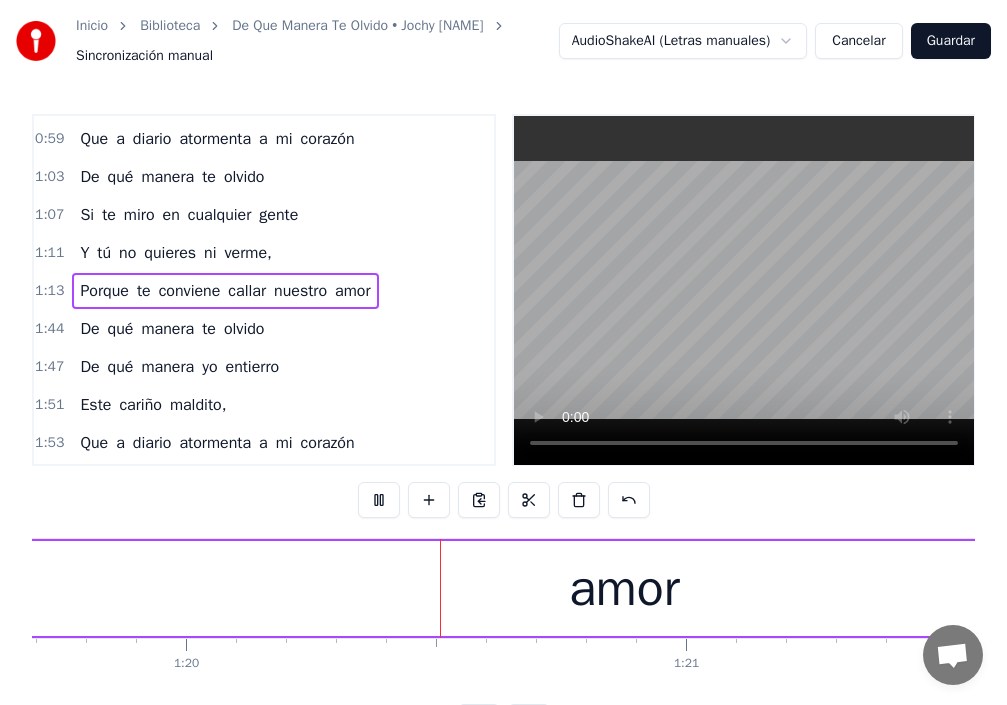scroll, scrollTop: 0, scrollLeft: 39918, axis: horizontal 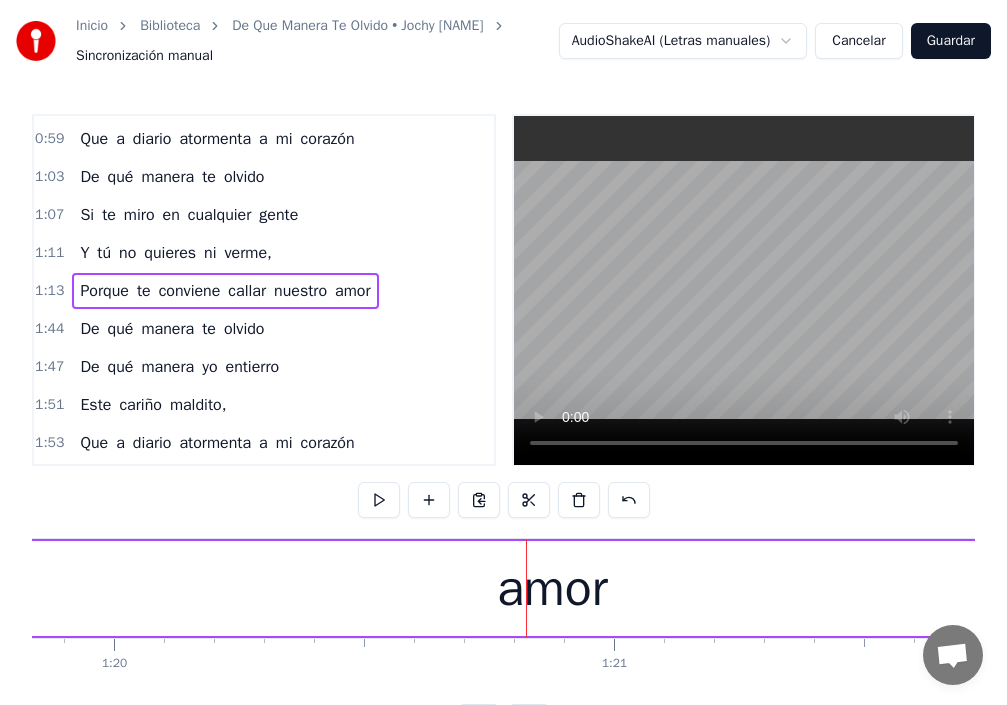 click on "amor" at bounding box center (352, 291) 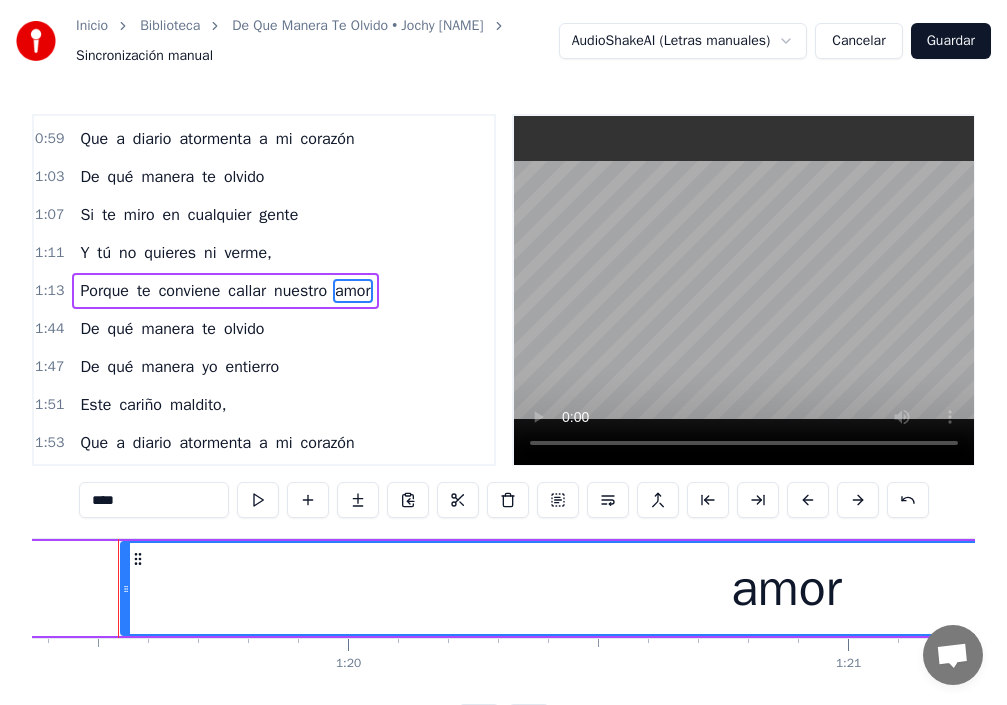 scroll, scrollTop: 0, scrollLeft: 39670, axis: horizontal 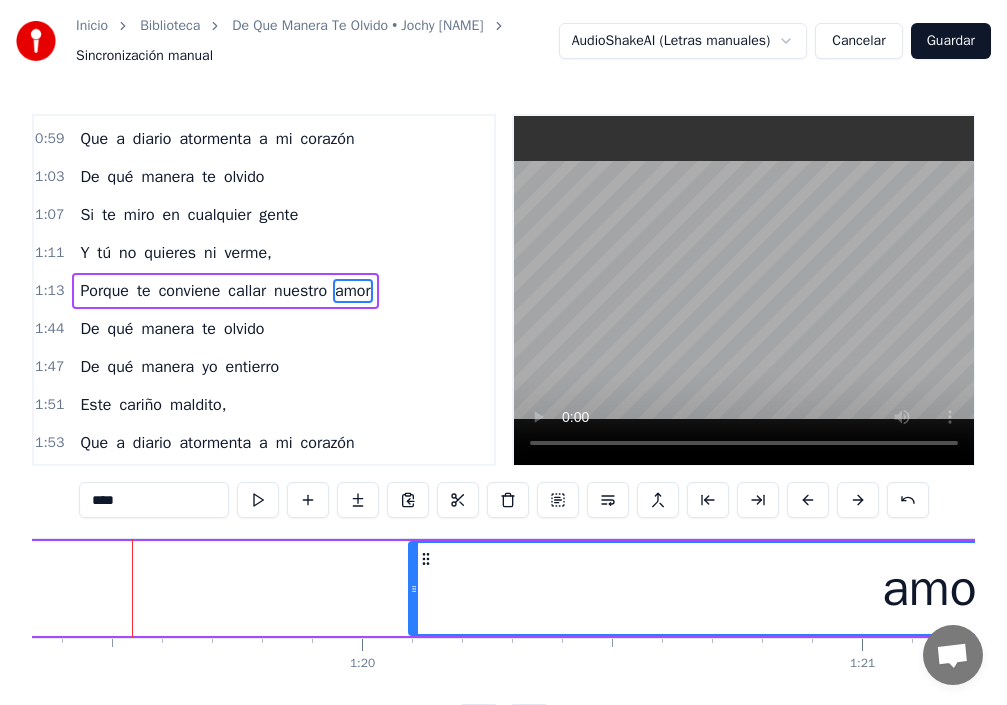 drag, startPoint x: 140, startPoint y: 594, endPoint x: 418, endPoint y: 632, distance: 280.5851 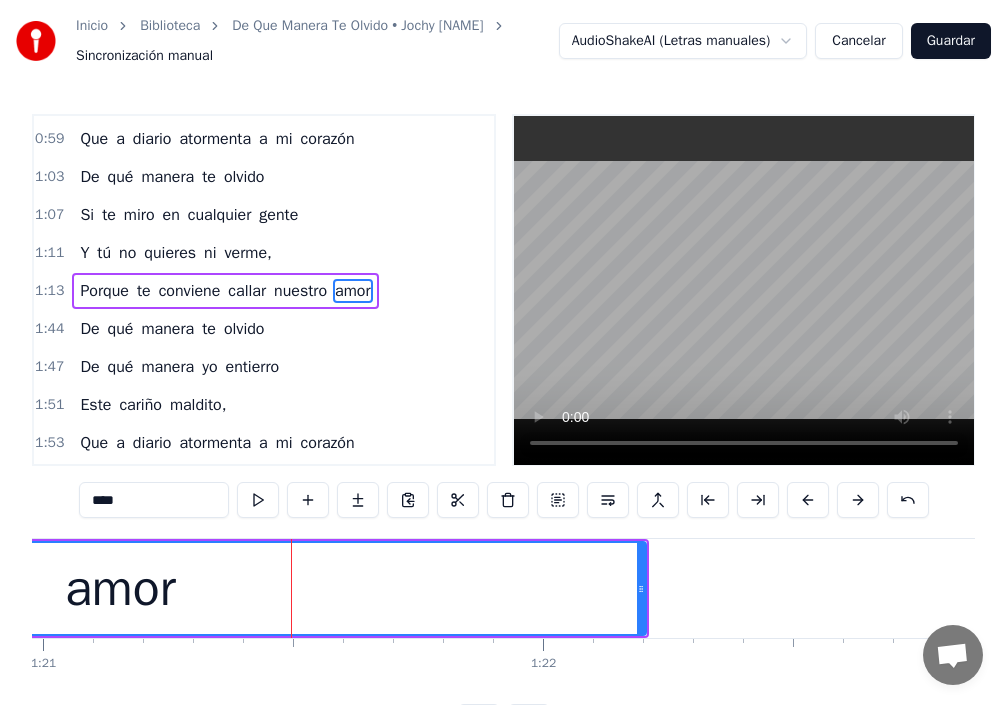 scroll, scrollTop: 0, scrollLeft: 40518, axis: horizontal 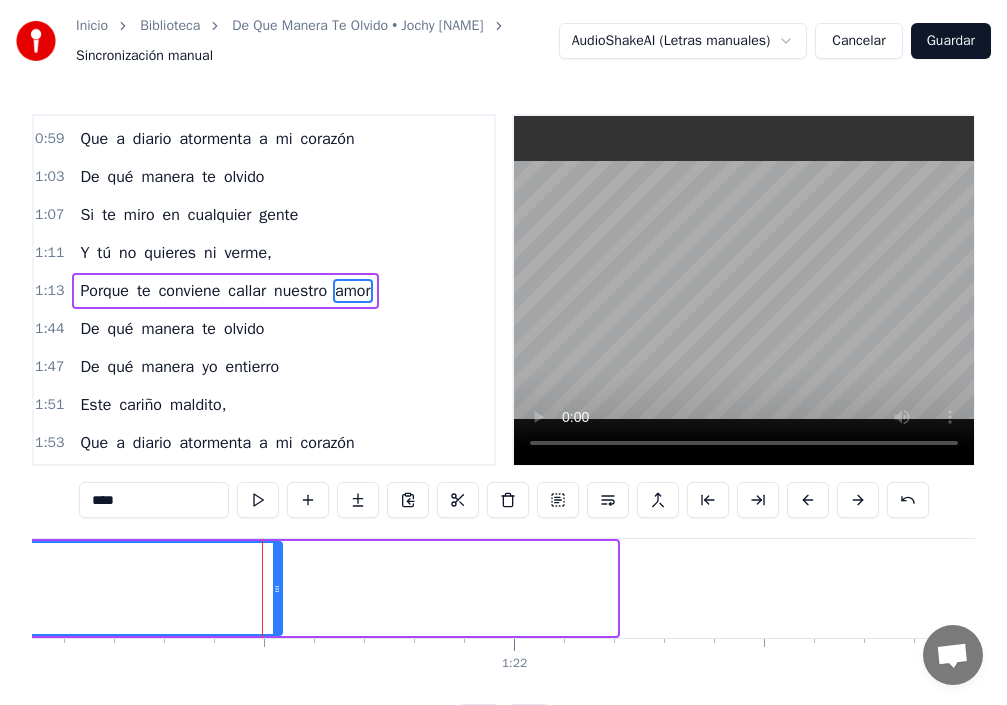 drag, startPoint x: 615, startPoint y: 584, endPoint x: 267, endPoint y: 569, distance: 348.32312 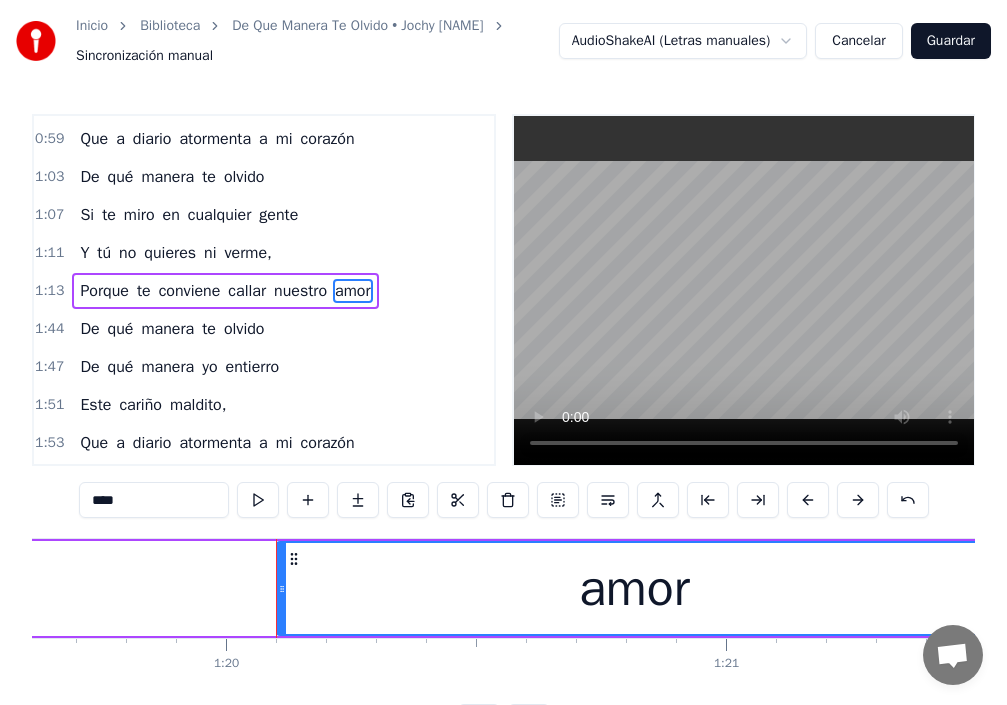 scroll, scrollTop: 0, scrollLeft: 39844, axis: horizontal 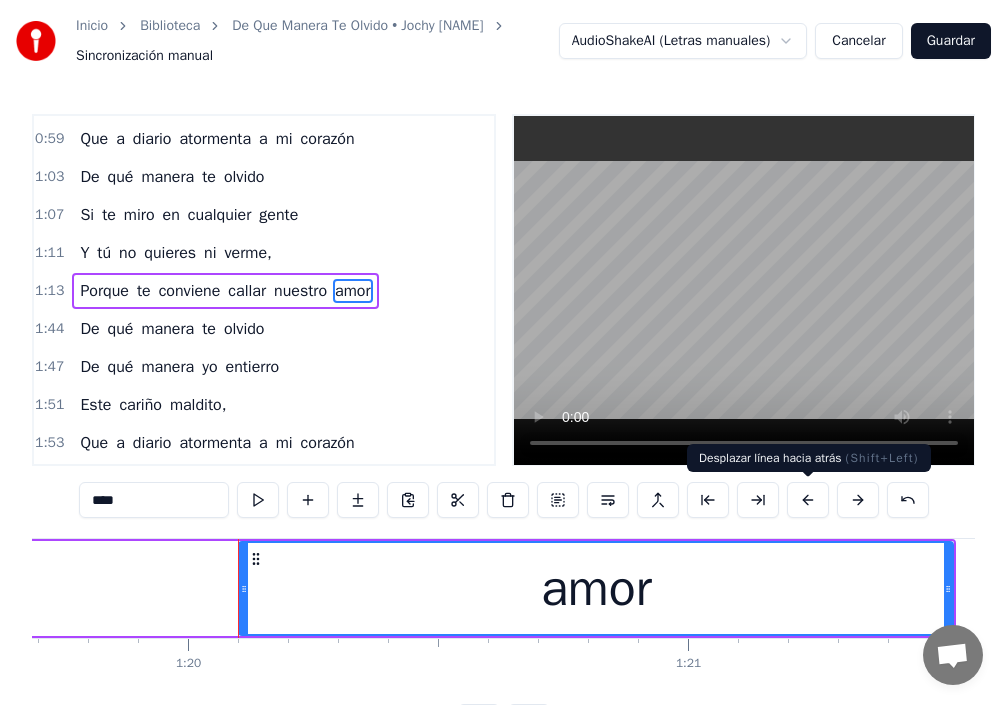 click at bounding box center [808, 500] 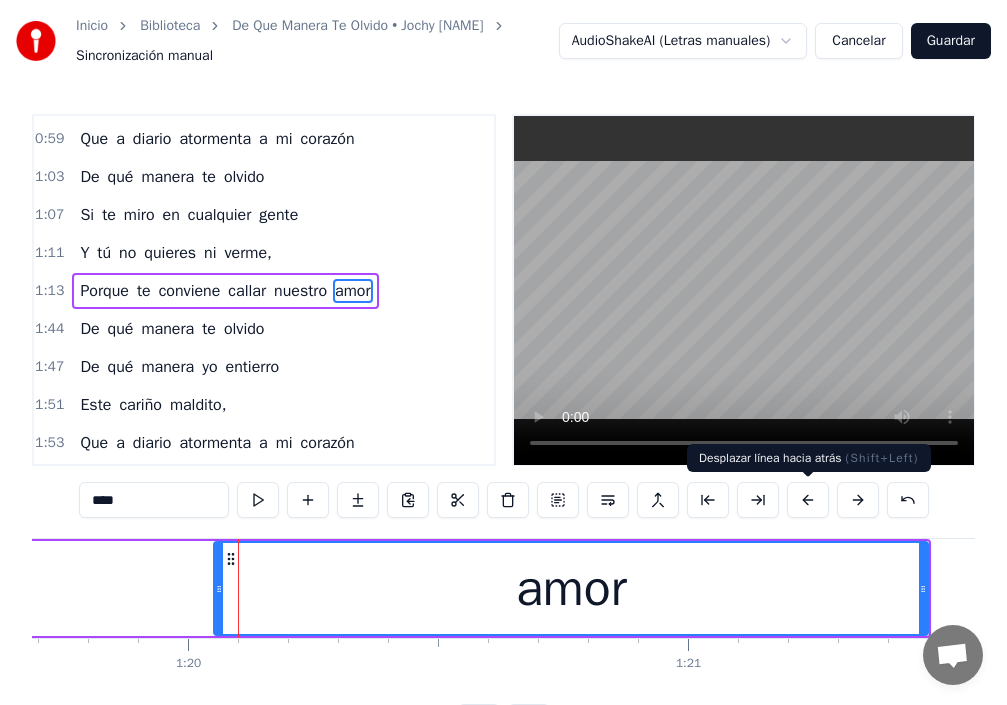 click at bounding box center [808, 500] 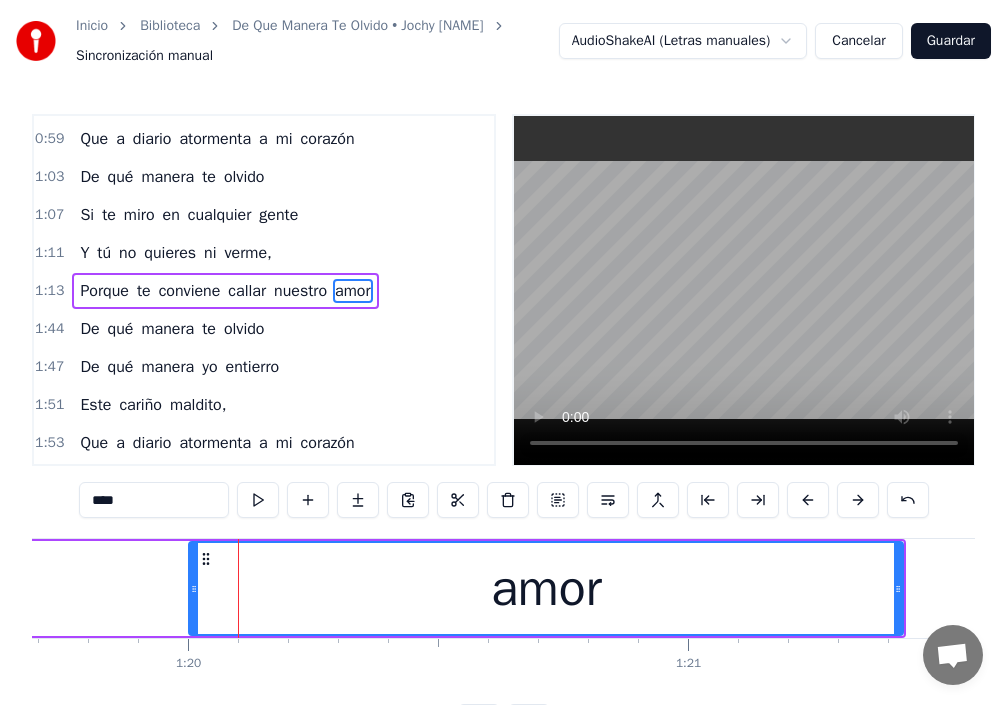 click at bounding box center [808, 500] 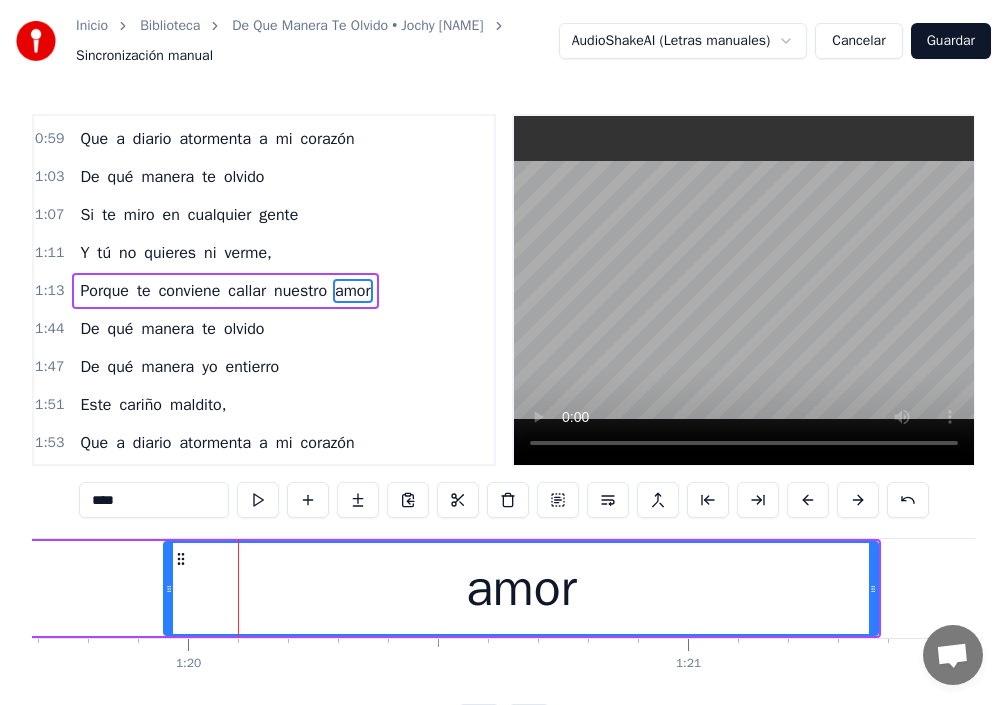 click at bounding box center [808, 500] 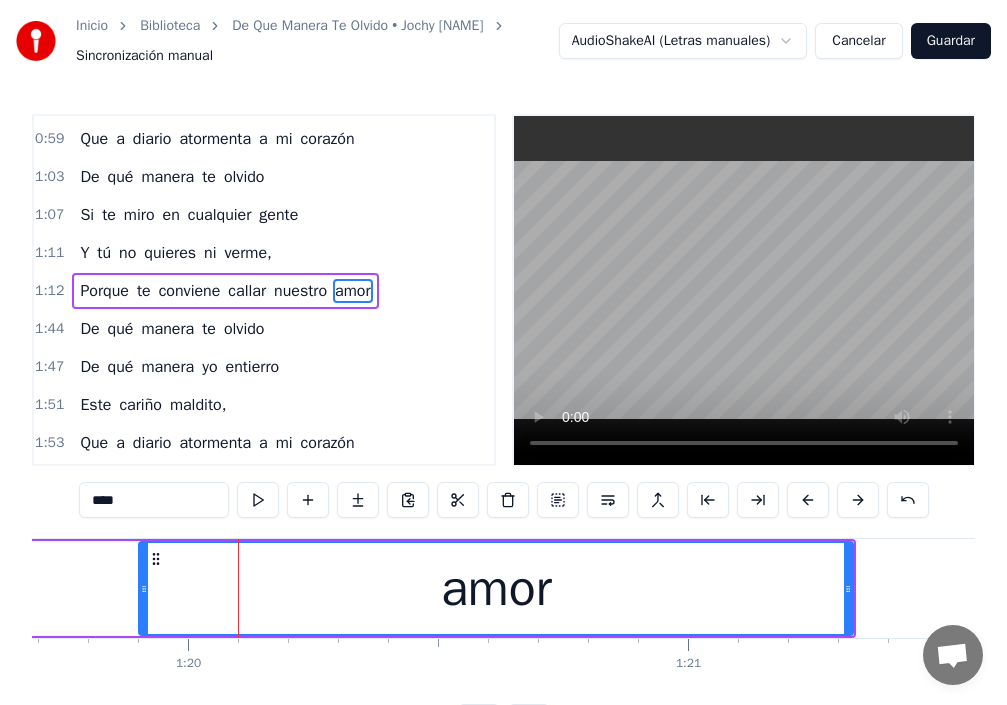 click at bounding box center (808, 500) 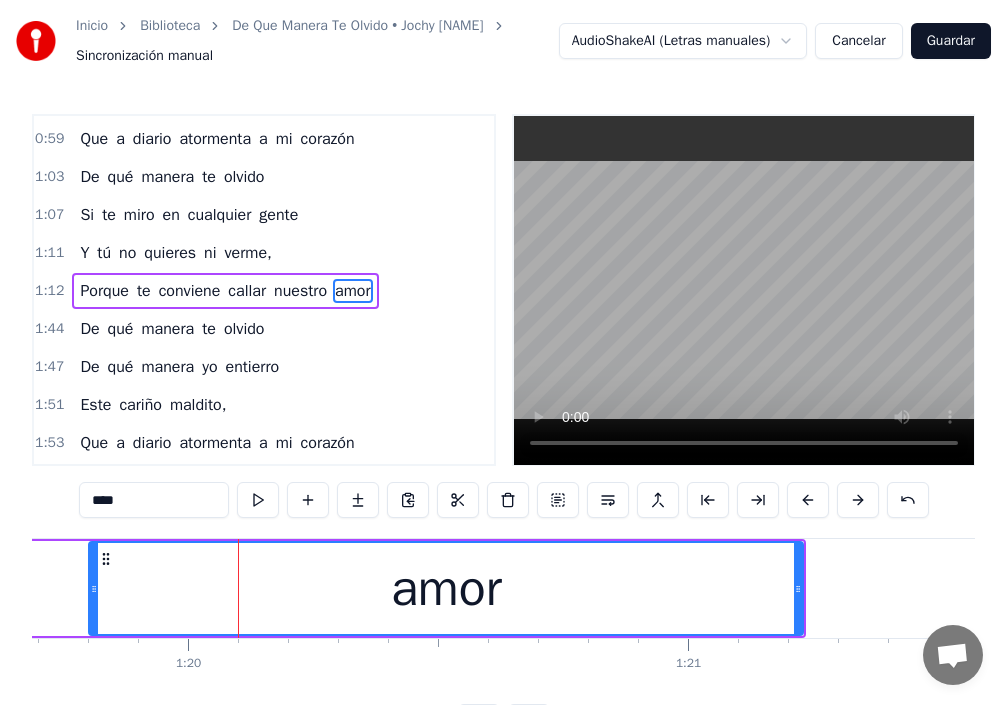click at bounding box center (808, 500) 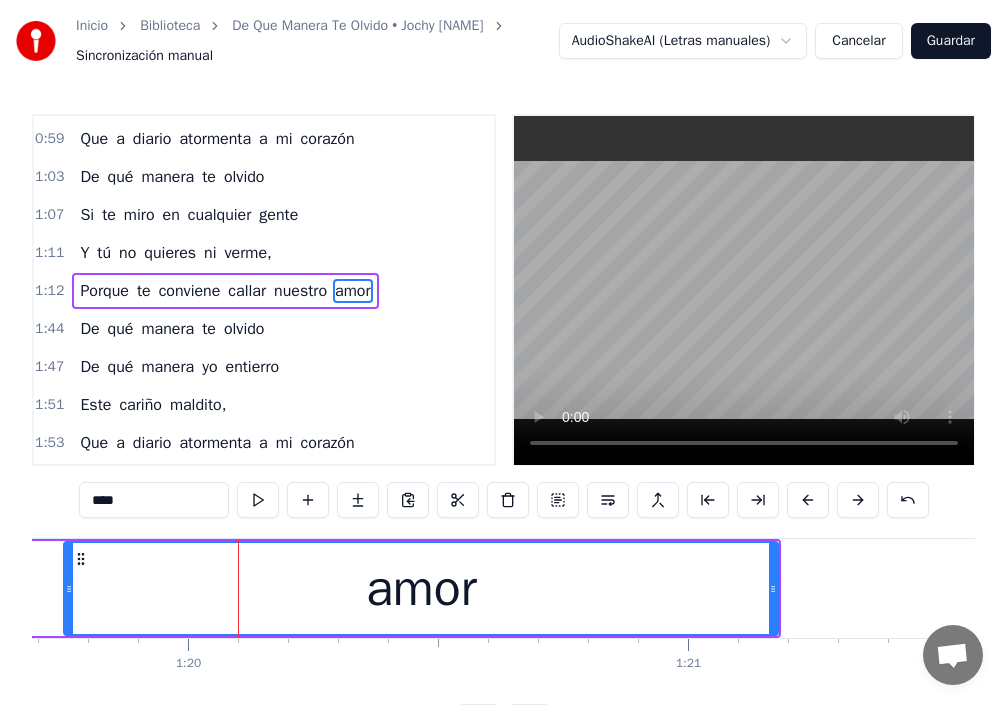 click at bounding box center [808, 500] 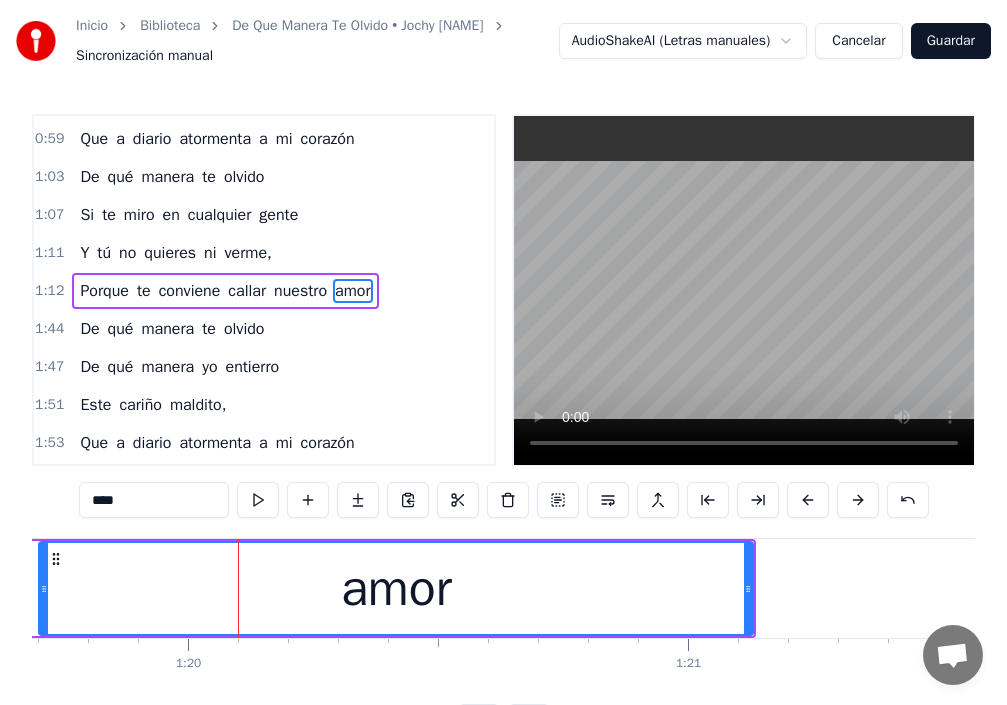click at bounding box center (808, 500) 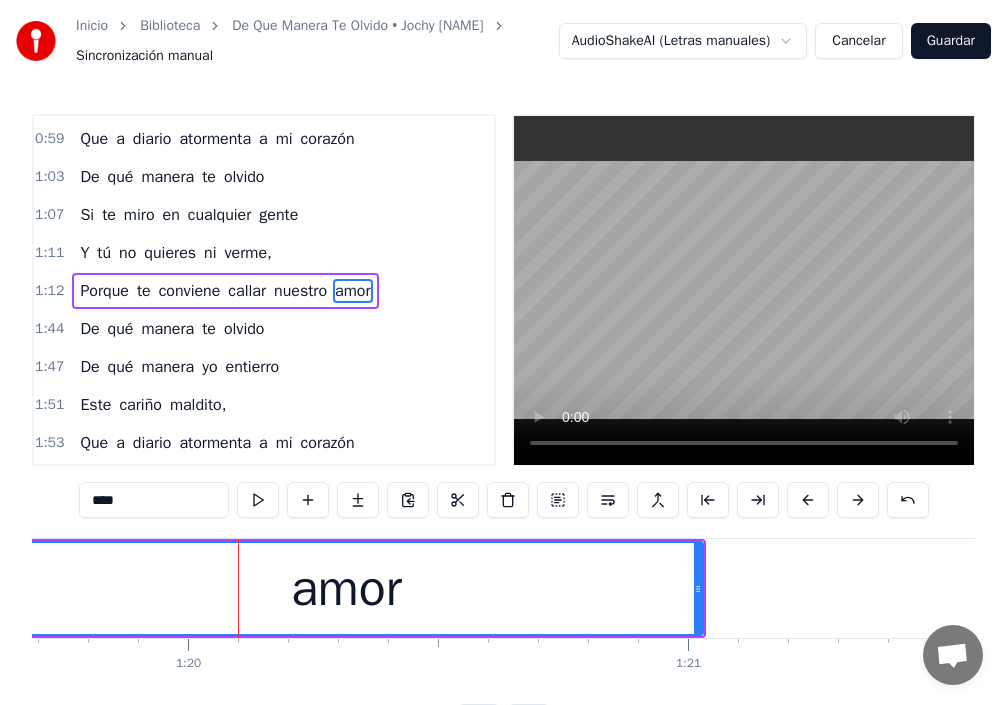 click at bounding box center [808, 500] 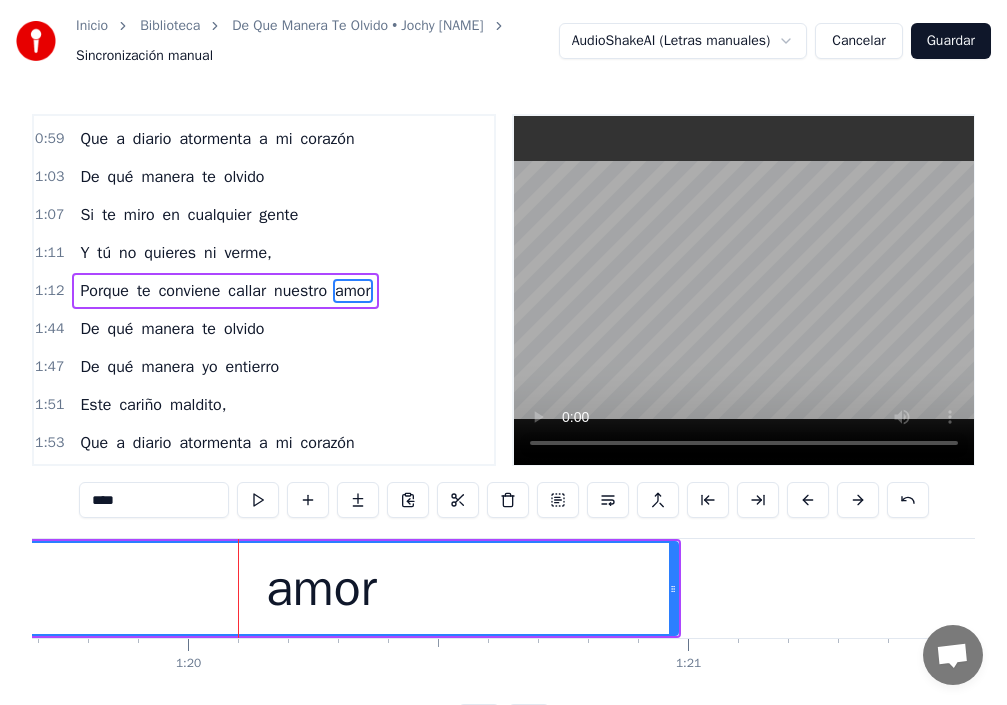 click at bounding box center [808, 500] 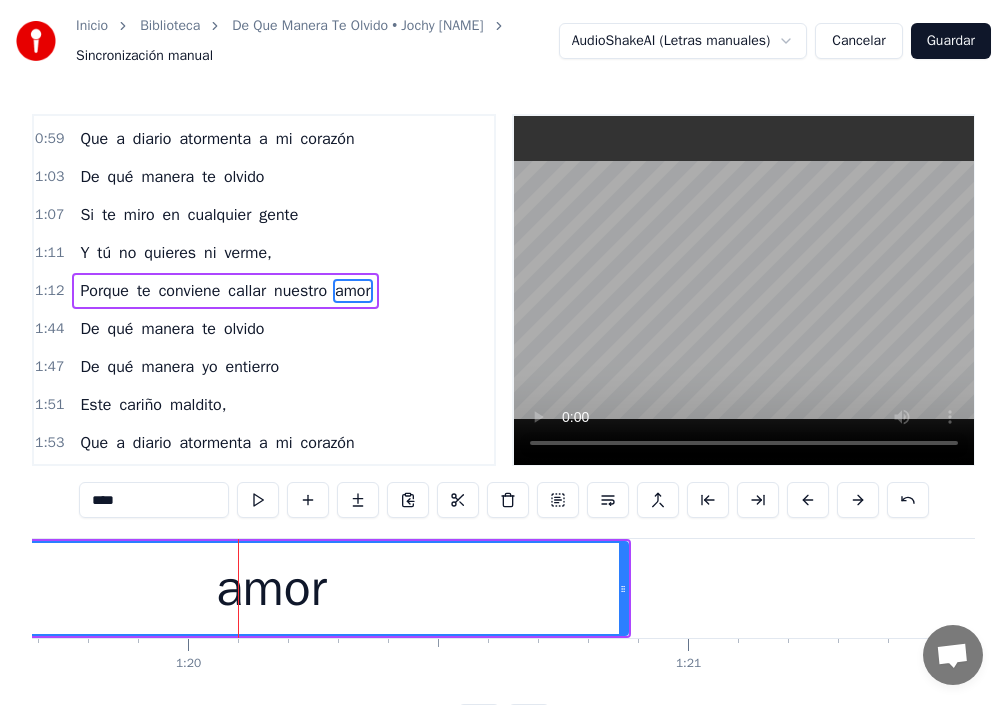 click at bounding box center [808, 500] 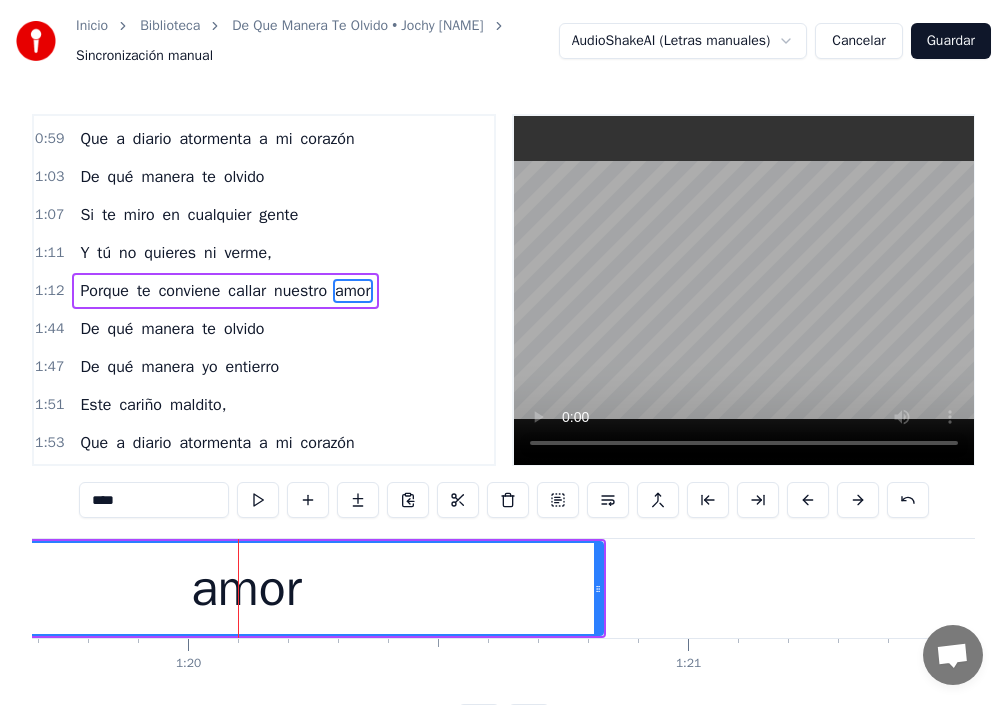 click at bounding box center (808, 500) 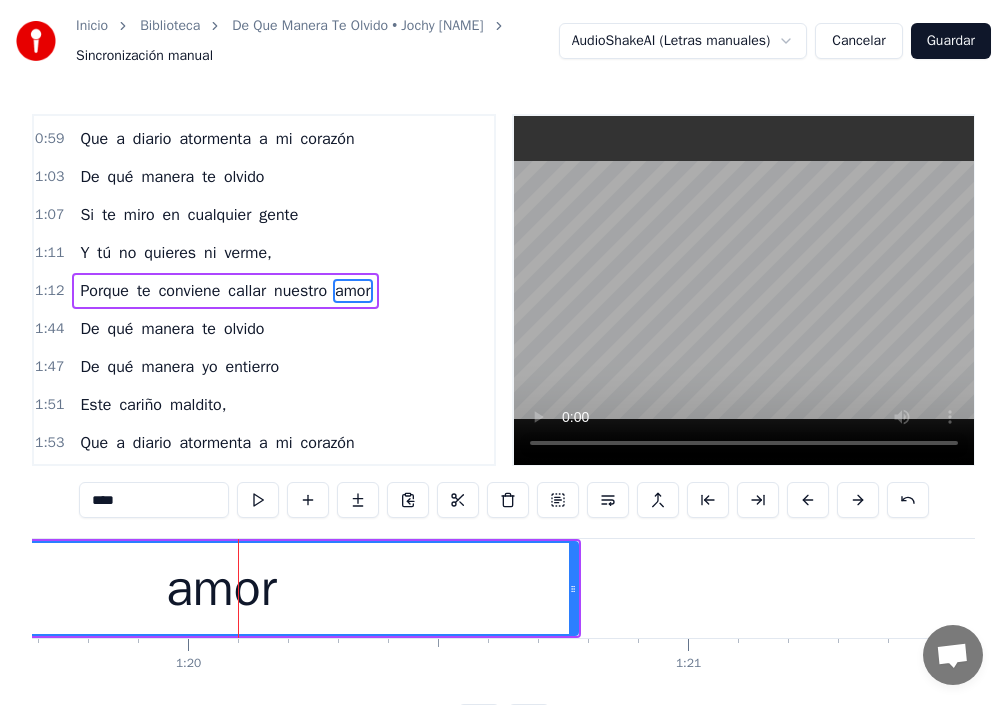 click at bounding box center (808, 500) 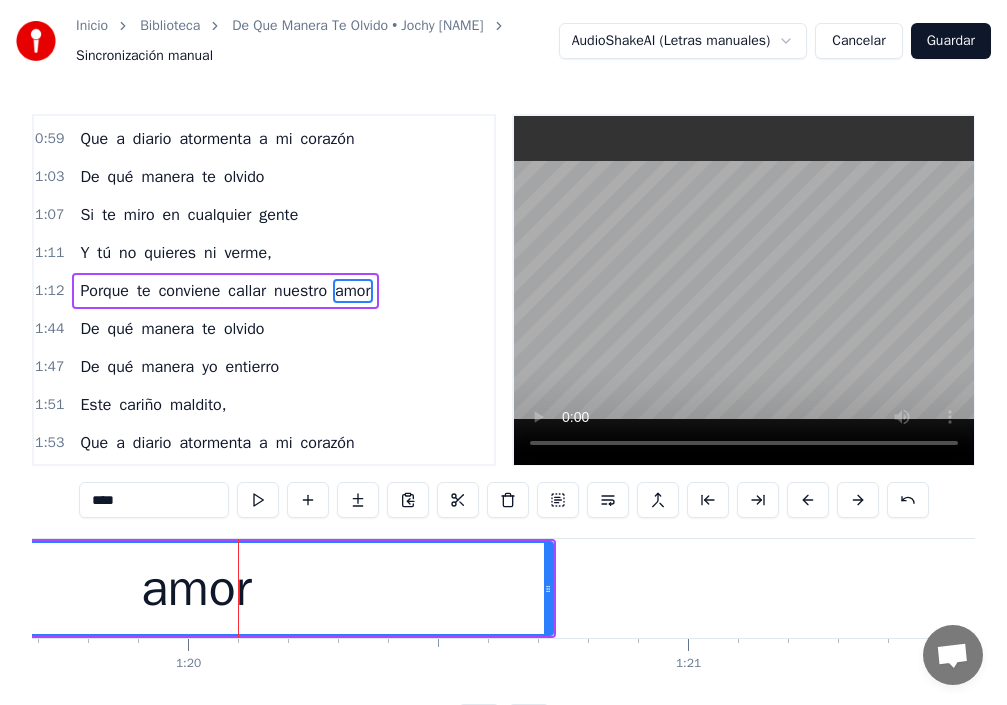 click at bounding box center [808, 500] 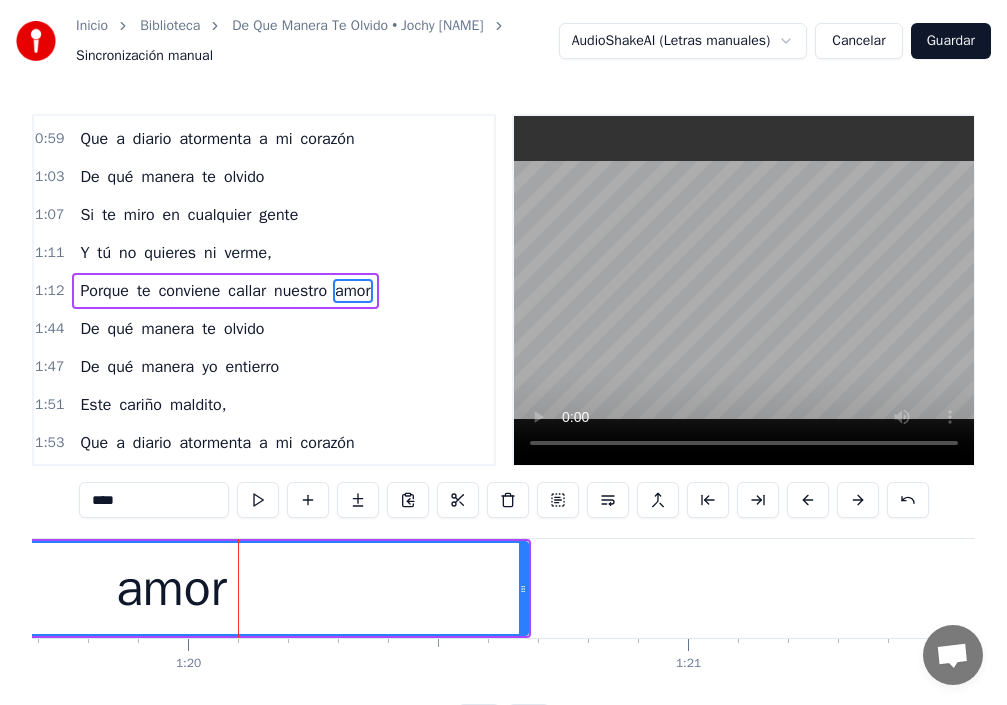 click at bounding box center (808, 500) 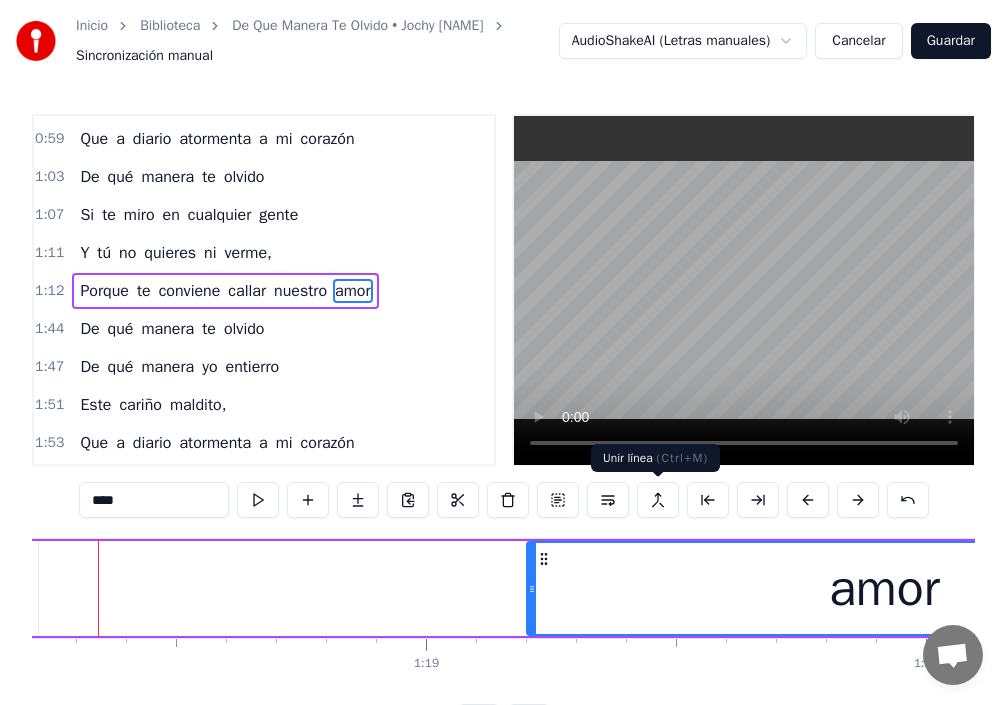 scroll, scrollTop: 0, scrollLeft: 39072, axis: horizontal 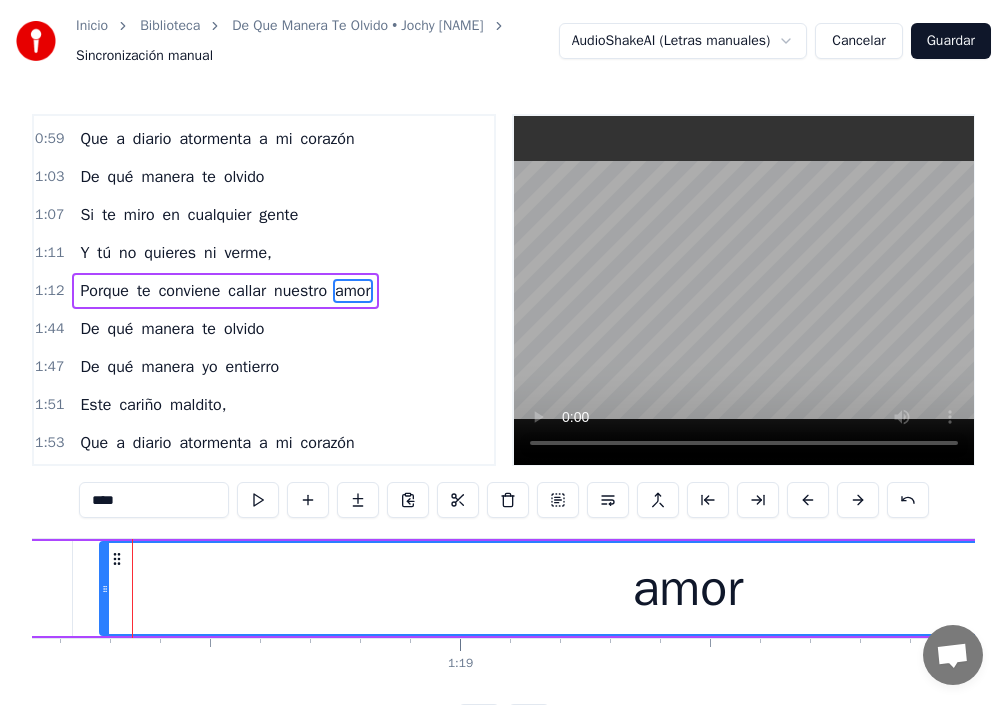 drag, startPoint x: 568, startPoint y: 594, endPoint x: 63, endPoint y: 556, distance: 506.42767 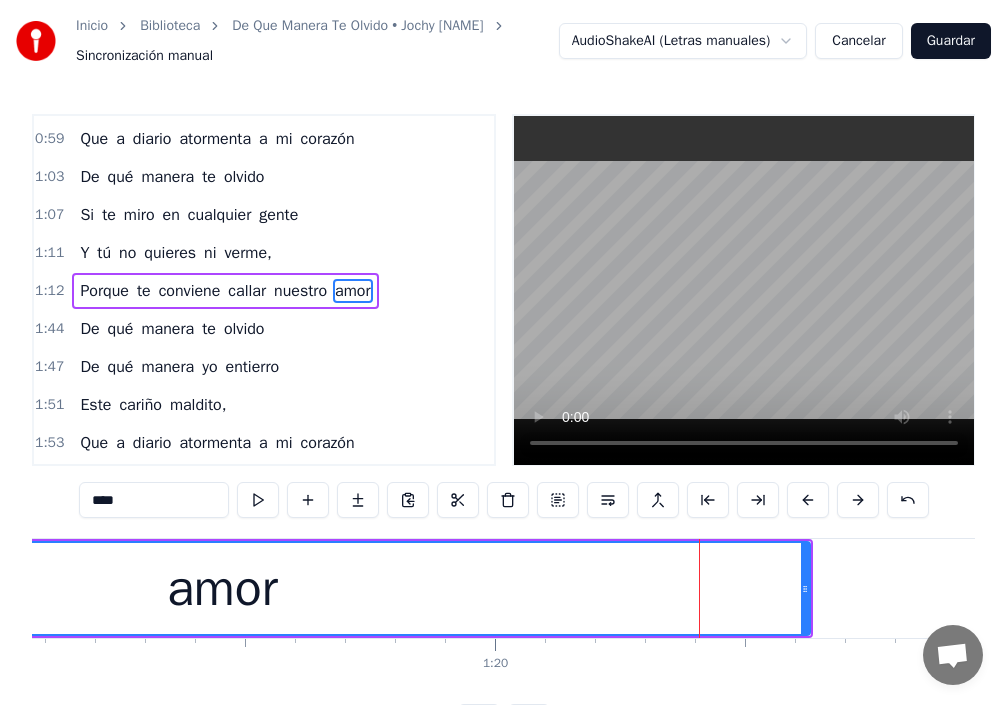 scroll, scrollTop: 0, scrollLeft: 39909, axis: horizontal 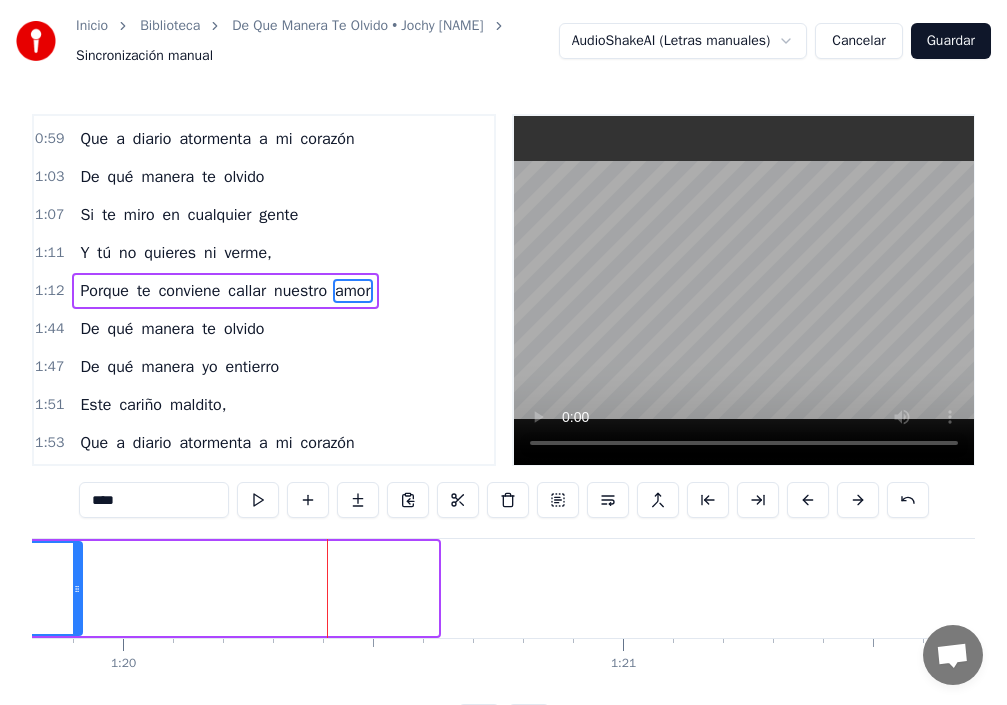 drag, startPoint x: 434, startPoint y: 588, endPoint x: 78, endPoint y: 574, distance: 356.27518 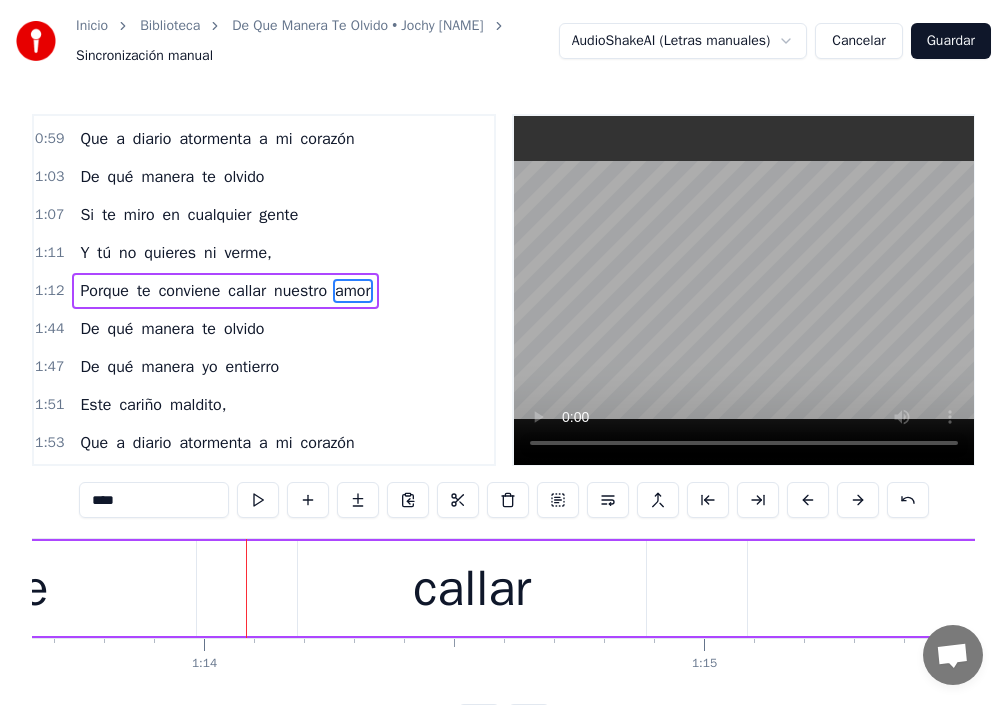 scroll, scrollTop: 0, scrollLeft: 36894, axis: horizontal 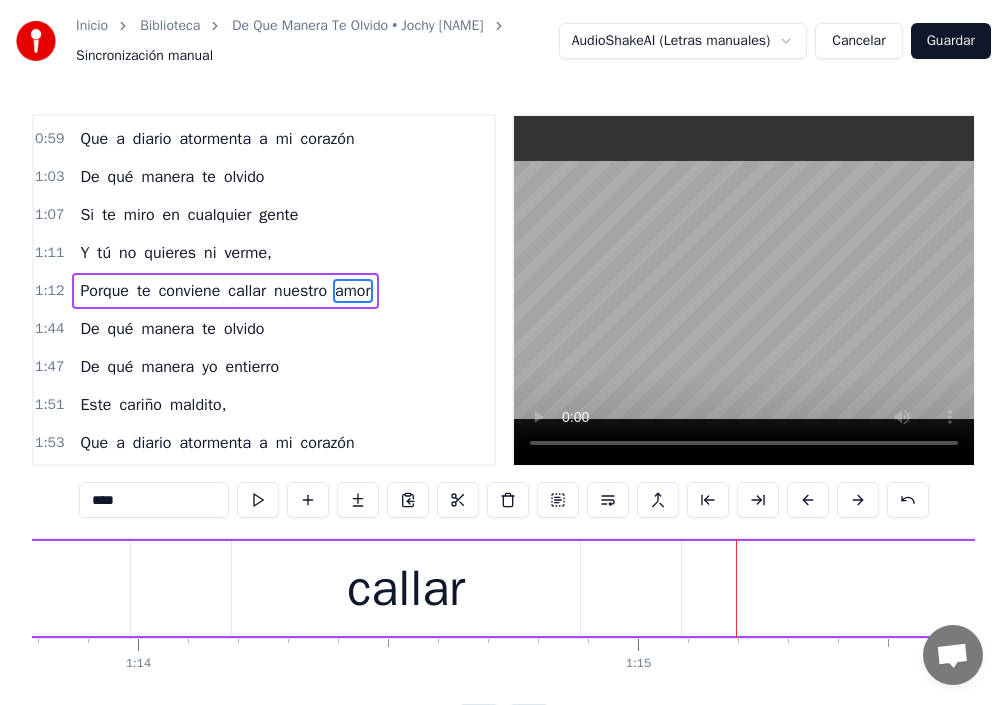 click on "callar" at bounding box center [247, 291] 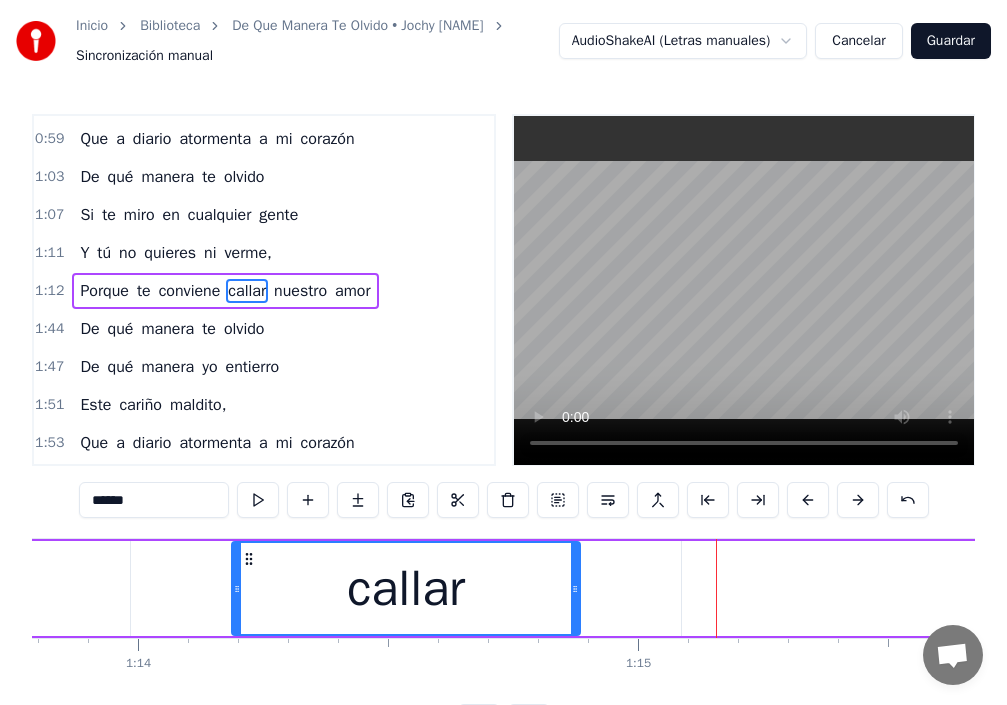 click on "conviene" at bounding box center (190, 291) 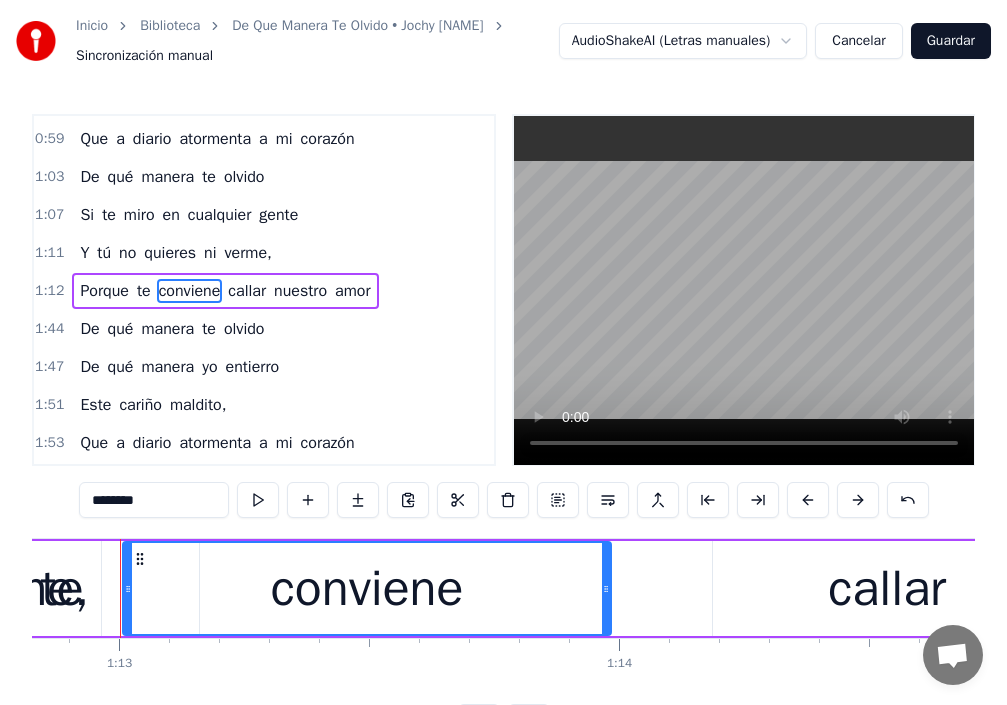 scroll, scrollTop: 0, scrollLeft: 36401, axis: horizontal 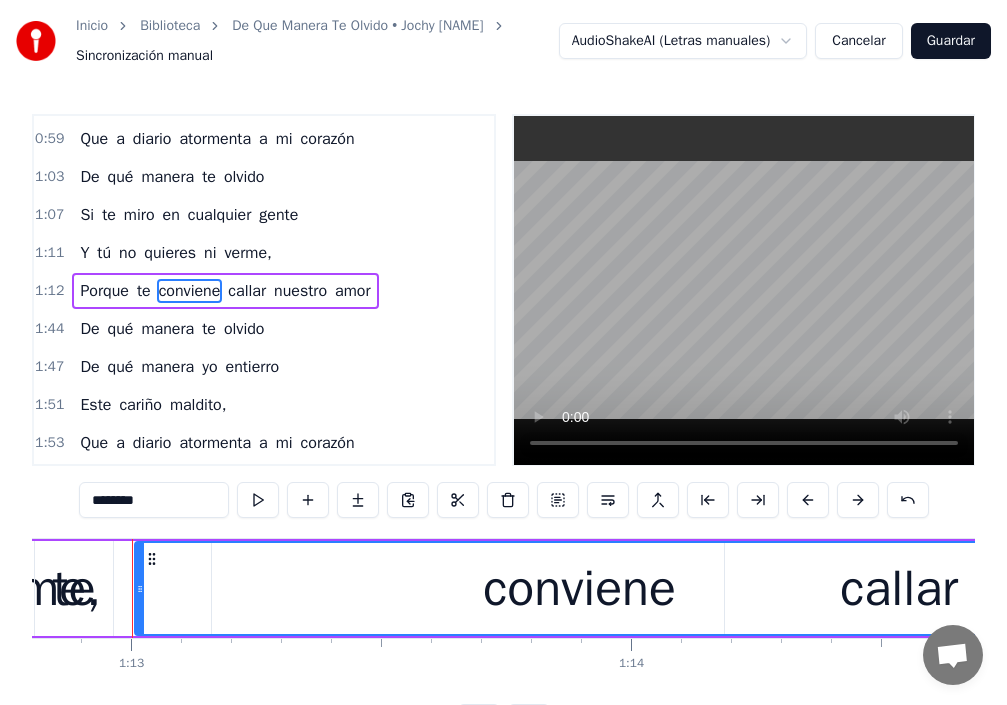 drag, startPoint x: 622, startPoint y: 589, endPoint x: 1023, endPoint y: 605, distance: 401.31906 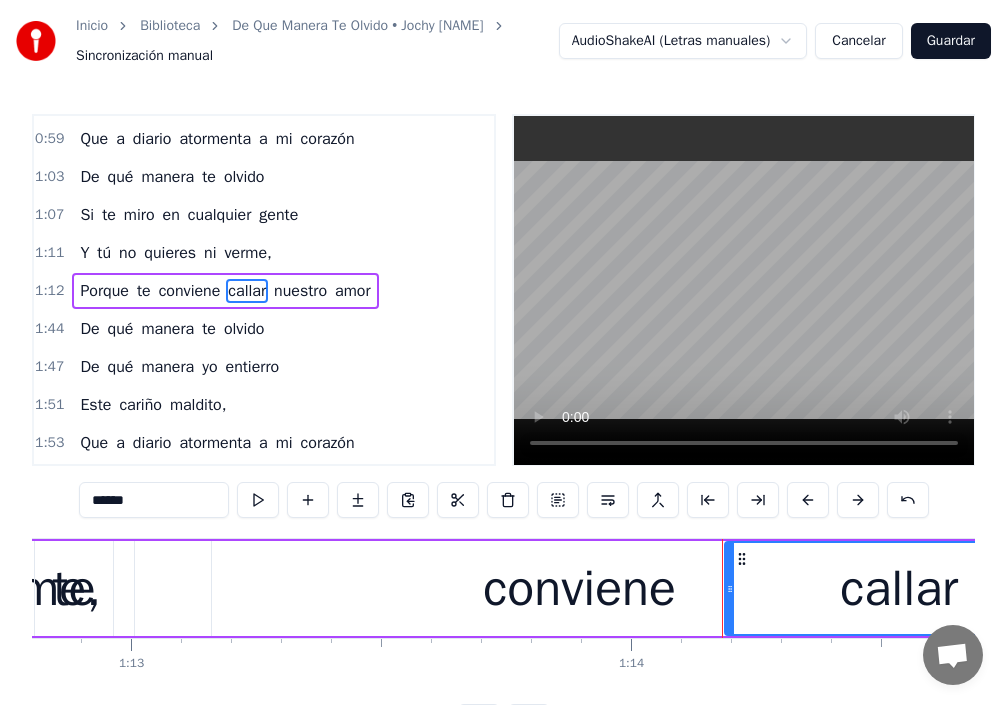 drag, startPoint x: 822, startPoint y: 607, endPoint x: 863, endPoint y: 609, distance: 41.04875 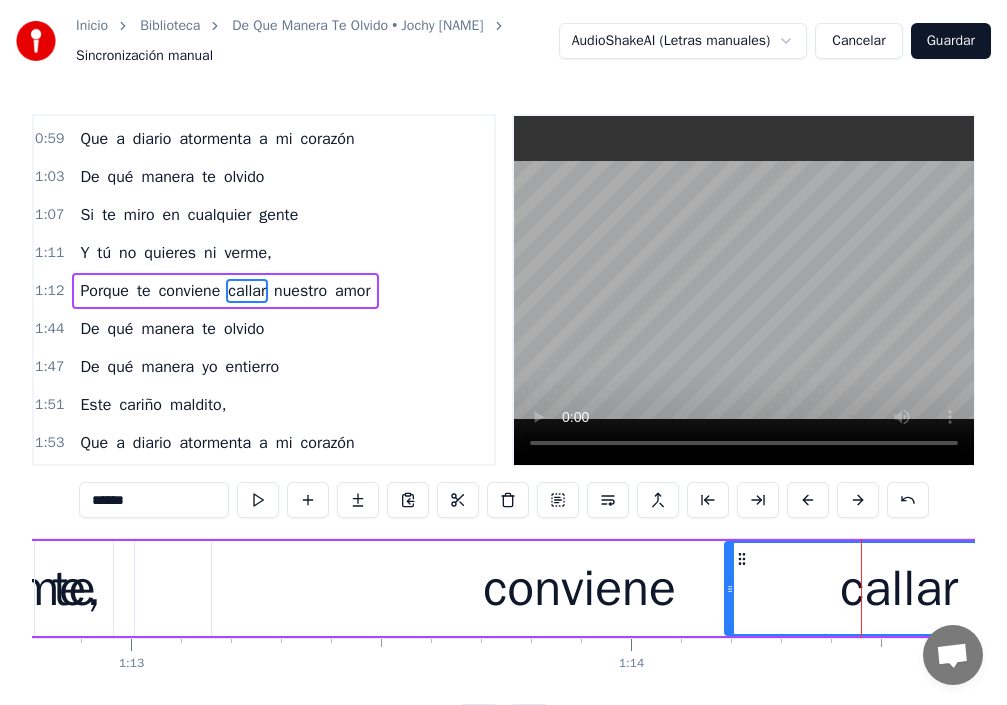 click on "conviene" at bounding box center [190, 291] 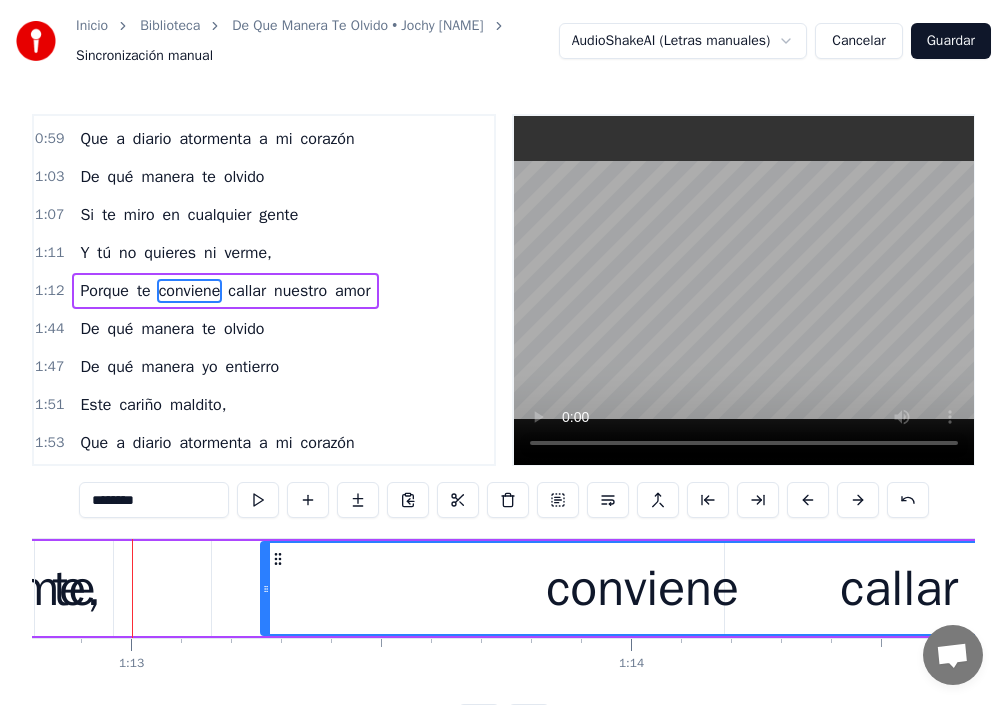 drag, startPoint x: 159, startPoint y: 597, endPoint x: 267, endPoint y: 631, distance: 113.22544 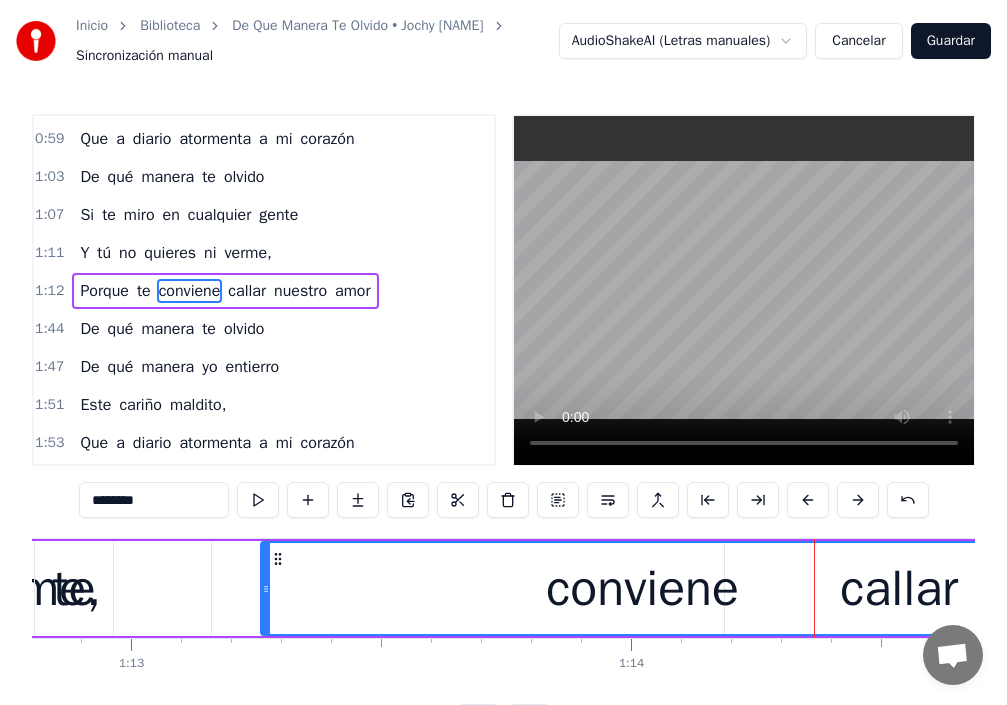 drag, startPoint x: 141, startPoint y: 299, endPoint x: 142, endPoint y: 314, distance: 15.033297 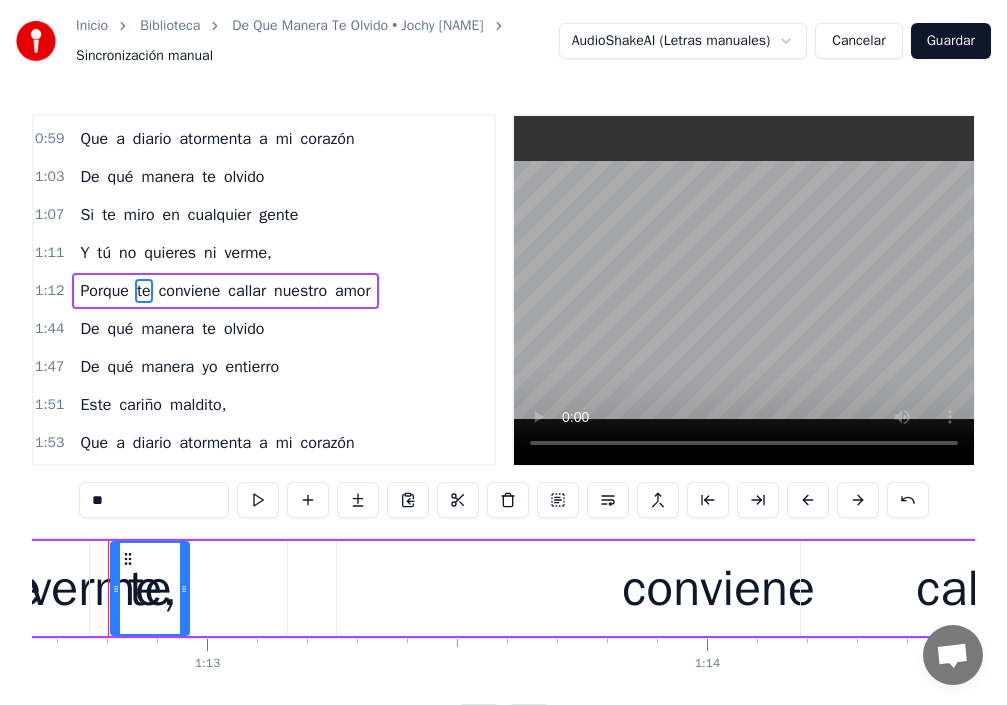 scroll, scrollTop: 0, scrollLeft: 36301, axis: horizontal 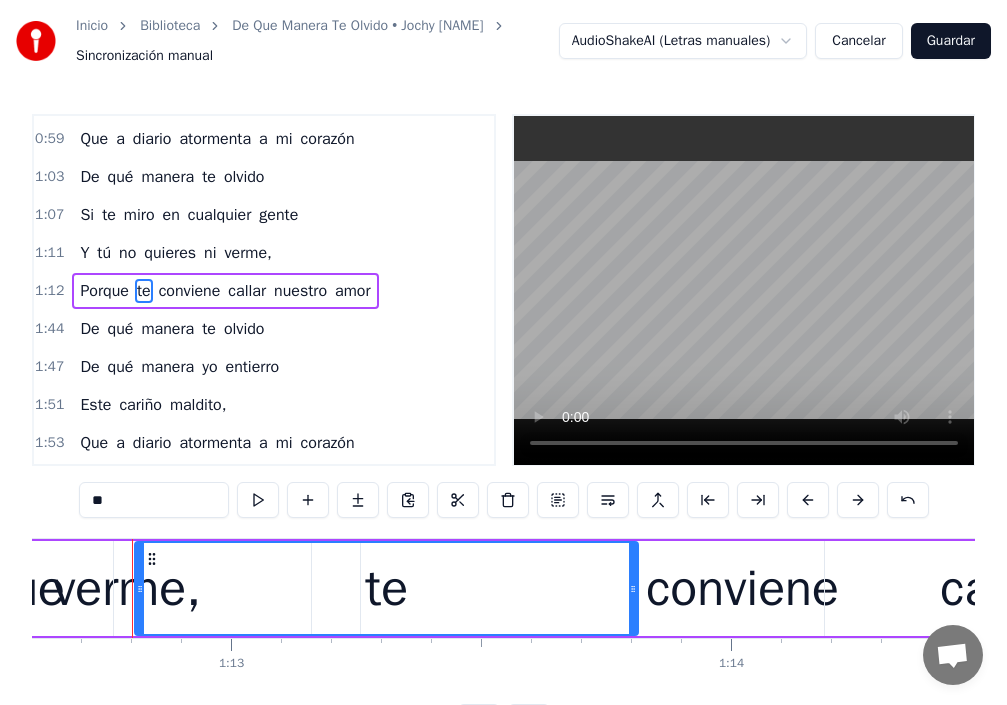 drag, startPoint x: 209, startPoint y: 593, endPoint x: 625, endPoint y: 650, distance: 419.8869 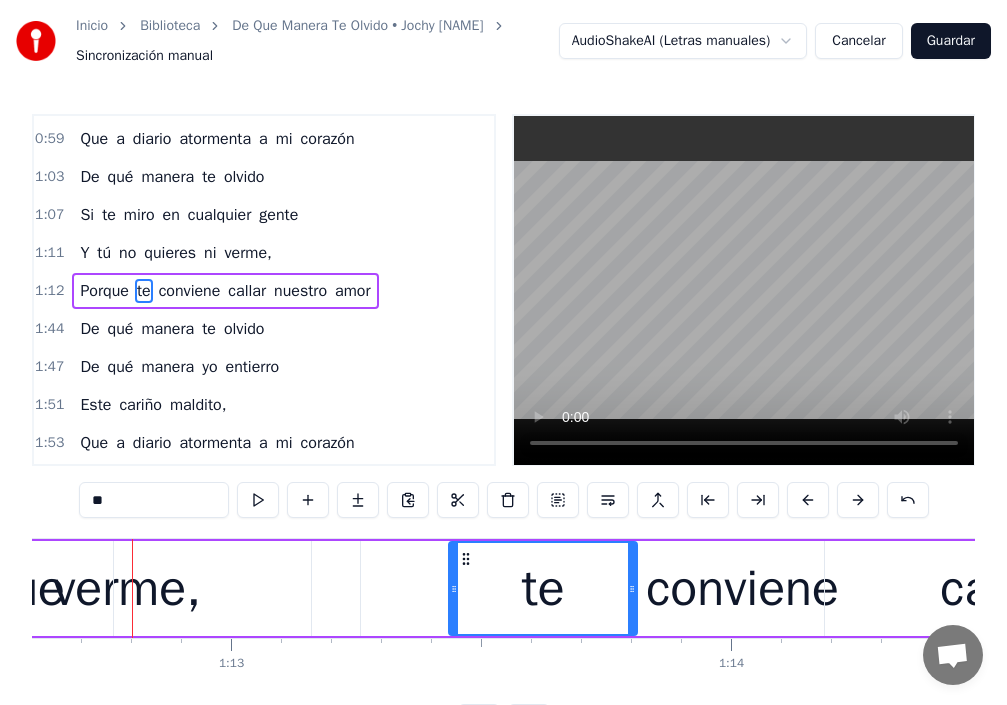 drag, startPoint x: 138, startPoint y: 571, endPoint x: 460, endPoint y: 603, distance: 323.58615 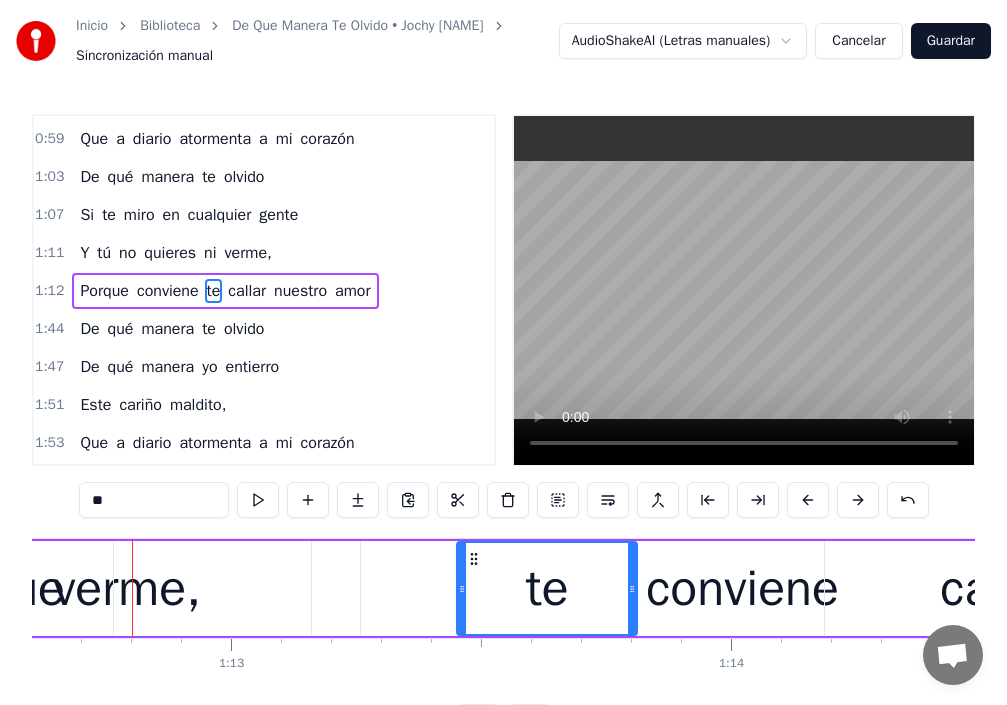 click on "Veras que no he cambiado Que estoy enamorado, Tal vez igual que ayer Quizás te comentaron, Que a solas me miraron, Llorando tu querer Y no me da vergüenza, Que aun con la experiencia Que la vida me dio A tu amor yo me aferro, Y aunque ya no lo tengo, No te puedo olvidar A tu Amor yo me aferro y aunque ya no lo tengo No te puedo olvidar. De qué manera te olvido de que manera yo entierro Este cariño maldito, Que a diario atormenta a mi corazón De qué manera te olvido Si te miro en cualquier gente Y tú no quieres ni verme, Porque conviene te callar nuestro amor De qué manera te olvido De qué manera yo entierro Este cariño maldito, Que a diario atormenta a mi corazón De qué manera te olvido Si te miro en cualquier gente Y tú no quieres ni verme, Porque te conviene callar nuestro amor De qué manera te olvido De que manera yo entierro este carino maldito que a diario atormenta a mi corazon. De que manera te olvido si te miro en cualquier gente y tu no quieres ni verme porque te conviene callar nuestro" at bounding box center [32406, 588] 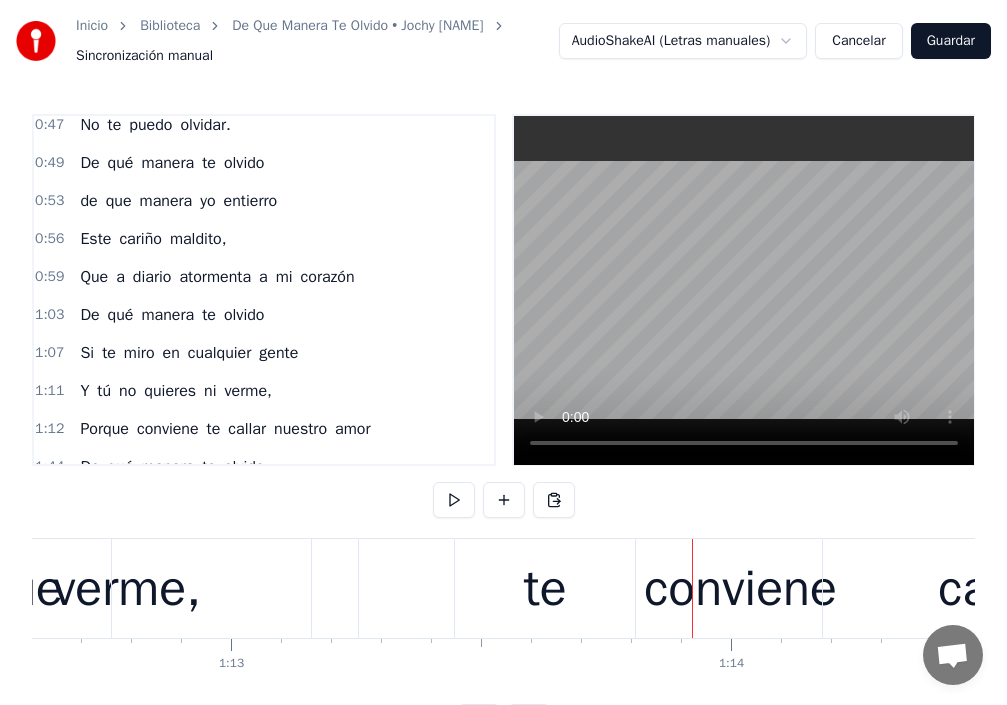 scroll, scrollTop: 580, scrollLeft: 0, axis: vertical 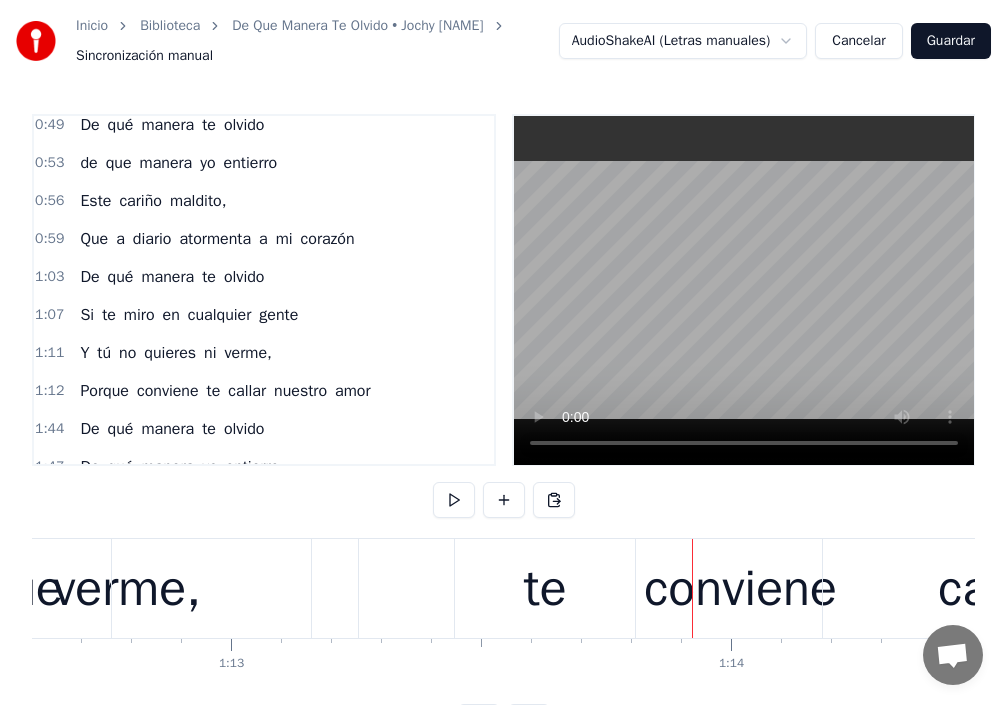 click on "te" at bounding box center [214, 391] 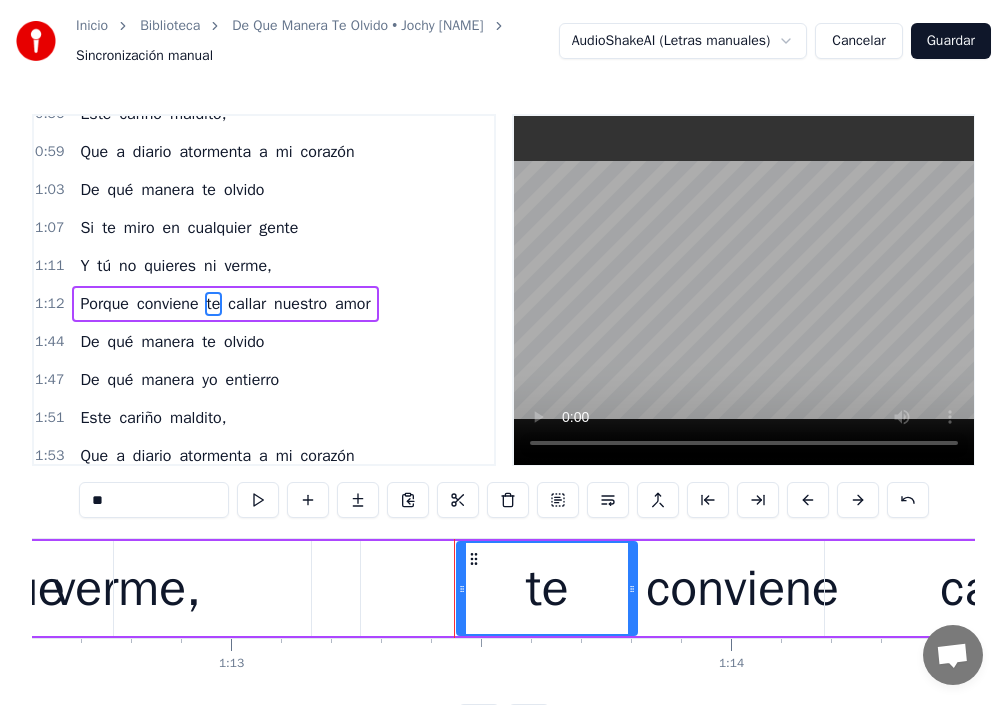 scroll, scrollTop: 680, scrollLeft: 0, axis: vertical 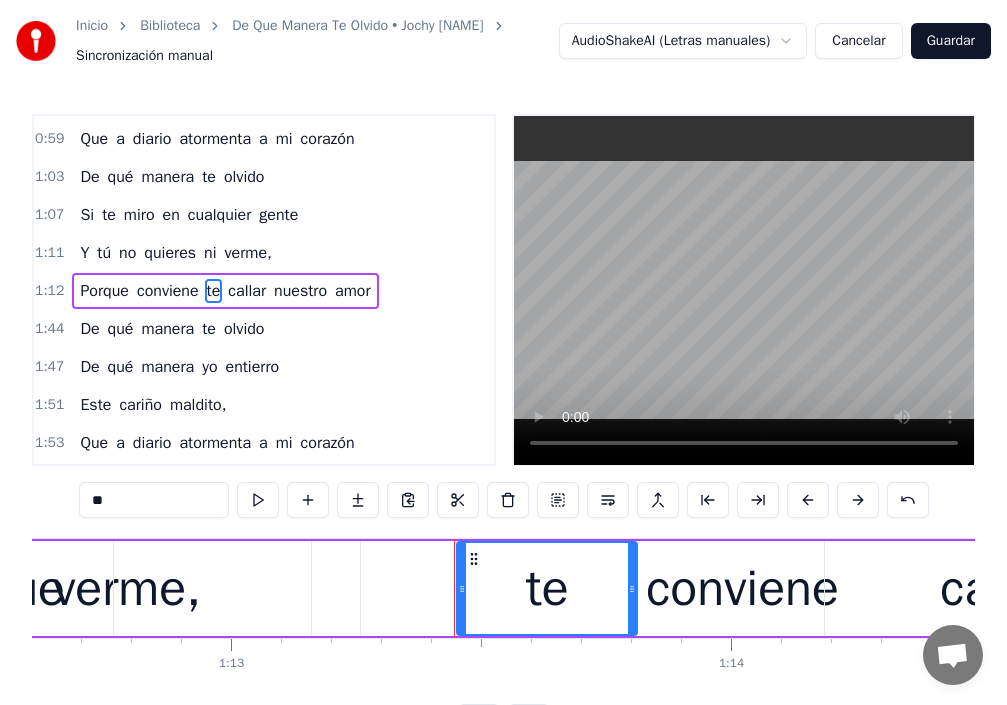 click on "**" at bounding box center (154, 500) 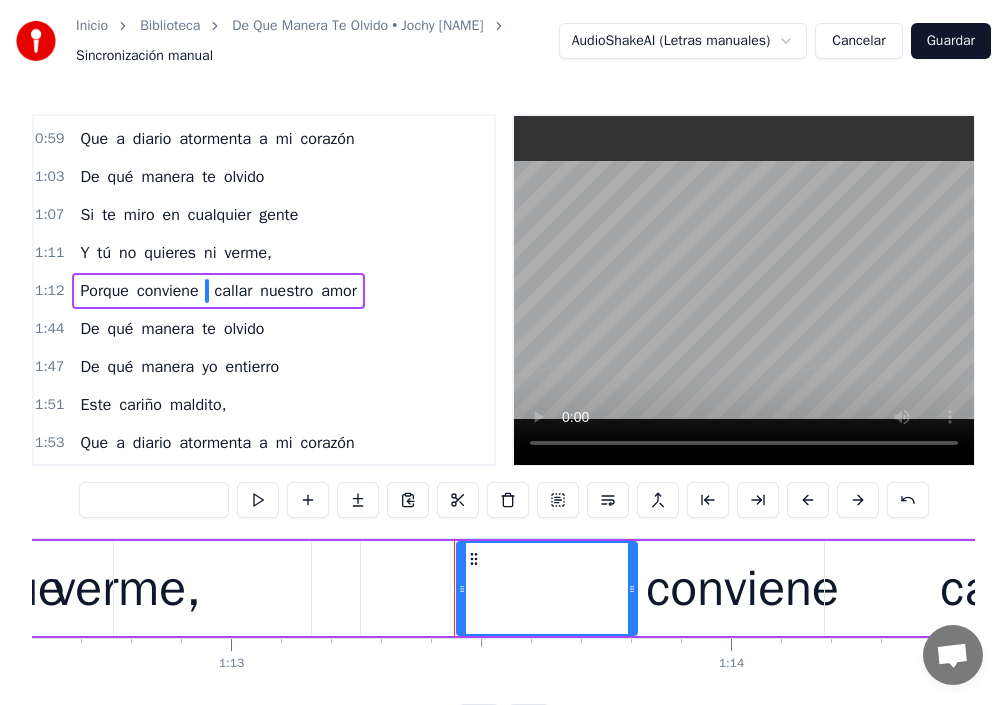 click on "conviene" at bounding box center [168, 291] 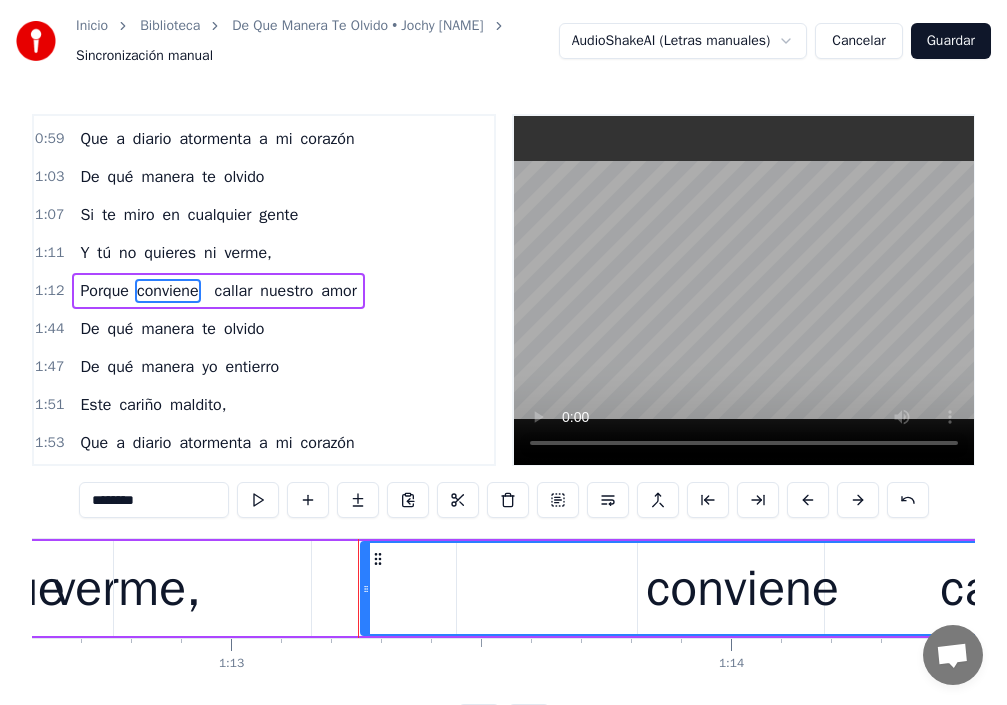 click on "********" at bounding box center [154, 500] 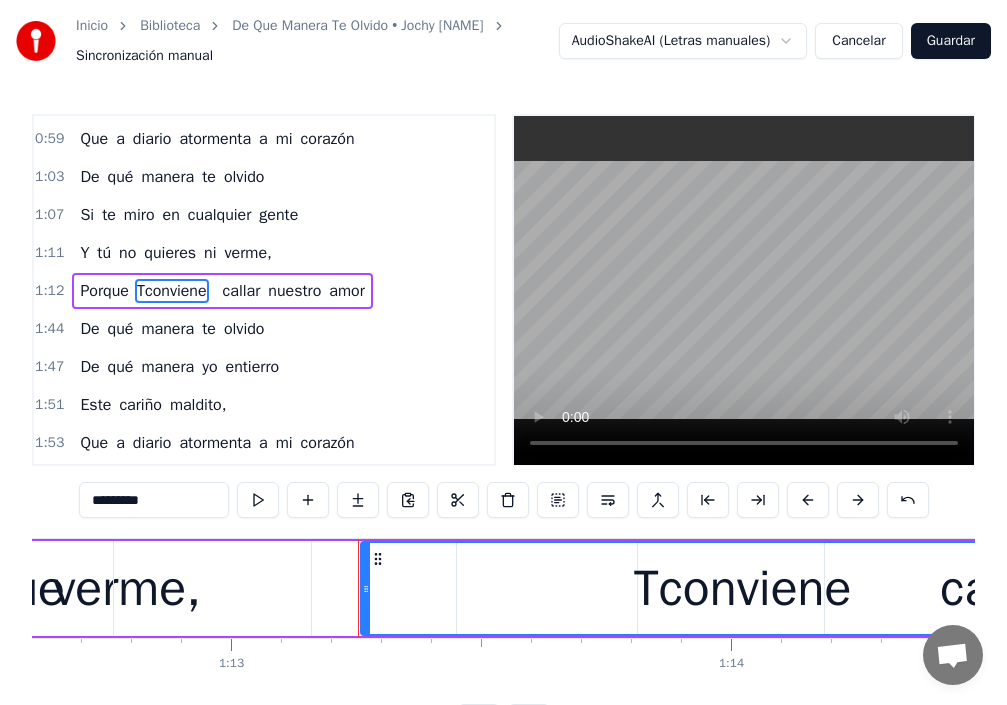 click on "*********" at bounding box center [154, 500] 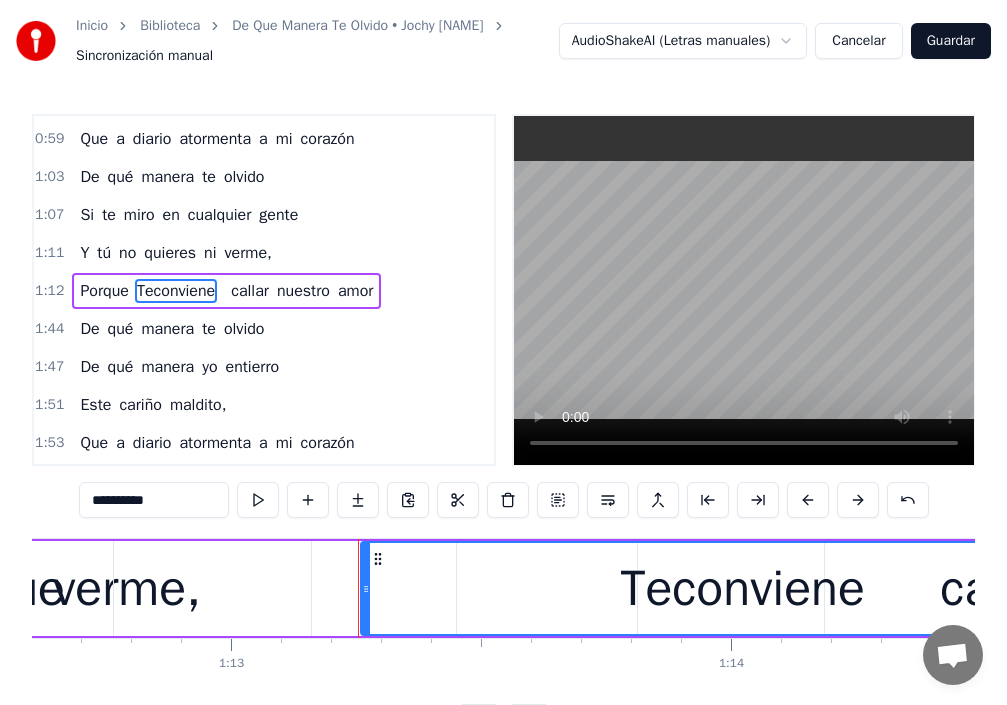 click on "**********" at bounding box center (154, 500) 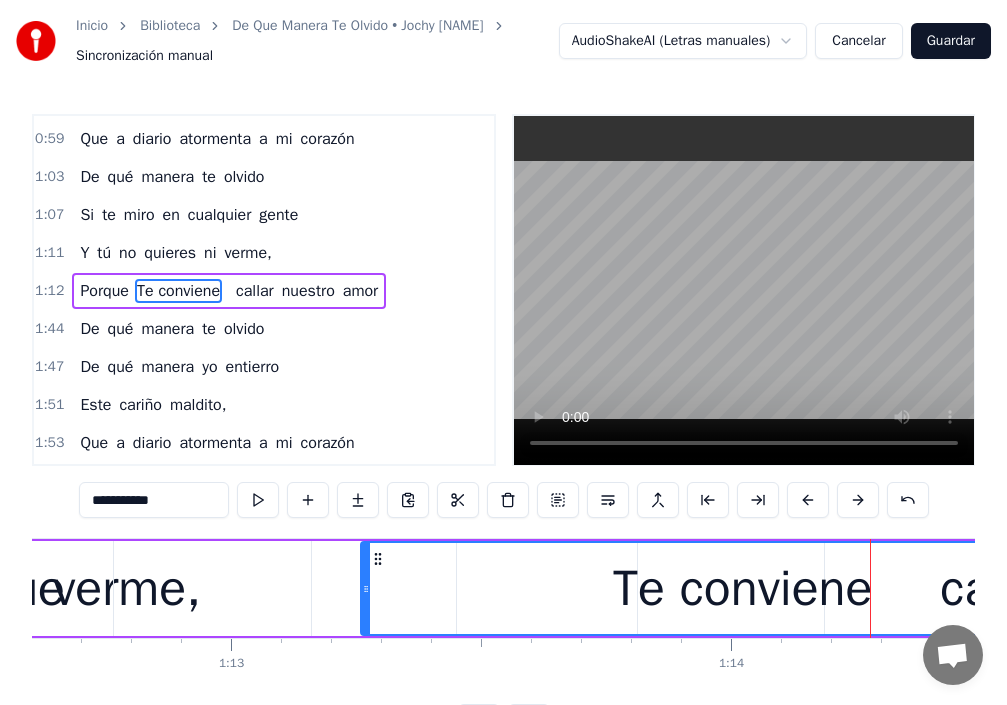 click on "Porque" at bounding box center (104, 291) 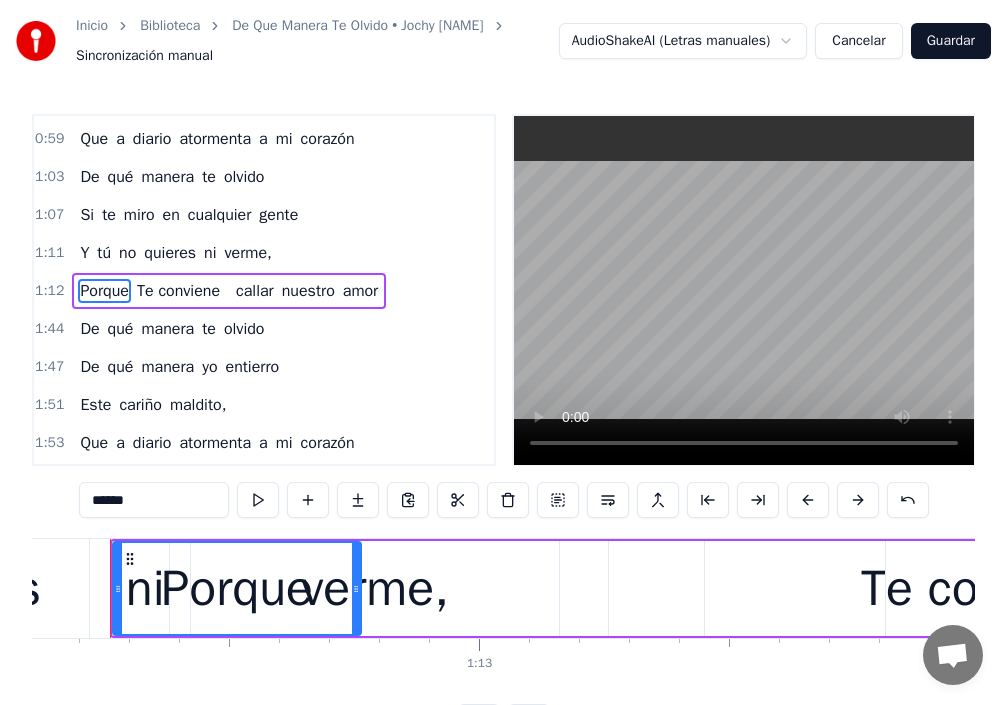 scroll, scrollTop: 0, scrollLeft: 36031, axis: horizontal 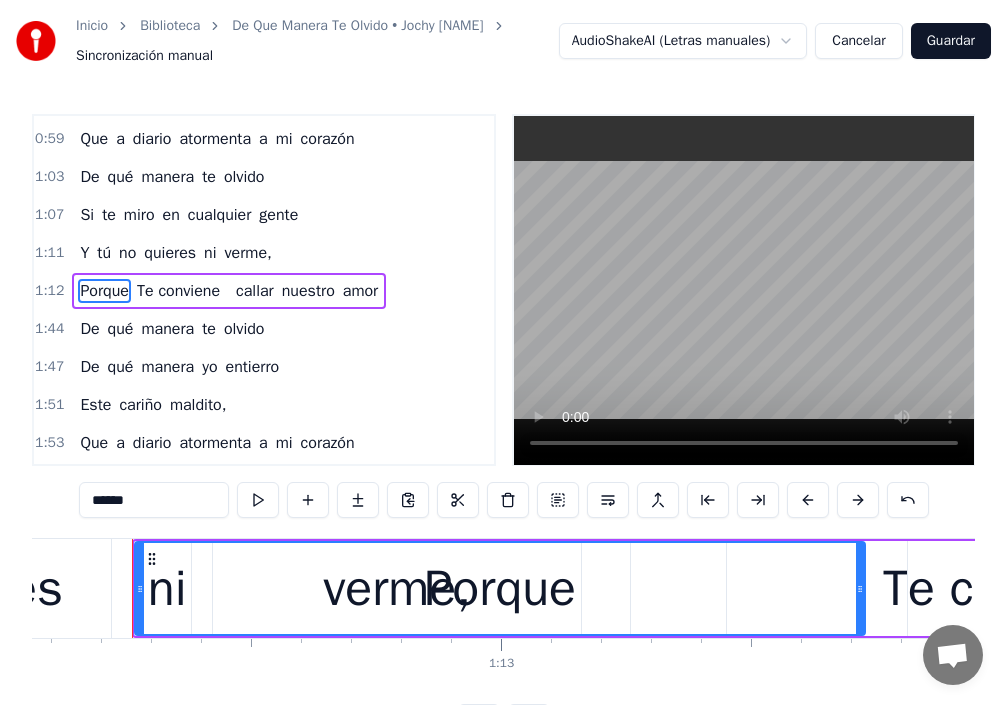 drag, startPoint x: 380, startPoint y: 566, endPoint x: 850, endPoint y: 627, distance: 473.942 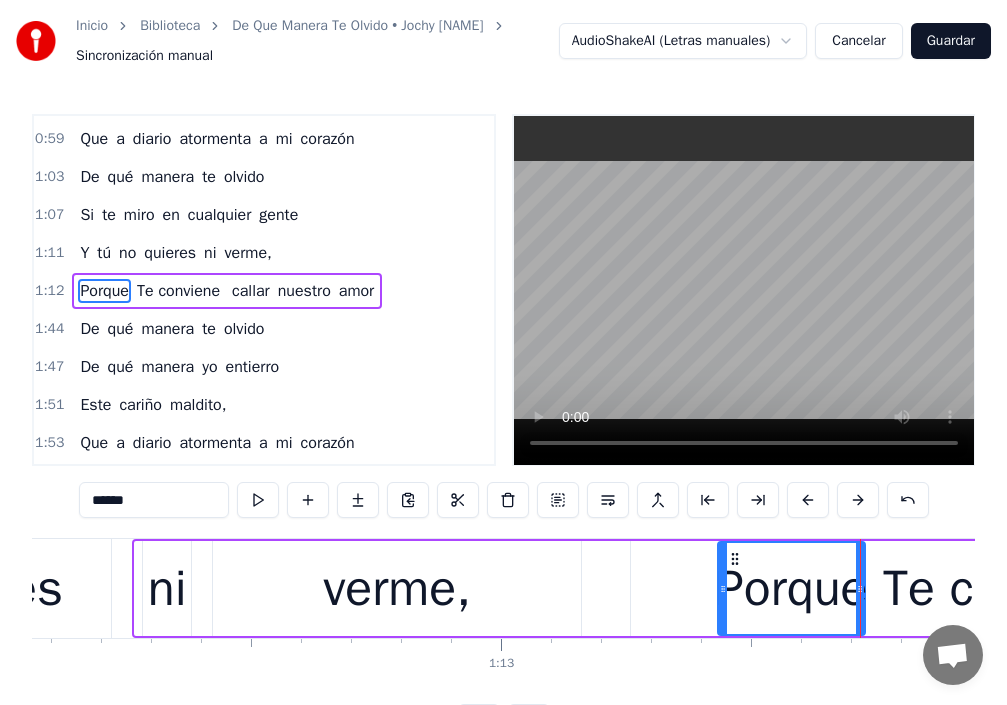 drag, startPoint x: 140, startPoint y: 569, endPoint x: 723, endPoint y: 617, distance: 584.97266 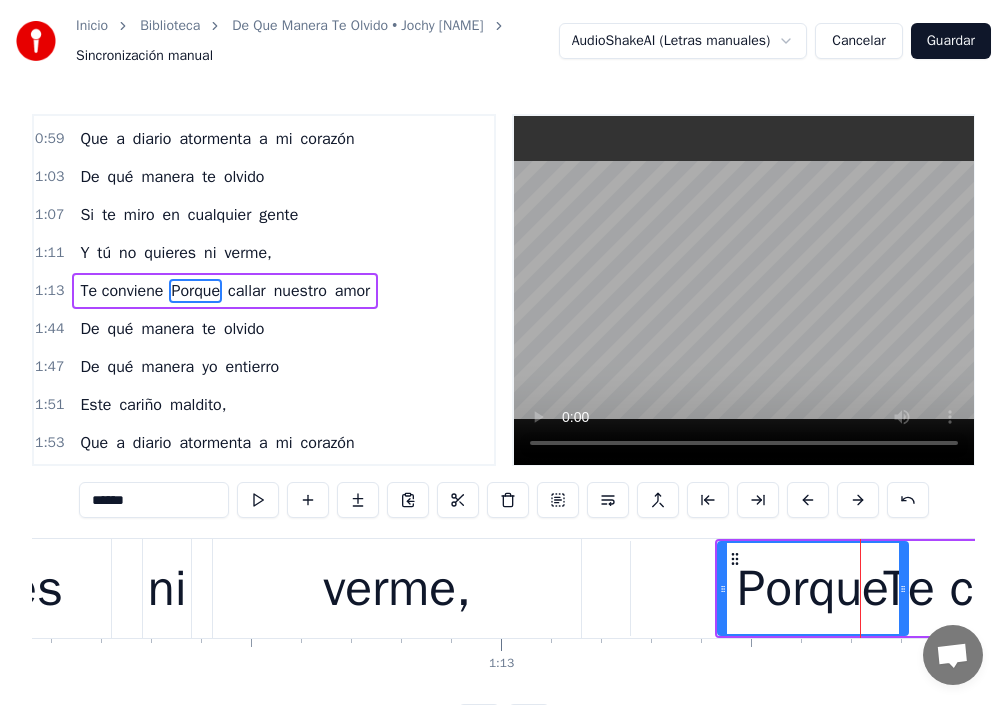 drag, startPoint x: 859, startPoint y: 563, endPoint x: 902, endPoint y: 561, distance: 43.046486 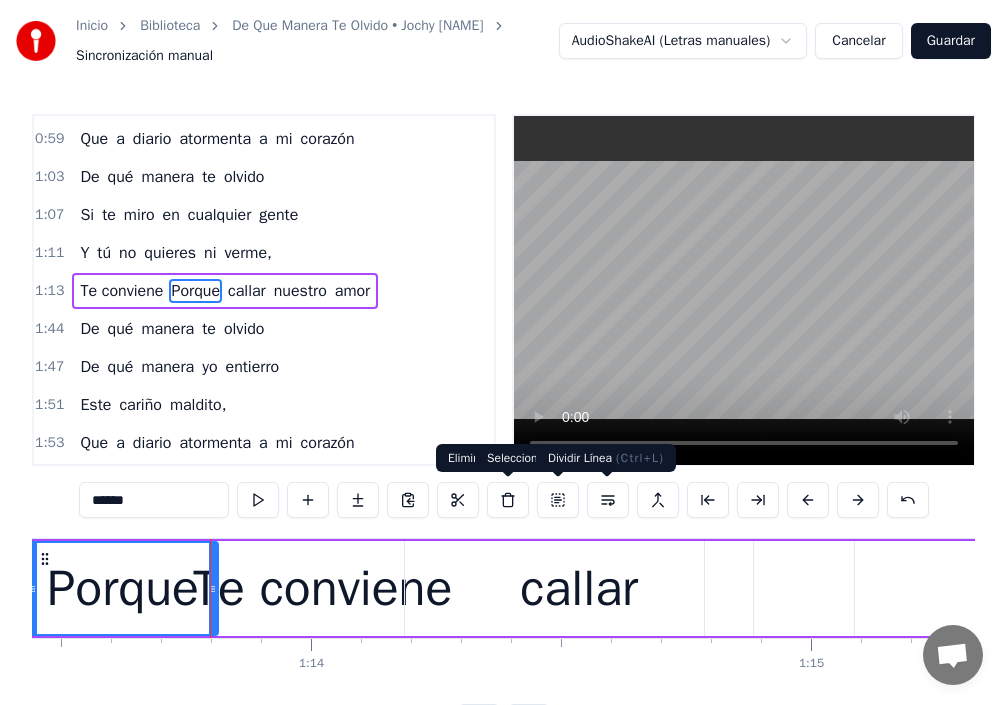 scroll, scrollTop: 0, scrollLeft: 36799, axis: horizontal 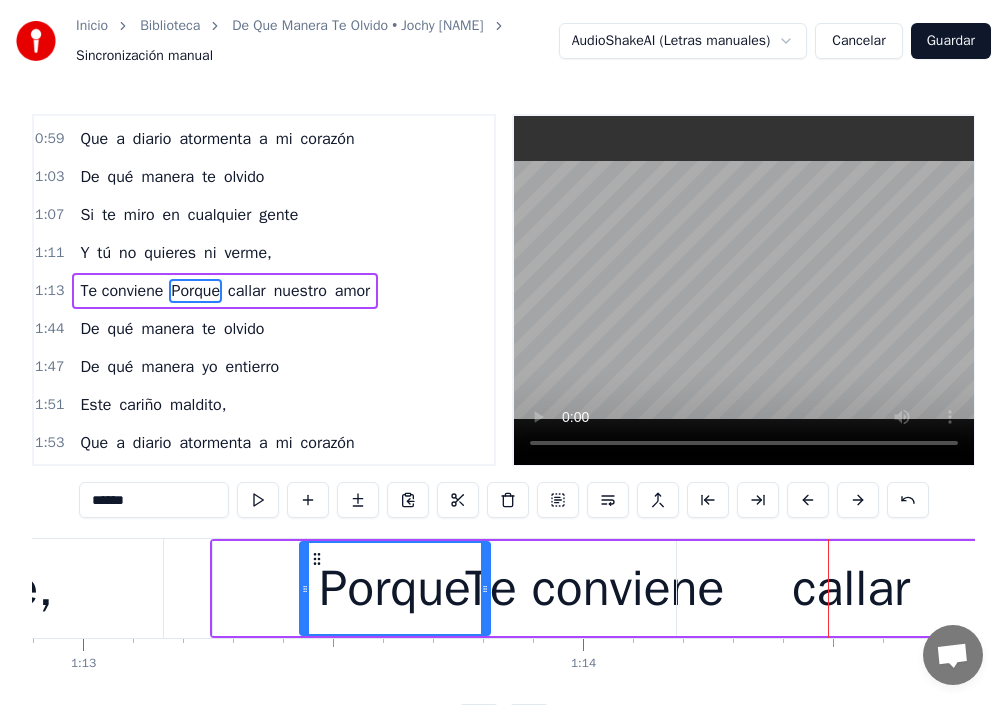 click on "Porque" at bounding box center [395, 588] 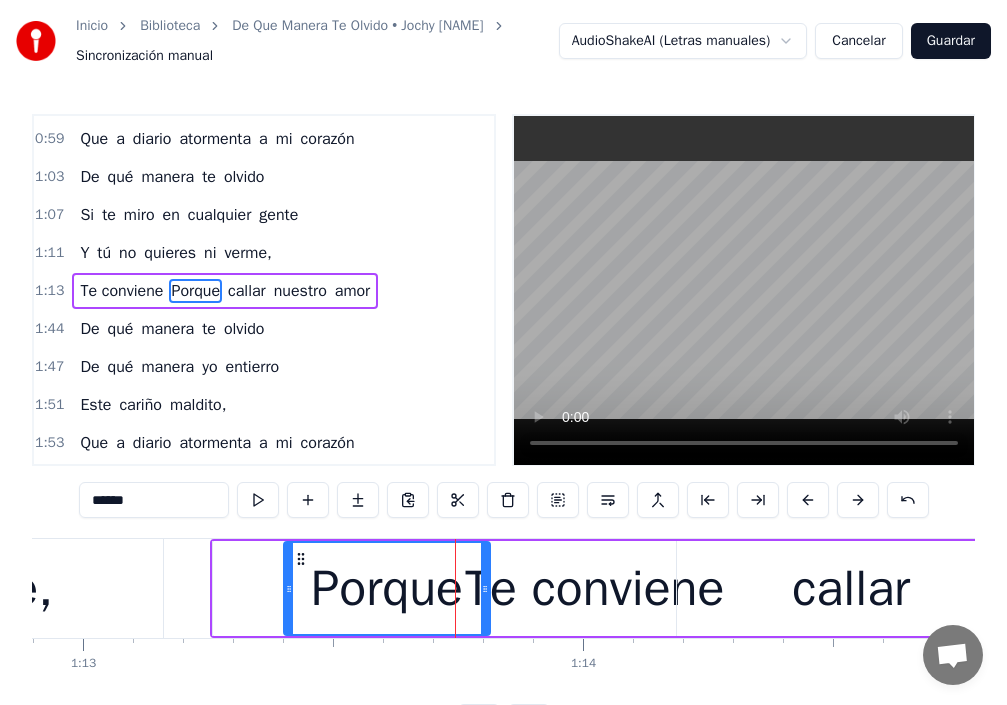 drag, startPoint x: 301, startPoint y: 588, endPoint x: 285, endPoint y: 586, distance: 16.124516 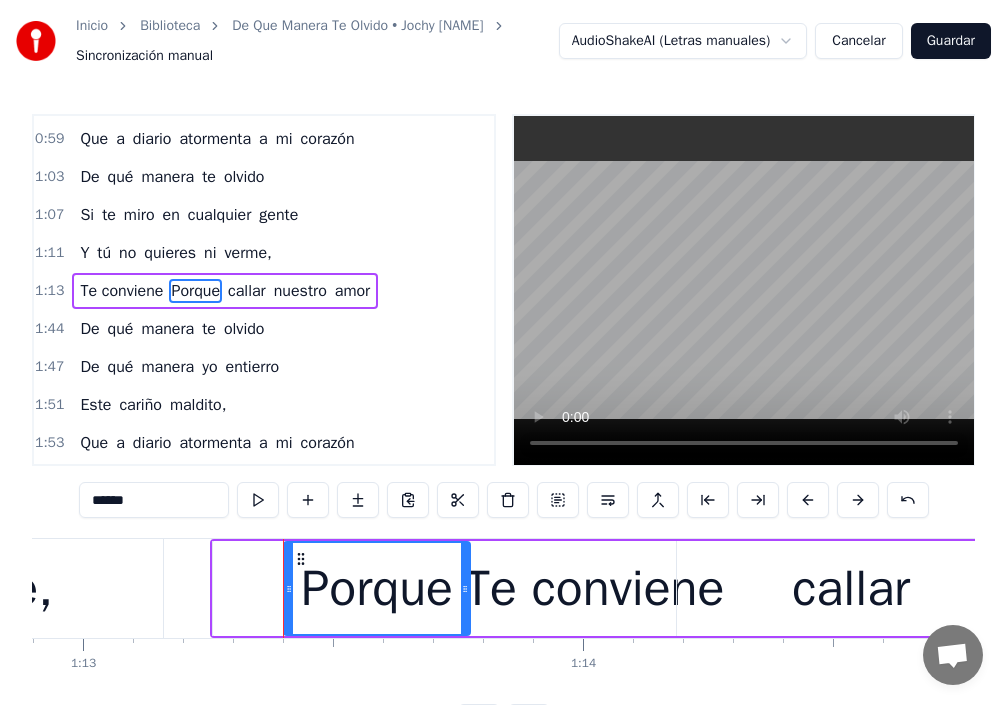 drag, startPoint x: 486, startPoint y: 596, endPoint x: 466, endPoint y: 575, distance: 29 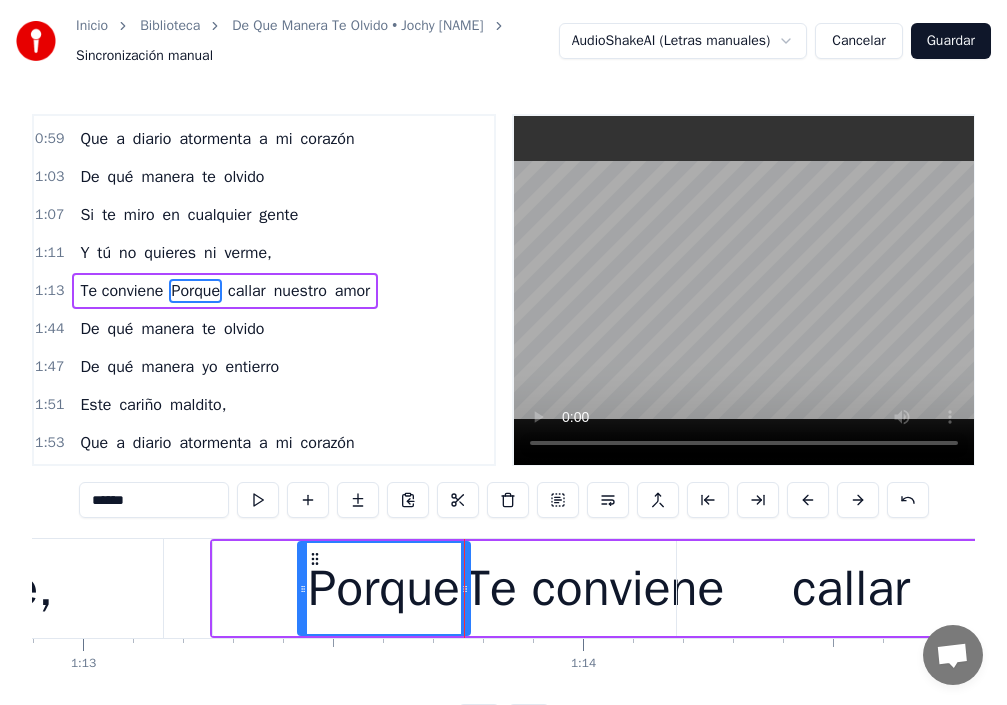 drag, startPoint x: 285, startPoint y: 586, endPoint x: 299, endPoint y: 586, distance: 14 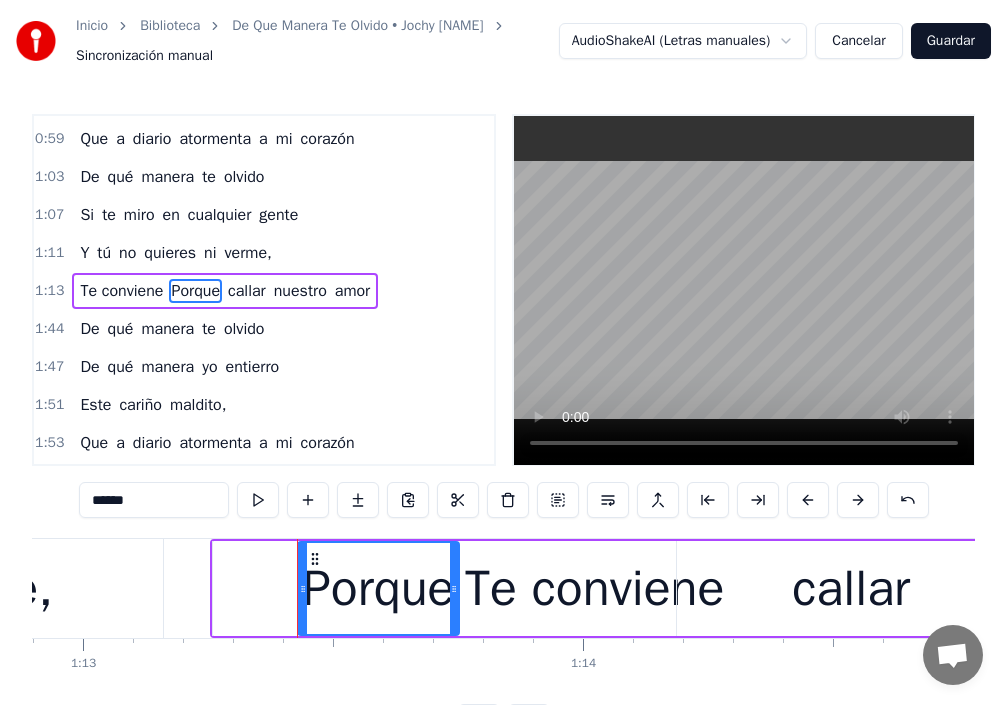 drag, startPoint x: 465, startPoint y: 586, endPoint x: 454, endPoint y: 583, distance: 11.401754 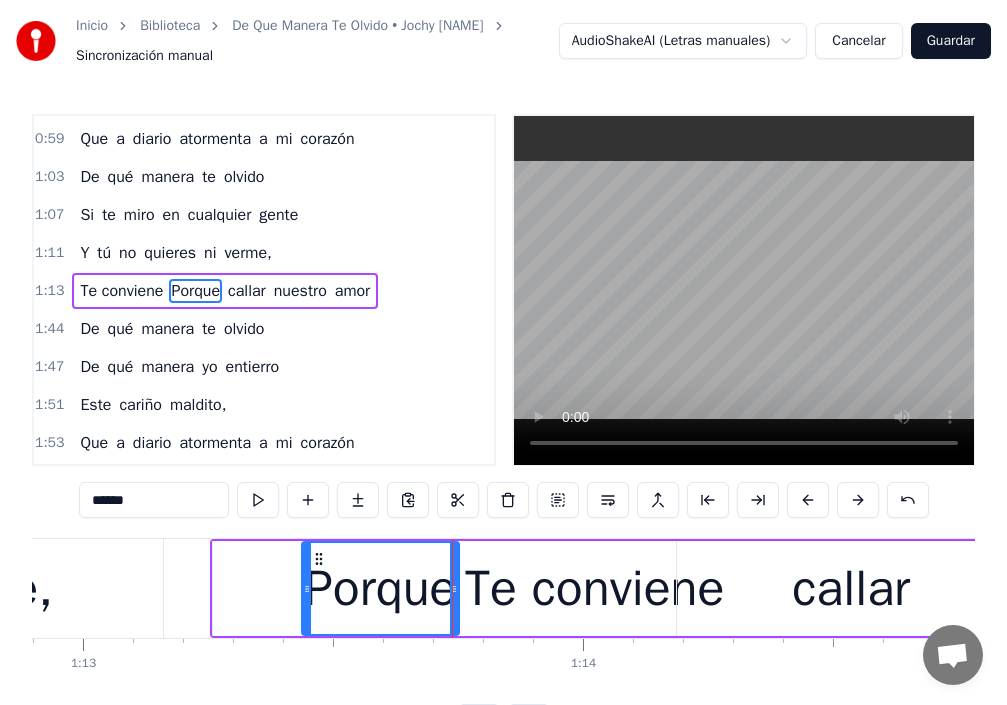 click 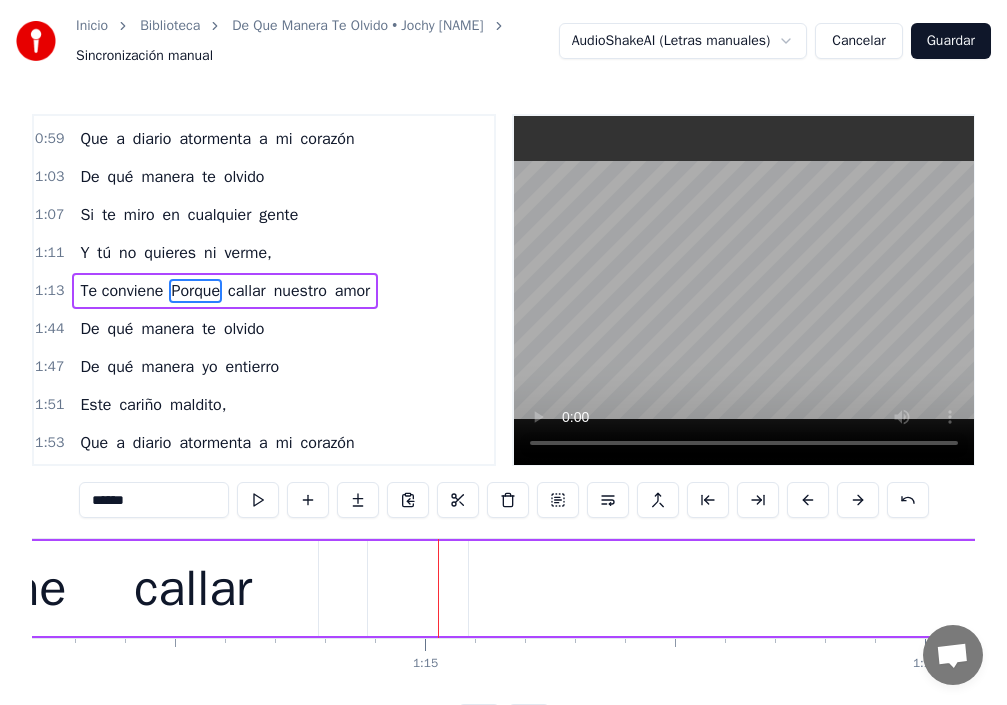 scroll, scrollTop: 0, scrollLeft: 37283, axis: horizontal 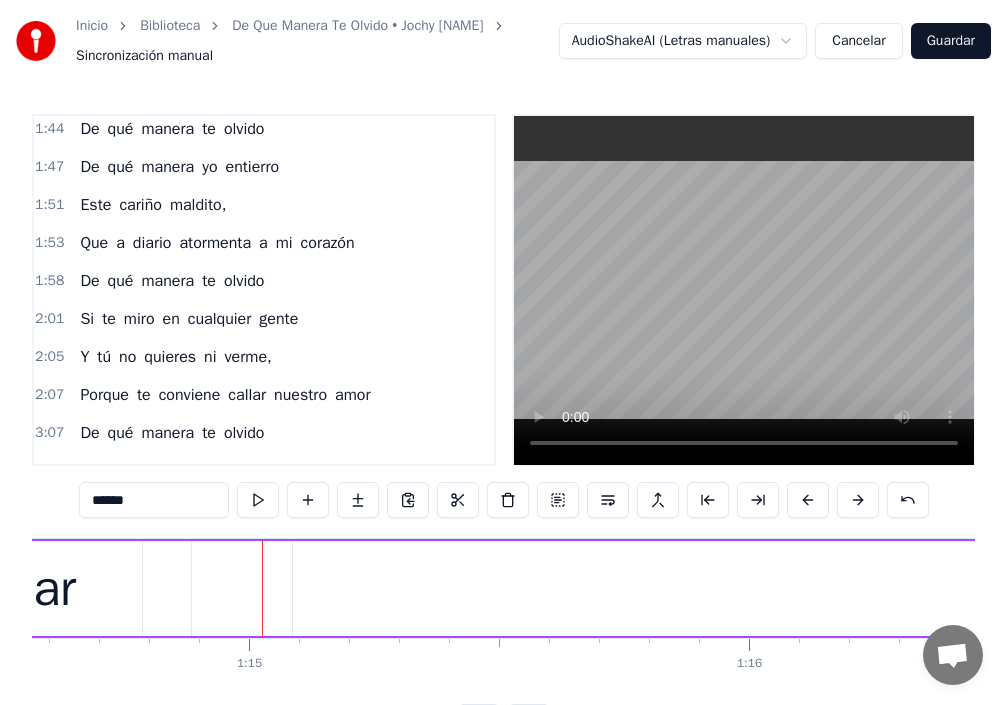 click on "conviene" at bounding box center [190, 395] 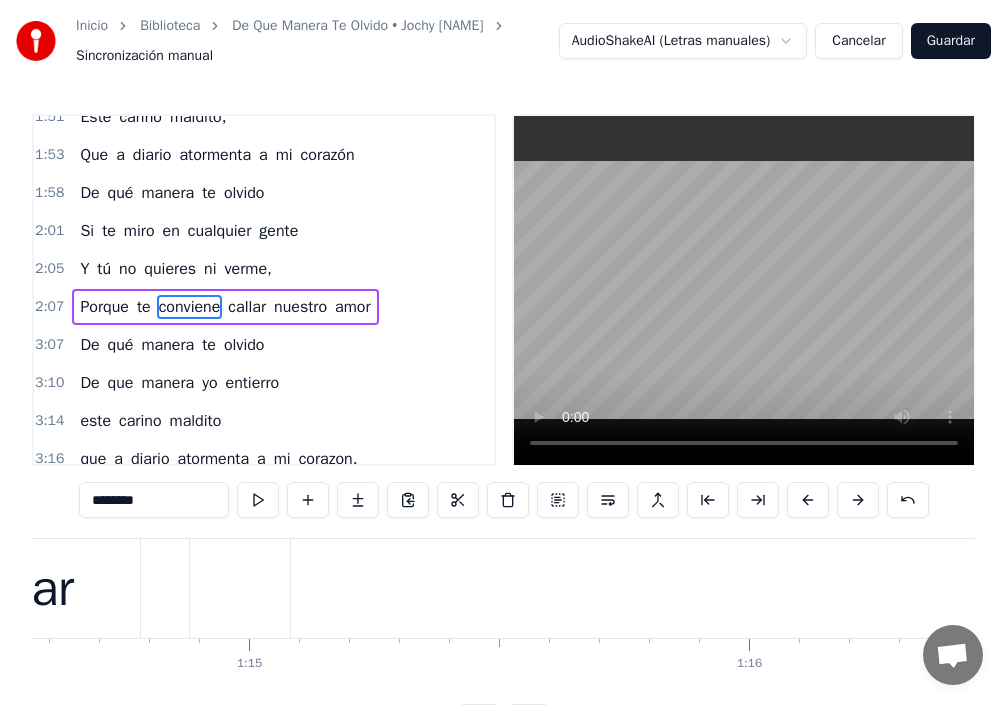 scroll, scrollTop: 984, scrollLeft: 0, axis: vertical 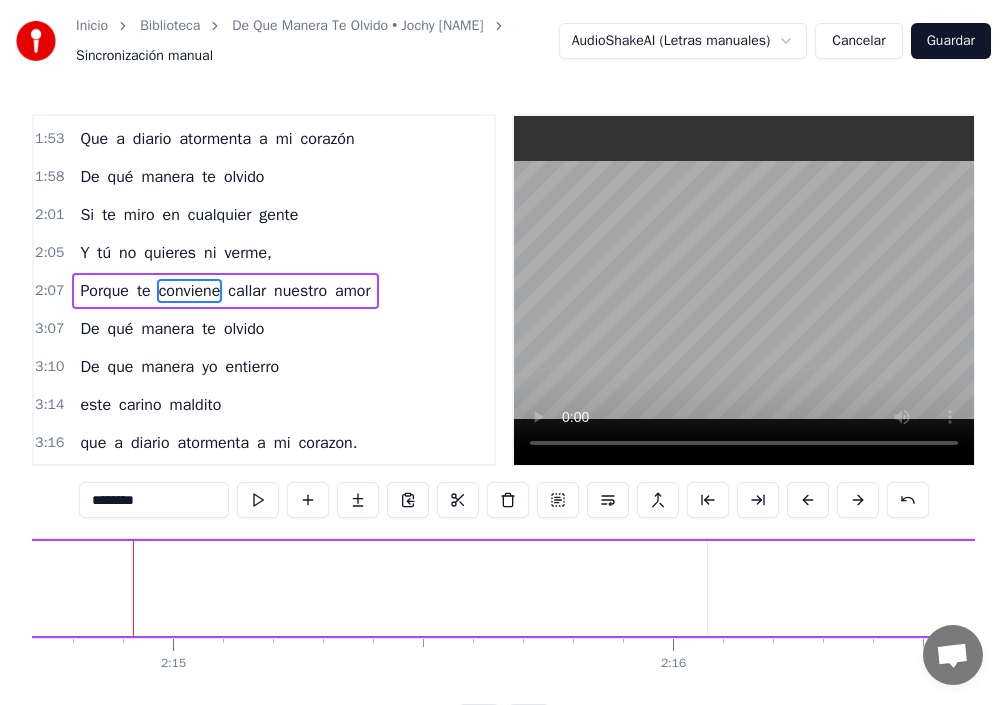 click on "Porque" at bounding box center (104, 291) 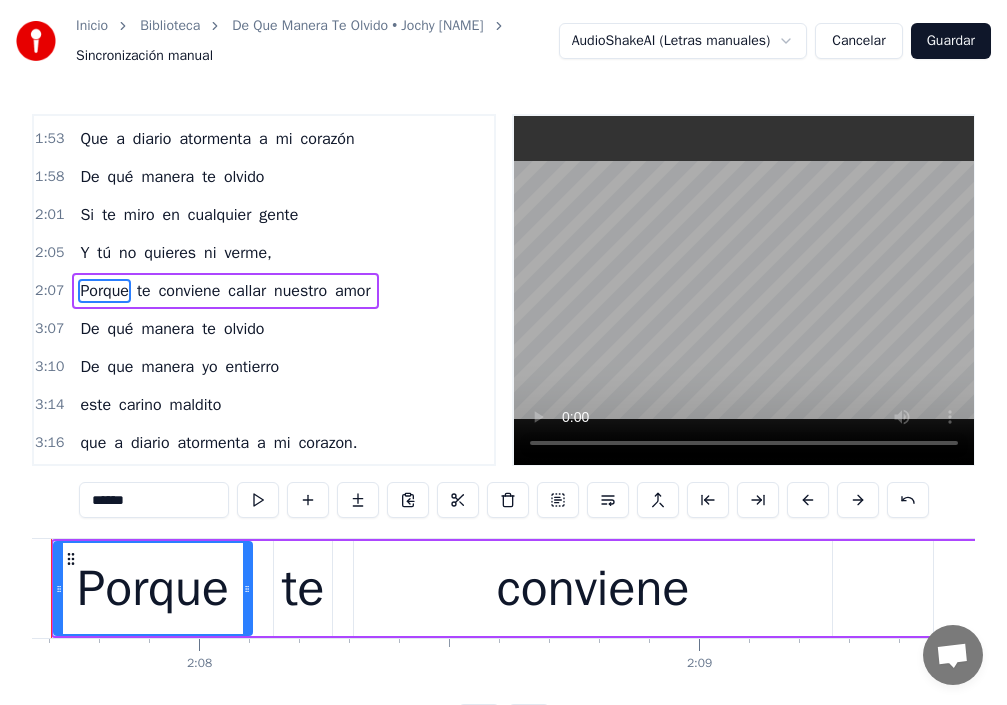 scroll, scrollTop: 0, scrollLeft: 63752, axis: horizontal 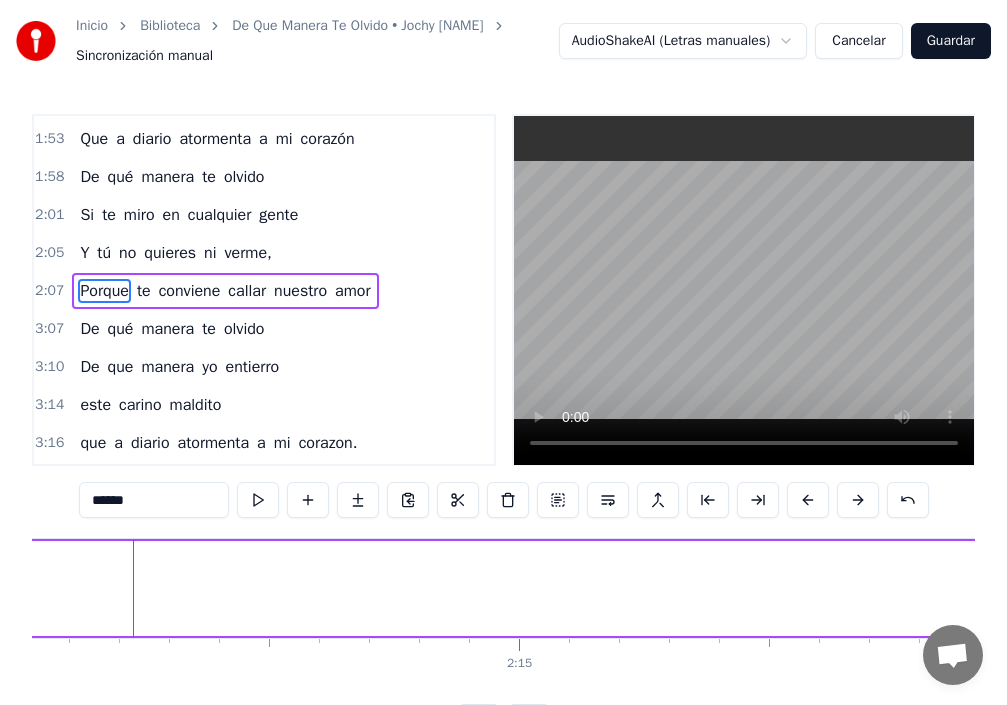 click on "amor" at bounding box center (352, 291) 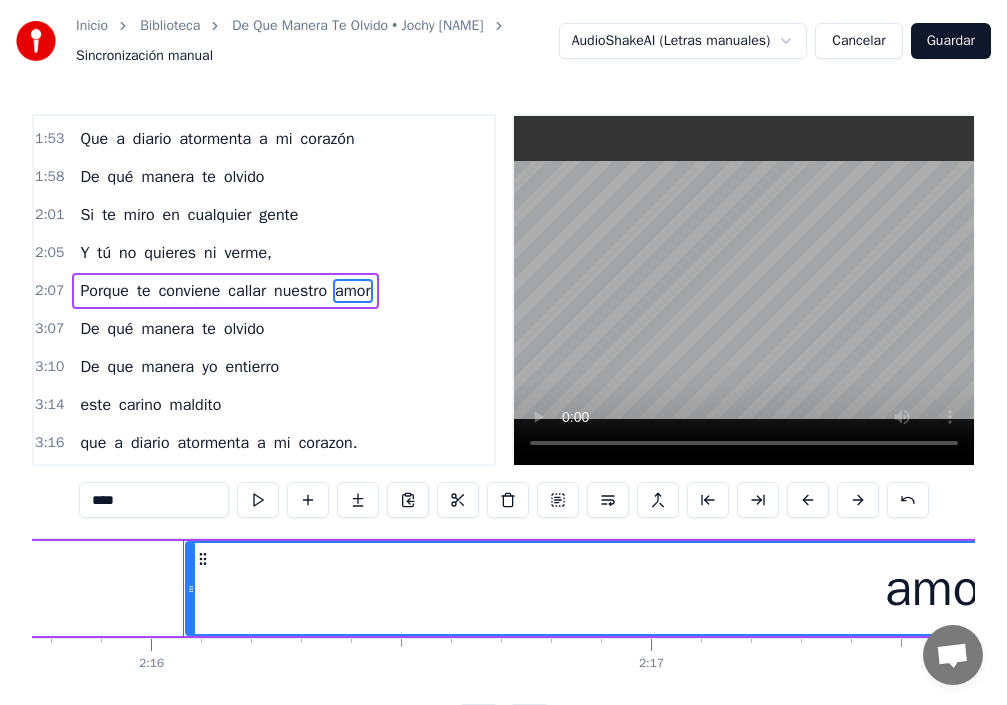 scroll, scrollTop: 0, scrollLeft: 67932, axis: horizontal 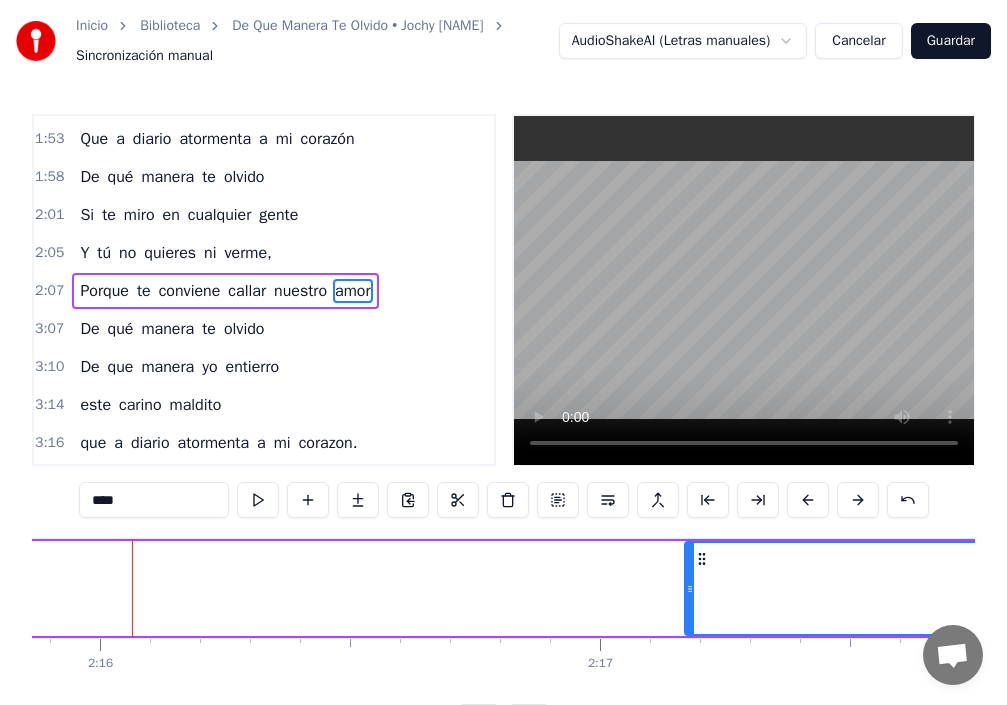 drag, startPoint x: 136, startPoint y: 591, endPoint x: 714, endPoint y: 613, distance: 578.4185 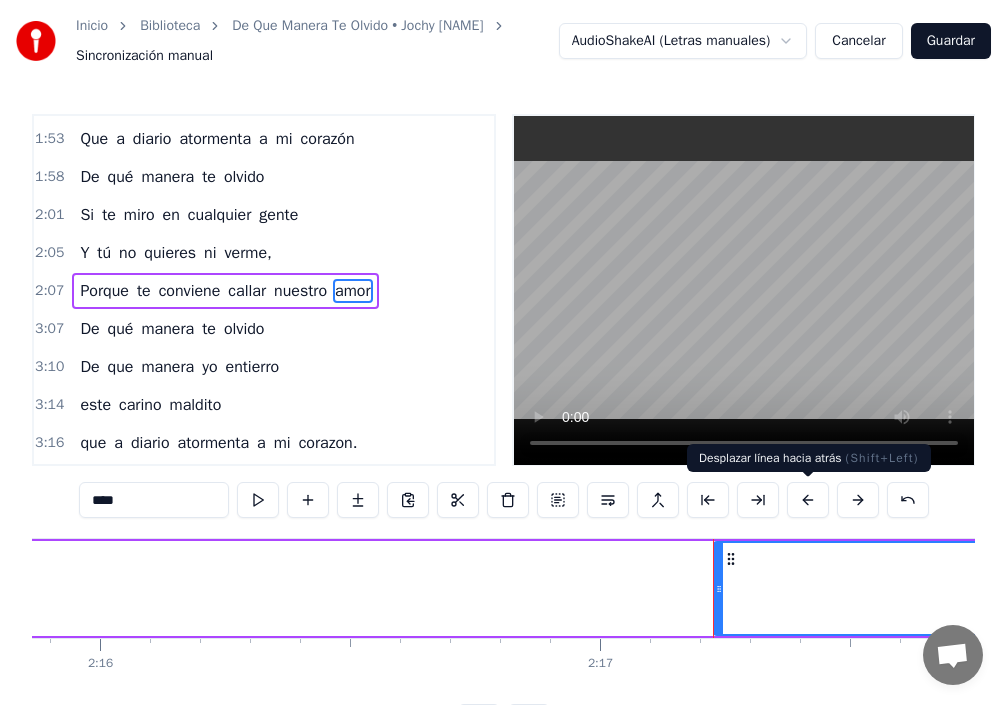 click at bounding box center [808, 500] 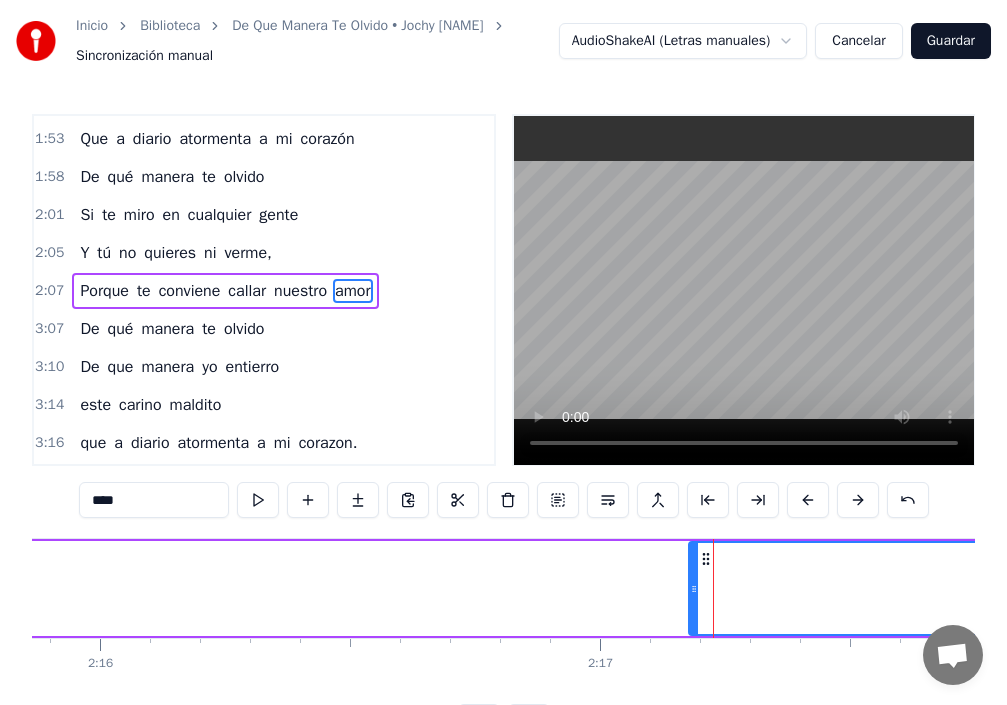 click at bounding box center (808, 500) 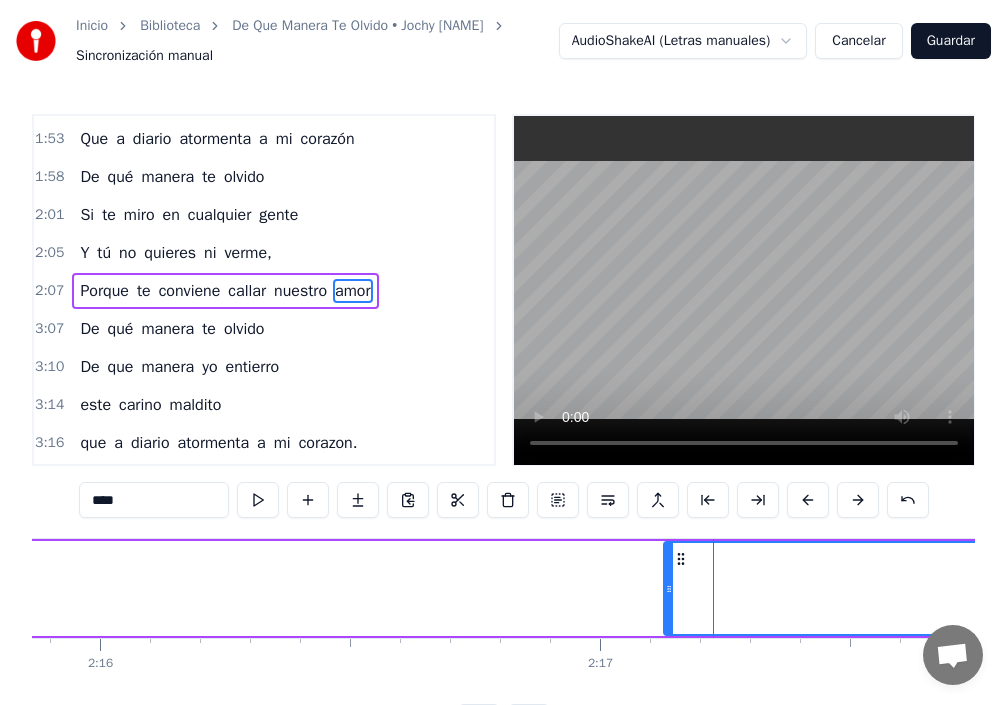 click at bounding box center [808, 500] 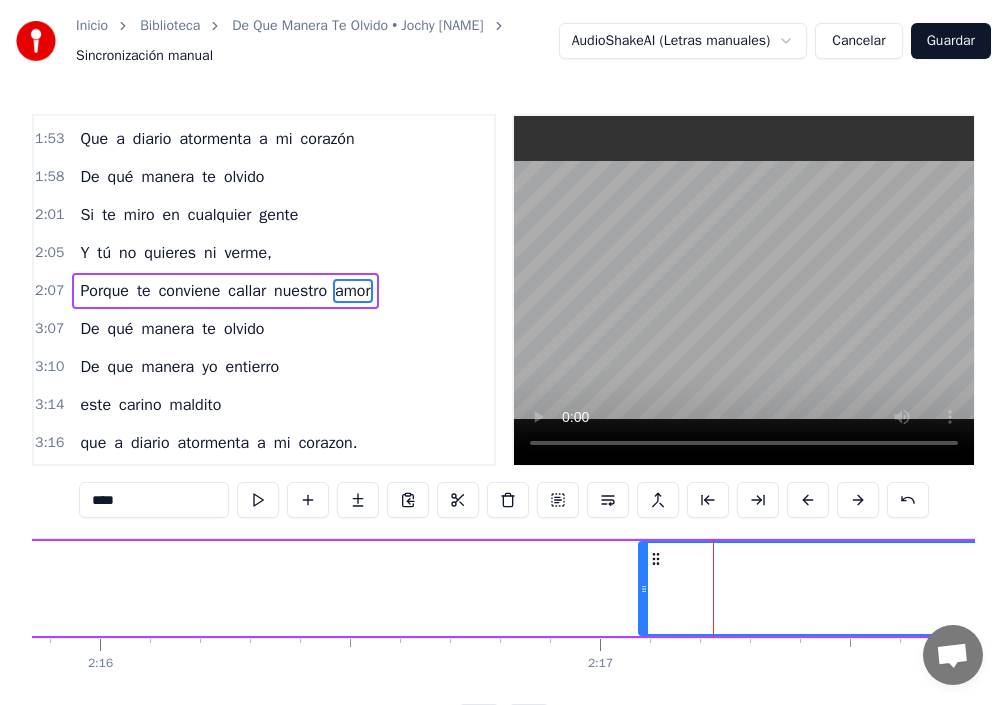click at bounding box center (808, 500) 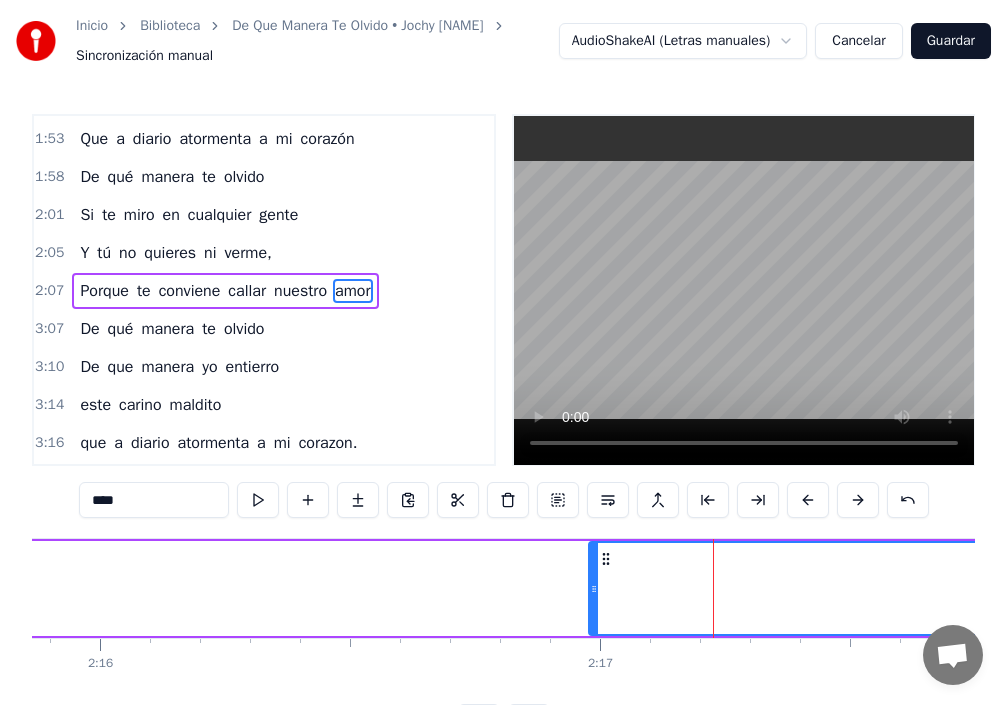 click at bounding box center (808, 500) 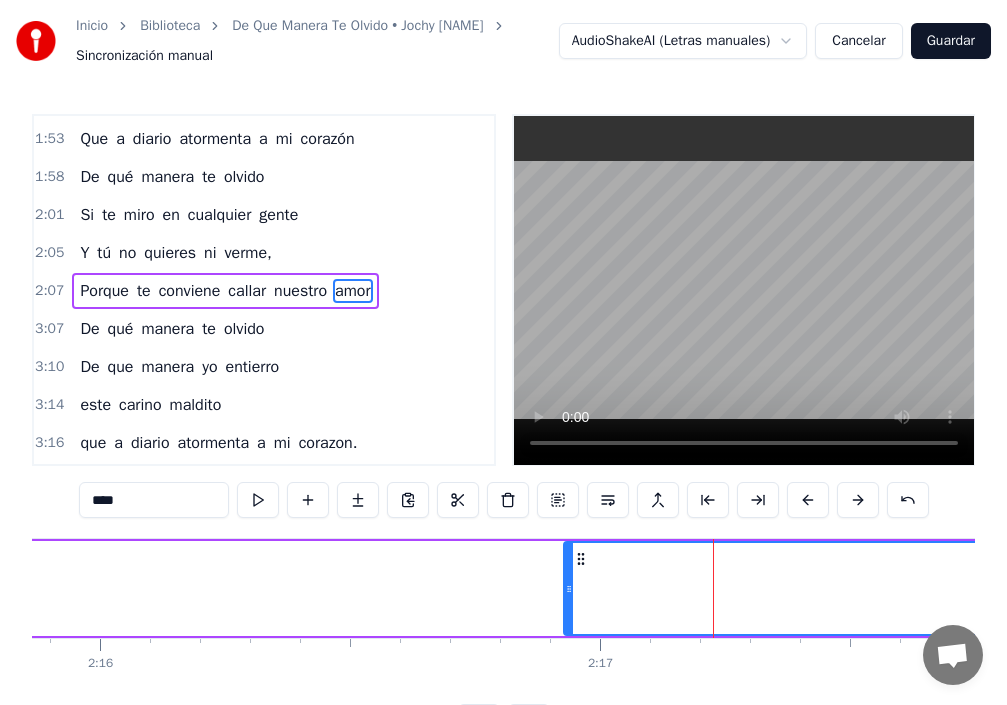 click at bounding box center (808, 500) 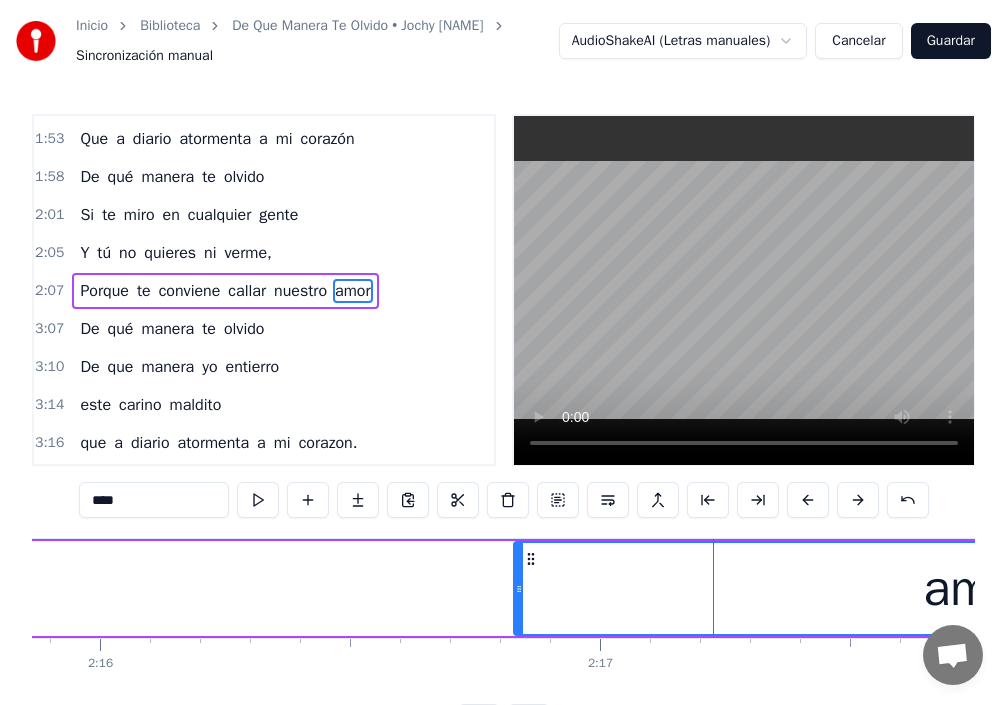 click at bounding box center (808, 500) 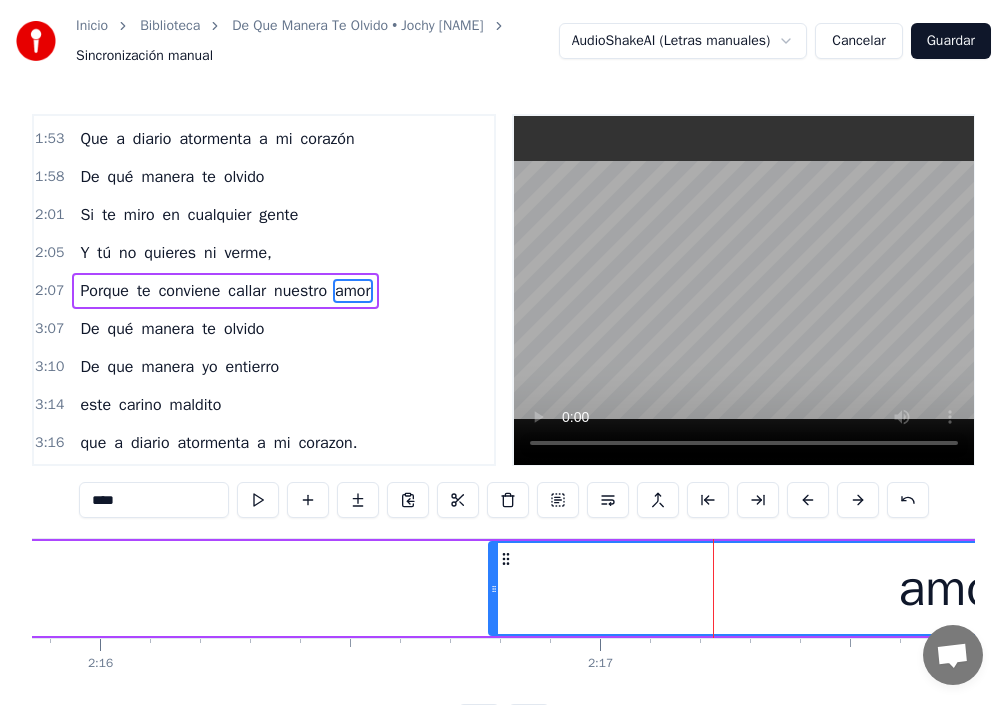 click at bounding box center (808, 500) 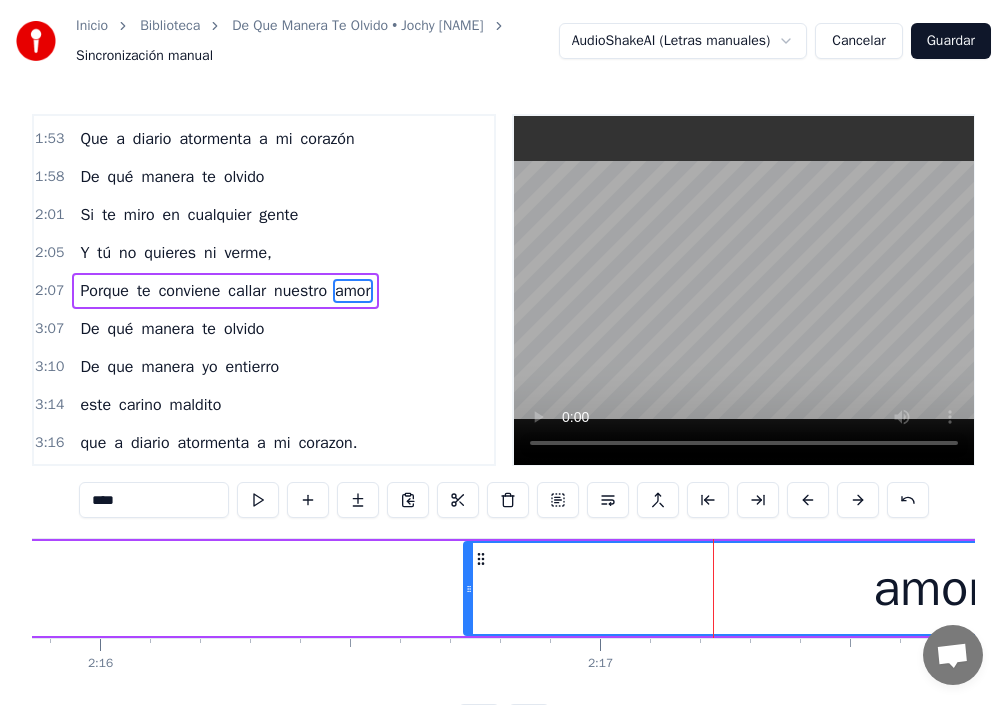 click at bounding box center (808, 500) 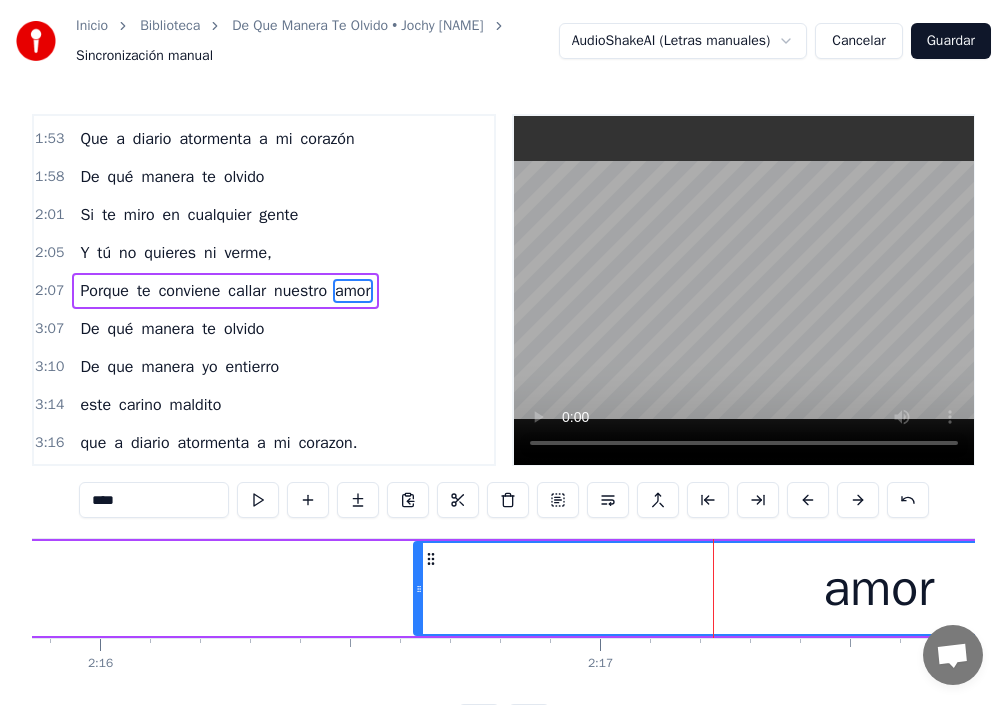 click at bounding box center (808, 500) 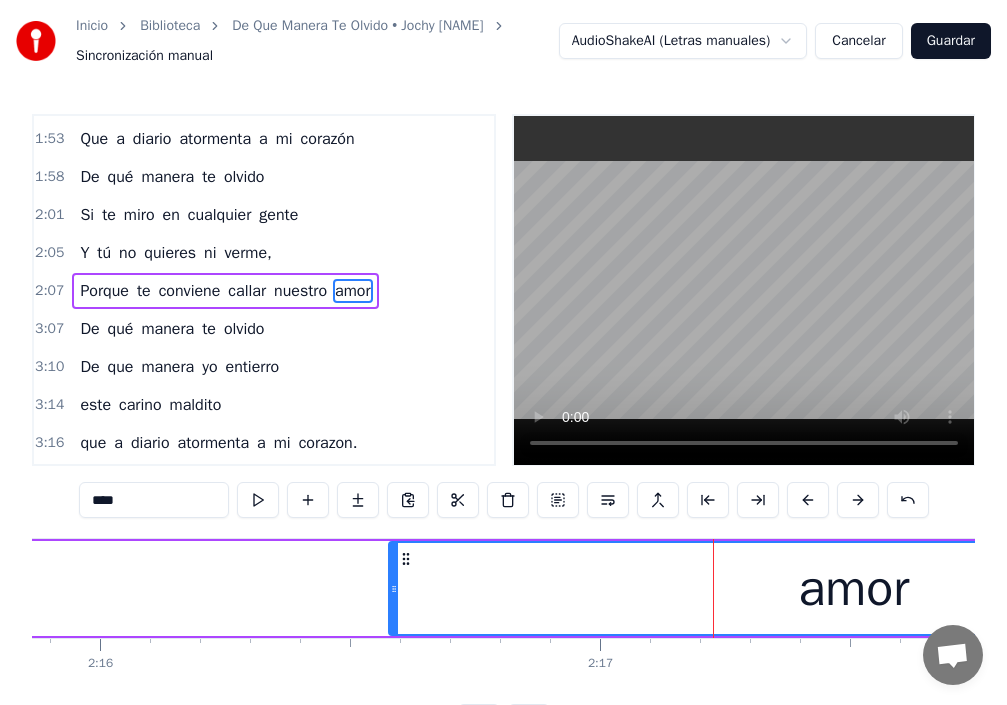 click at bounding box center [808, 500] 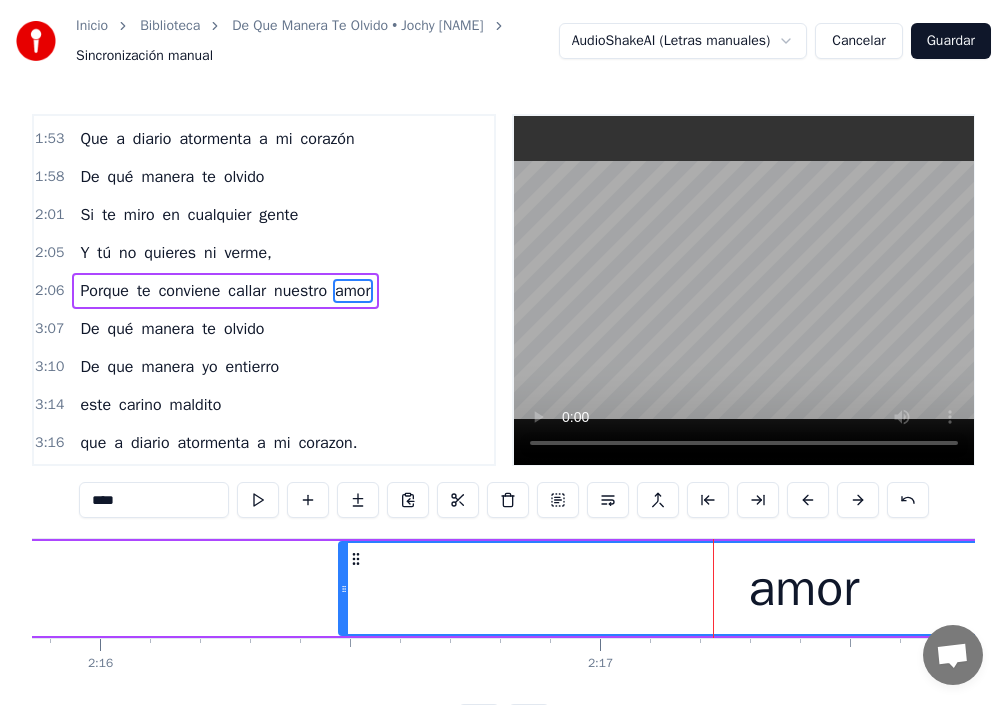 click at bounding box center [808, 500] 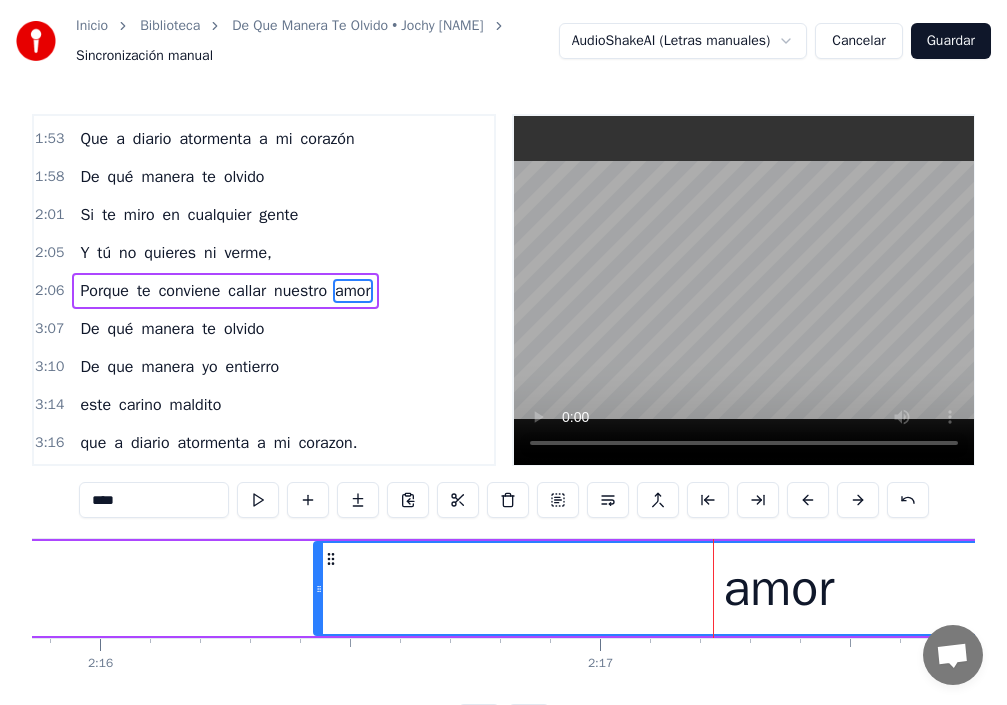click at bounding box center (808, 500) 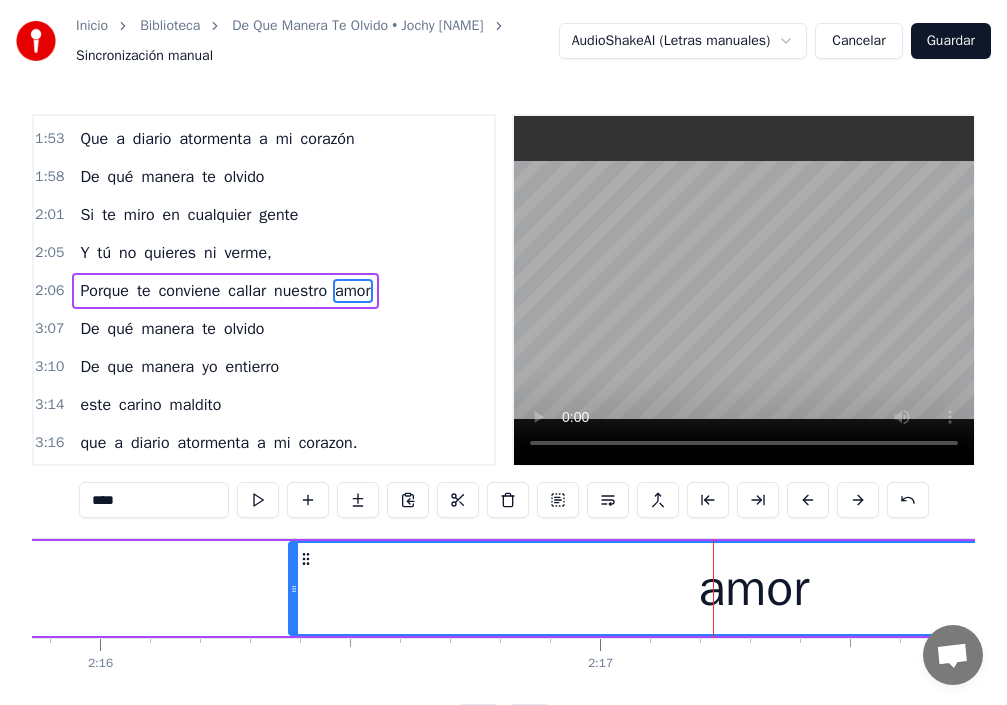 click at bounding box center [808, 500] 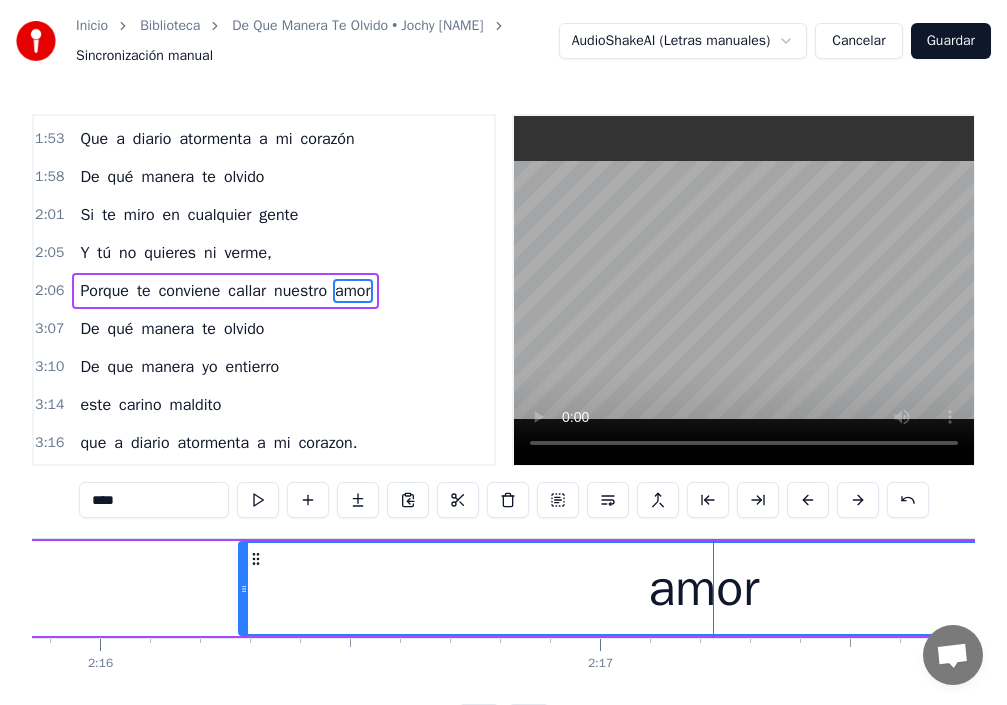 click at bounding box center [808, 500] 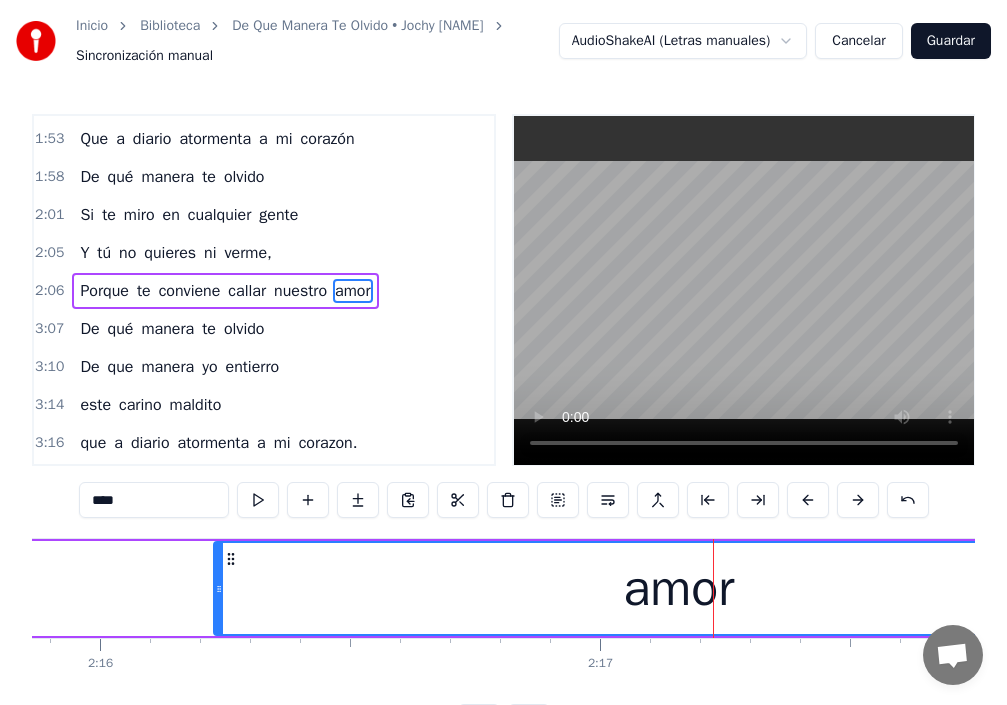click at bounding box center (808, 500) 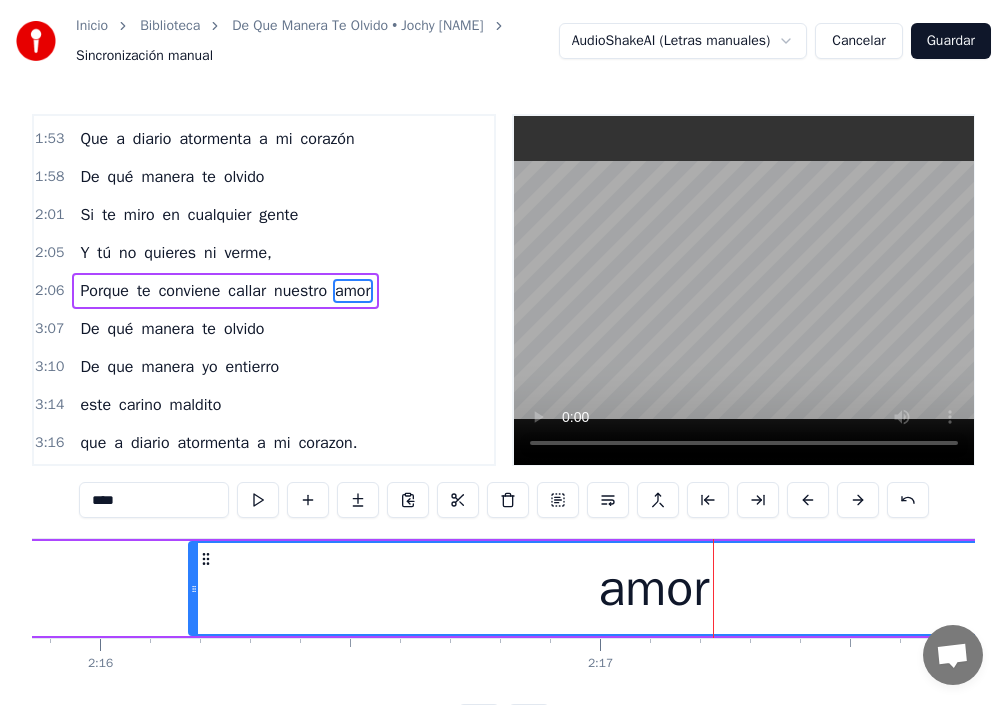 click at bounding box center [808, 500] 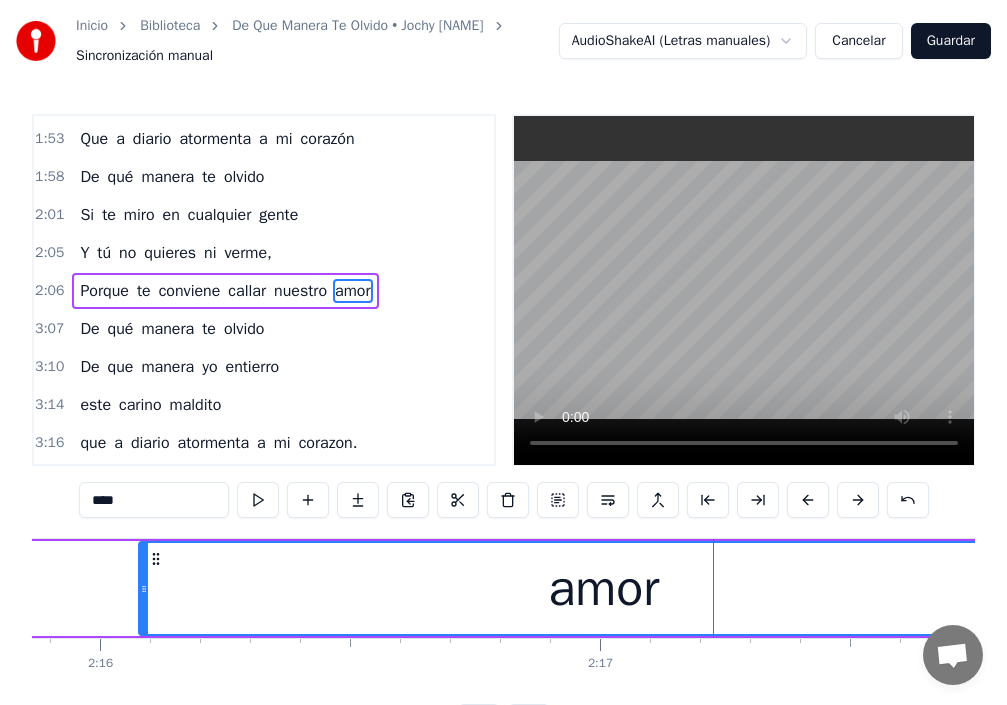 click at bounding box center (808, 500) 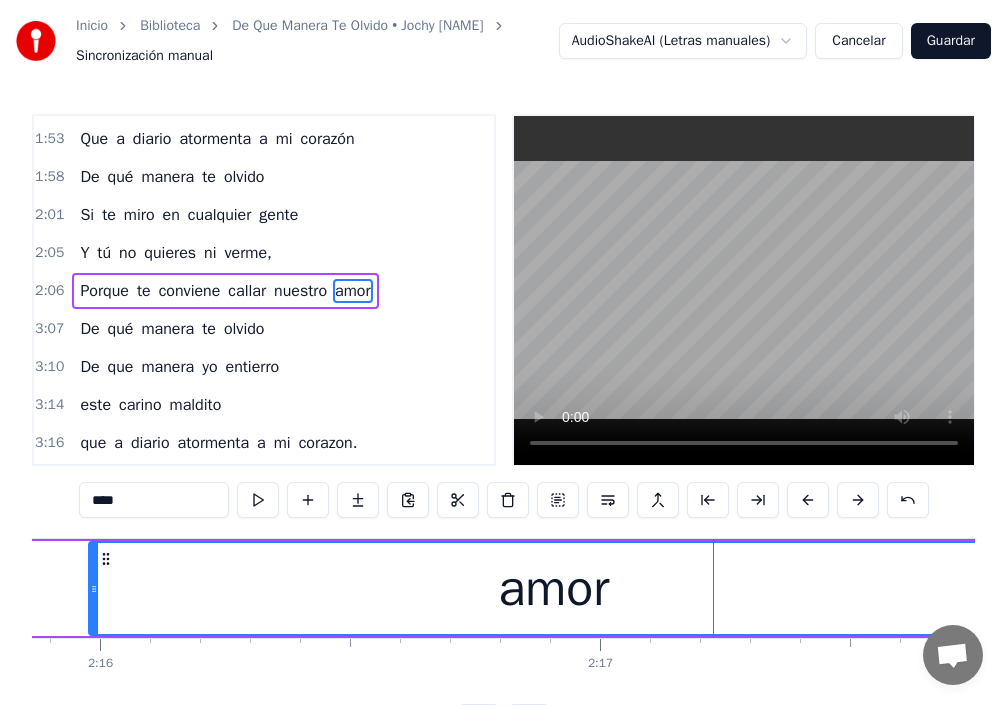 click at bounding box center [808, 500] 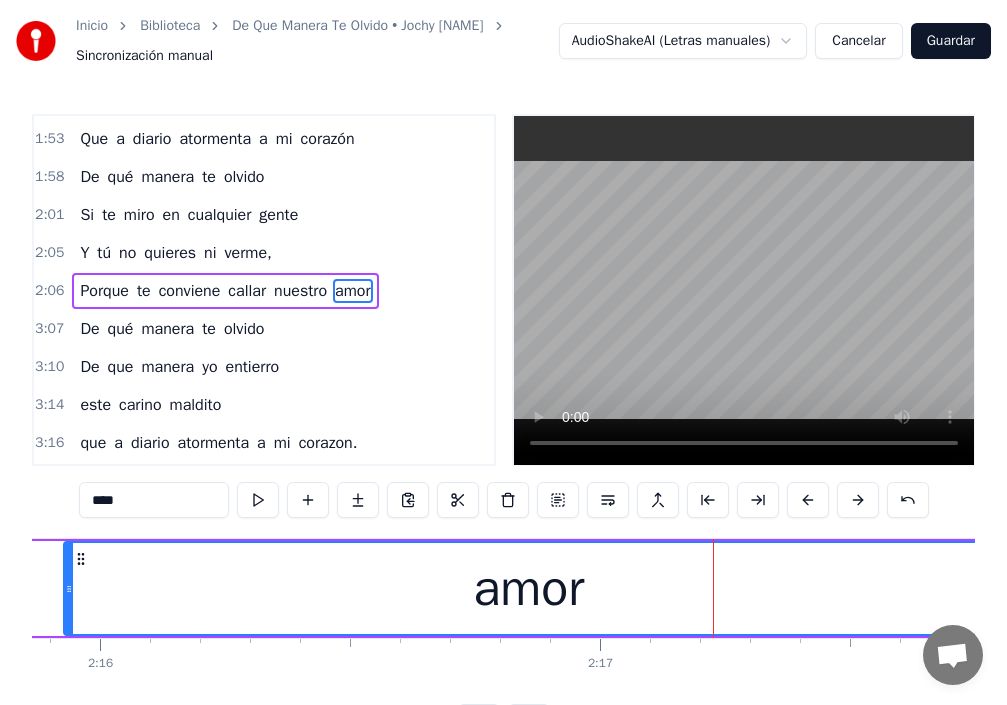 click at bounding box center (808, 500) 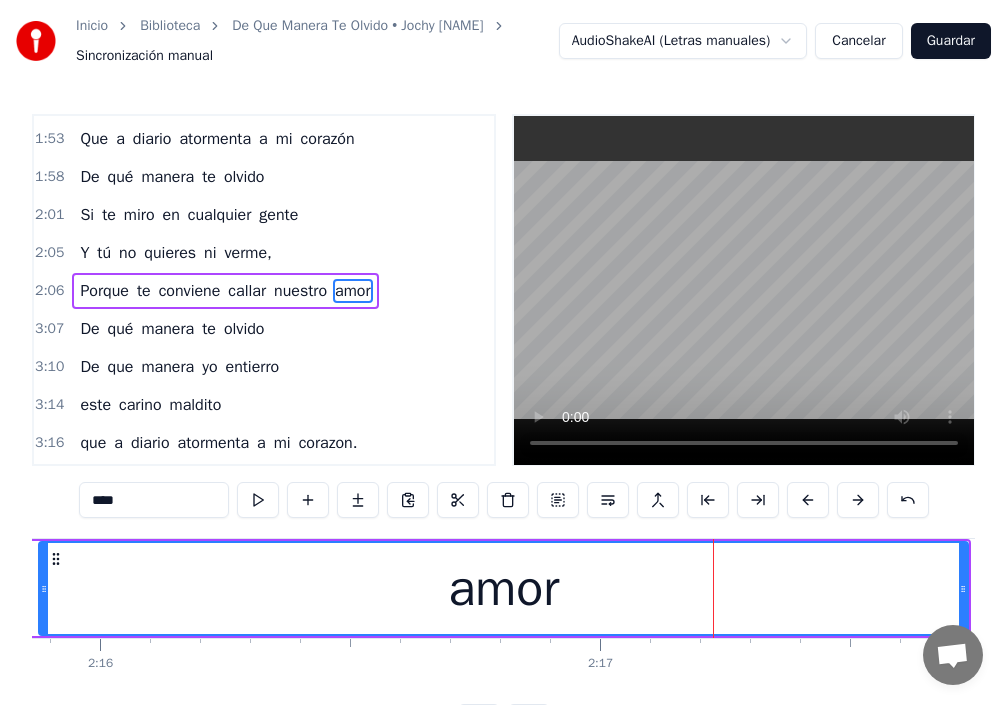 click at bounding box center (808, 500) 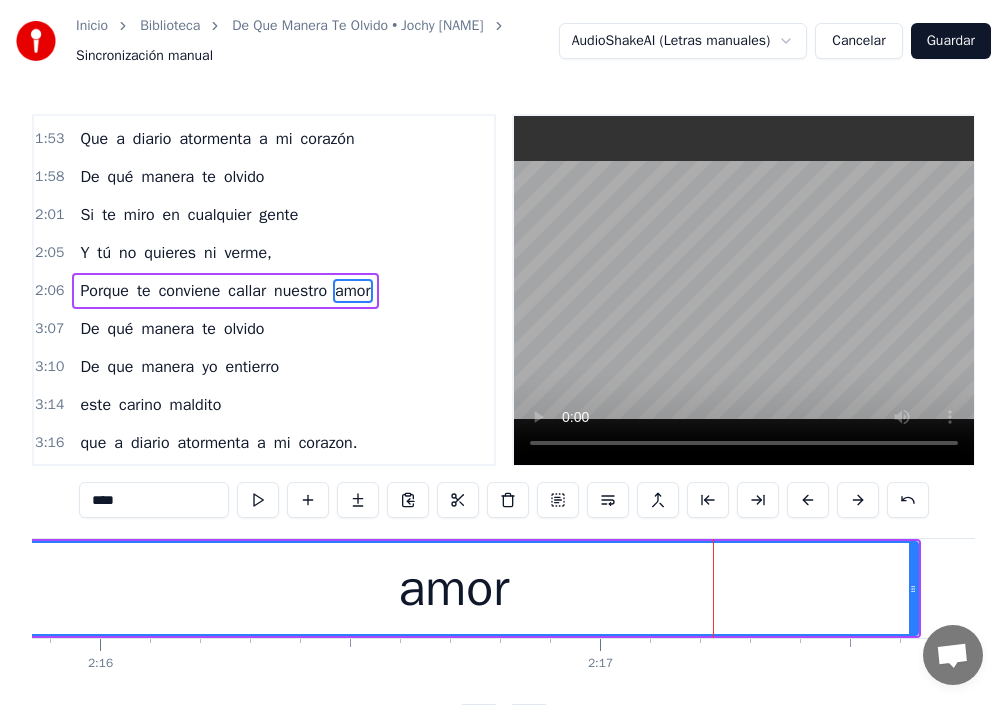 click at bounding box center (808, 500) 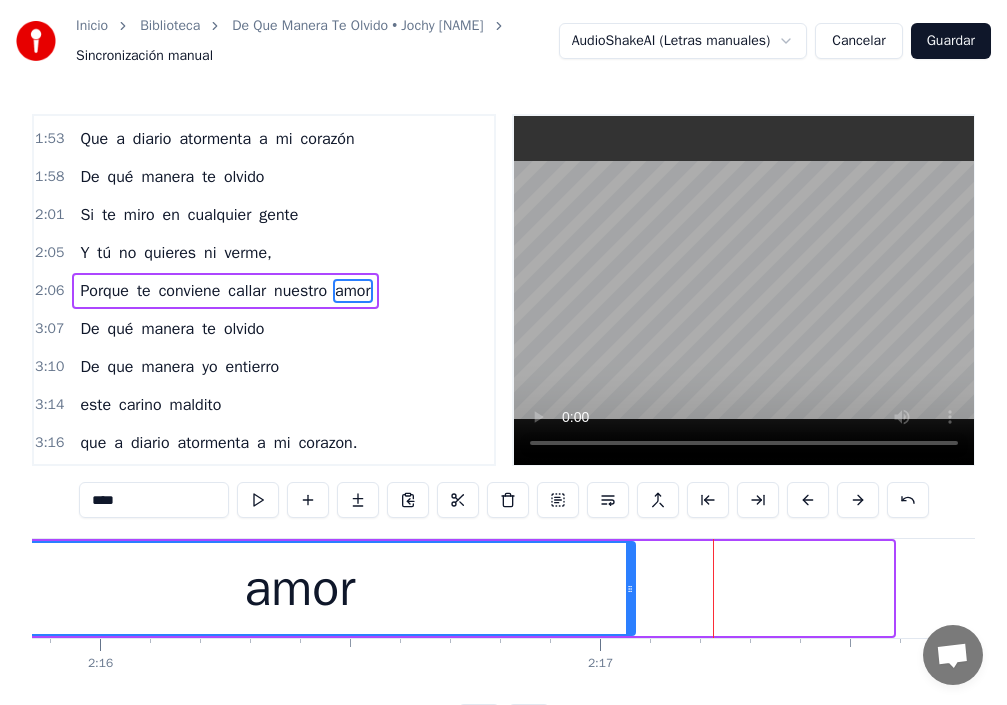 drag, startPoint x: 886, startPoint y: 597, endPoint x: 631, endPoint y: 593, distance: 255.03137 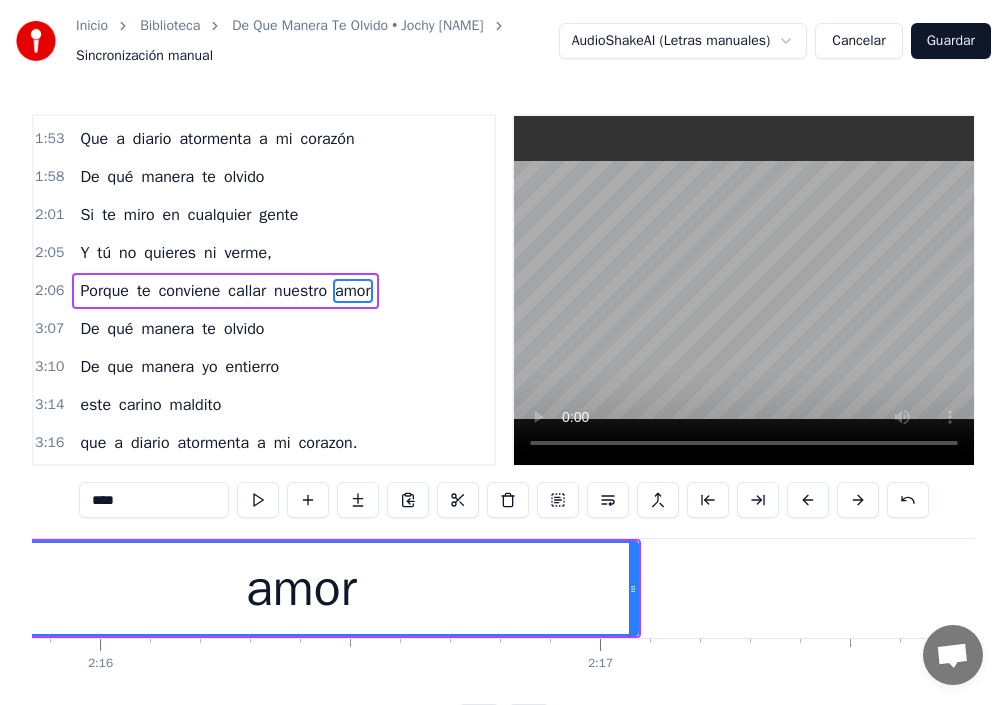 click on "nuestro" at bounding box center [300, 291] 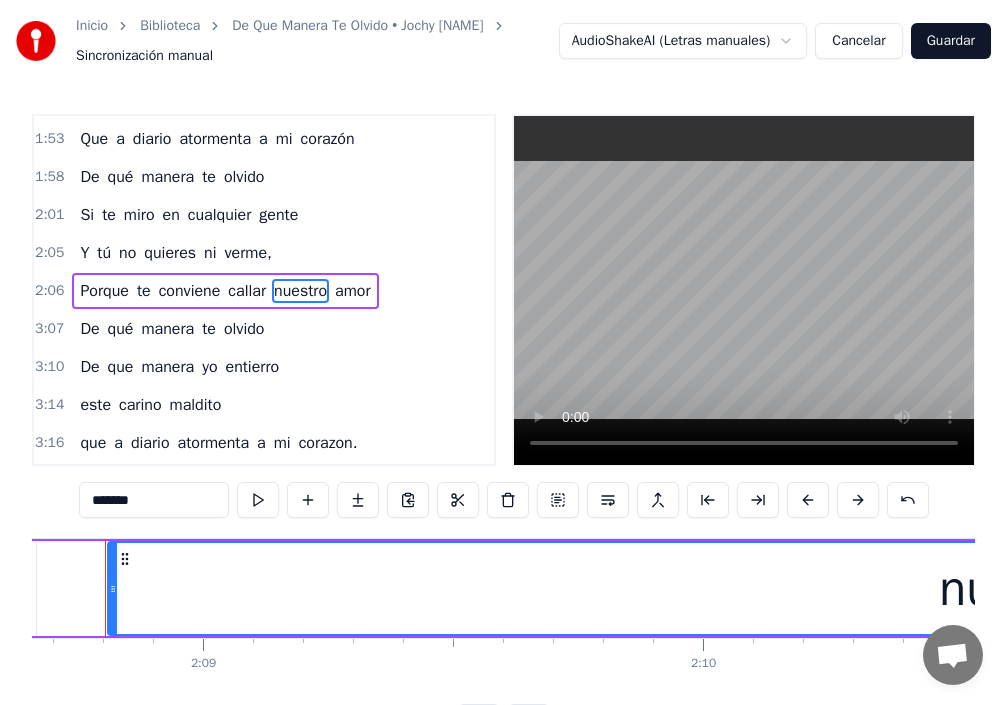 scroll, scrollTop: 0, scrollLeft: 64302, axis: horizontal 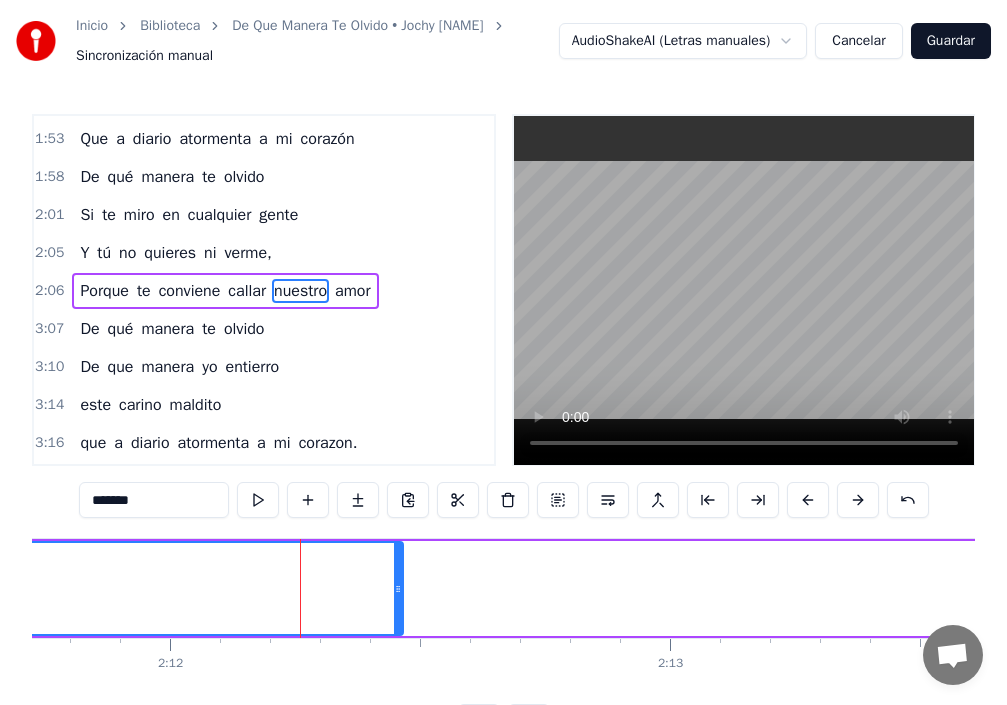 click on "amor" at bounding box center (352, 291) 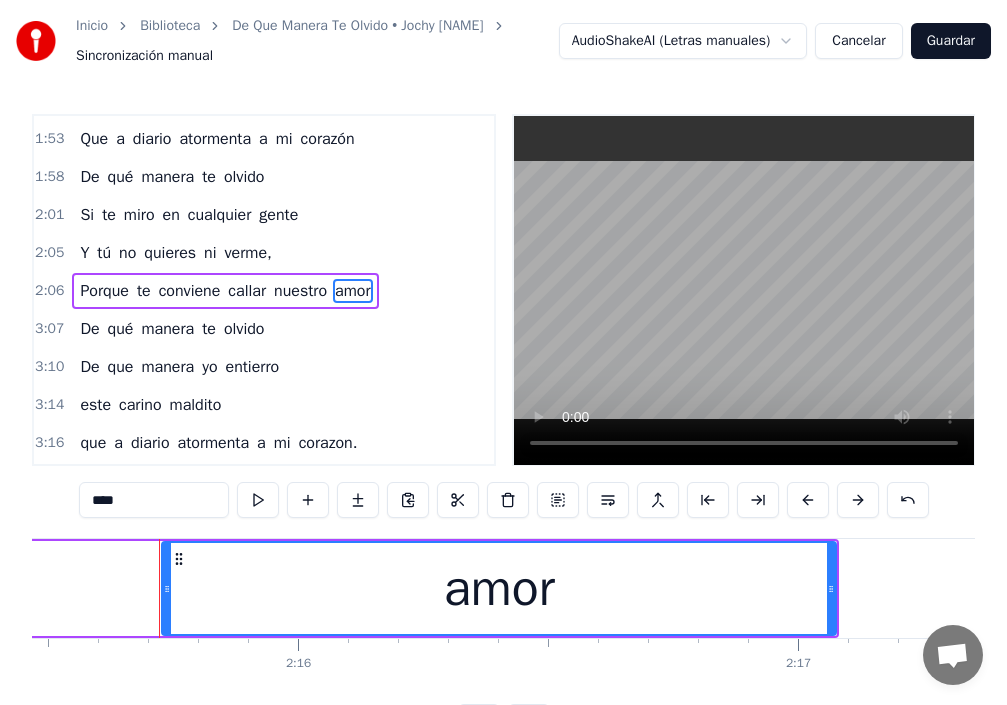 scroll, scrollTop: 0, scrollLeft: 67761, axis: horizontal 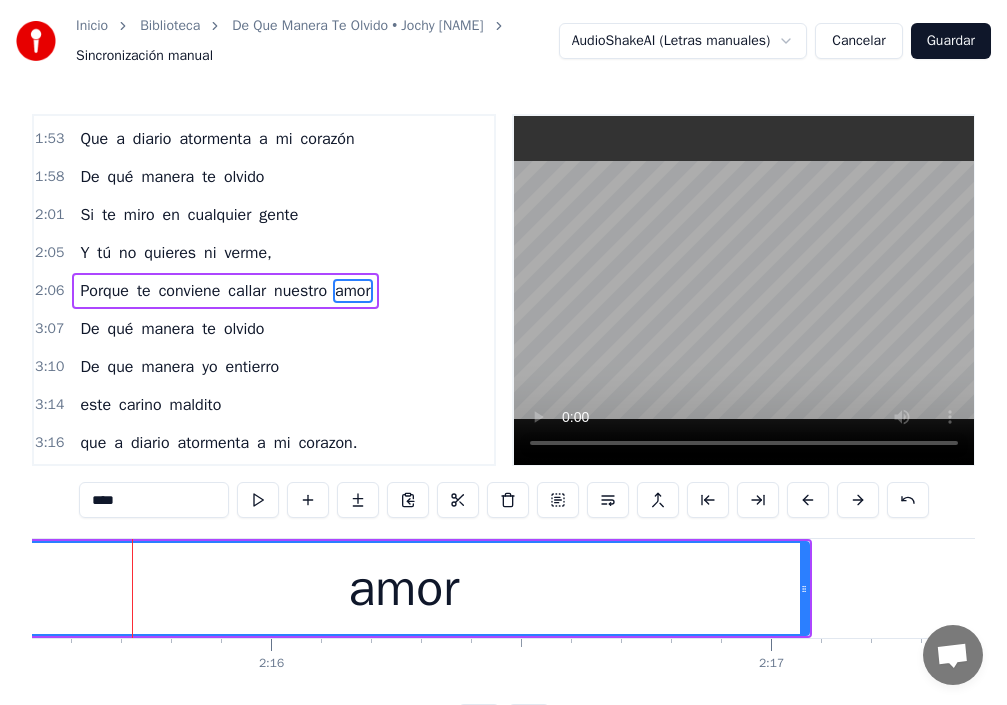 drag, startPoint x: 137, startPoint y: 591, endPoint x: 0, endPoint y: 538, distance: 146.89452 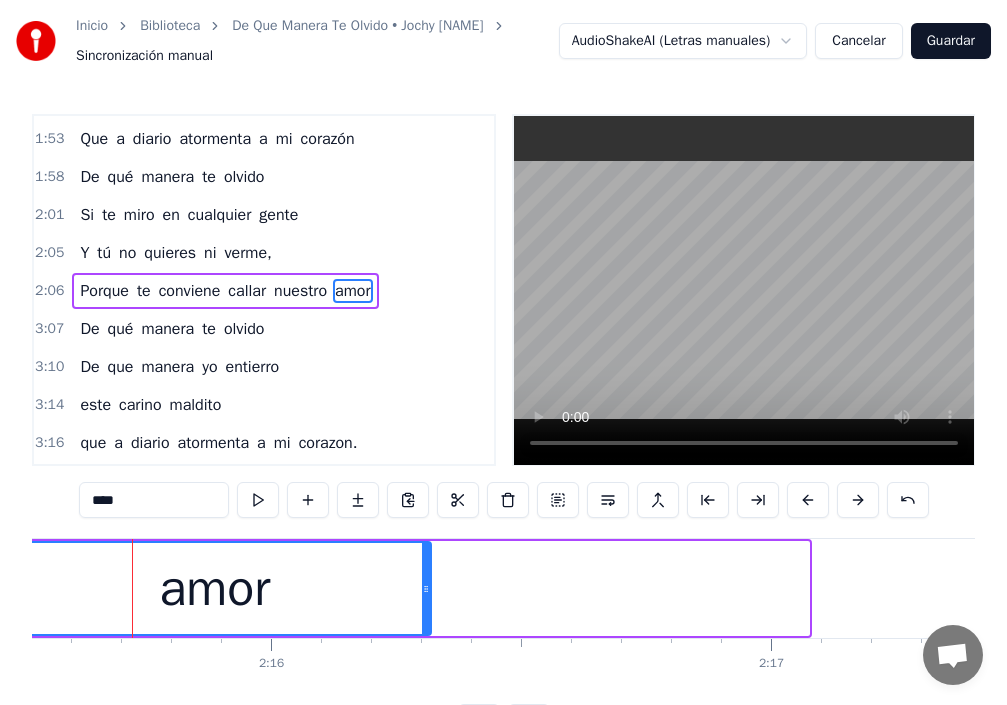 drag, startPoint x: 802, startPoint y: 591, endPoint x: 406, endPoint y: 579, distance: 396.18176 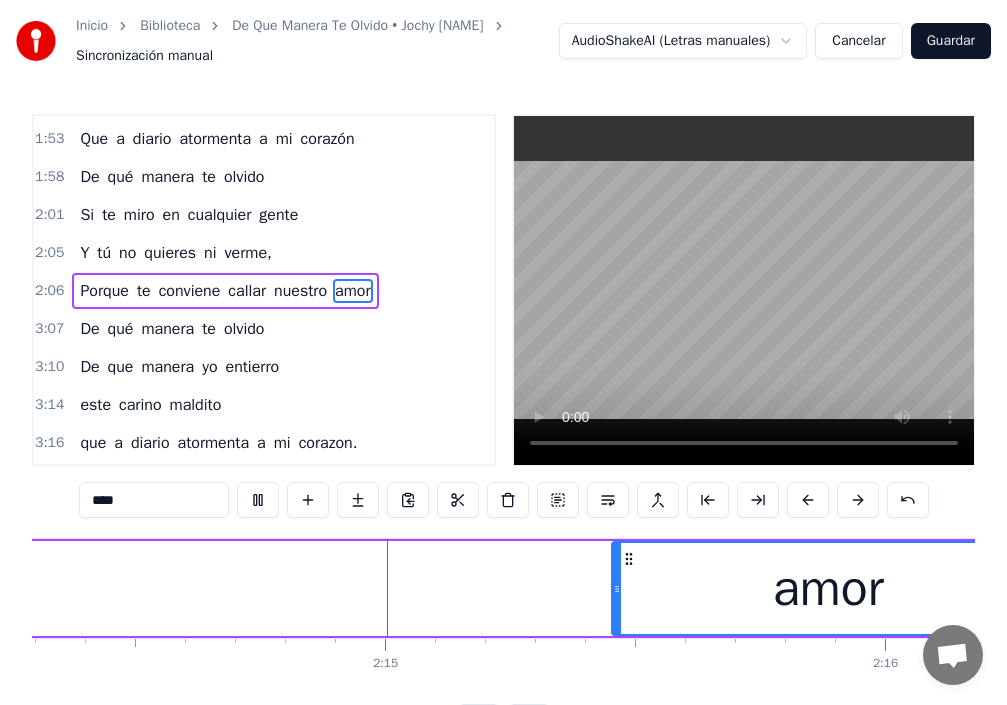 scroll, scrollTop: 0, scrollLeft: 67206, axis: horizontal 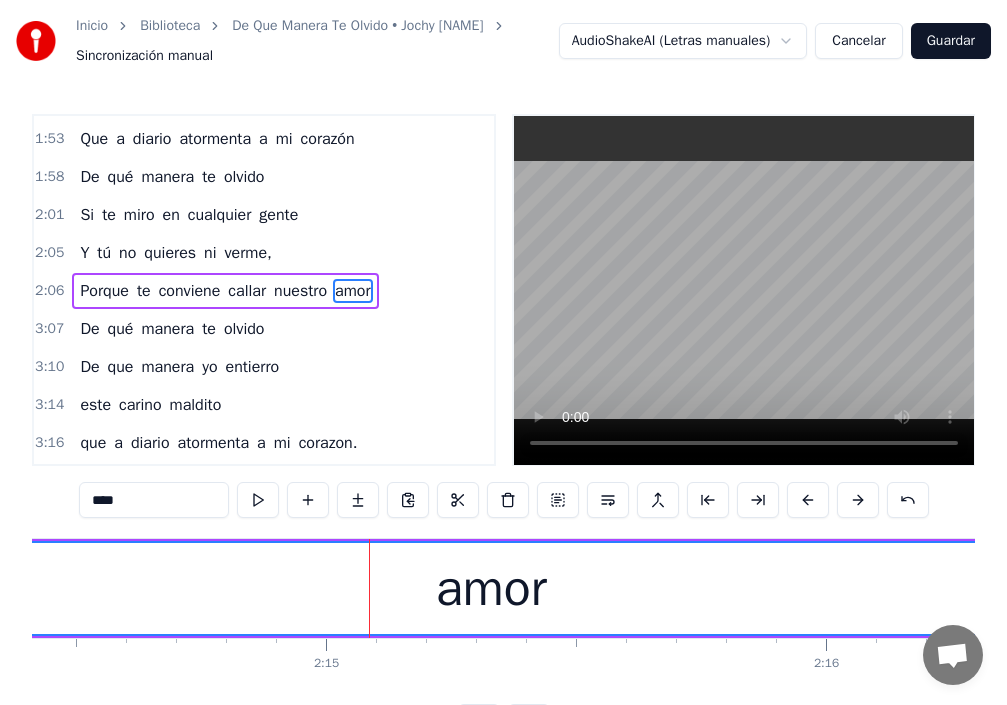 drag, startPoint x: 556, startPoint y: 601, endPoint x: 0, endPoint y: 575, distance: 556.6076 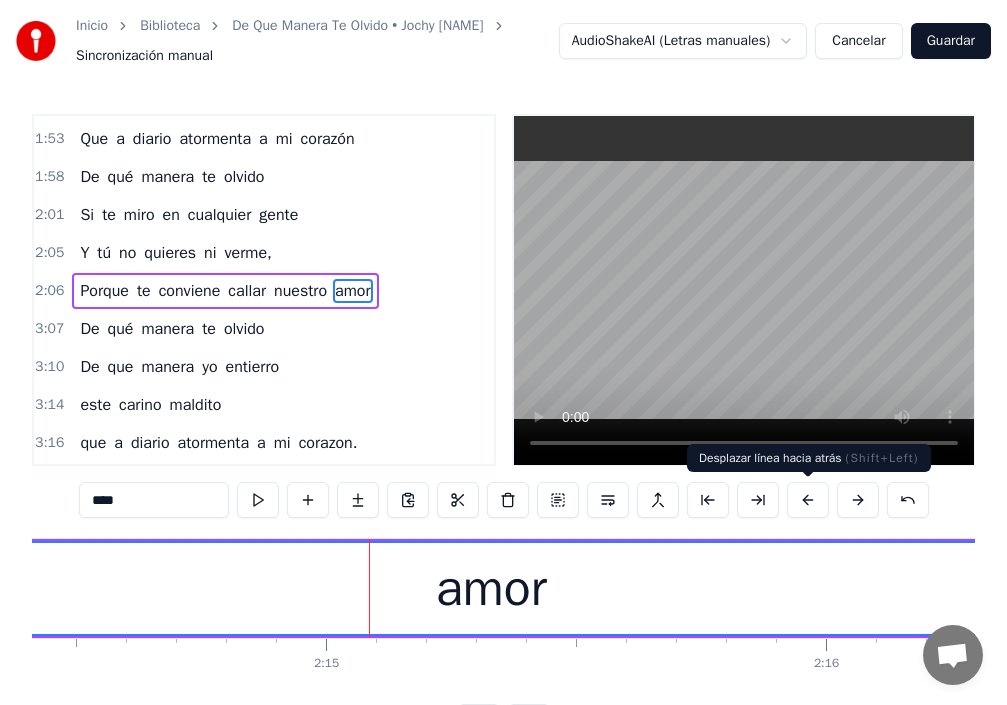 click at bounding box center [808, 500] 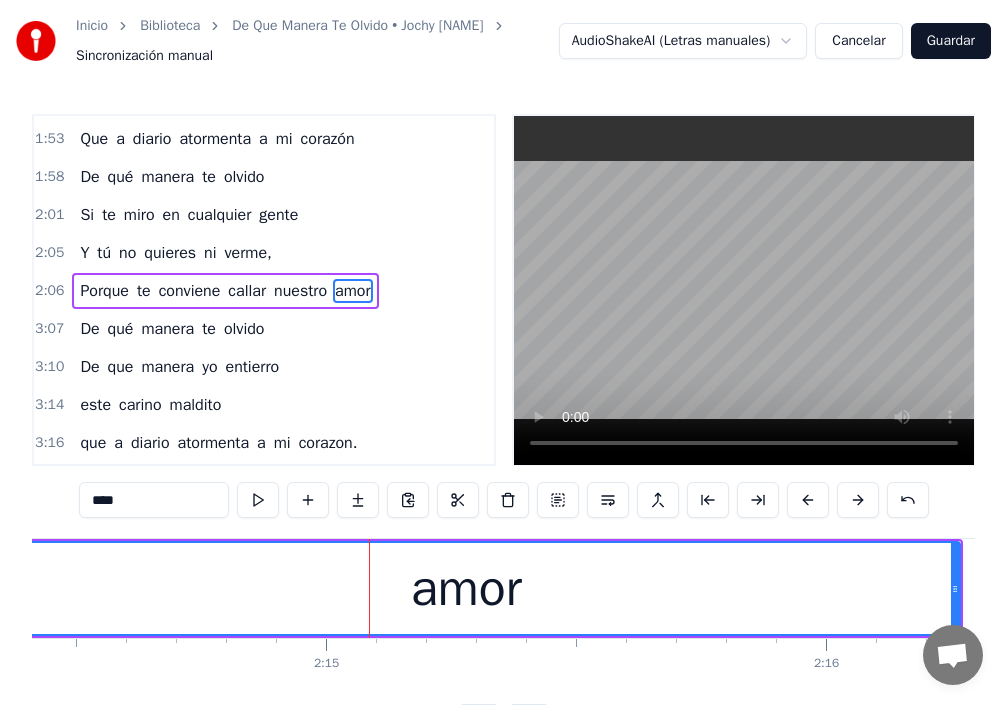click at bounding box center [808, 500] 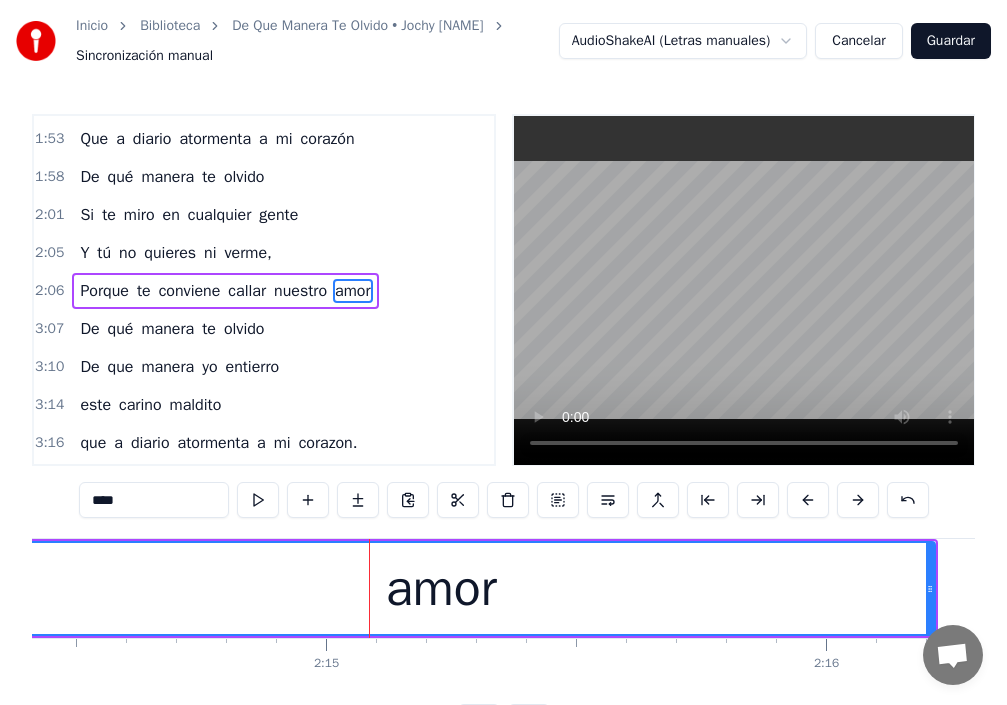 click at bounding box center [808, 500] 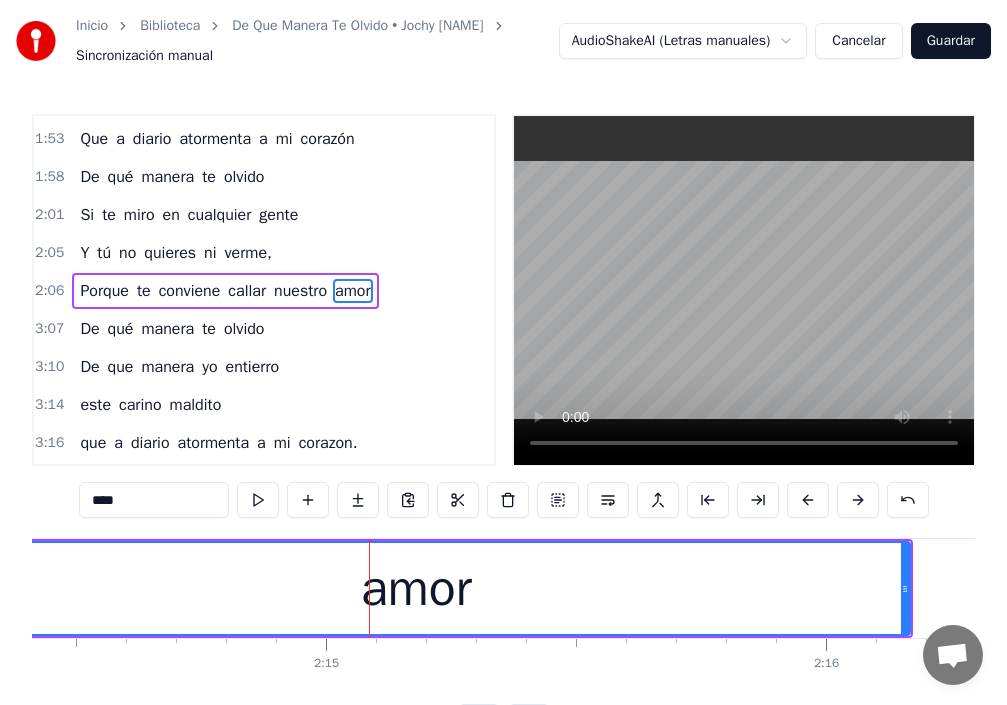 click at bounding box center (808, 500) 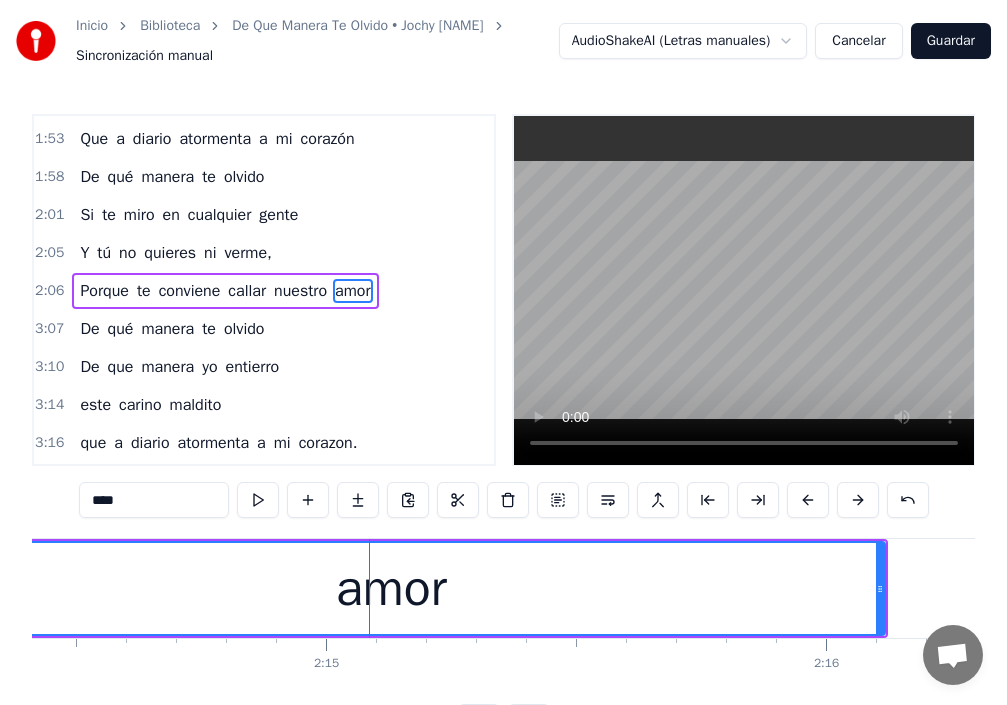 click at bounding box center [808, 500] 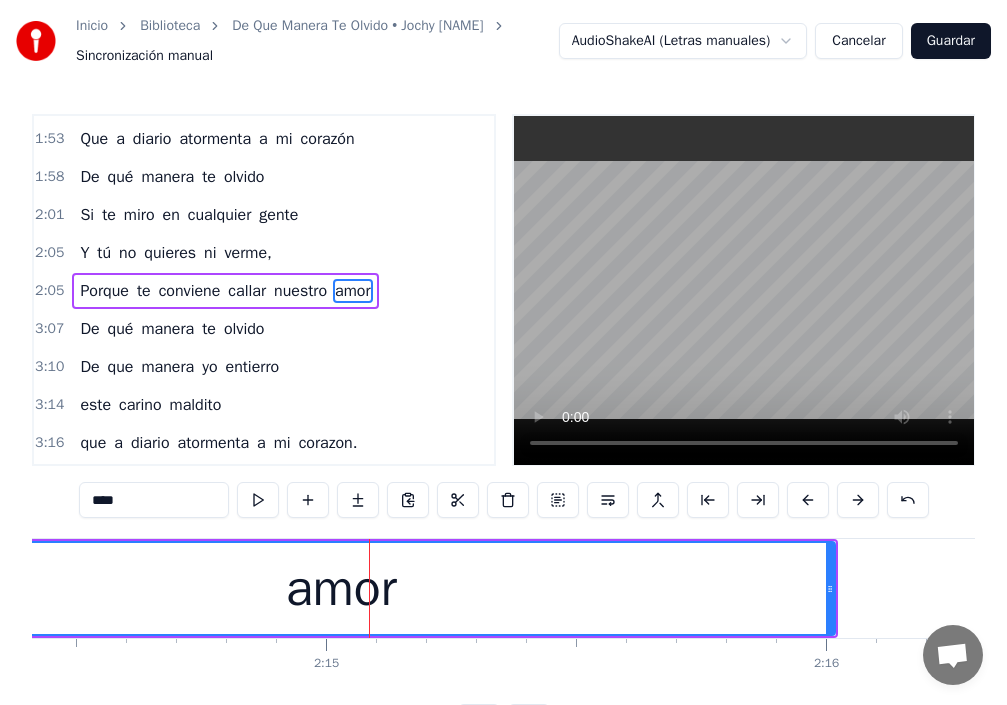 click at bounding box center [808, 500] 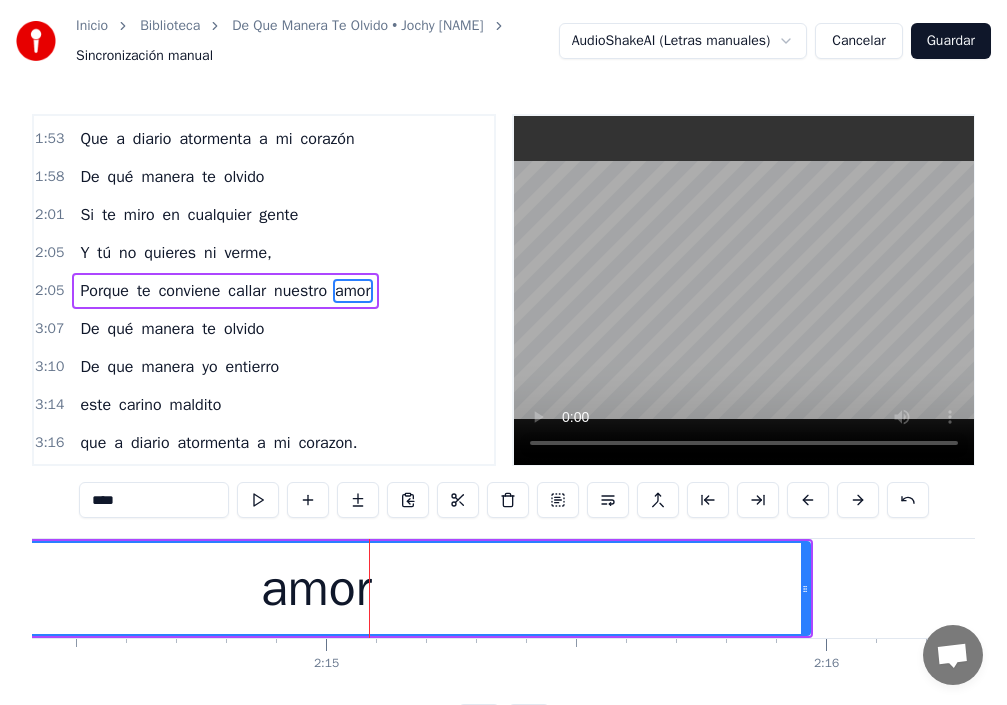 click at bounding box center (808, 500) 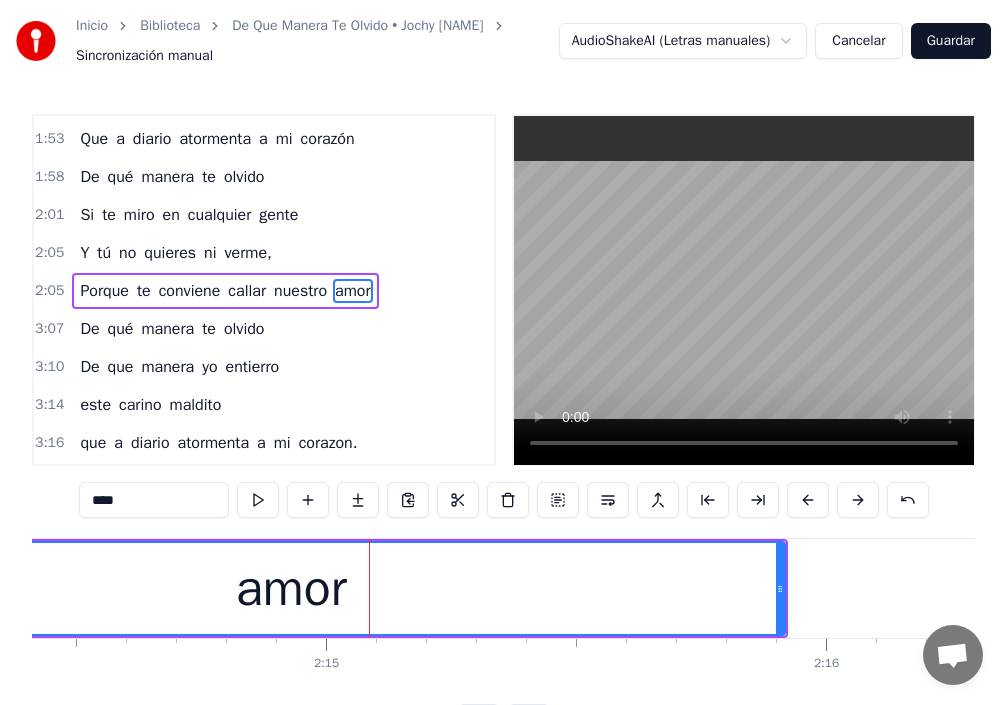 click at bounding box center (808, 500) 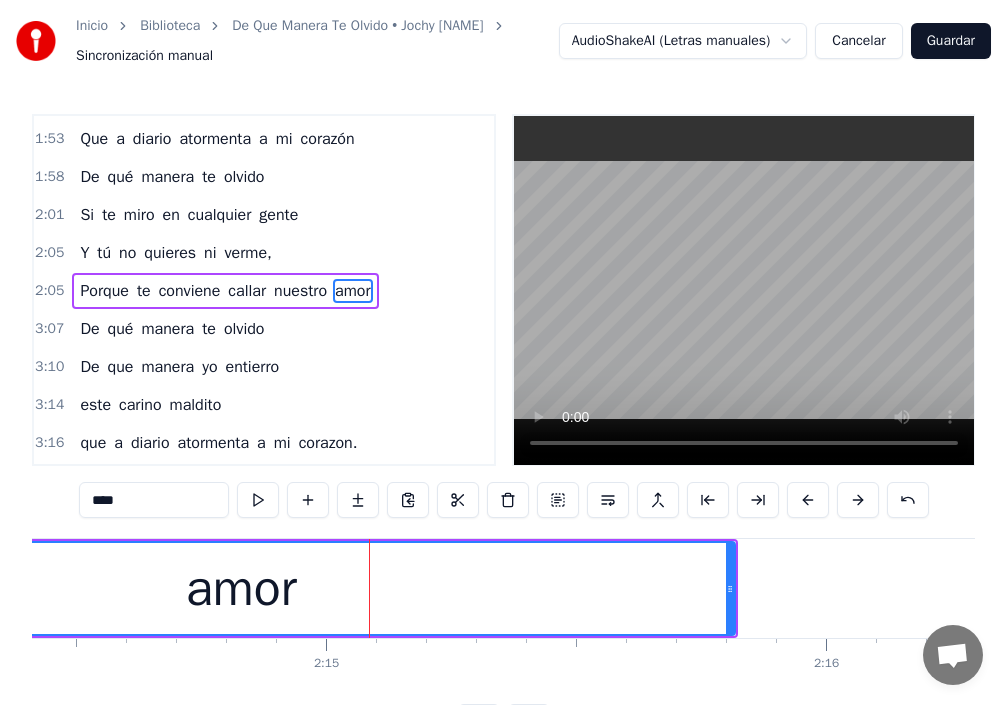 click at bounding box center [808, 500] 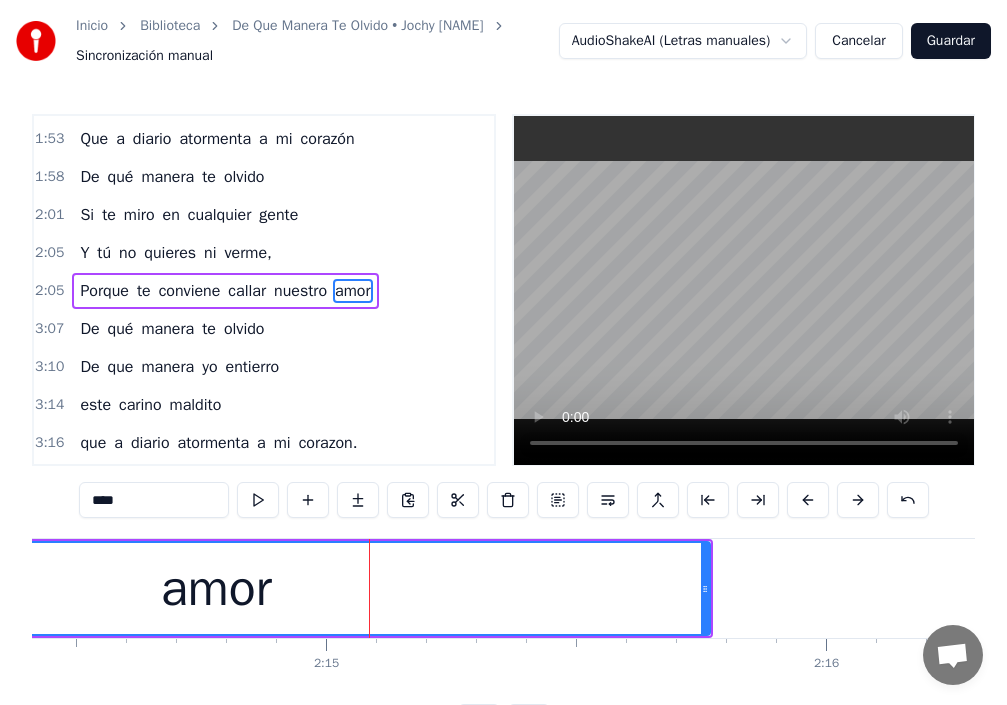 click at bounding box center (808, 500) 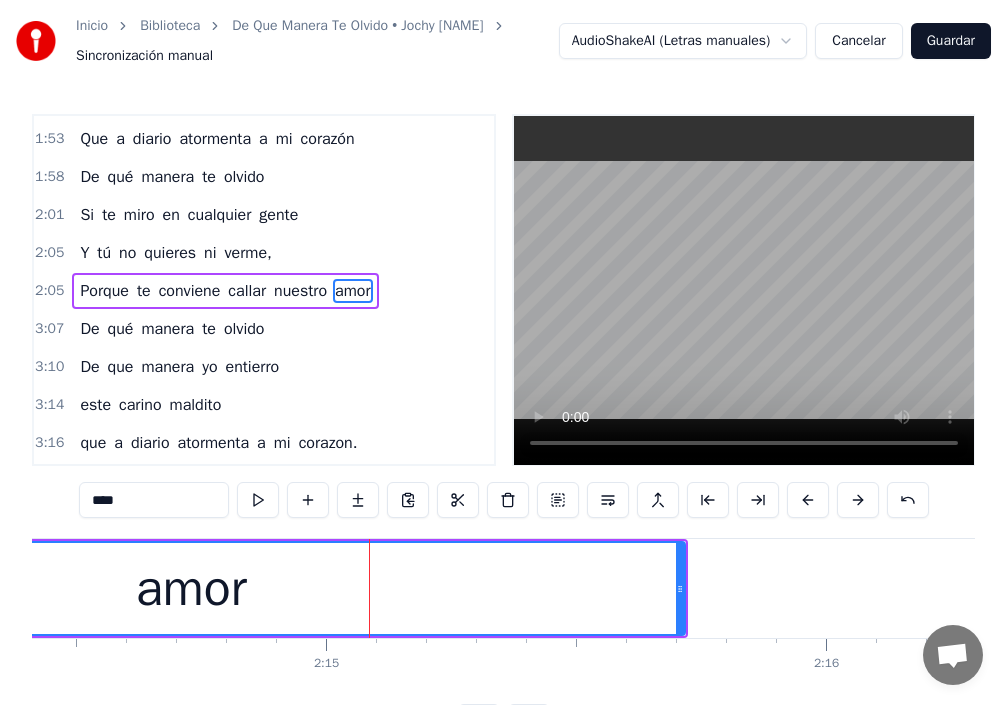 click at bounding box center (808, 500) 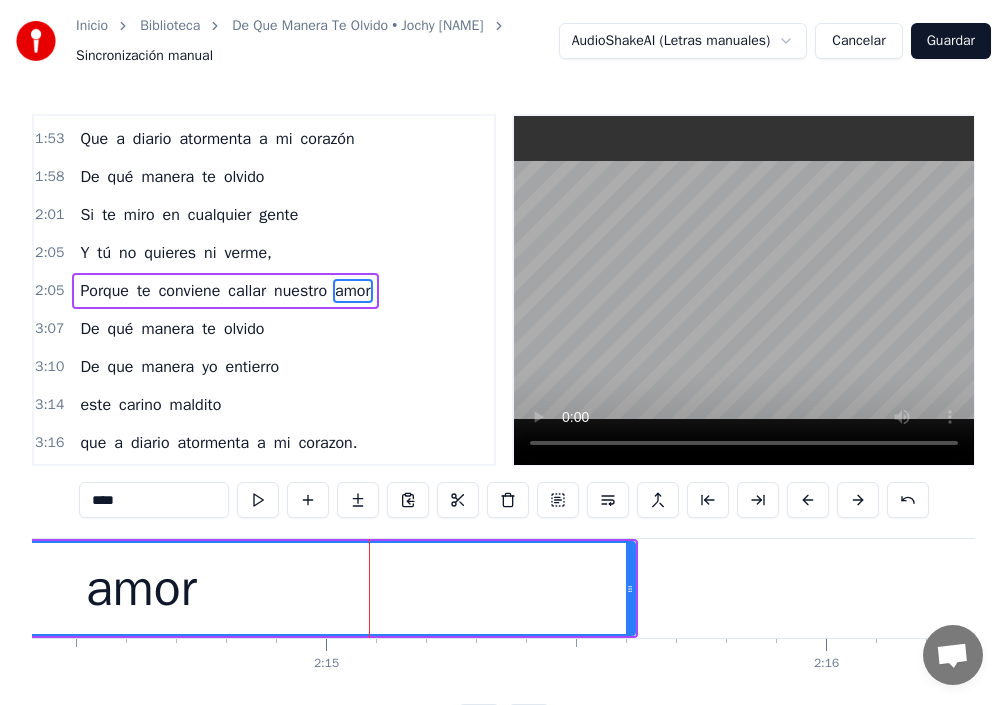 click at bounding box center (808, 500) 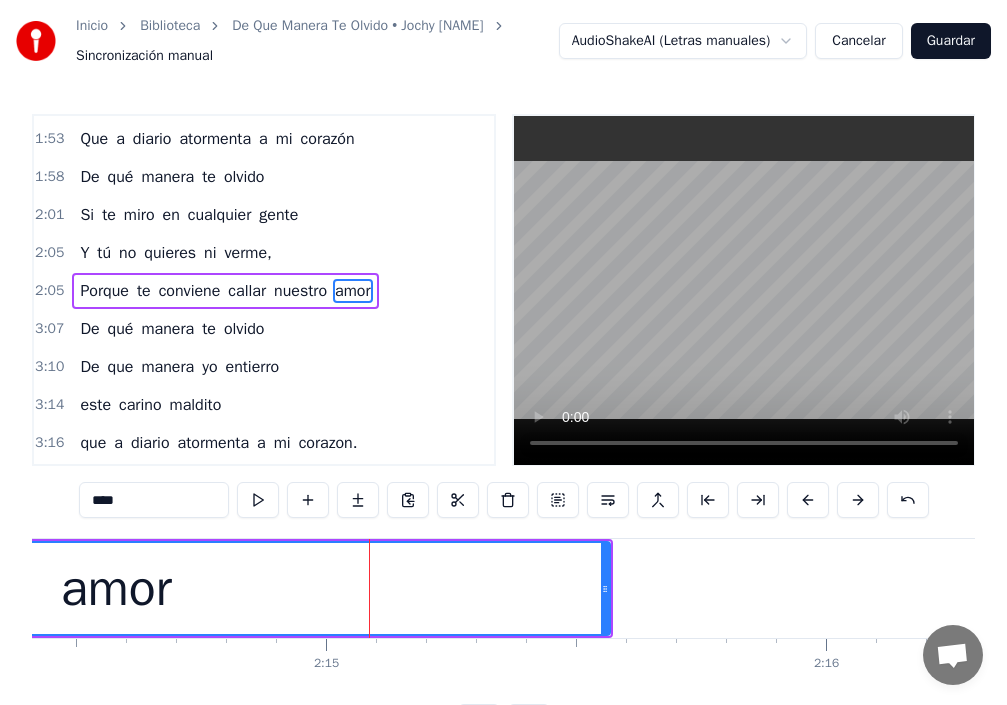 click at bounding box center (808, 500) 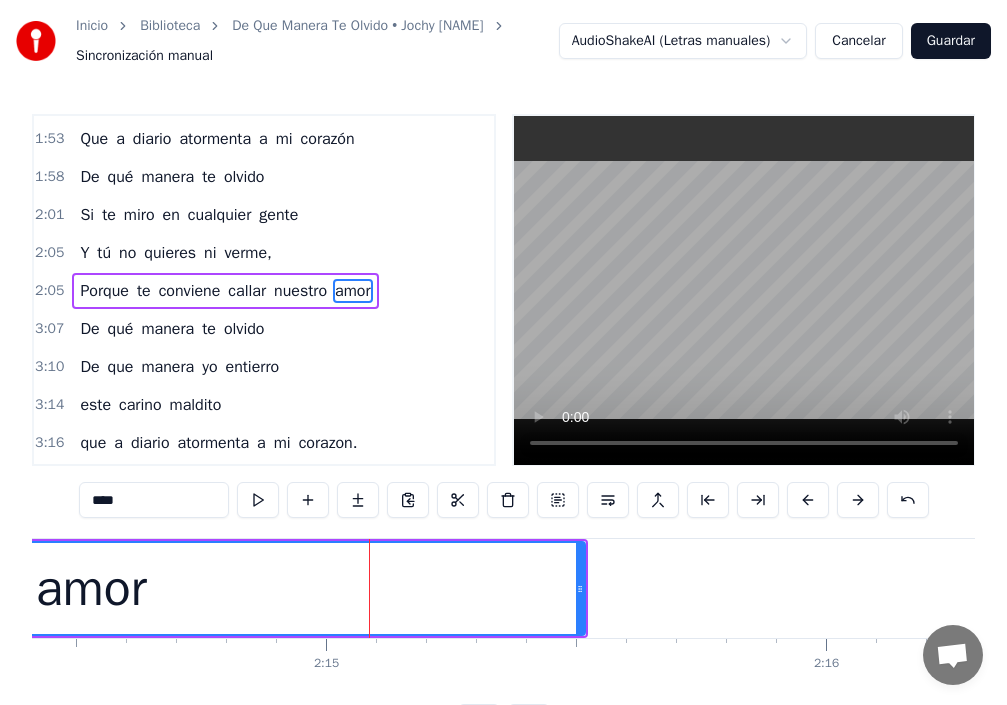 click at bounding box center (808, 500) 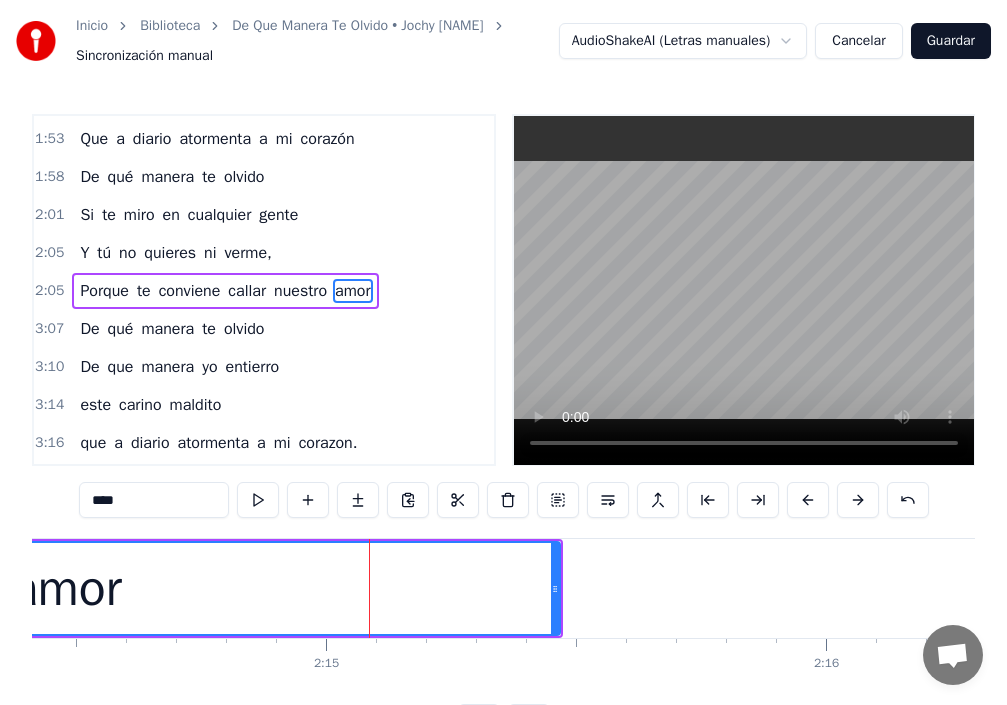 click at bounding box center [808, 500] 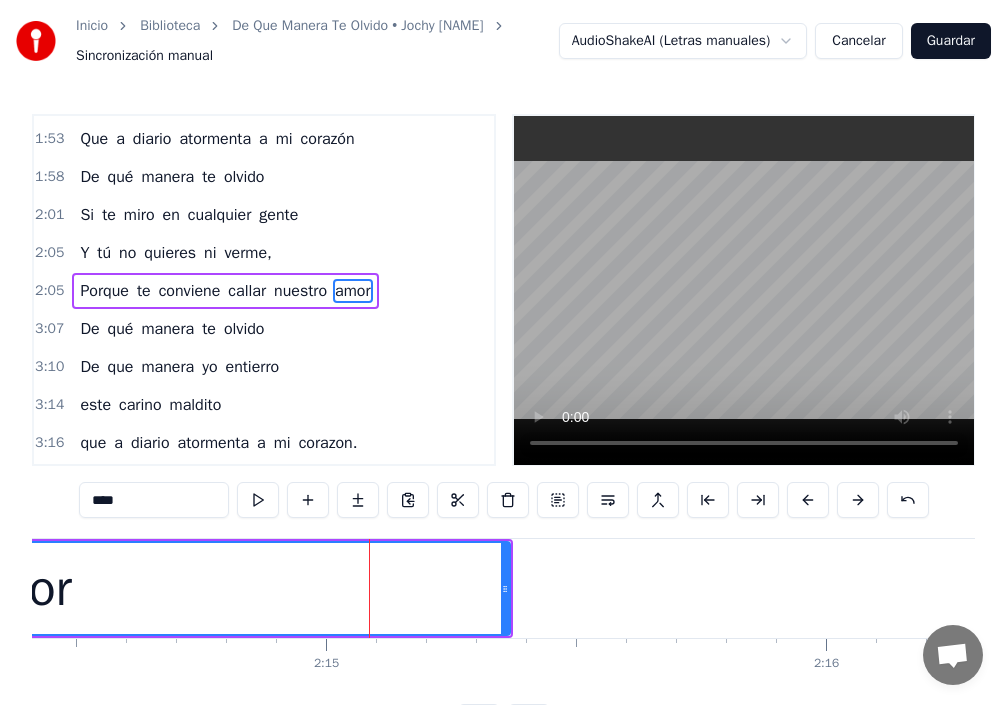 click at bounding box center [808, 500] 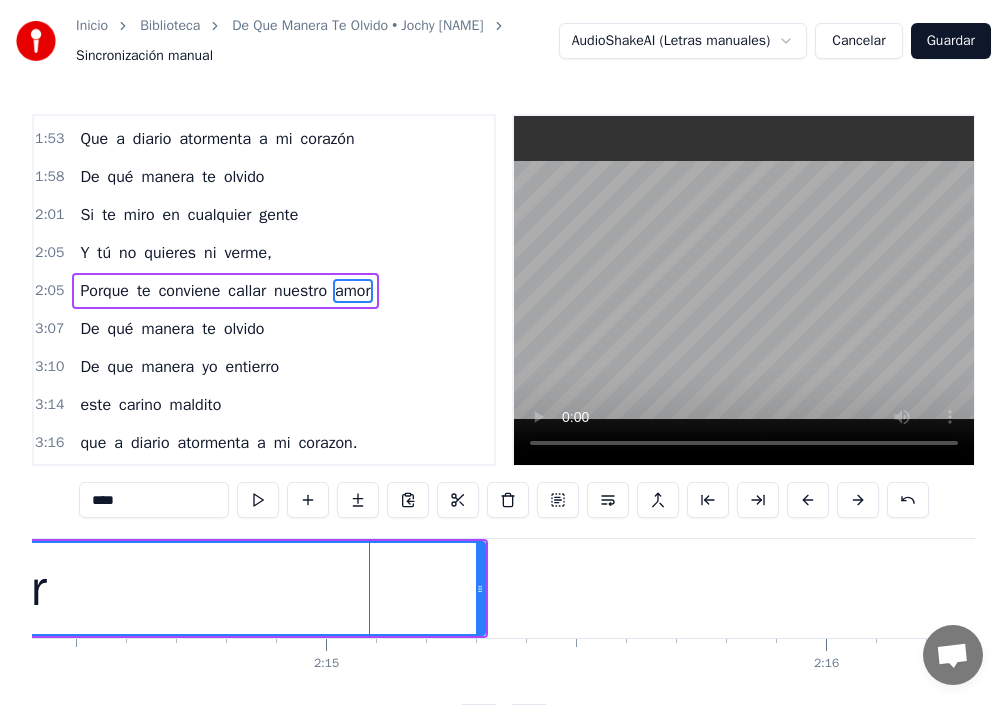 click at bounding box center (808, 500) 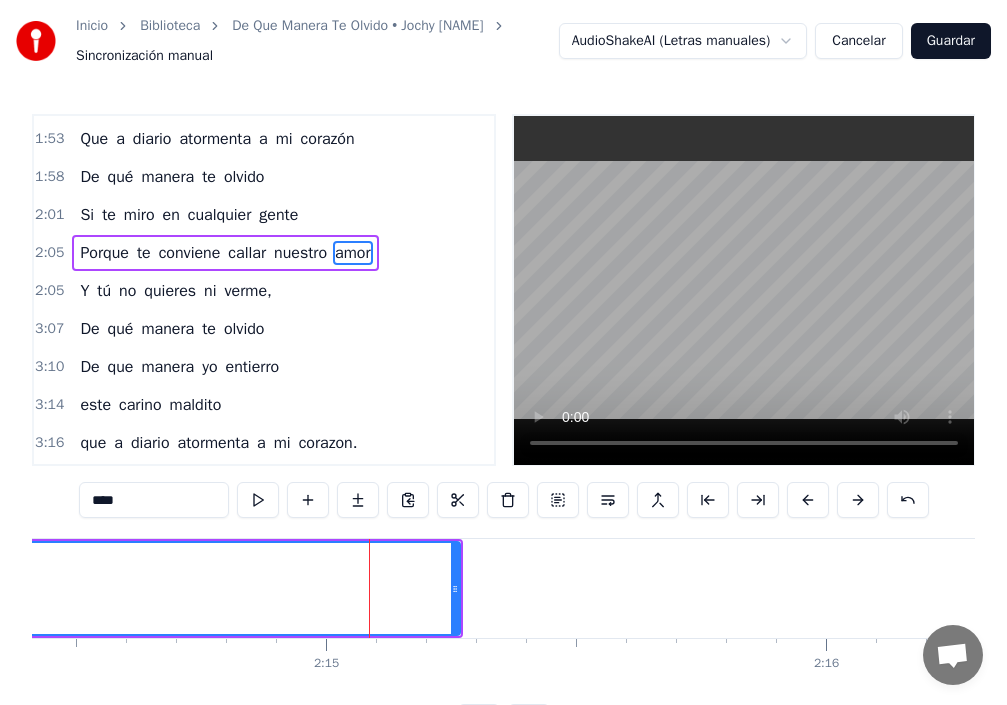 click at bounding box center [808, 500] 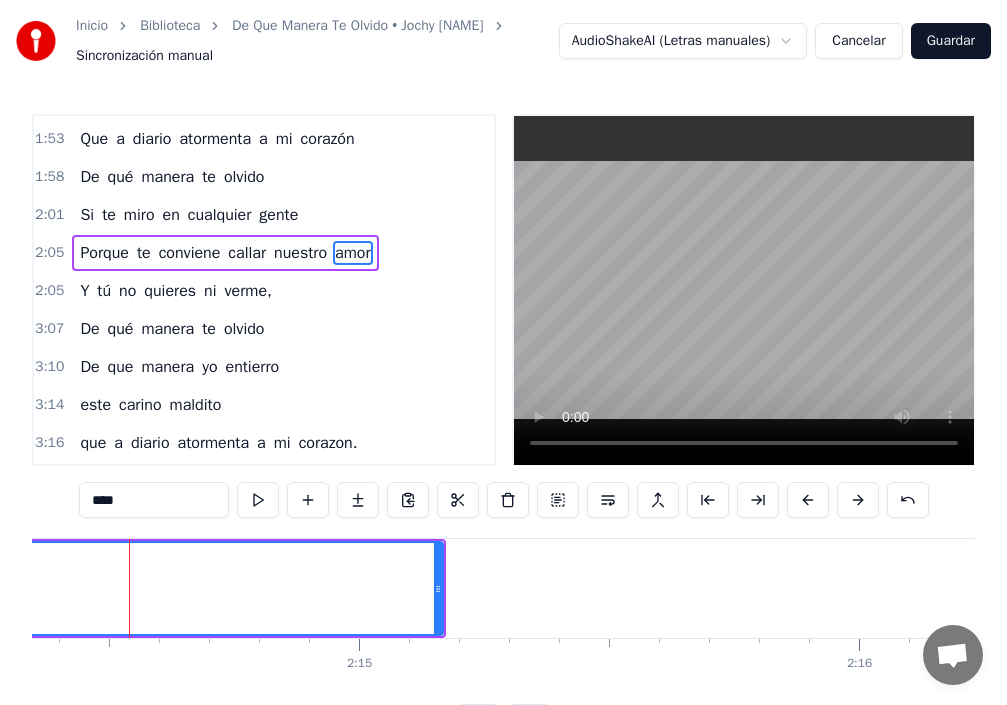 scroll, scrollTop: 0, scrollLeft: 67170, axis: horizontal 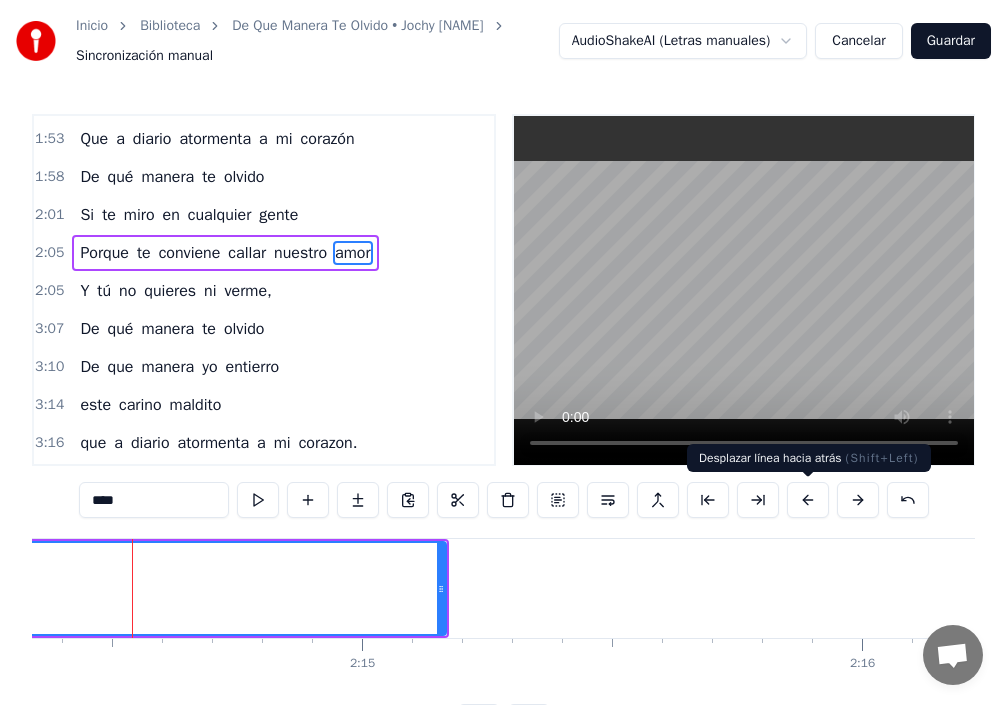 click at bounding box center (808, 500) 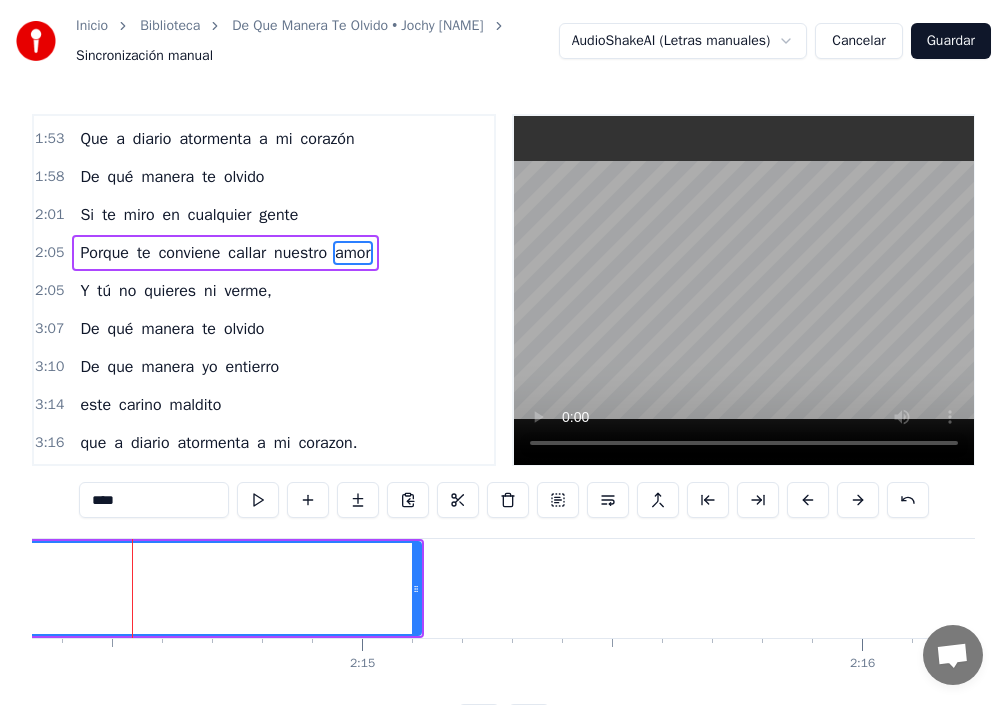 click at bounding box center (808, 500) 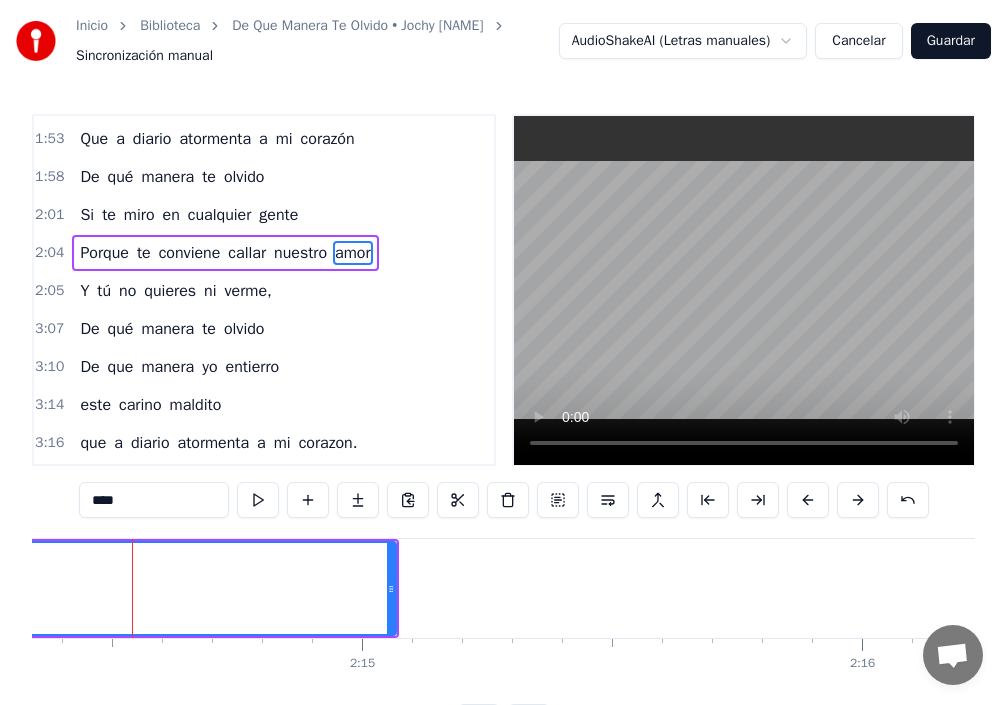 click at bounding box center (808, 500) 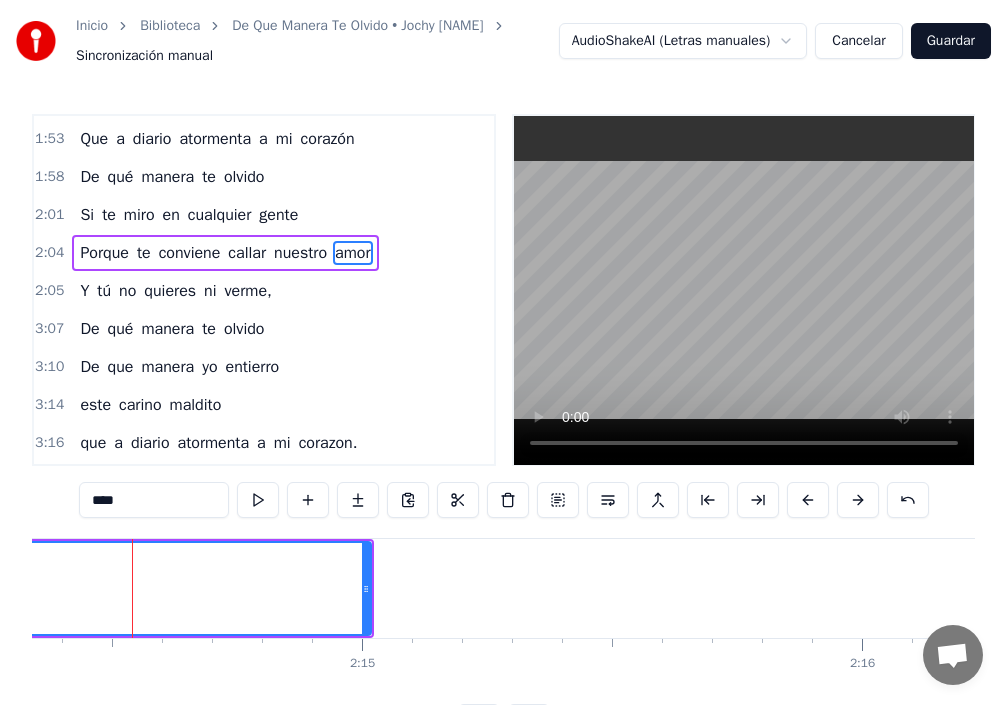 click at bounding box center (808, 500) 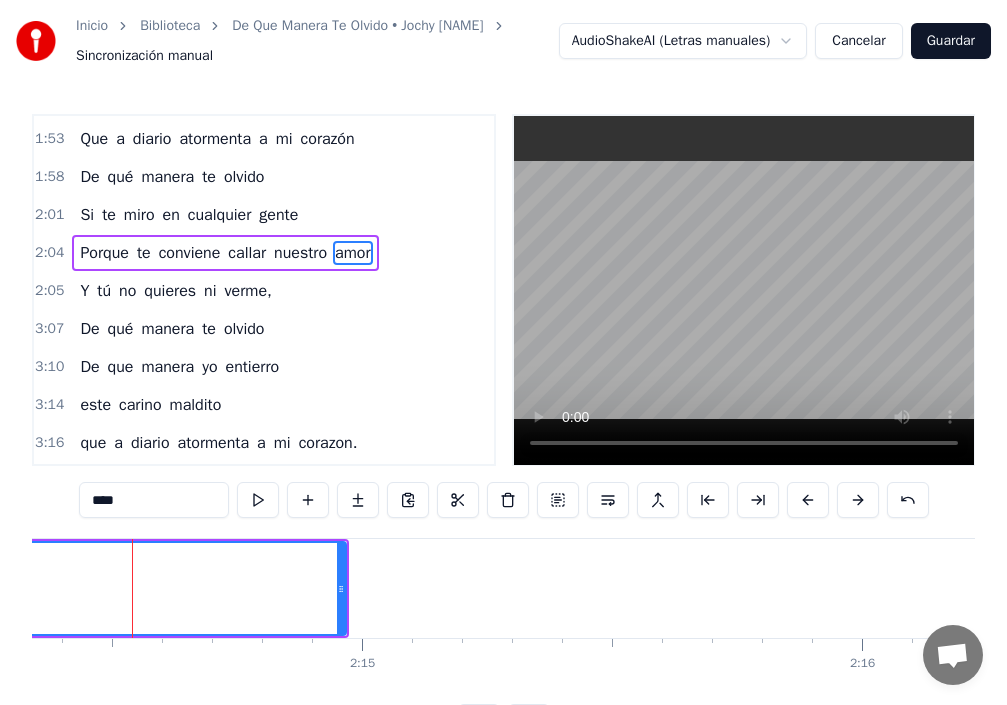 click at bounding box center (808, 500) 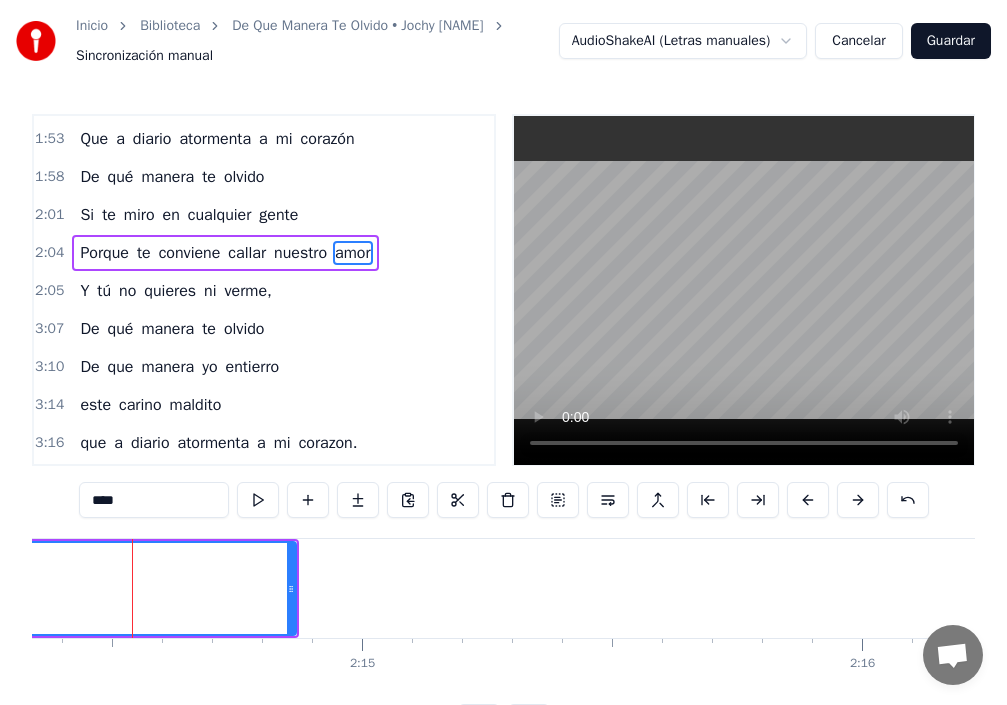 click at bounding box center [808, 500] 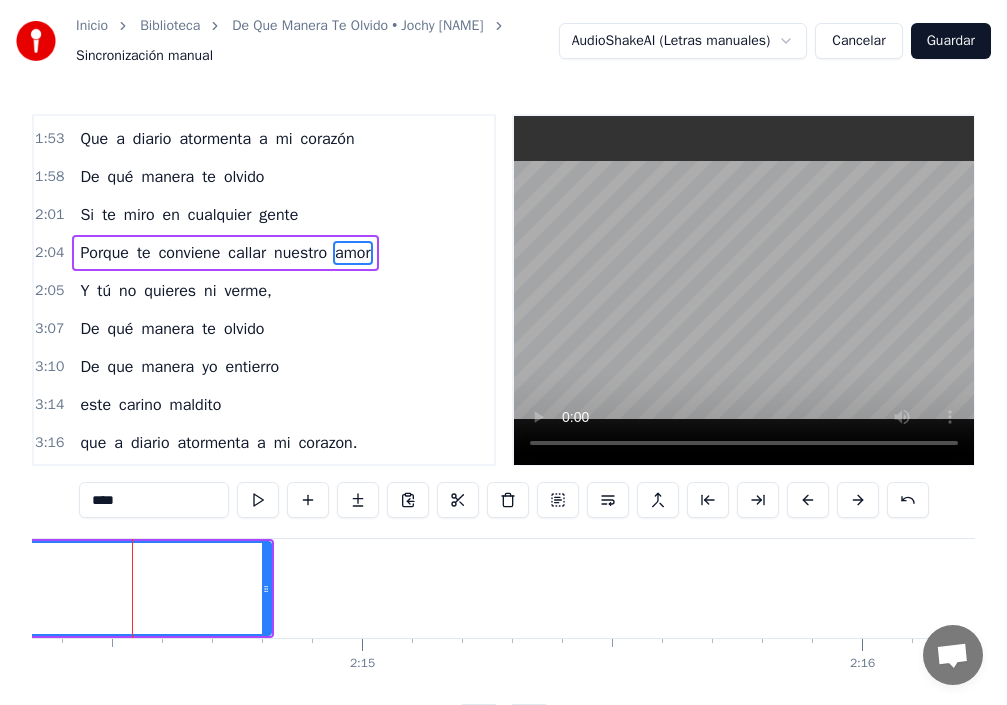 click at bounding box center (808, 500) 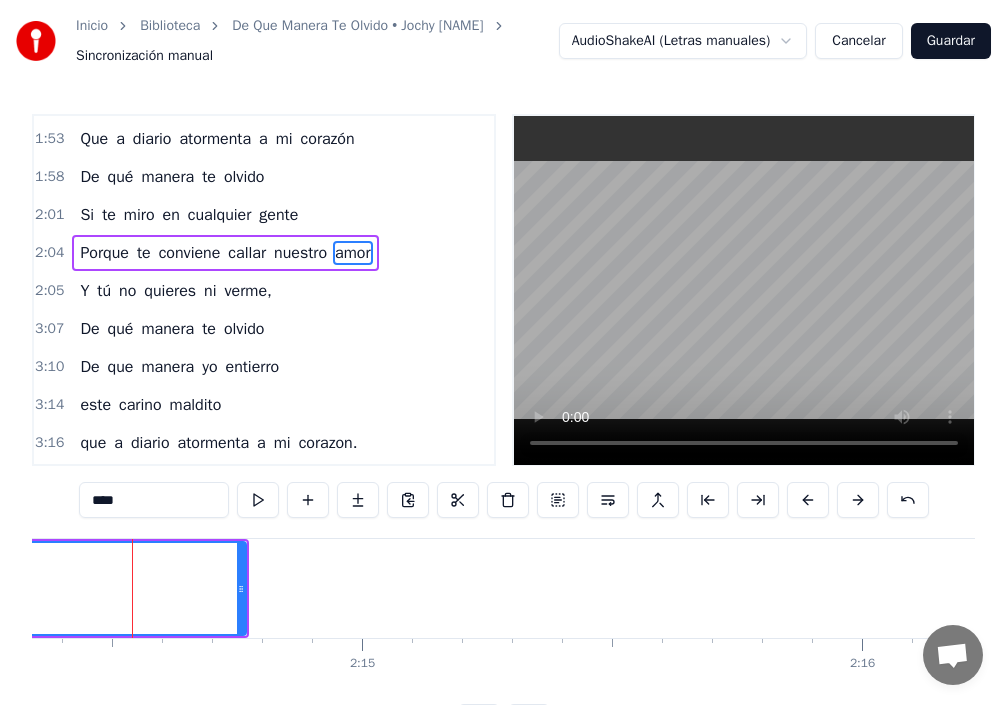 click at bounding box center [808, 500] 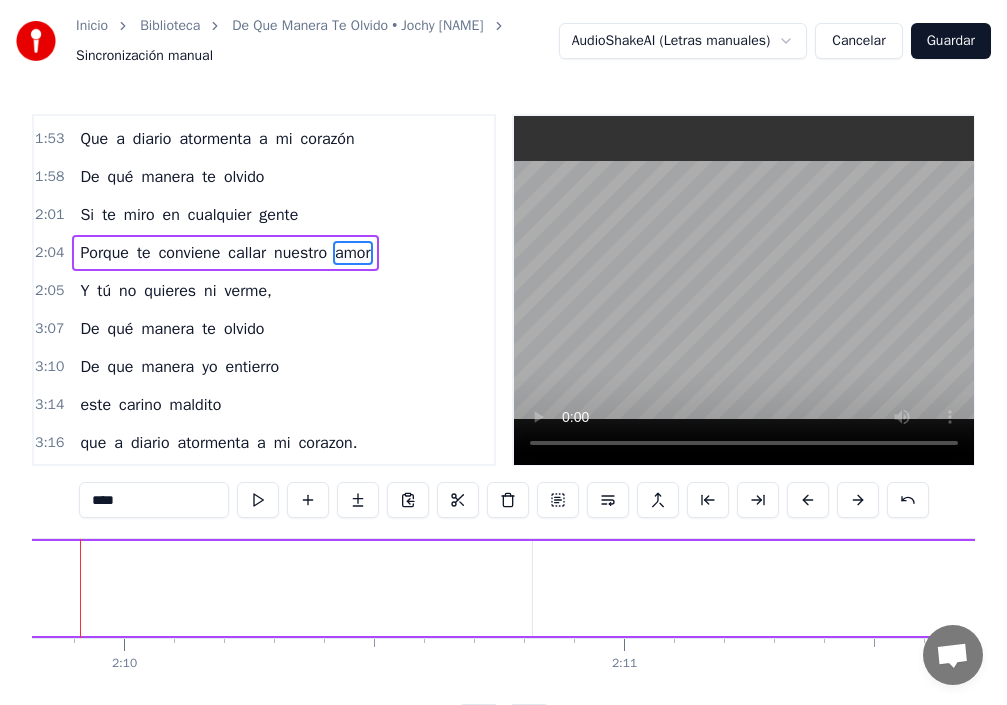 scroll, scrollTop: 0, scrollLeft: 64856, axis: horizontal 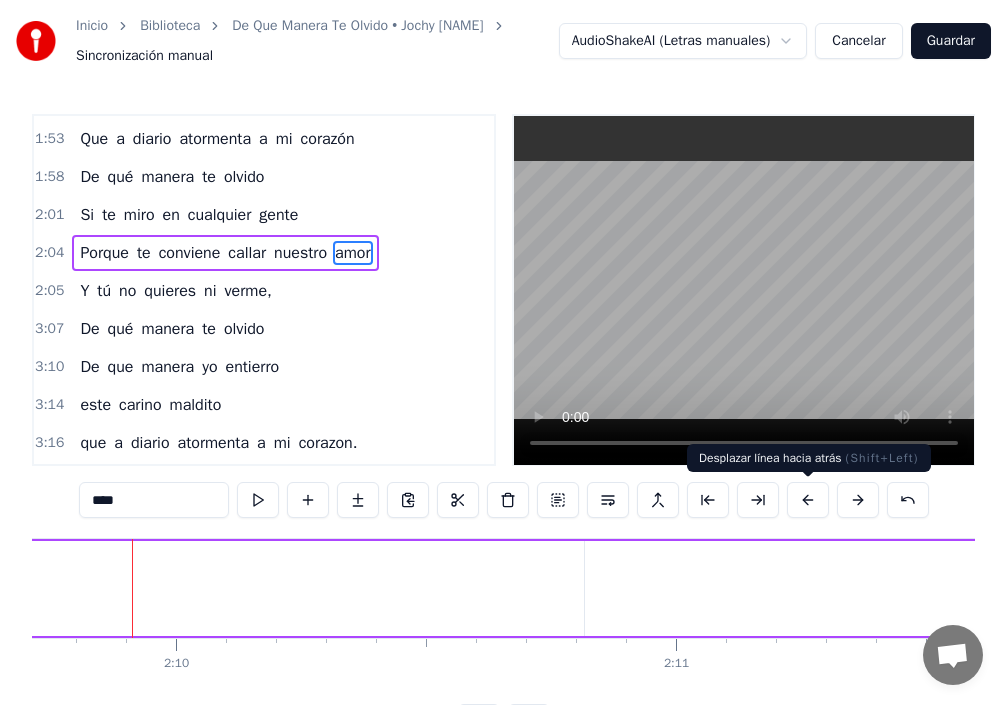 click at bounding box center (808, 500) 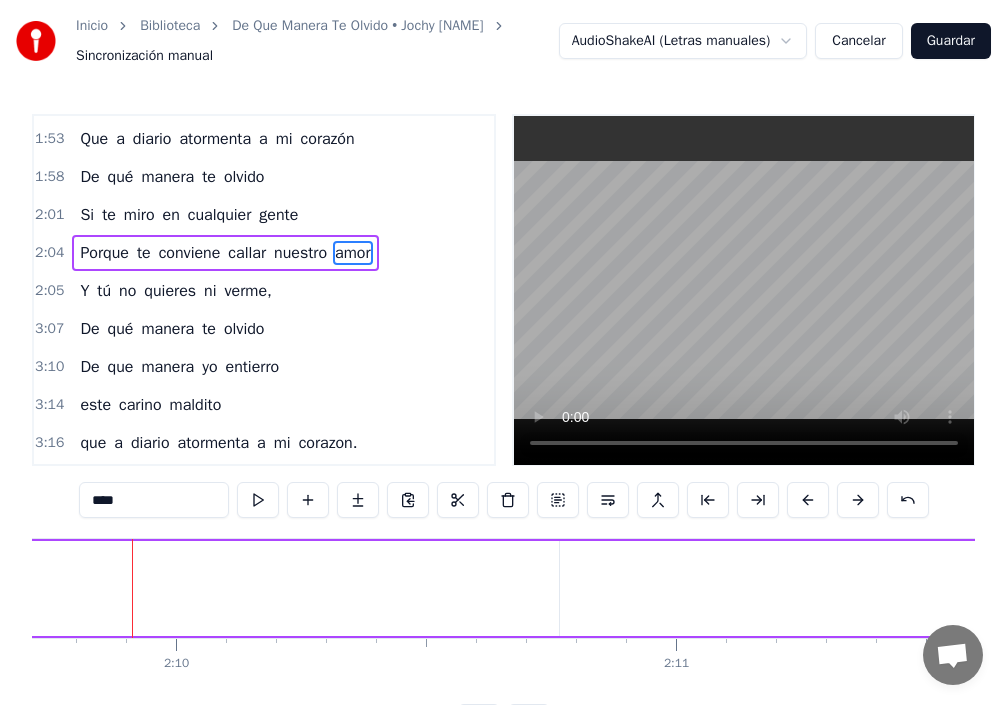 click at bounding box center [808, 500] 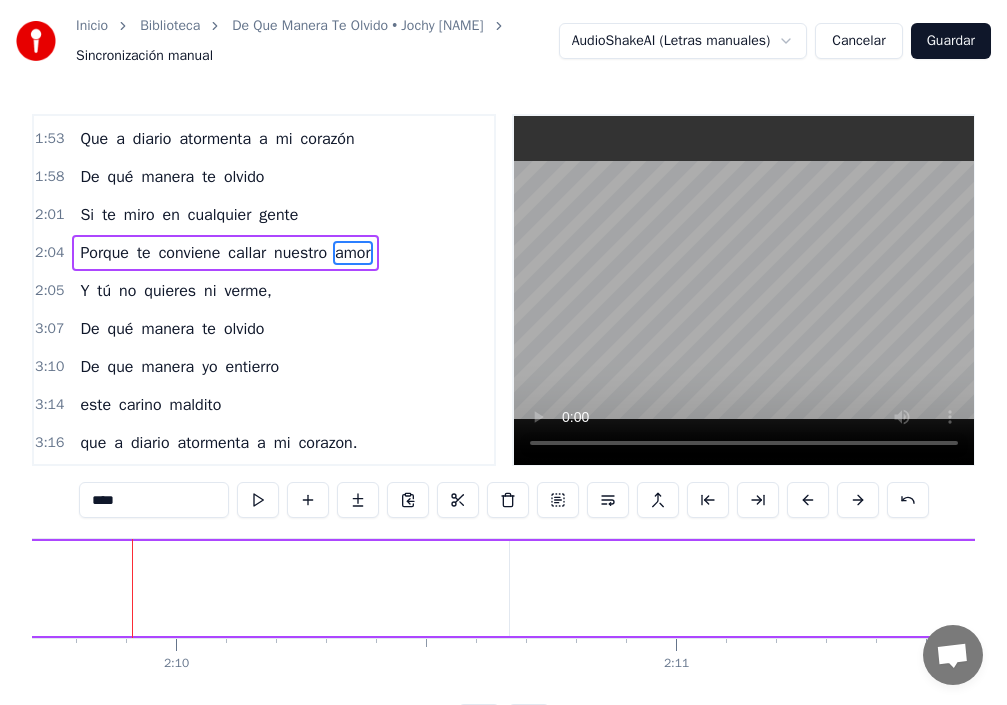 click at bounding box center (808, 500) 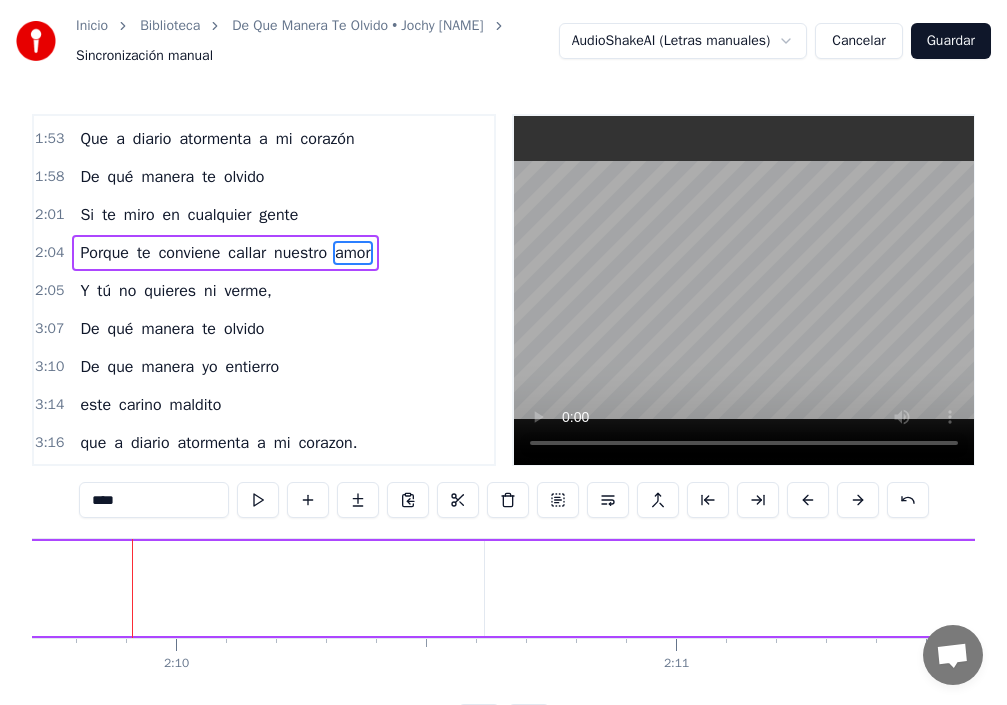 click at bounding box center [808, 500] 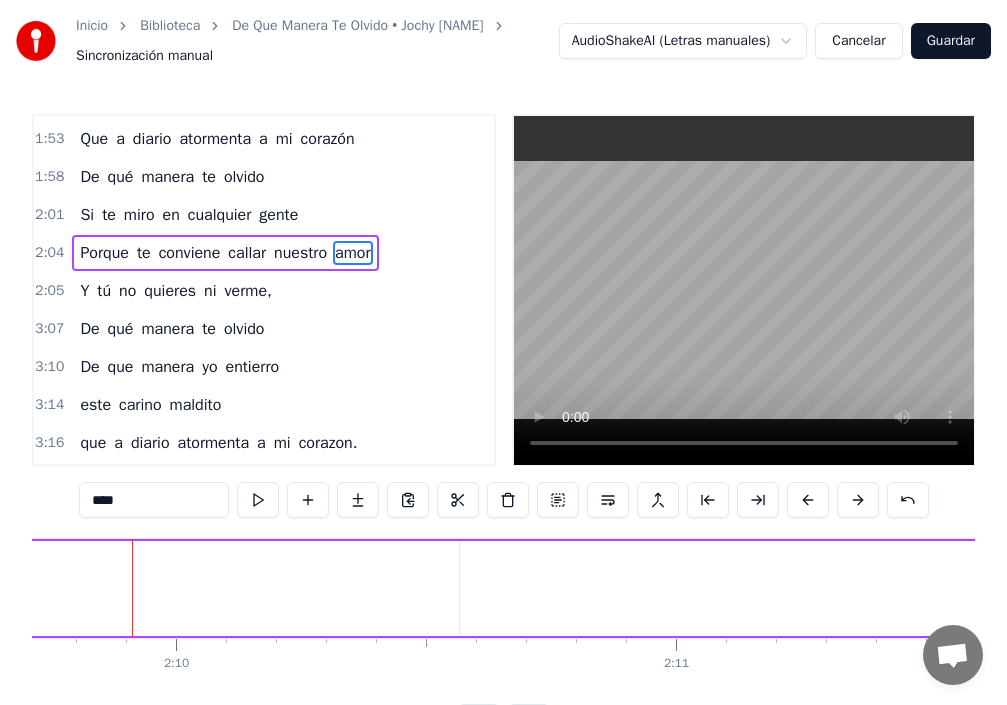 click at bounding box center [808, 500] 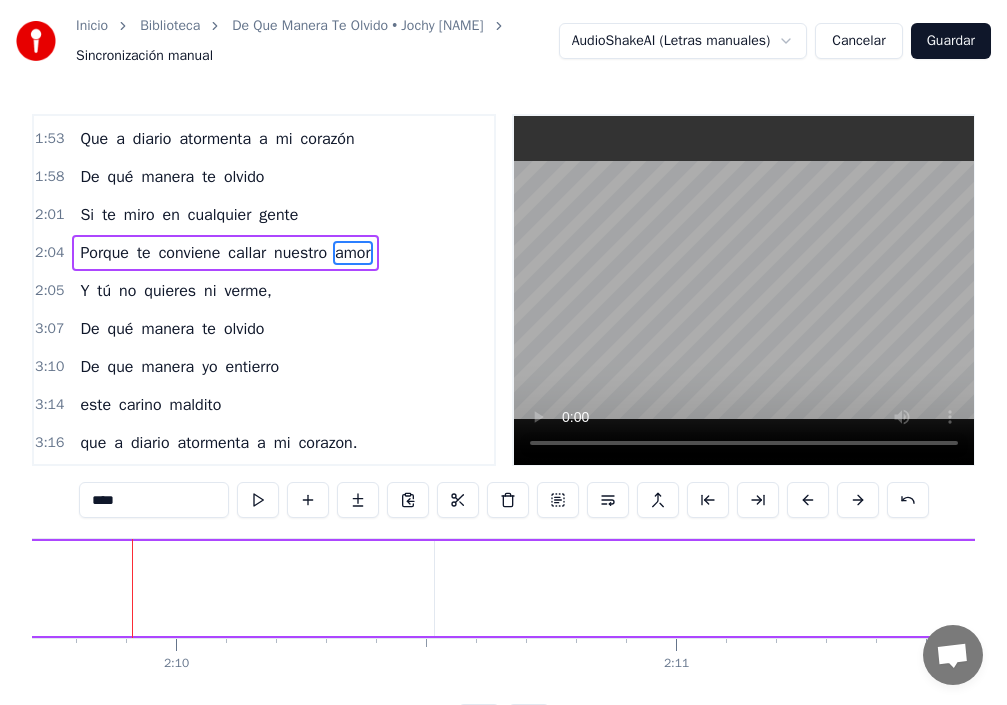 click at bounding box center (808, 500) 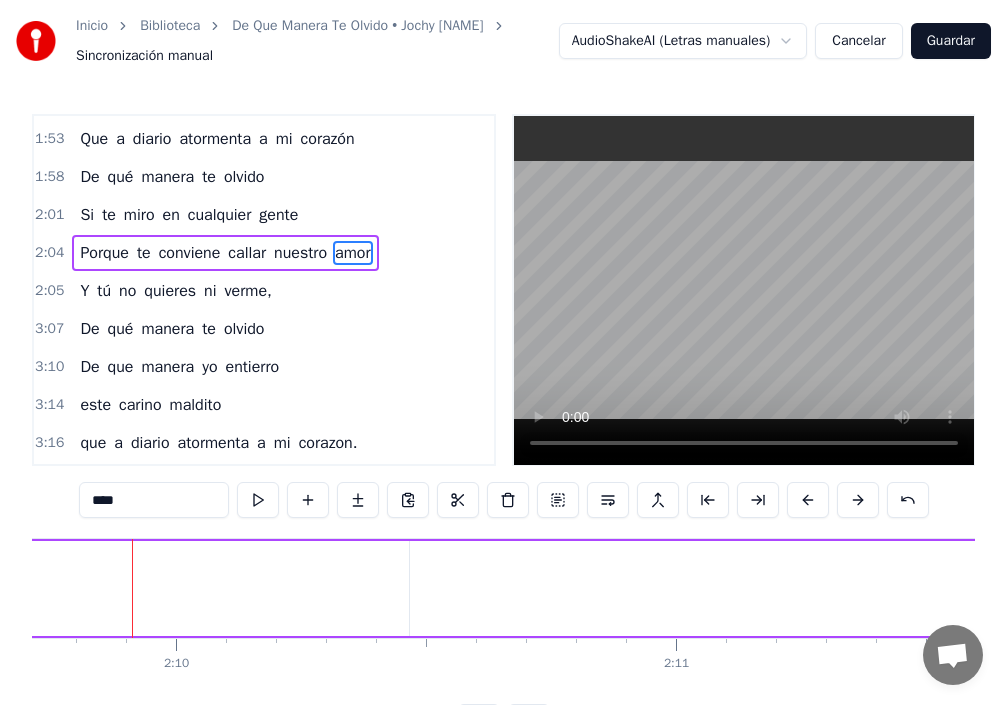 click at bounding box center [808, 500] 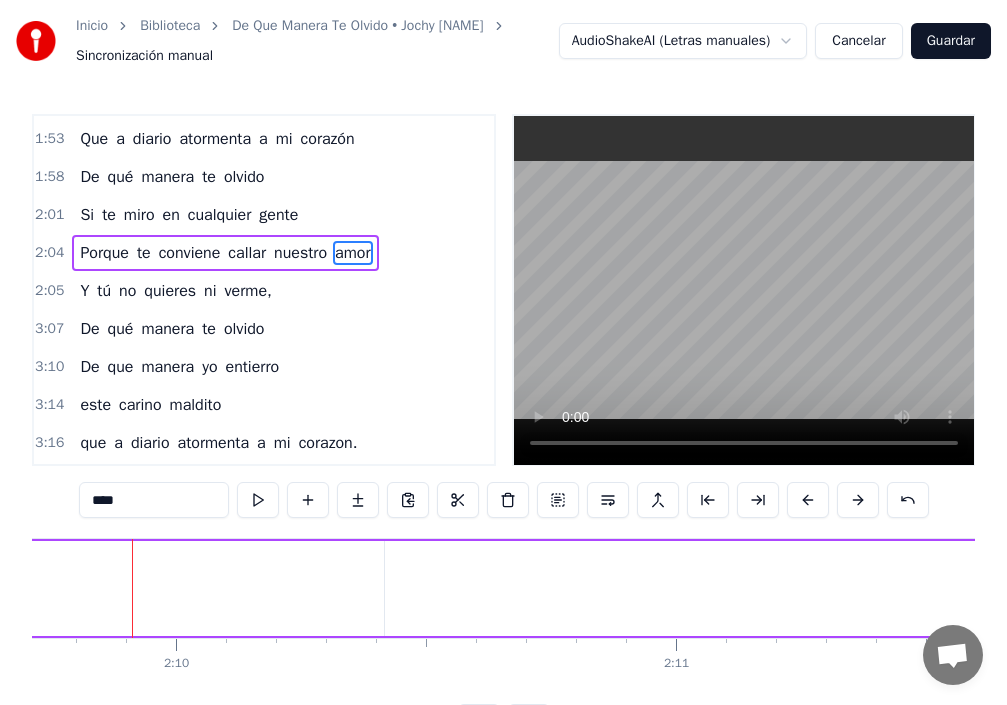 click at bounding box center [808, 500] 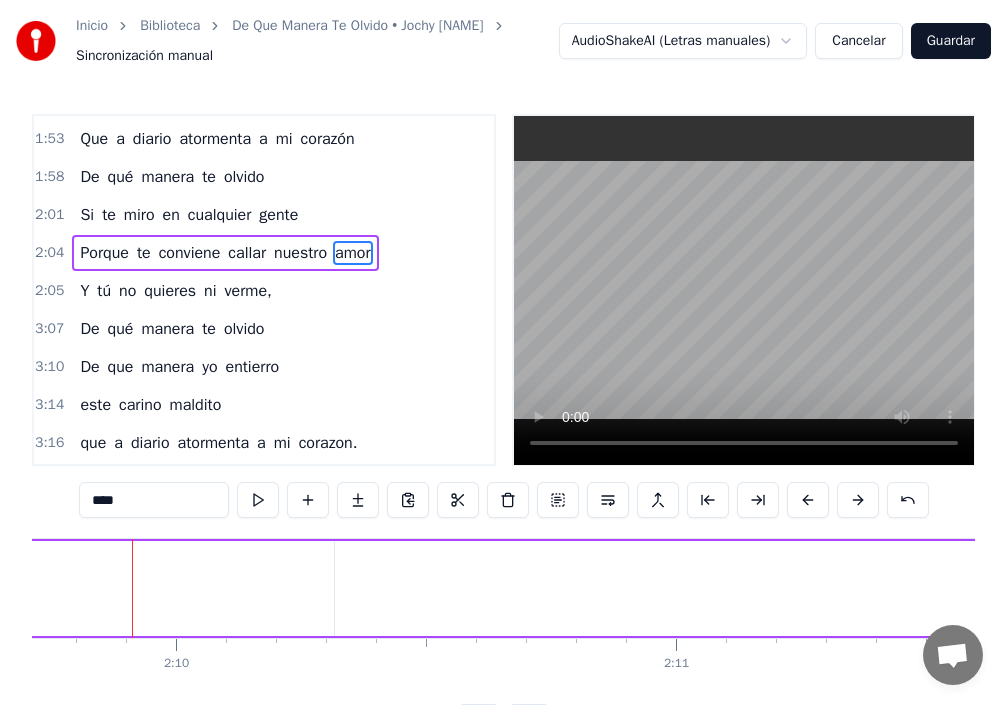 click at bounding box center [808, 500] 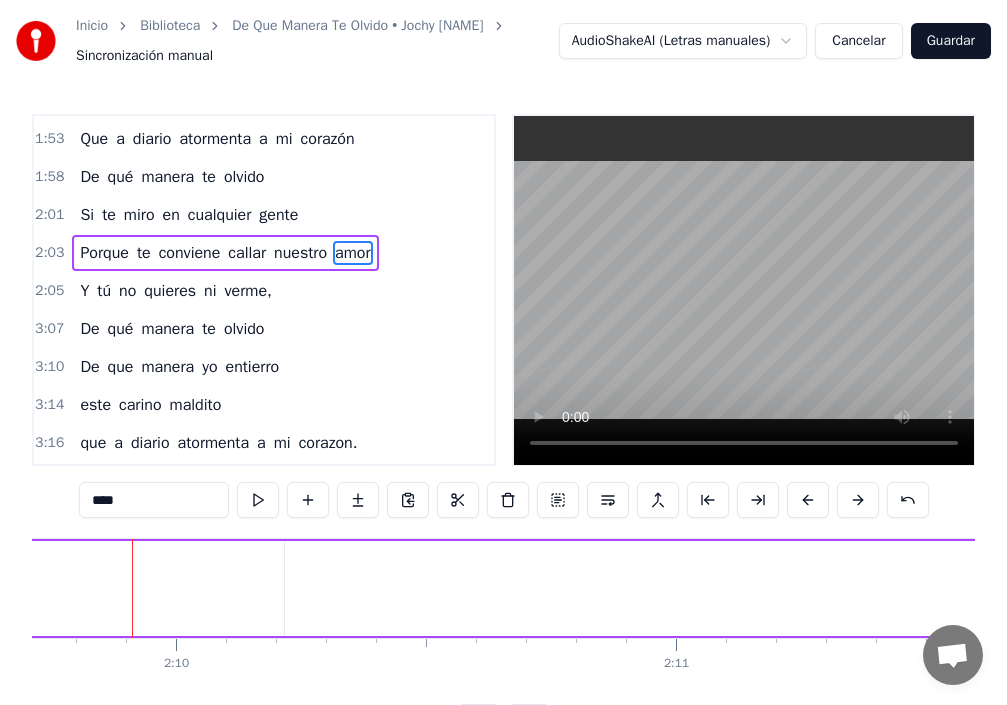 click at bounding box center (808, 500) 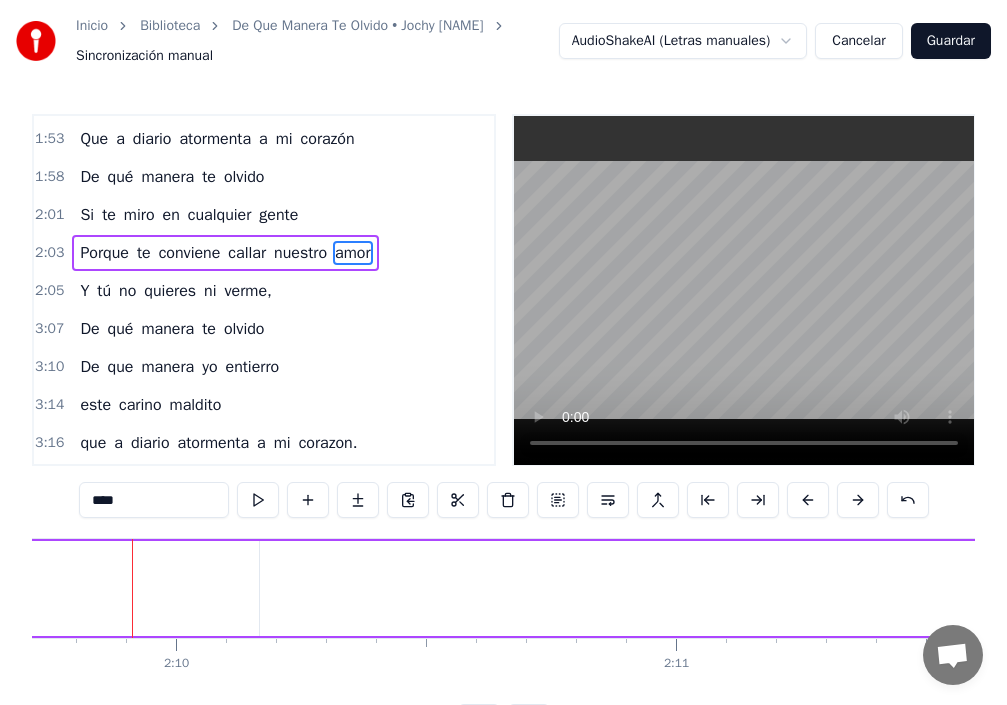 click at bounding box center (808, 500) 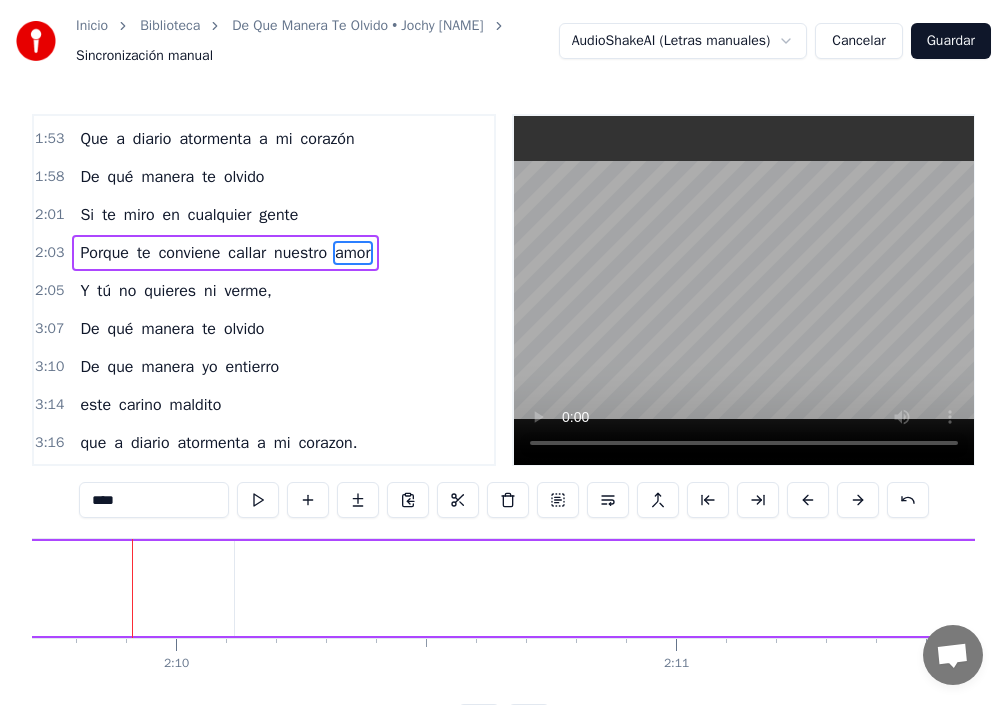click at bounding box center (808, 500) 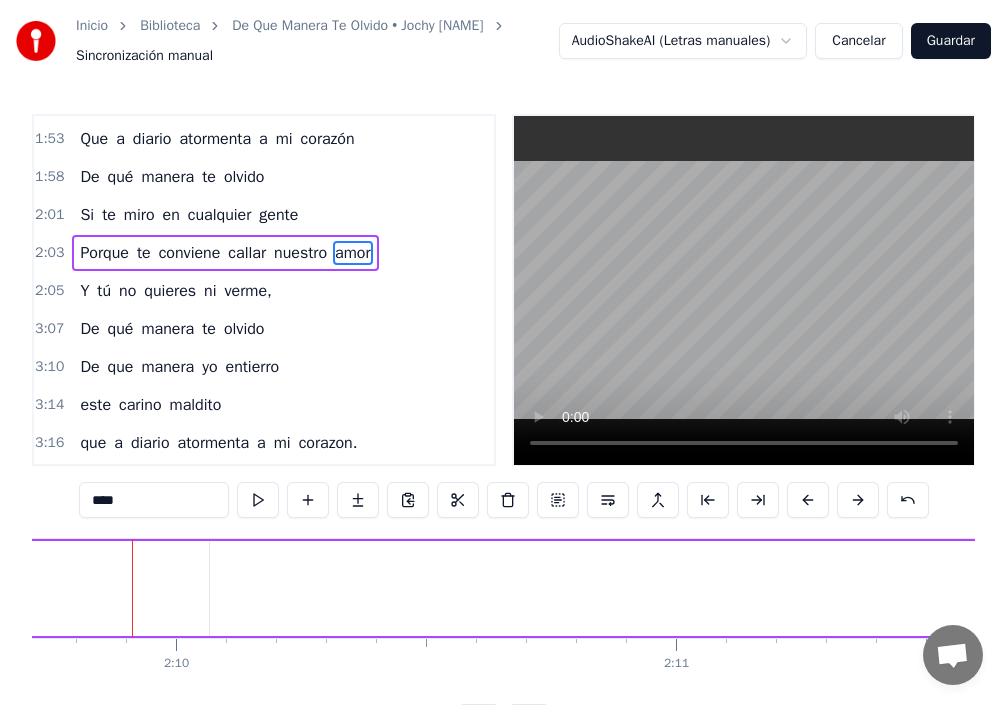click at bounding box center (808, 500) 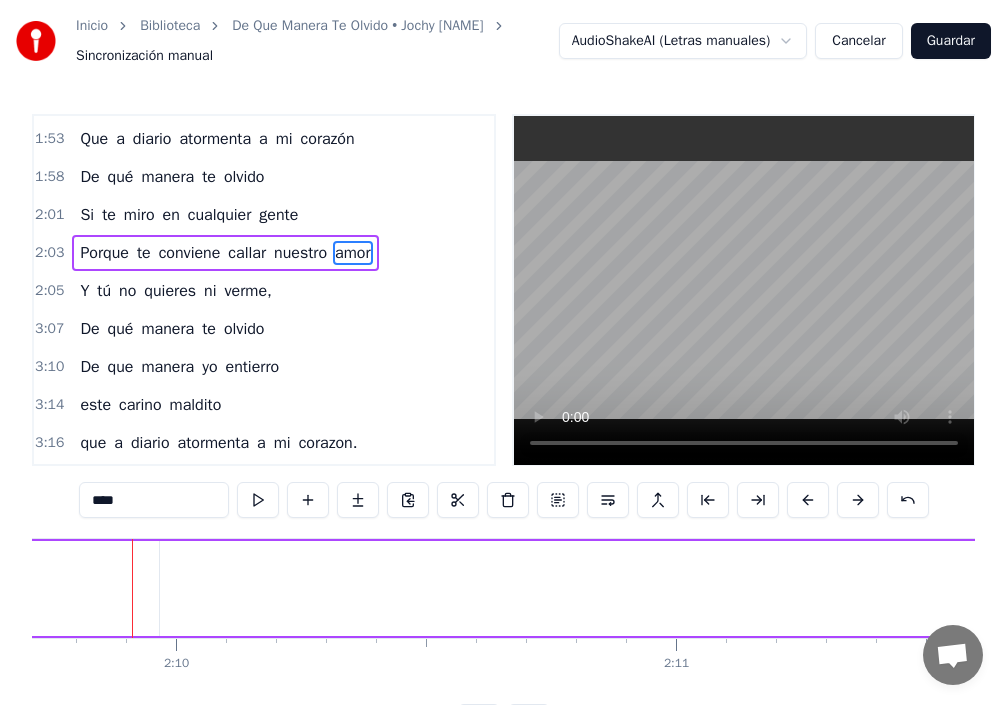 click at bounding box center [808, 500] 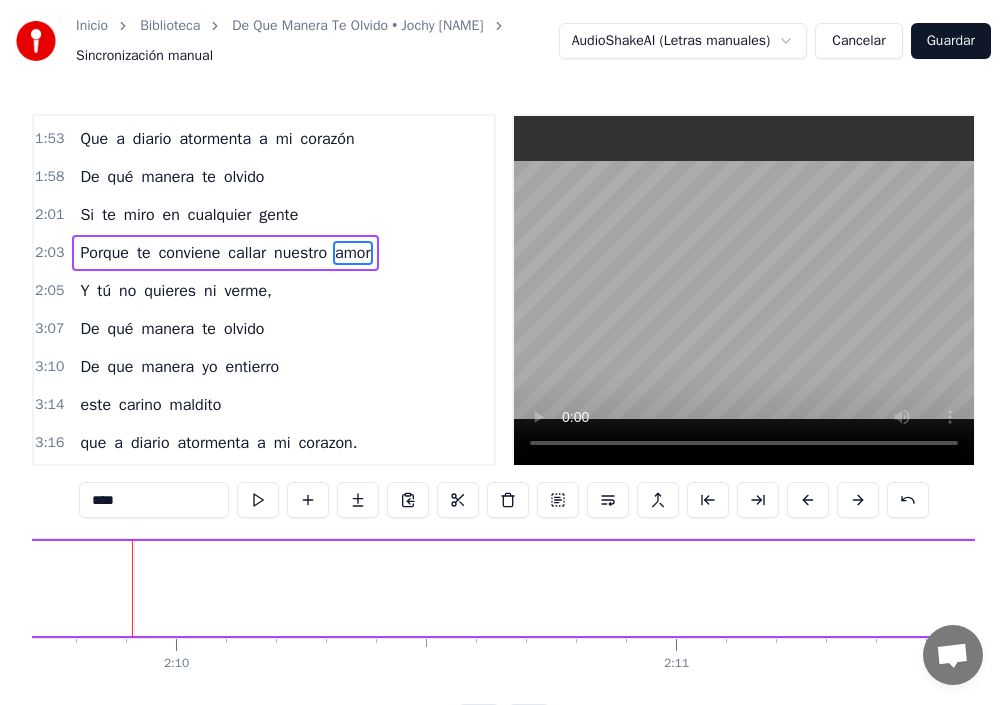 click at bounding box center [808, 500] 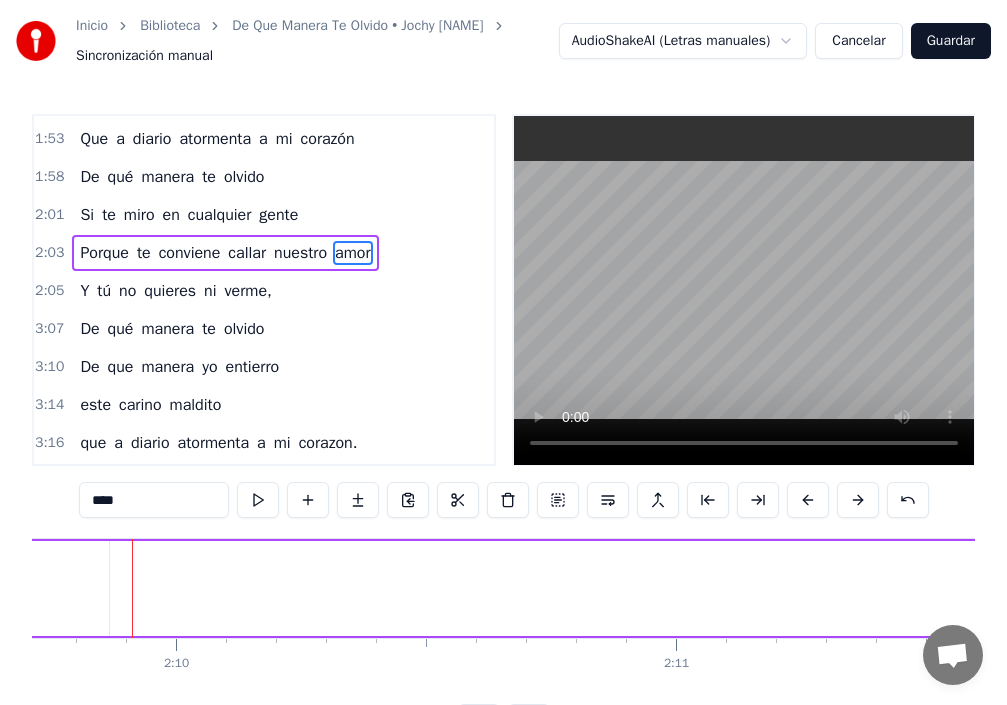 click at bounding box center [808, 500] 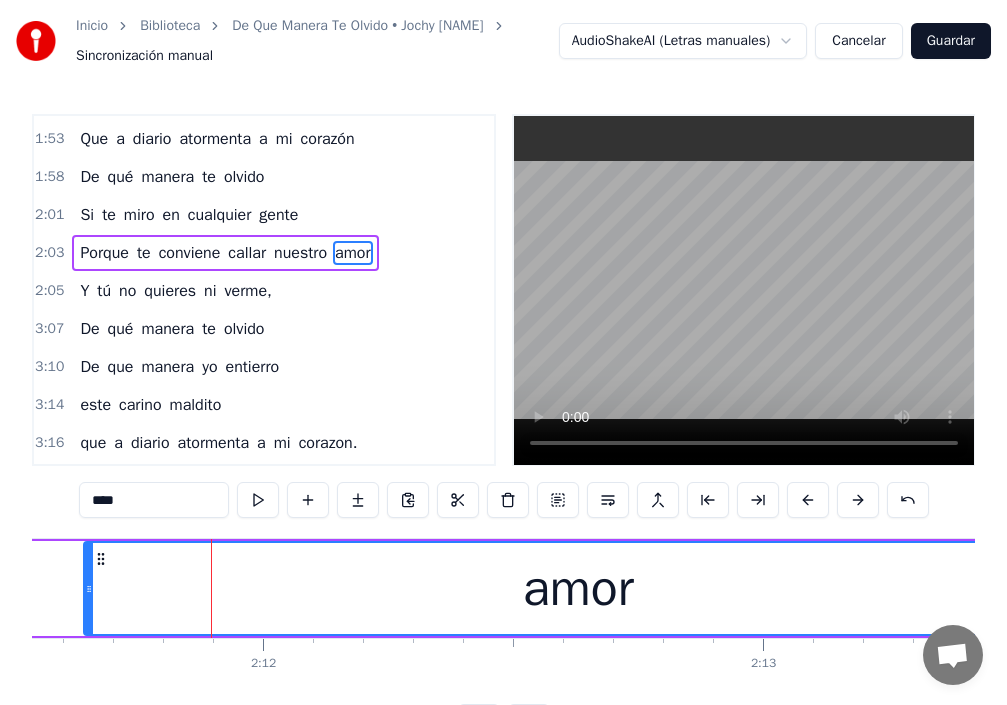 scroll, scrollTop: 0, scrollLeft: 65847, axis: horizontal 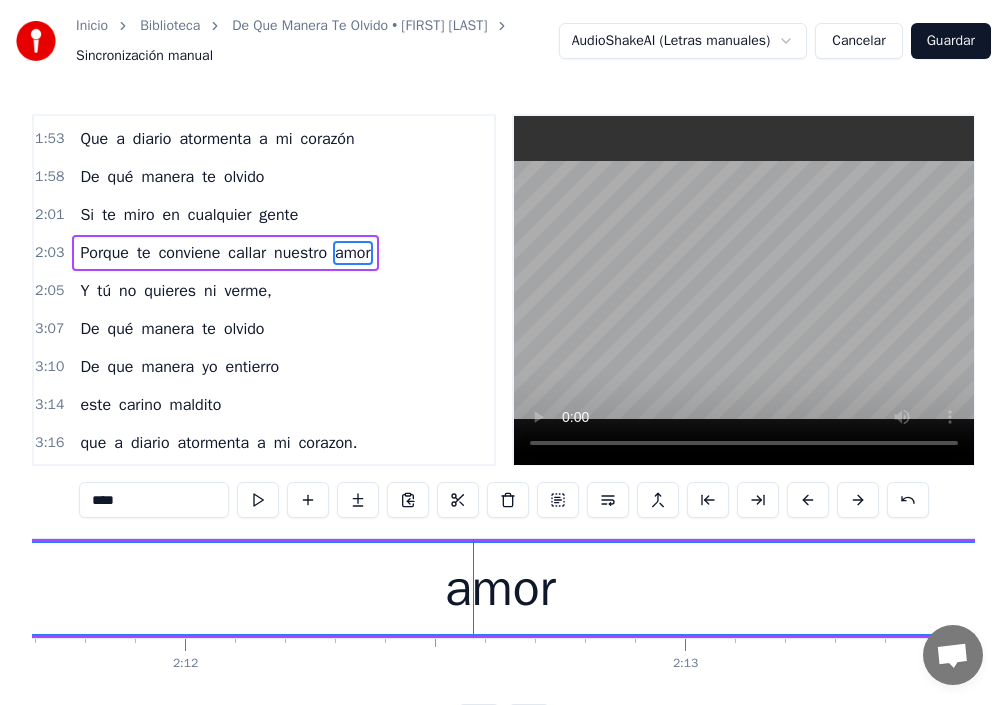 type 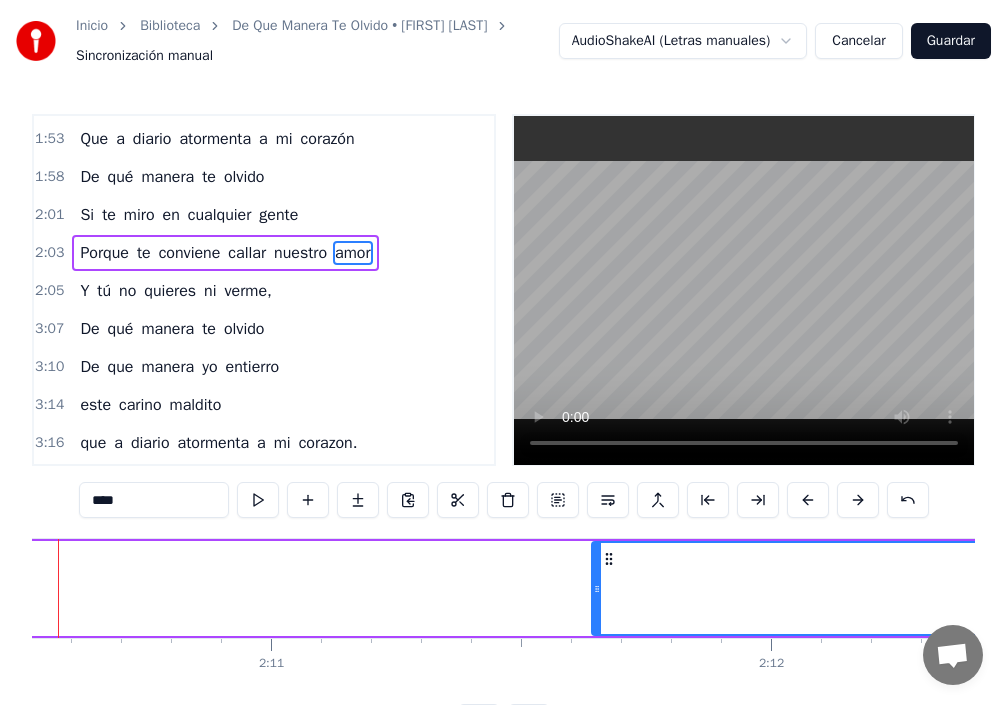 scroll, scrollTop: 0, scrollLeft: 65186, axis: horizontal 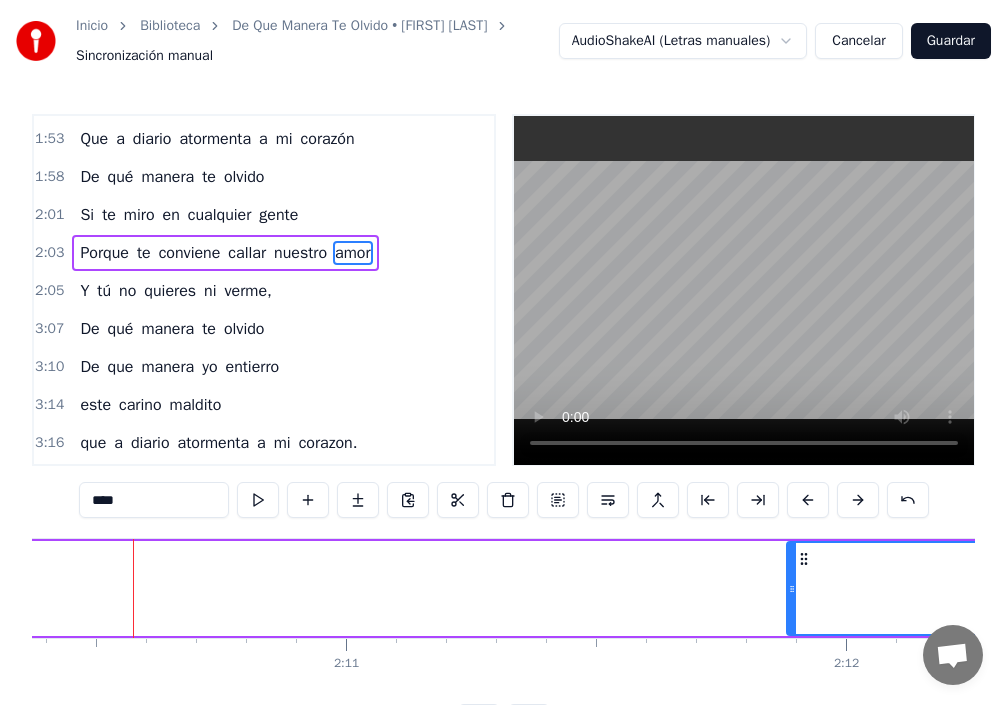 drag, startPoint x: 670, startPoint y: 599, endPoint x: 790, endPoint y: 620, distance: 121.82365 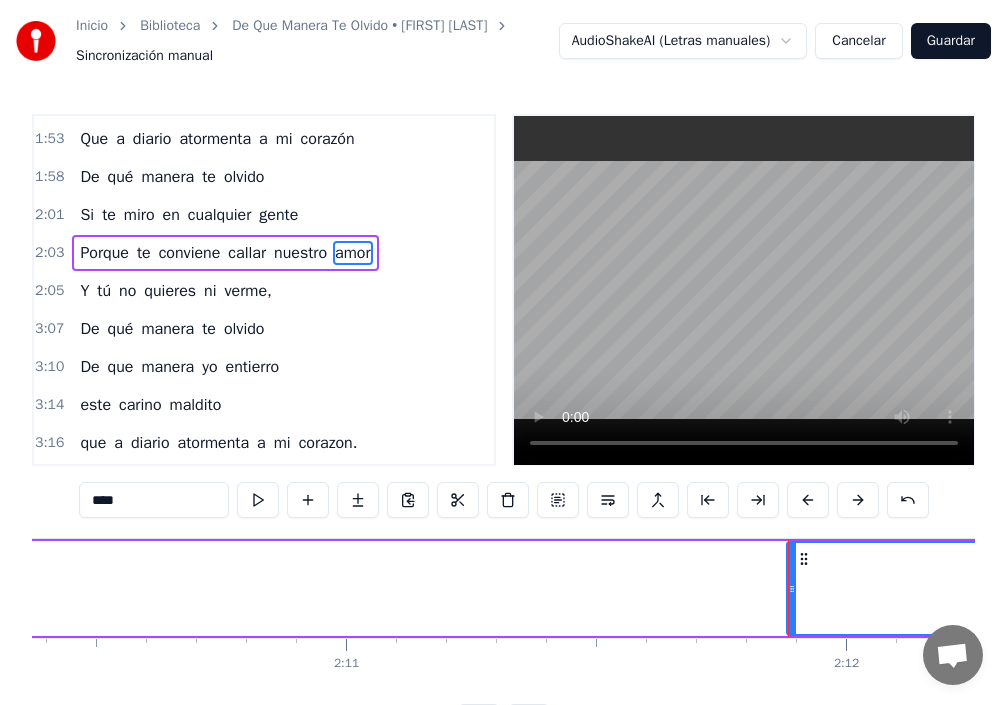 scroll, scrollTop: 946, scrollLeft: 0, axis: vertical 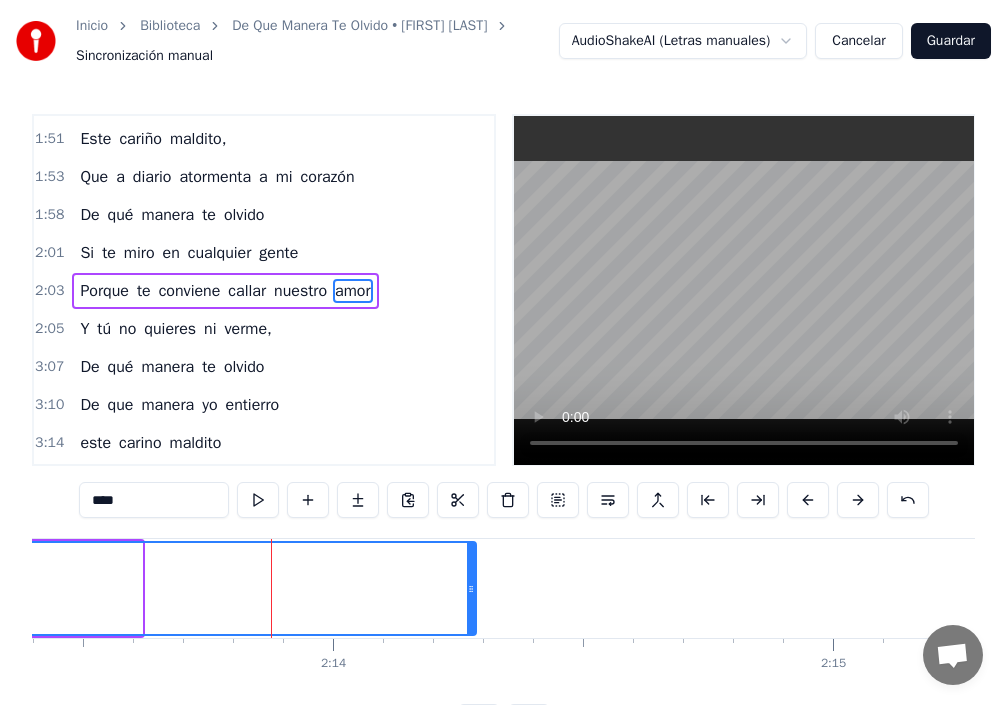 drag, startPoint x: 143, startPoint y: 592, endPoint x: 473, endPoint y: 622, distance: 331.36084 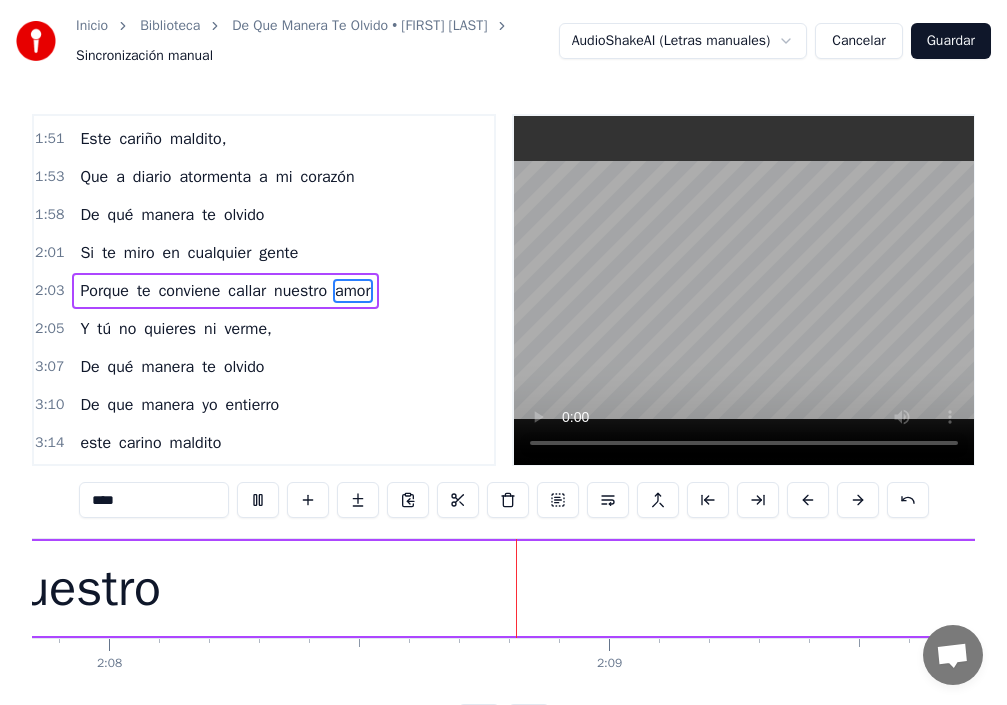 scroll, scrollTop: 0, scrollLeft: 64031, axis: horizontal 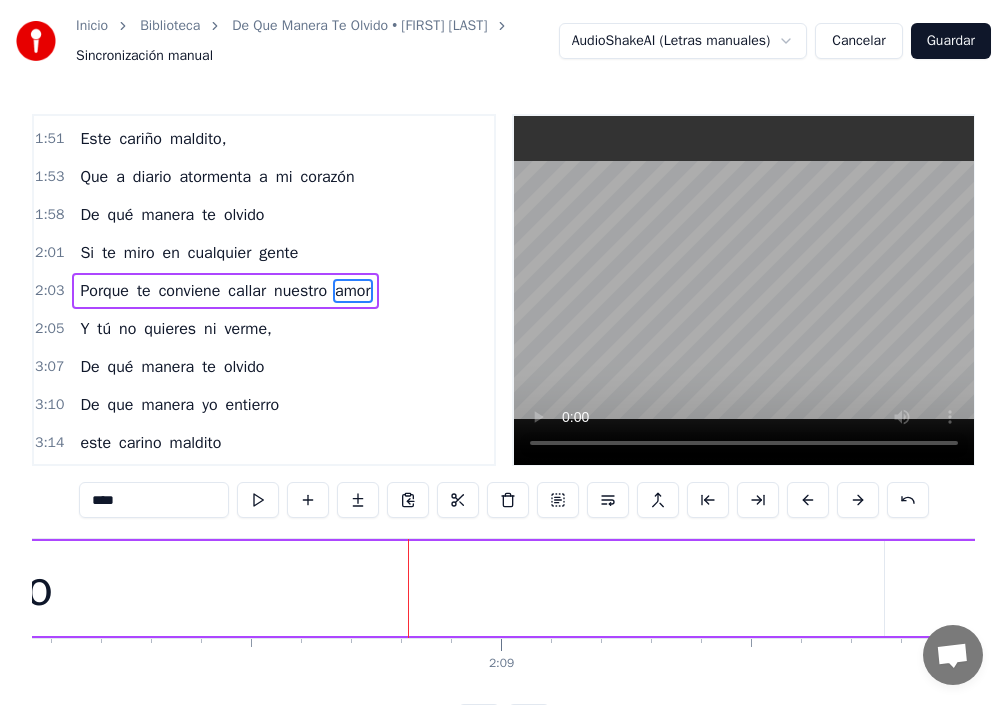click on "Porque" at bounding box center (104, 291) 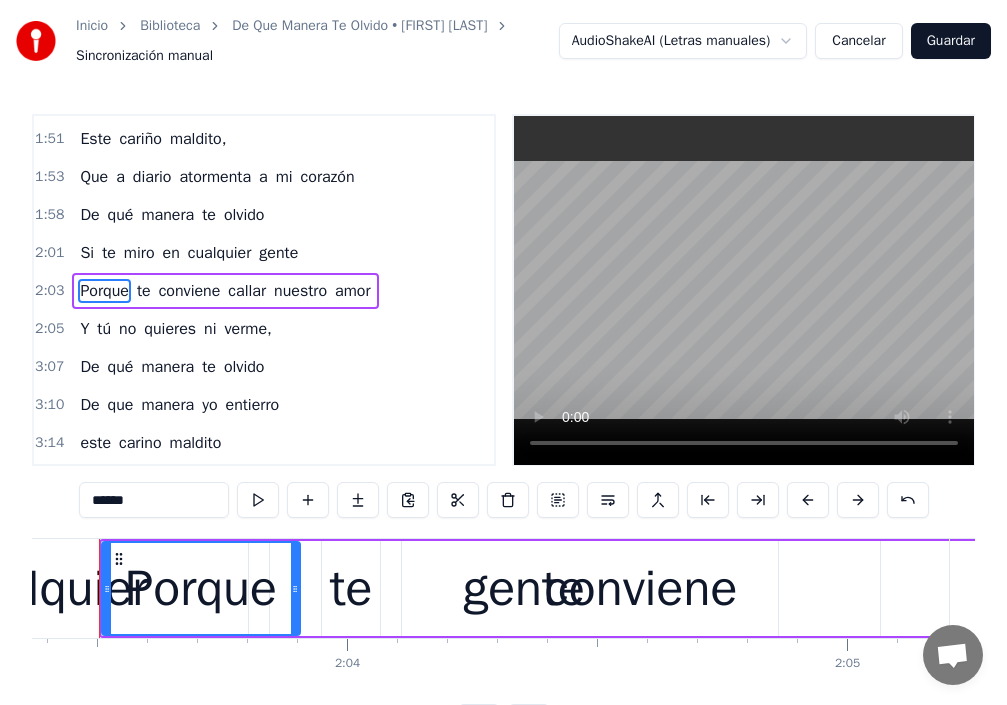 scroll, scrollTop: 0, scrollLeft: 61652, axis: horizontal 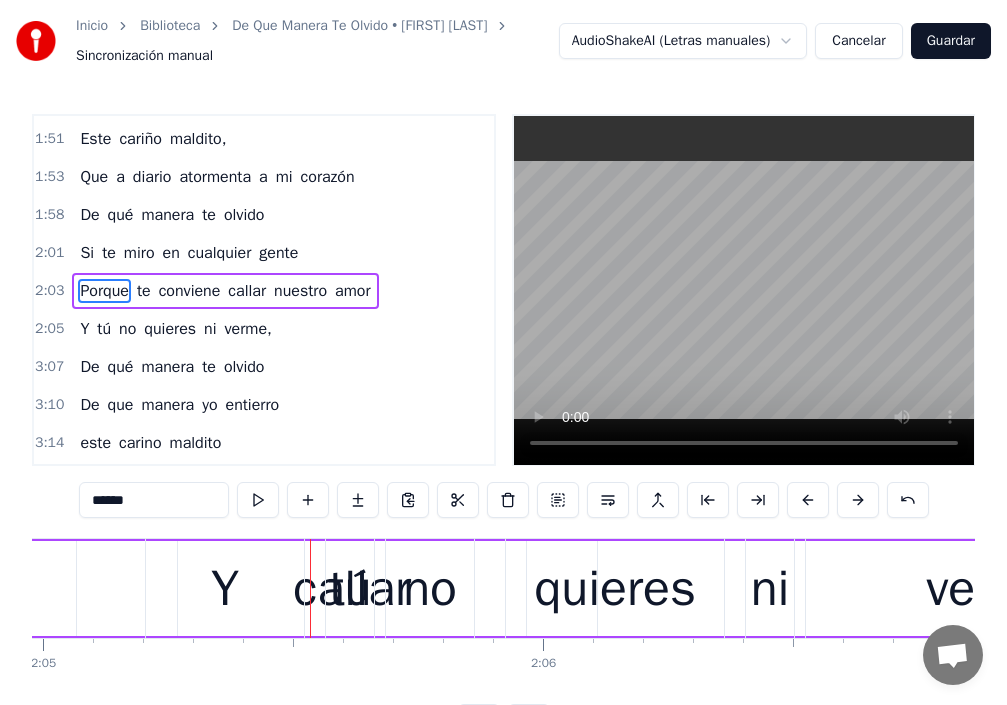 click on "******" at bounding box center (154, 500) 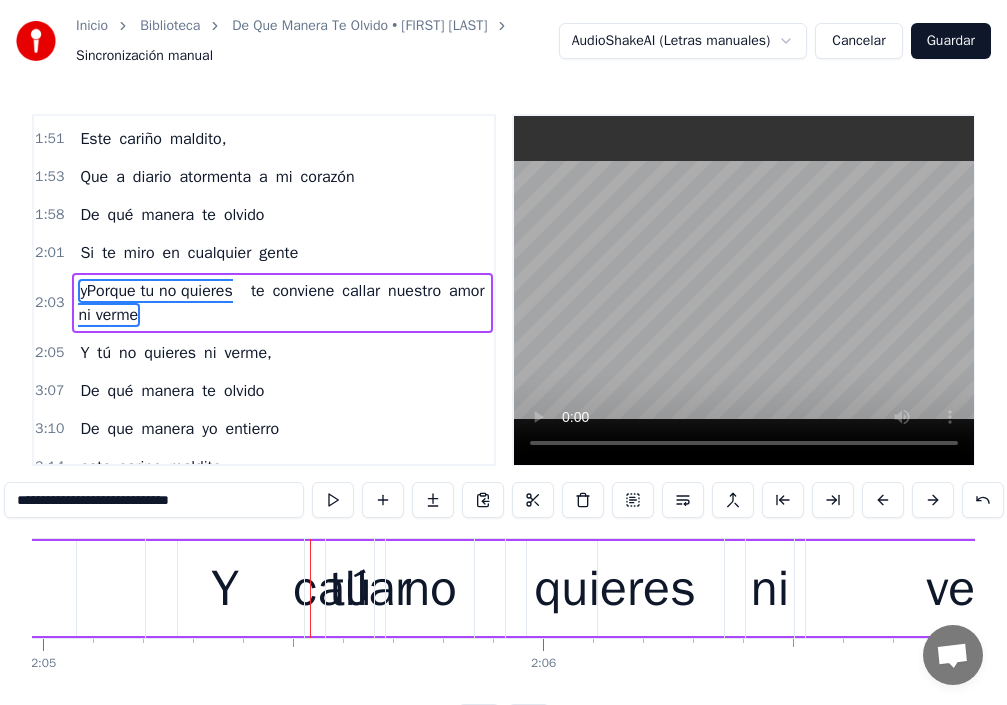 type on "**********" 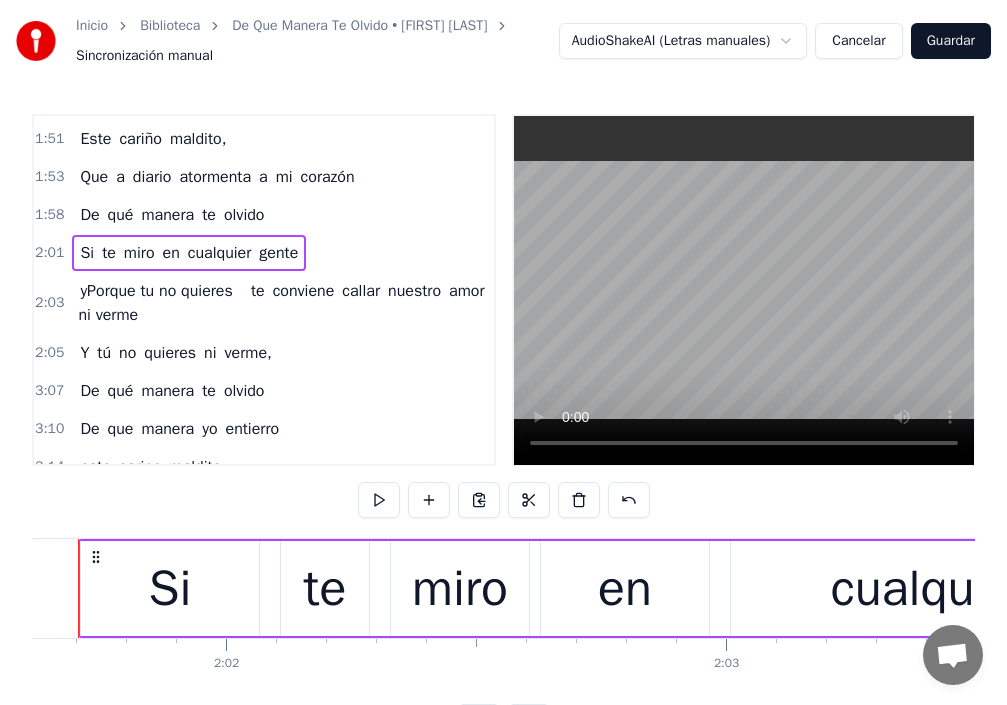 scroll, scrollTop: 0, scrollLeft: 60751, axis: horizontal 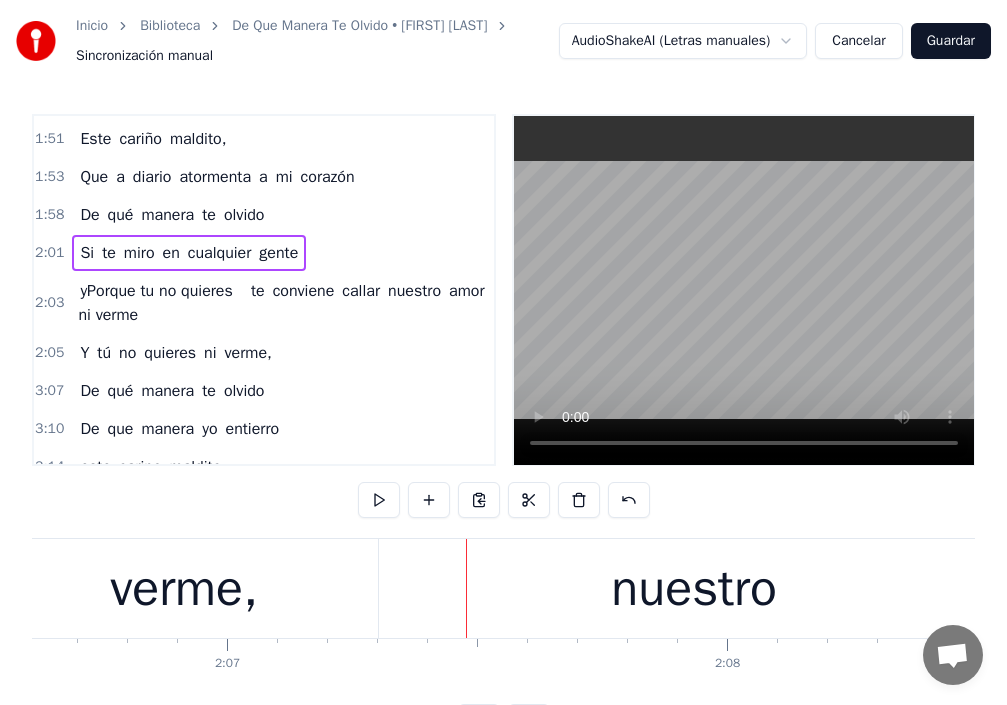 click on "Inicio Biblioteca De Que Manera Te Olvido • Jochy Hernandez Sincronización manual AudioShakeAI (Letras manuales) Cancelar Guardar 0:08 Veras que no he cambiado 0:17 Que estoy enamorado, 0:18 Tal vez igual que ayer 0:21 Quizás te comentaron, 0:24 Que a solas me miraron, 0:26 Llorando tu querer 0:29 Y no me da vergüenza, 0:31 Que aun con la experiencia 0:33 Que la vida me dio 0:35 A tu amor yo me aferro, 0:38 Y aunque ya no lo tengo, 0:40 No te puedo olvidar 0:43 A tu Amor yo me aferro 0:45 y aunque ya no lo tengo 0:47 No te puedo olvidar. 0:49 De qué manera te olvido 0:53 de que manera yo entierro 0:56 Este cariño maldito, 0:59 Que a diario atormenta a mi corazón 1:03 De qué manera te olvido 1:07 Si te miro en cualquier gente 1:11 Y tú no quieres ni verme, 1:13 Te conviene Porque callar nuestro amor 1:44 De qué manera te olvido 1:47 De qué manera yo entierro 1:51 Este cariño maldito, 1:53 Que a diario atormenta a mi corazón 1:58 De qué manera te olvido 2:01 Si te miro en cualquier gente 2:03 te" at bounding box center (503, 386) 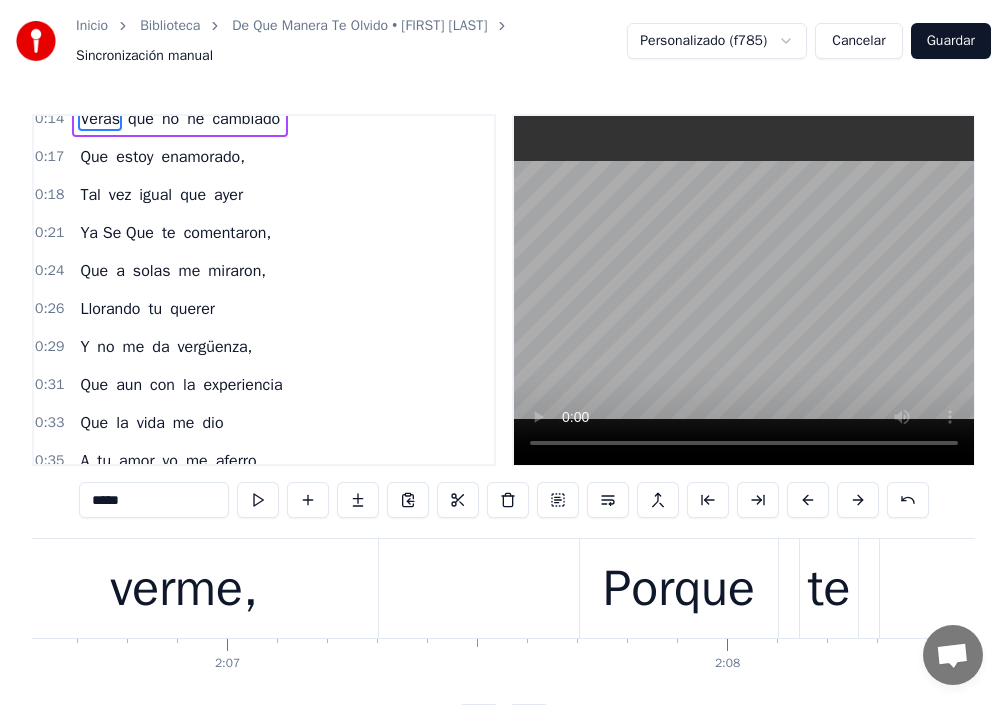 scroll, scrollTop: 0, scrollLeft: 0, axis: both 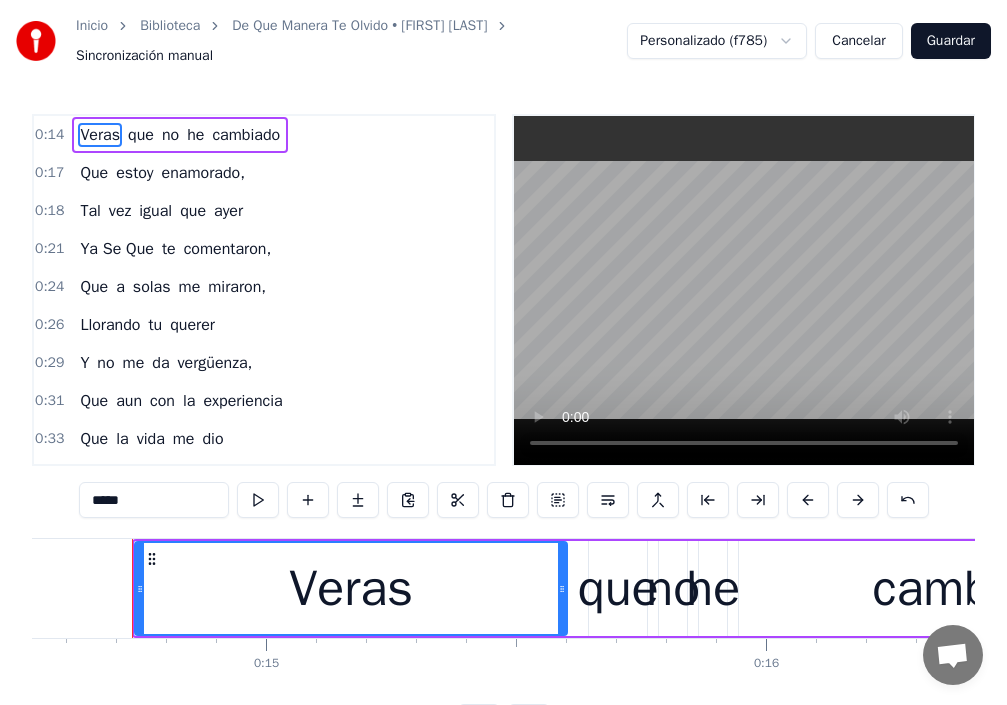 click on "Guardar" at bounding box center (951, 41) 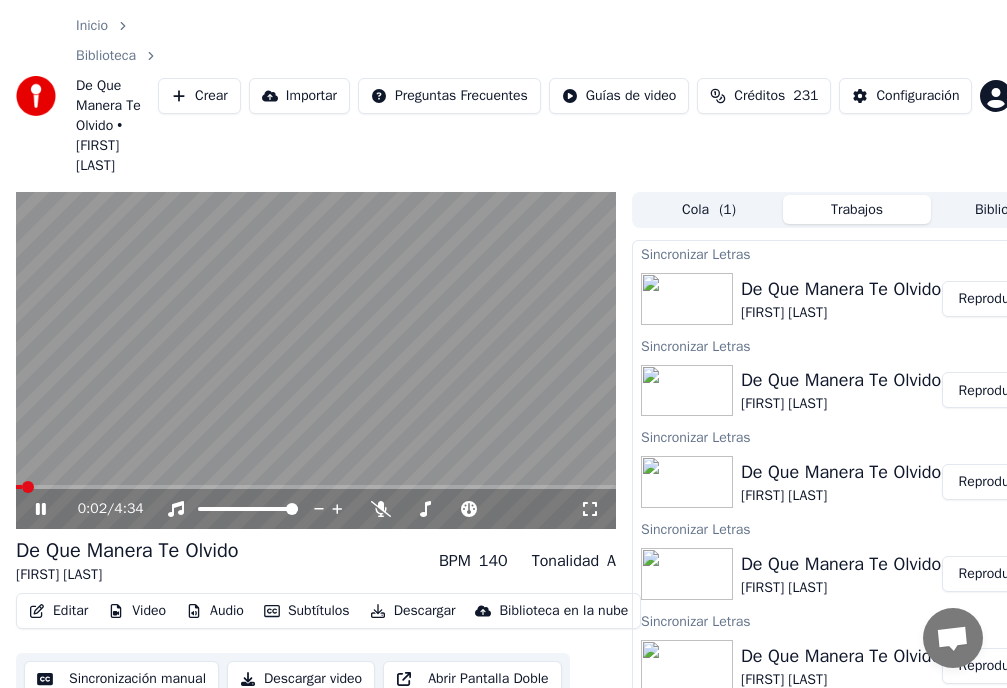 click 